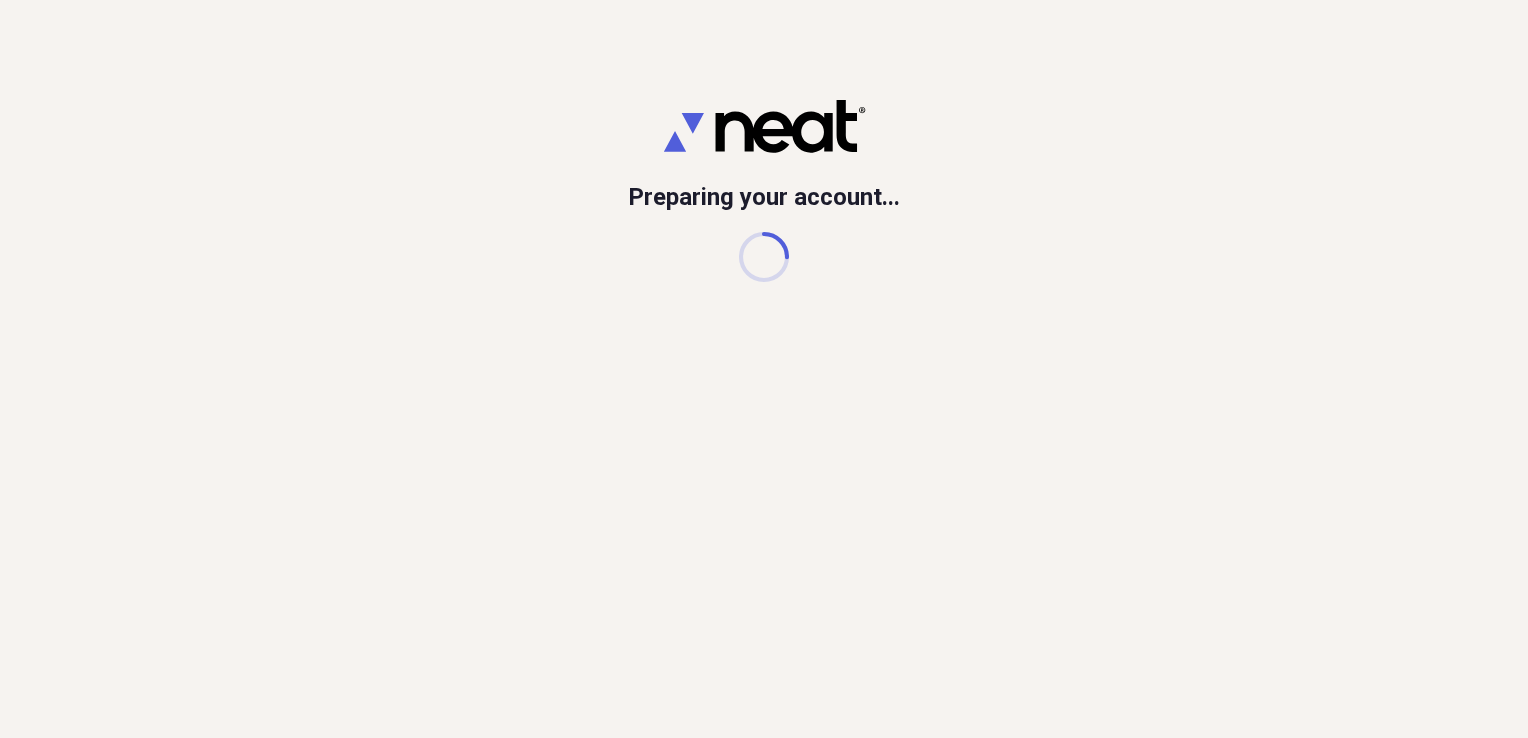 scroll, scrollTop: 0, scrollLeft: 0, axis: both 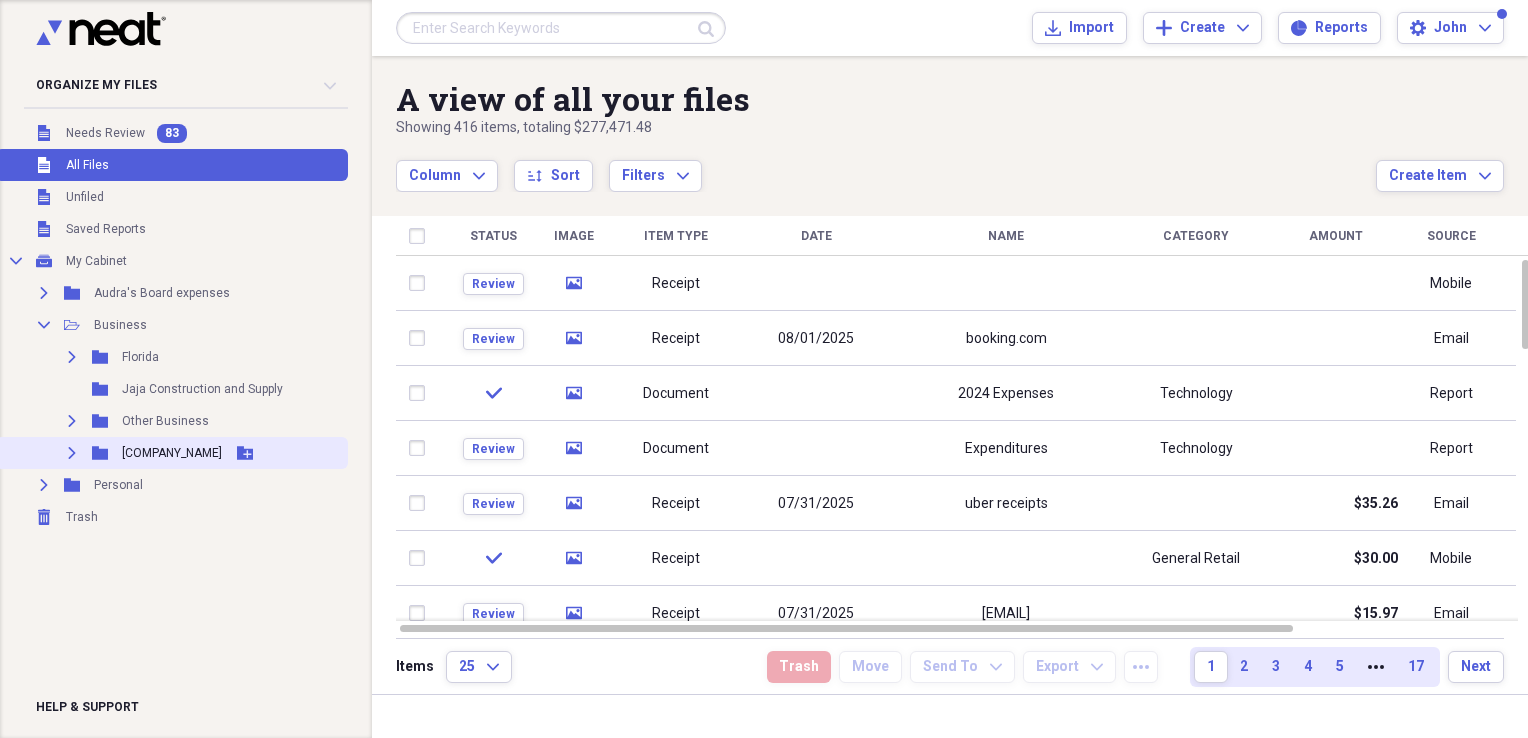 click on "[COMPANY_NAME]" at bounding box center (172, 453) 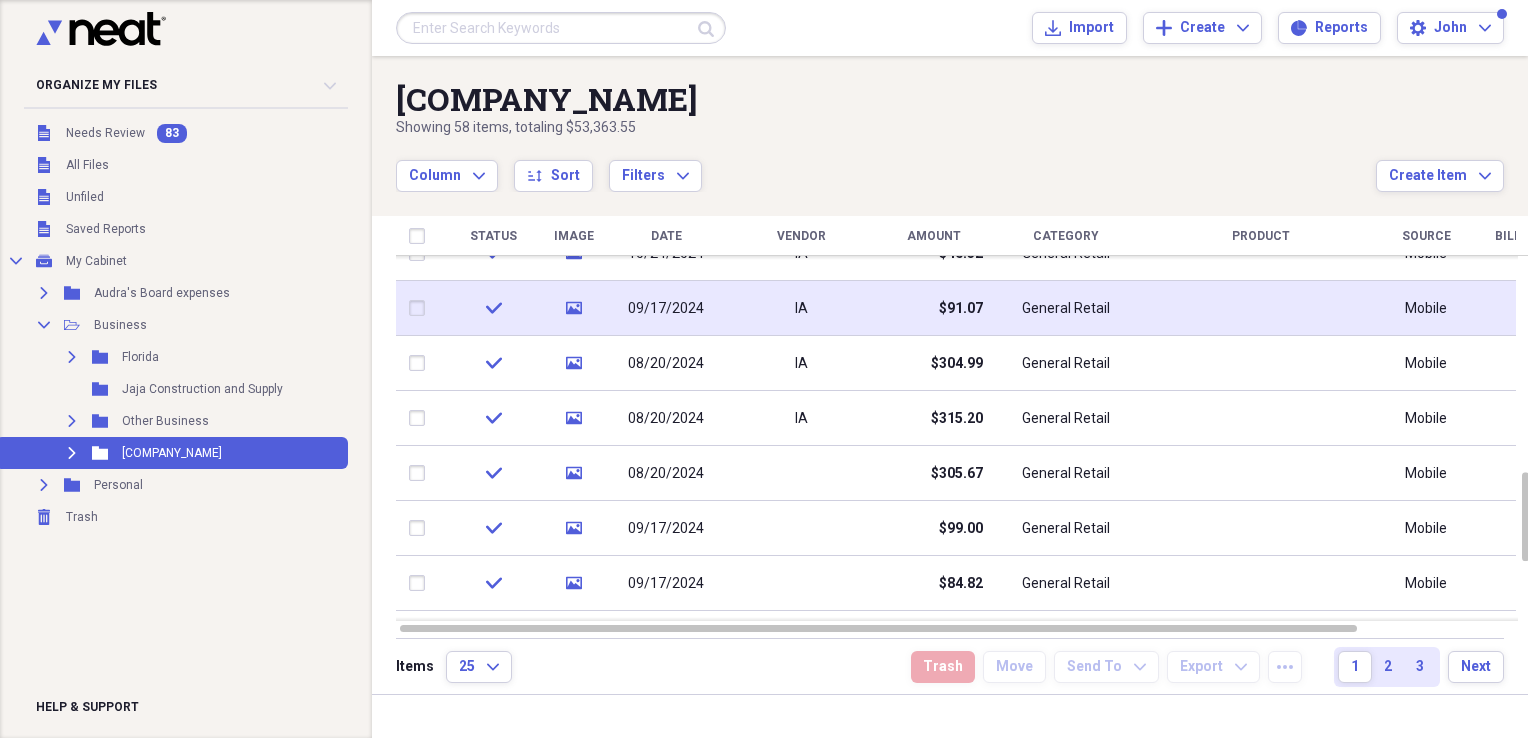 click on "IA" at bounding box center (801, 309) 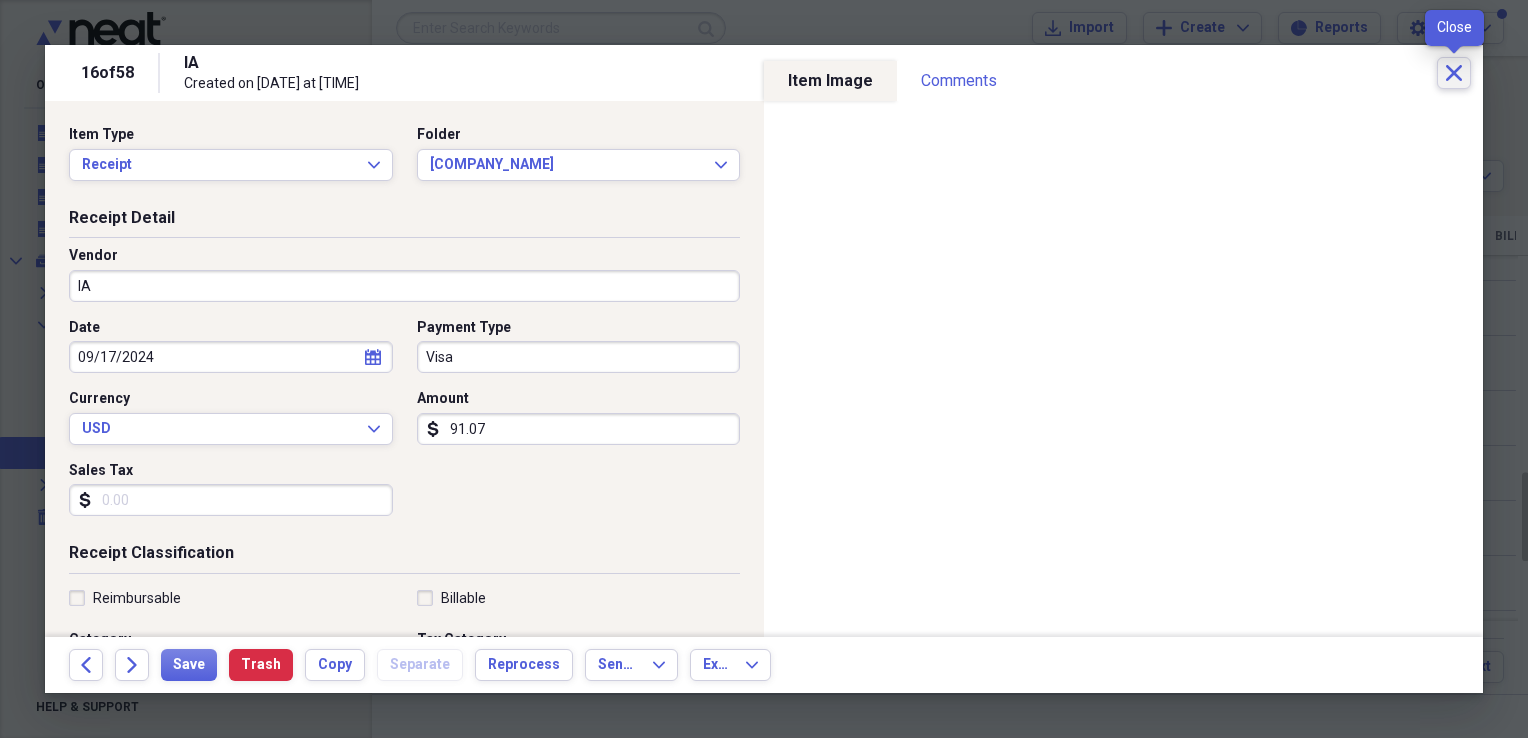 click on "Close" at bounding box center [1454, 73] 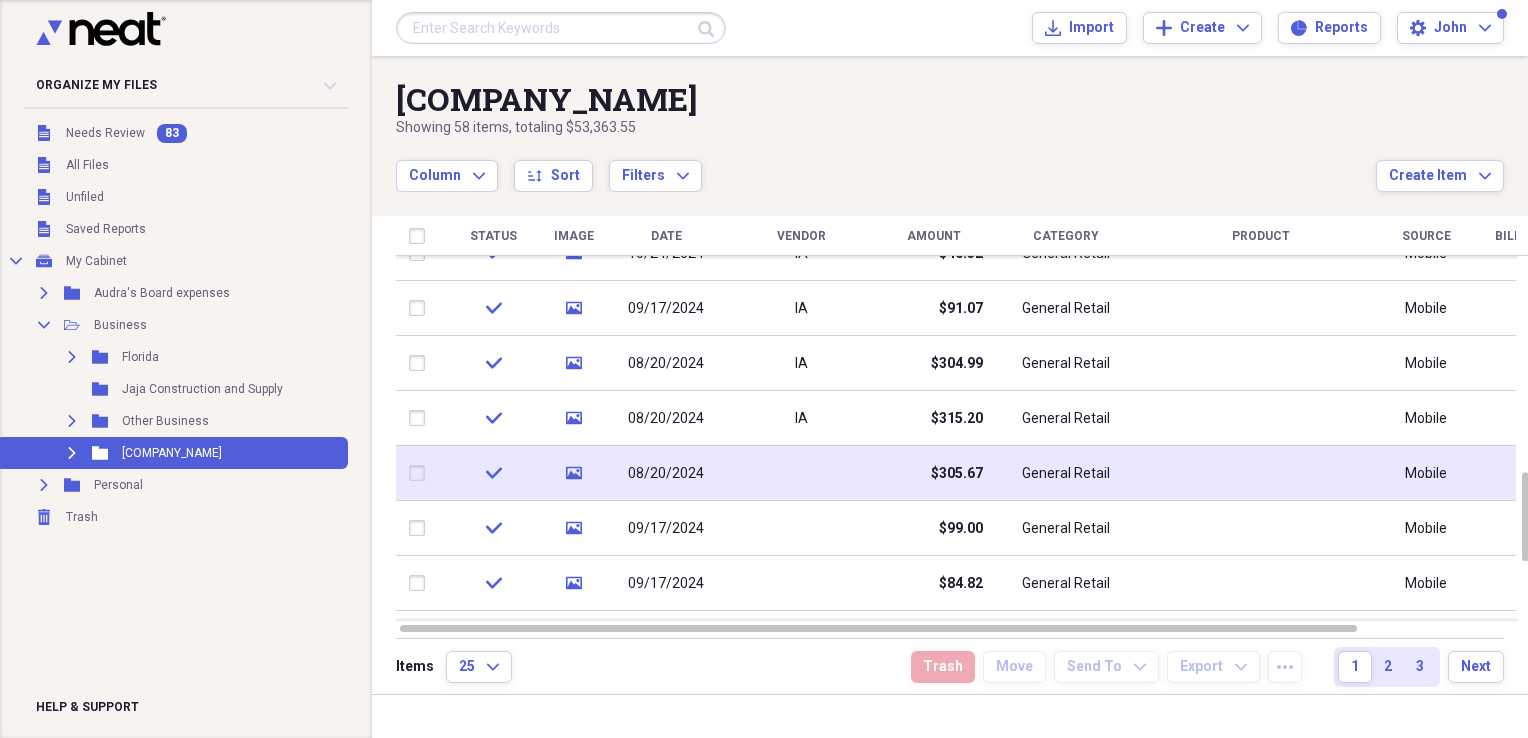 click at bounding box center (801, 473) 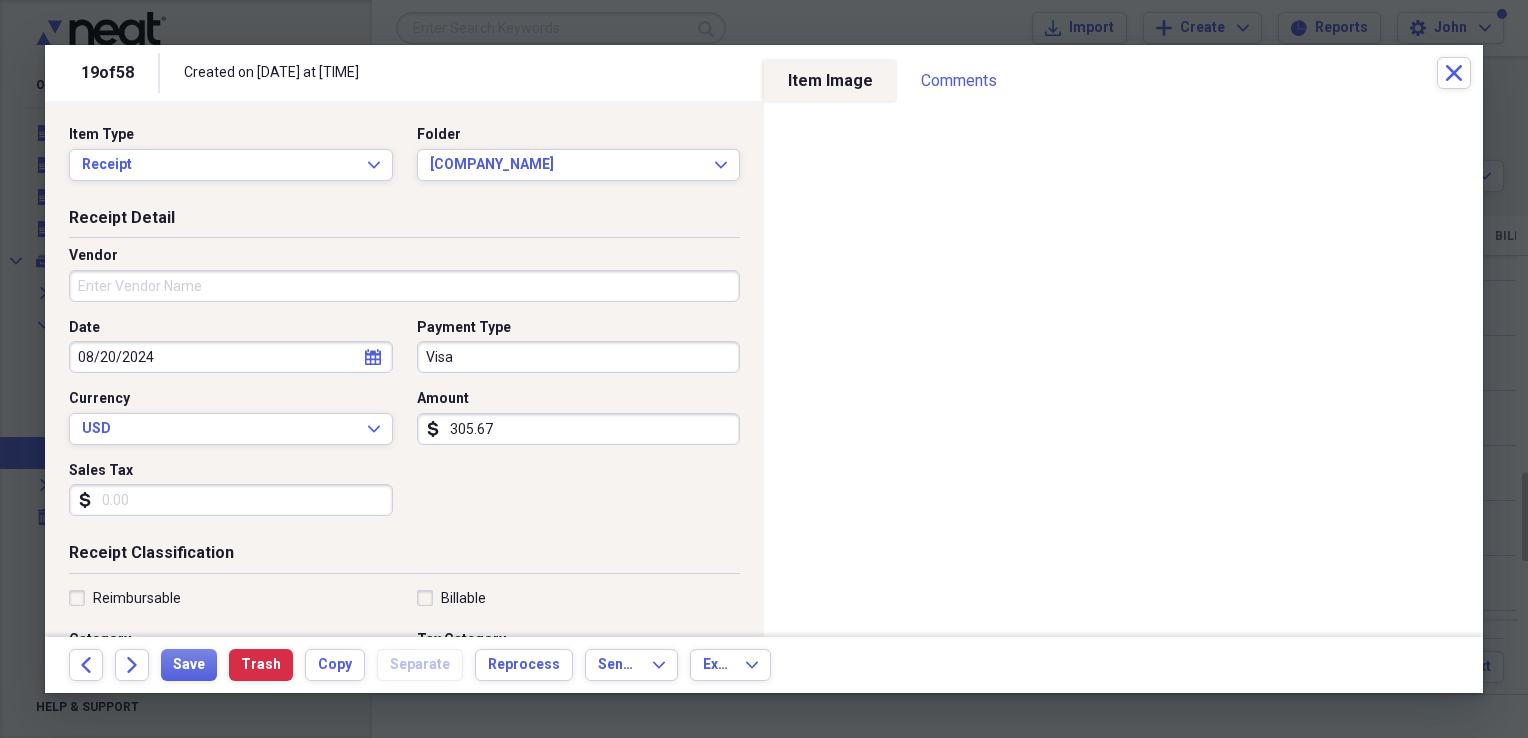 click on "Vendor" at bounding box center [404, 286] 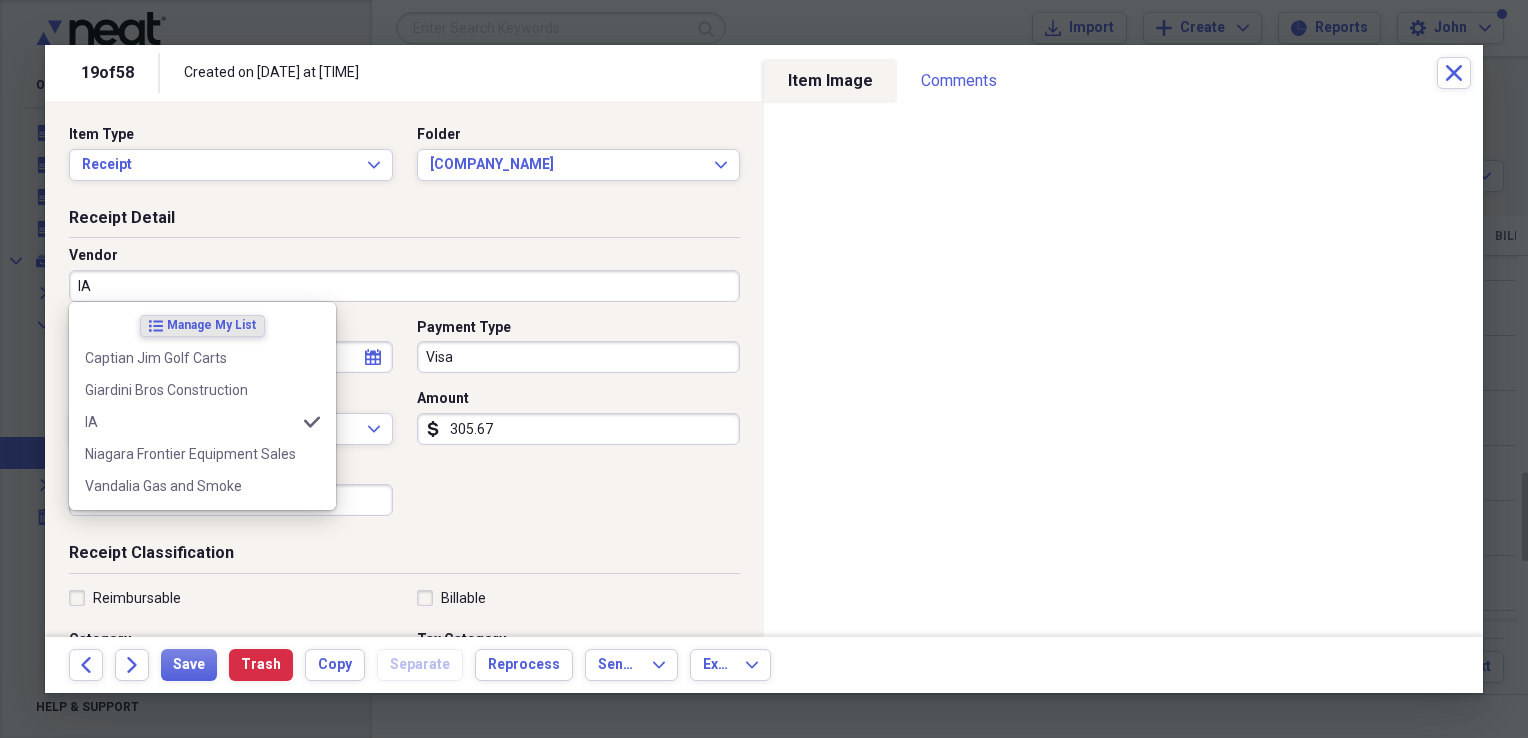 type on "IA" 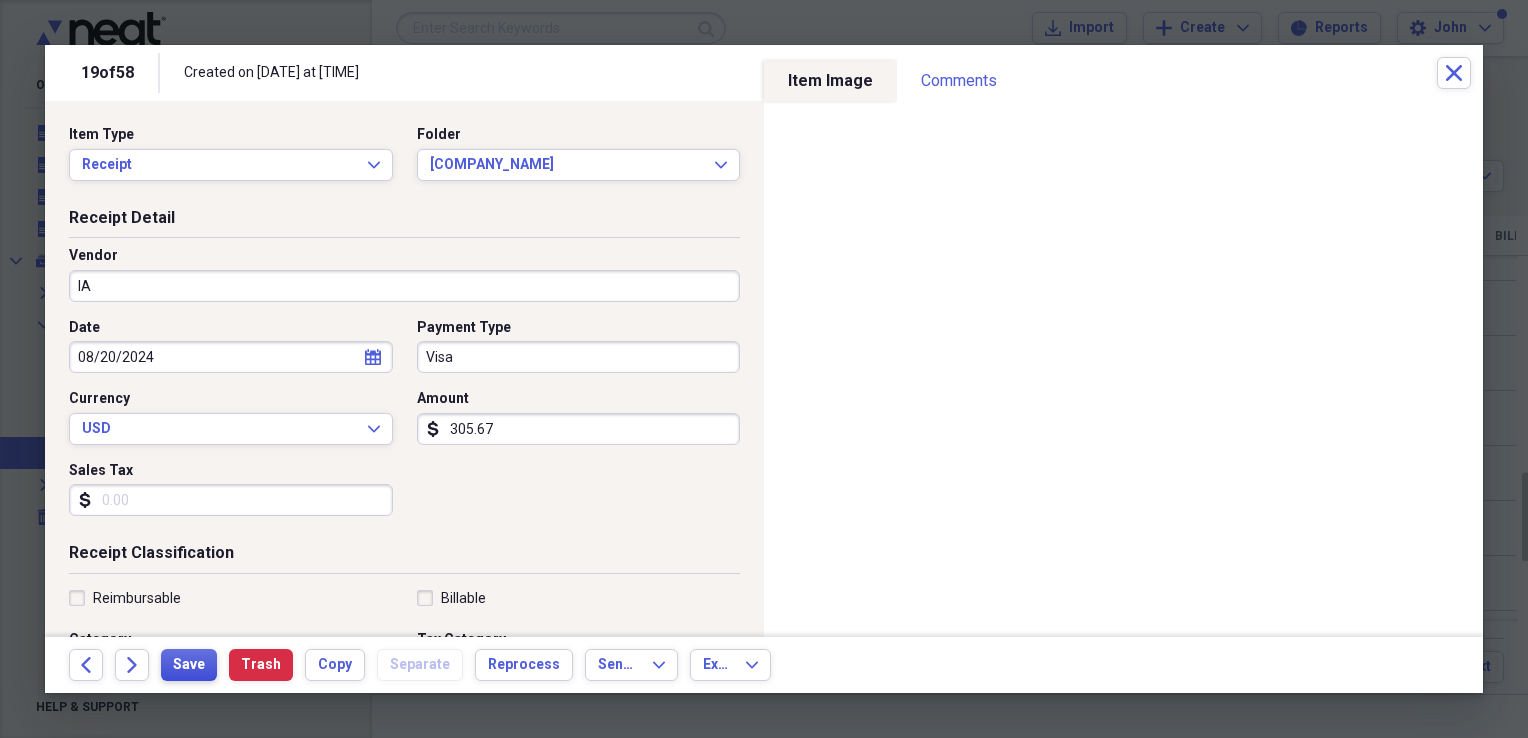 click on "Save" at bounding box center [189, 665] 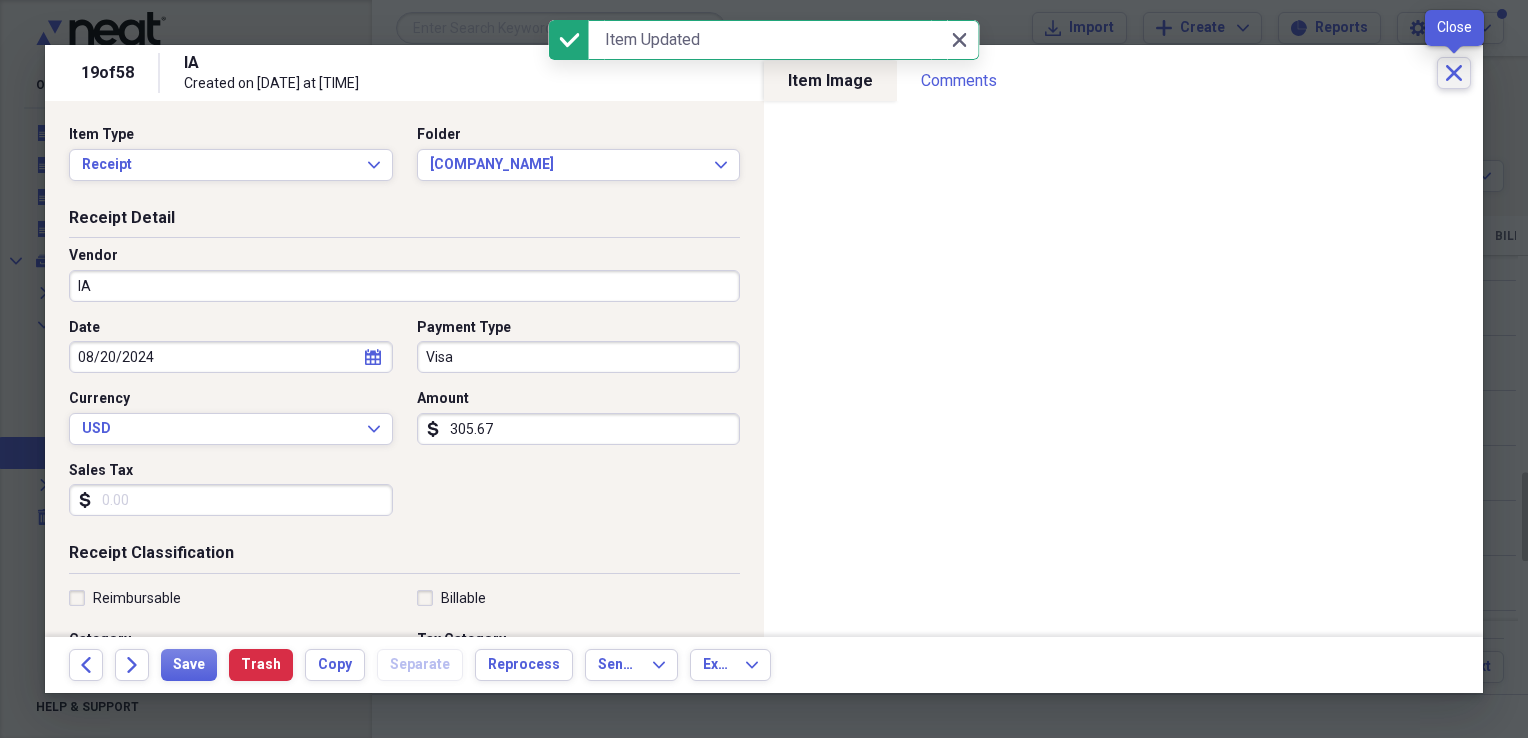 click on "Close" 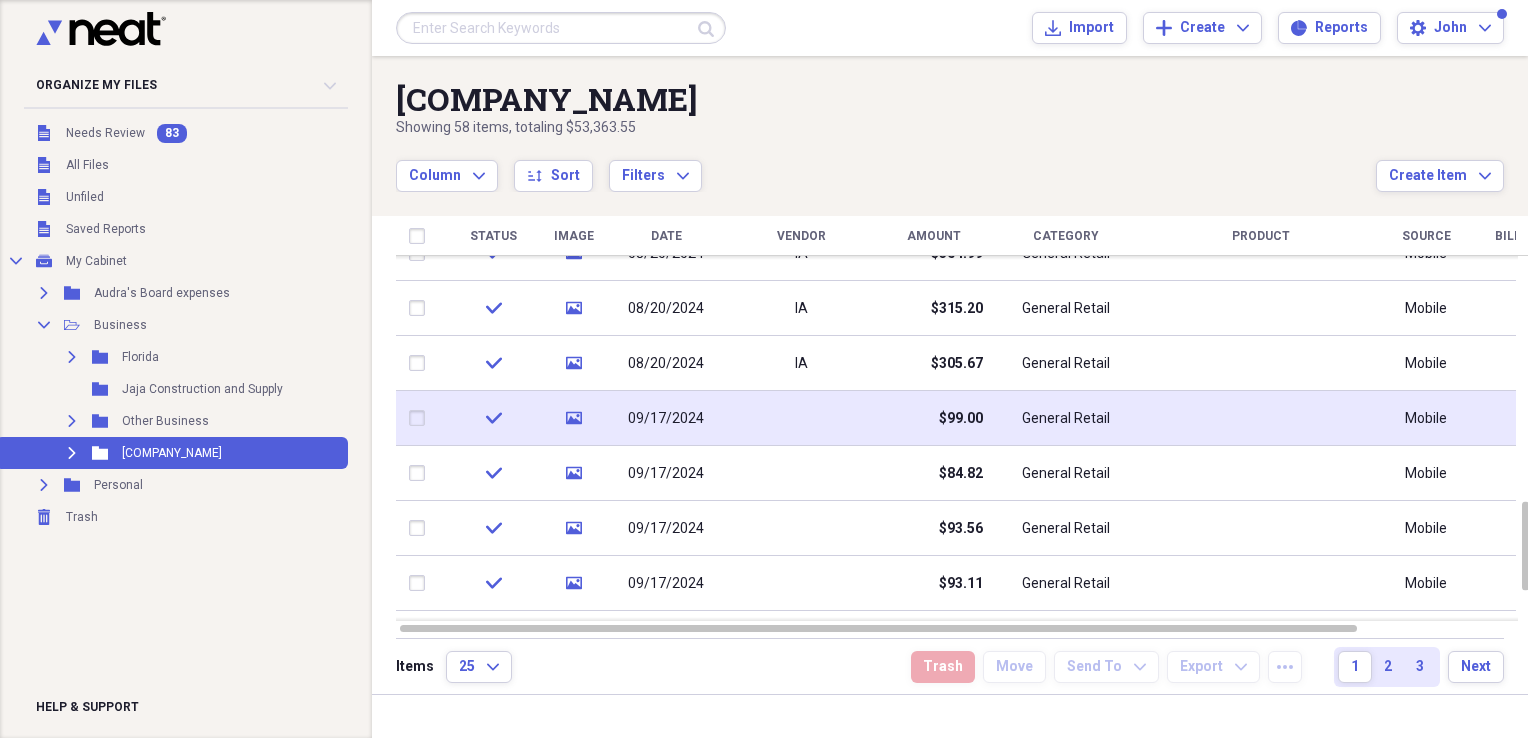 click at bounding box center [801, 418] 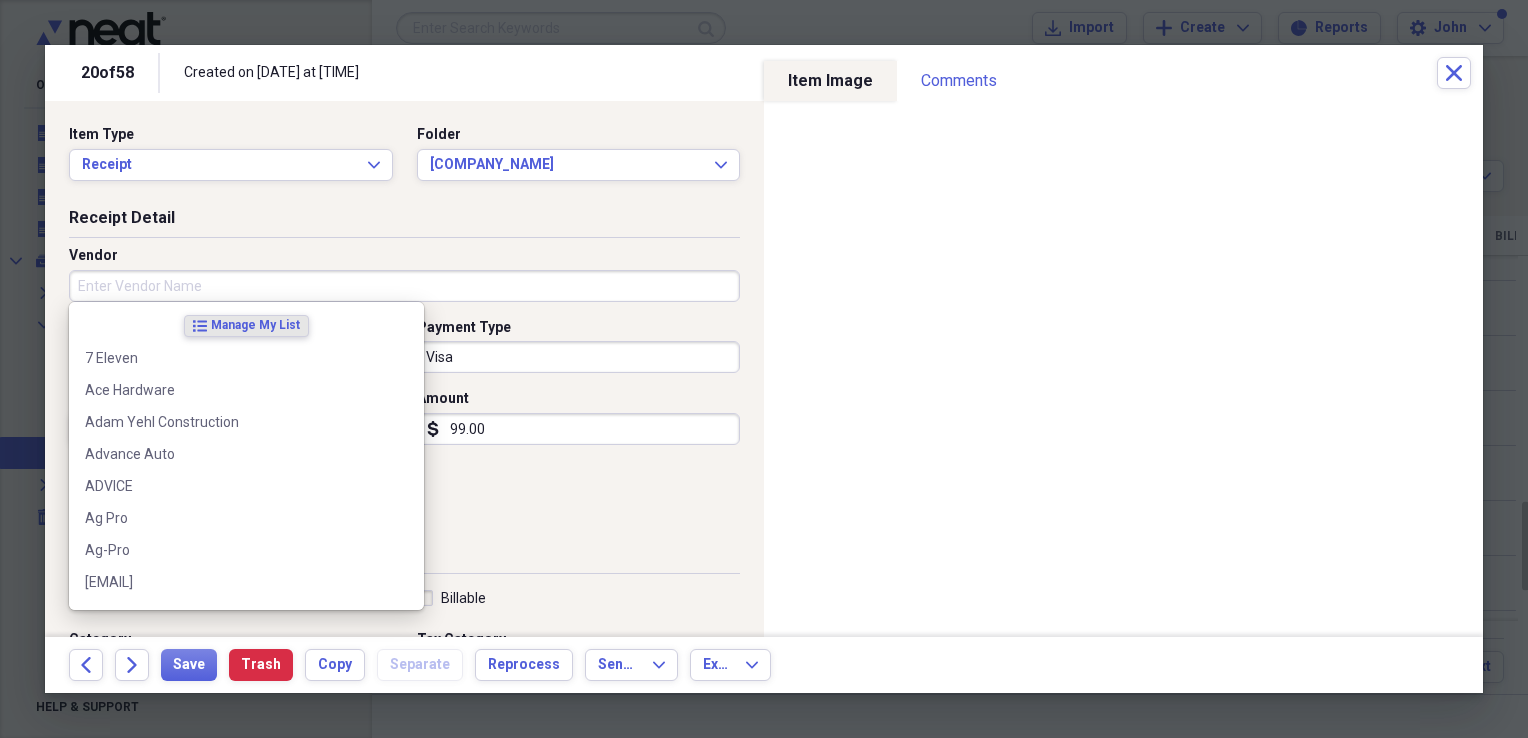 click on "Vendor" at bounding box center [404, 286] 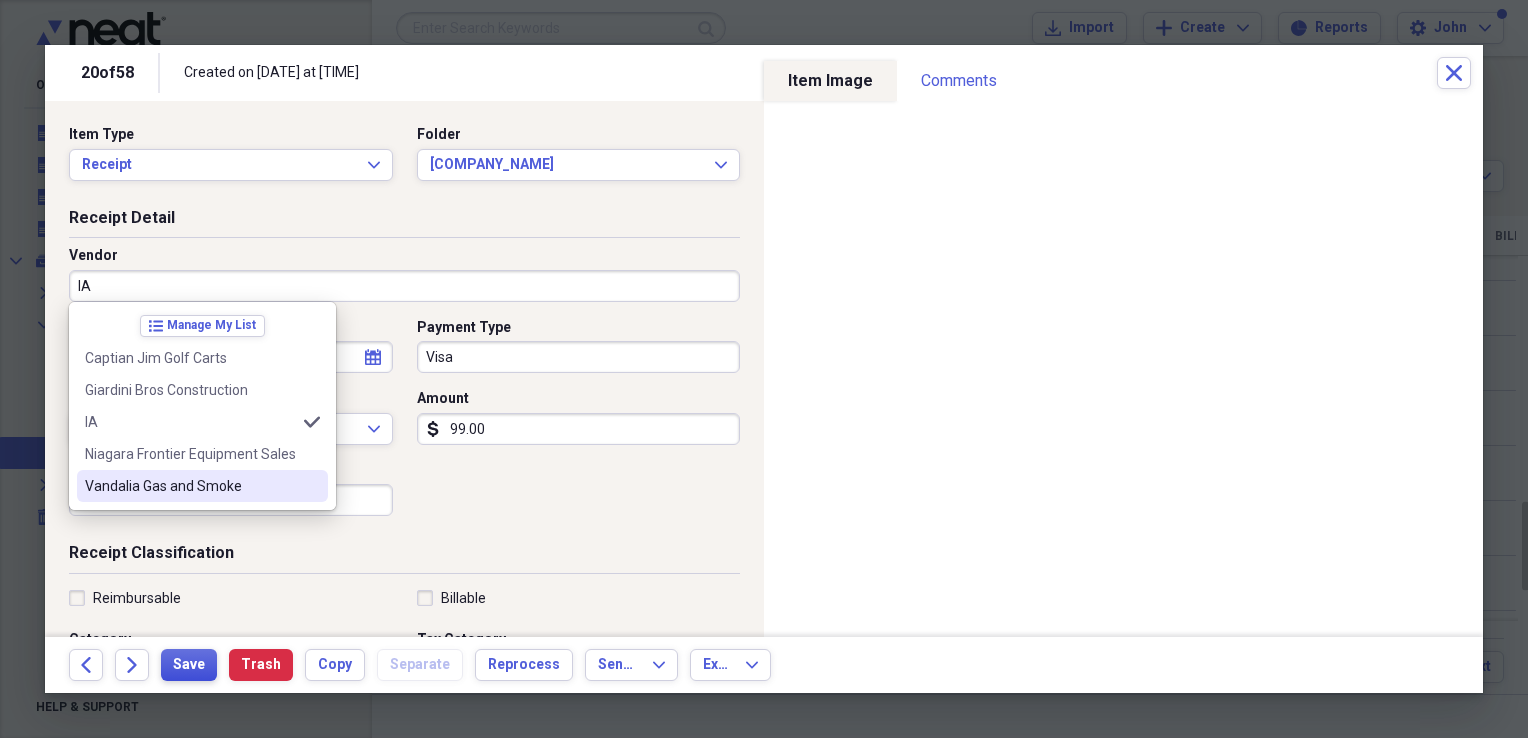 type on "IA" 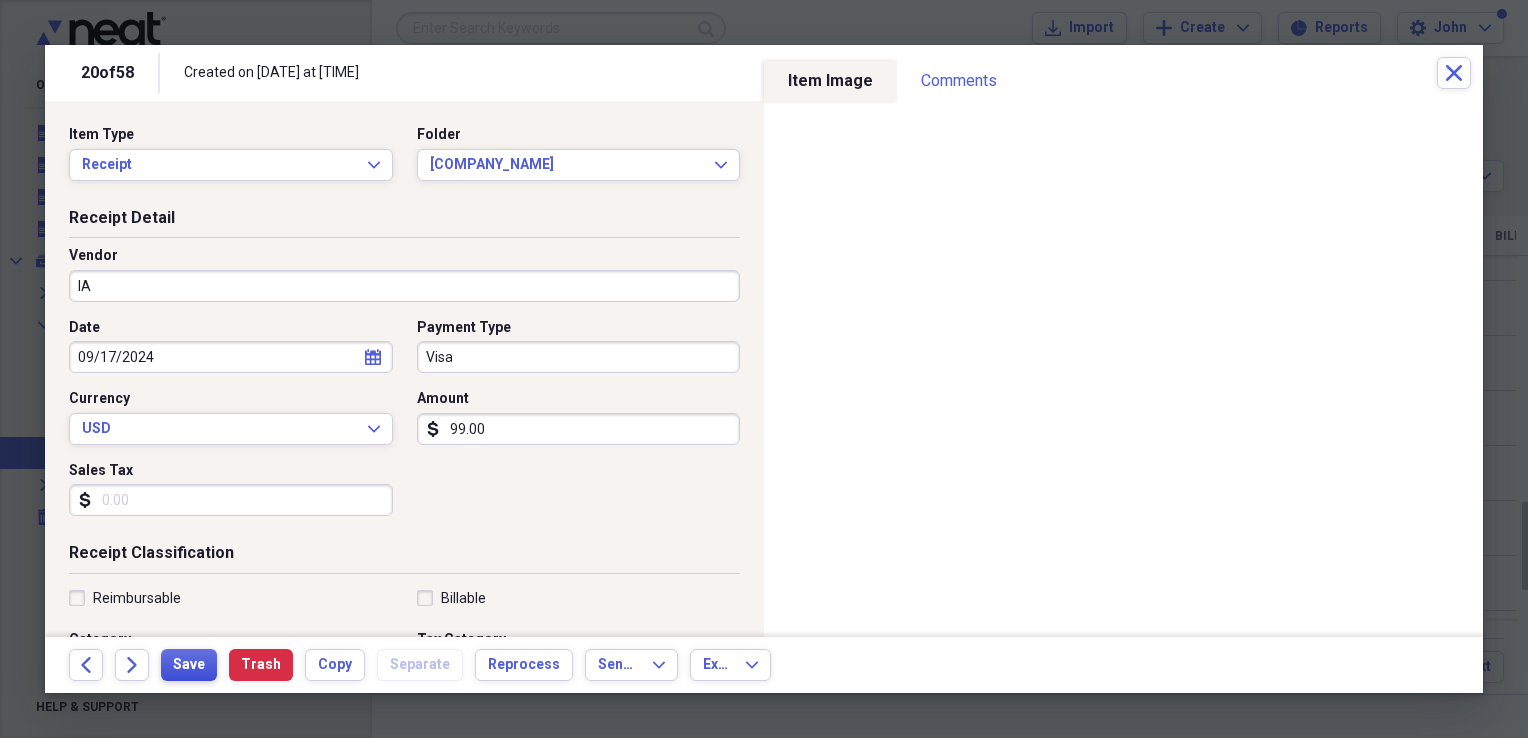 click on "Save" at bounding box center (189, 665) 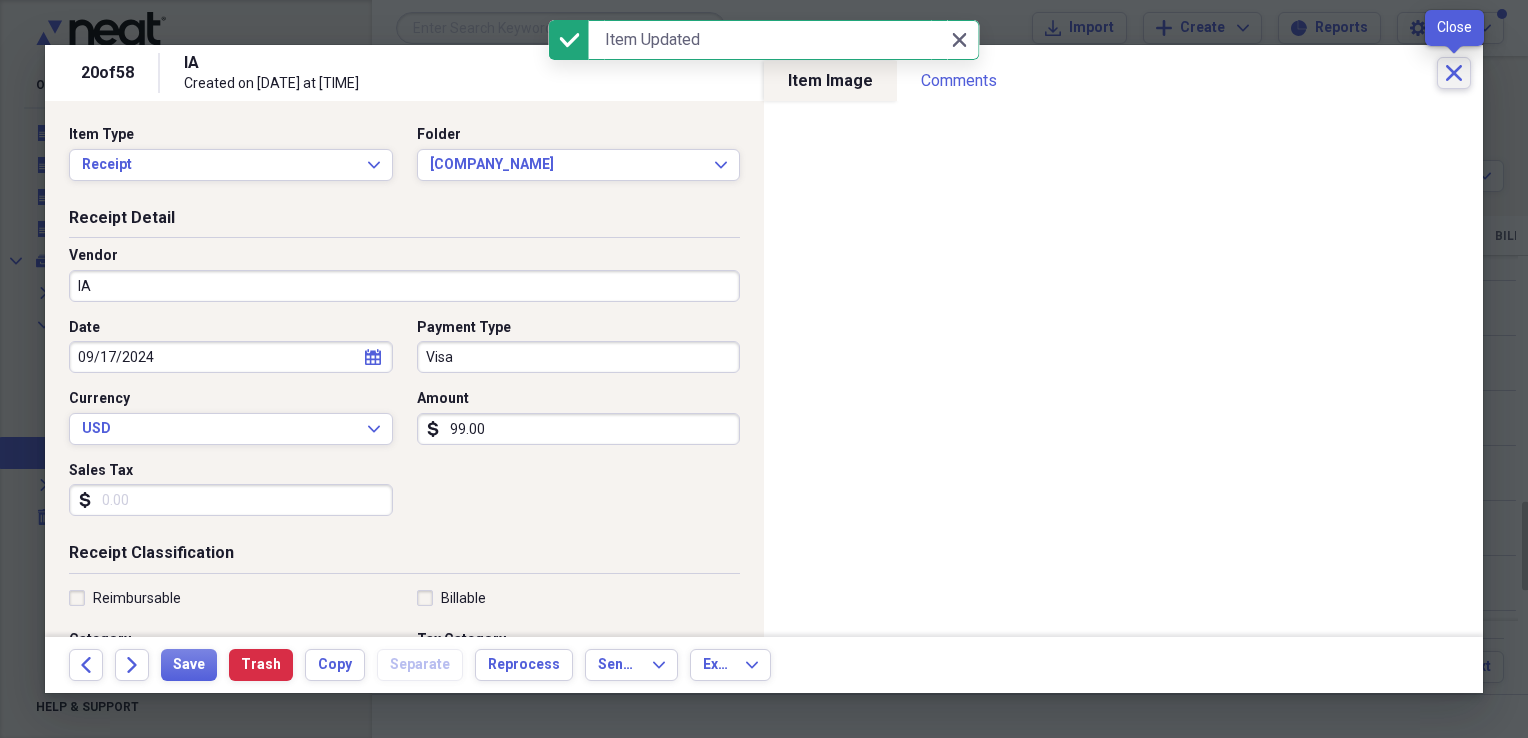 click on "Close" 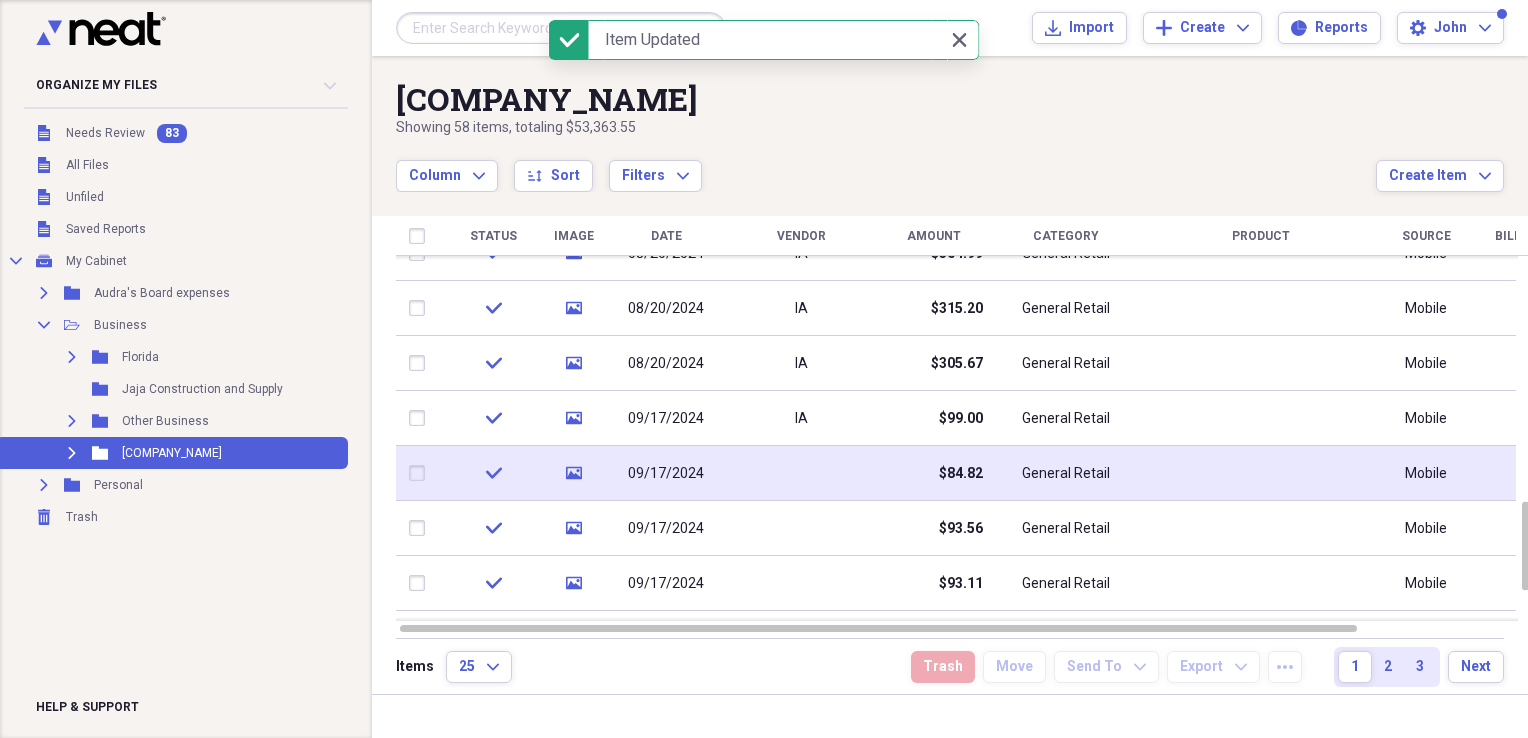 click at bounding box center (801, 473) 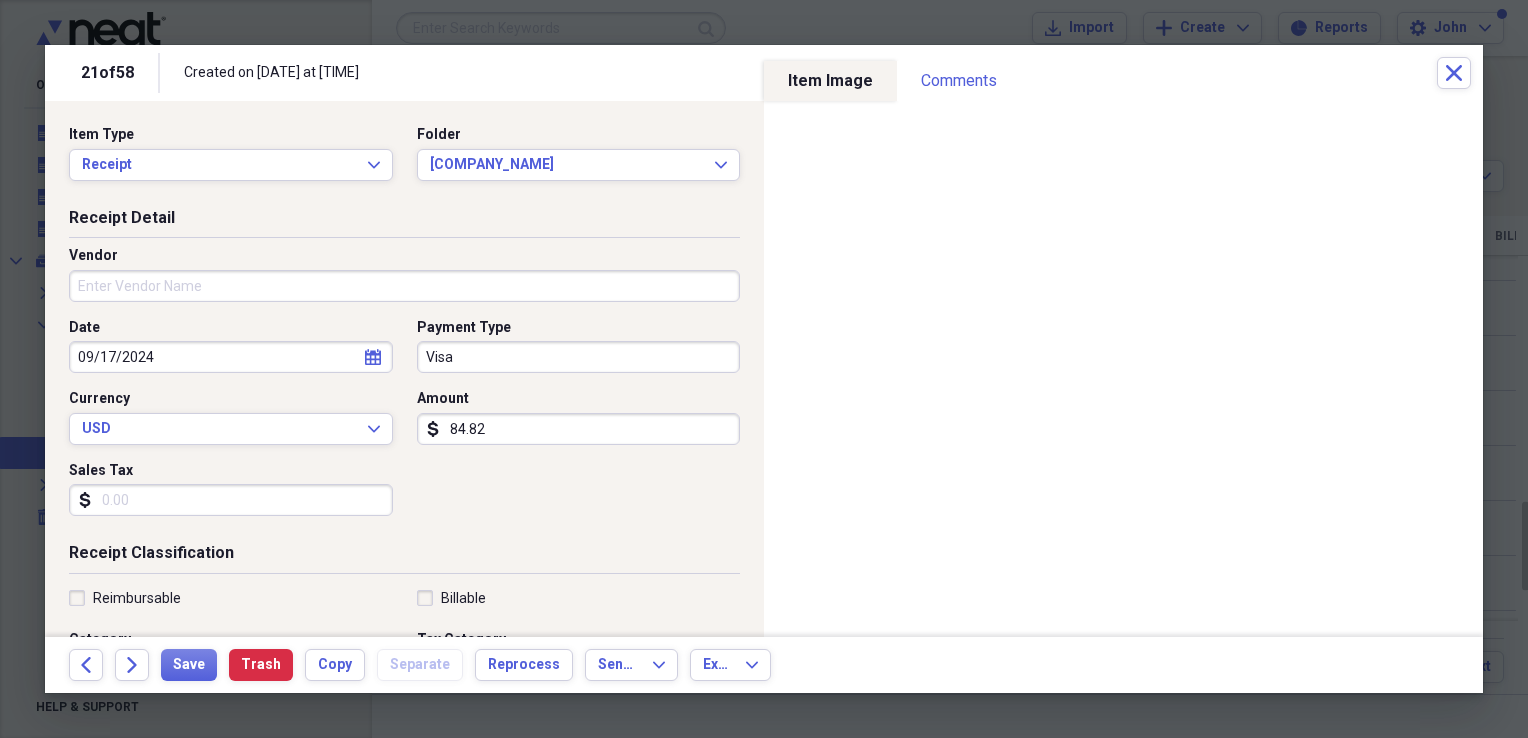 click on "Vendor" at bounding box center (404, 286) 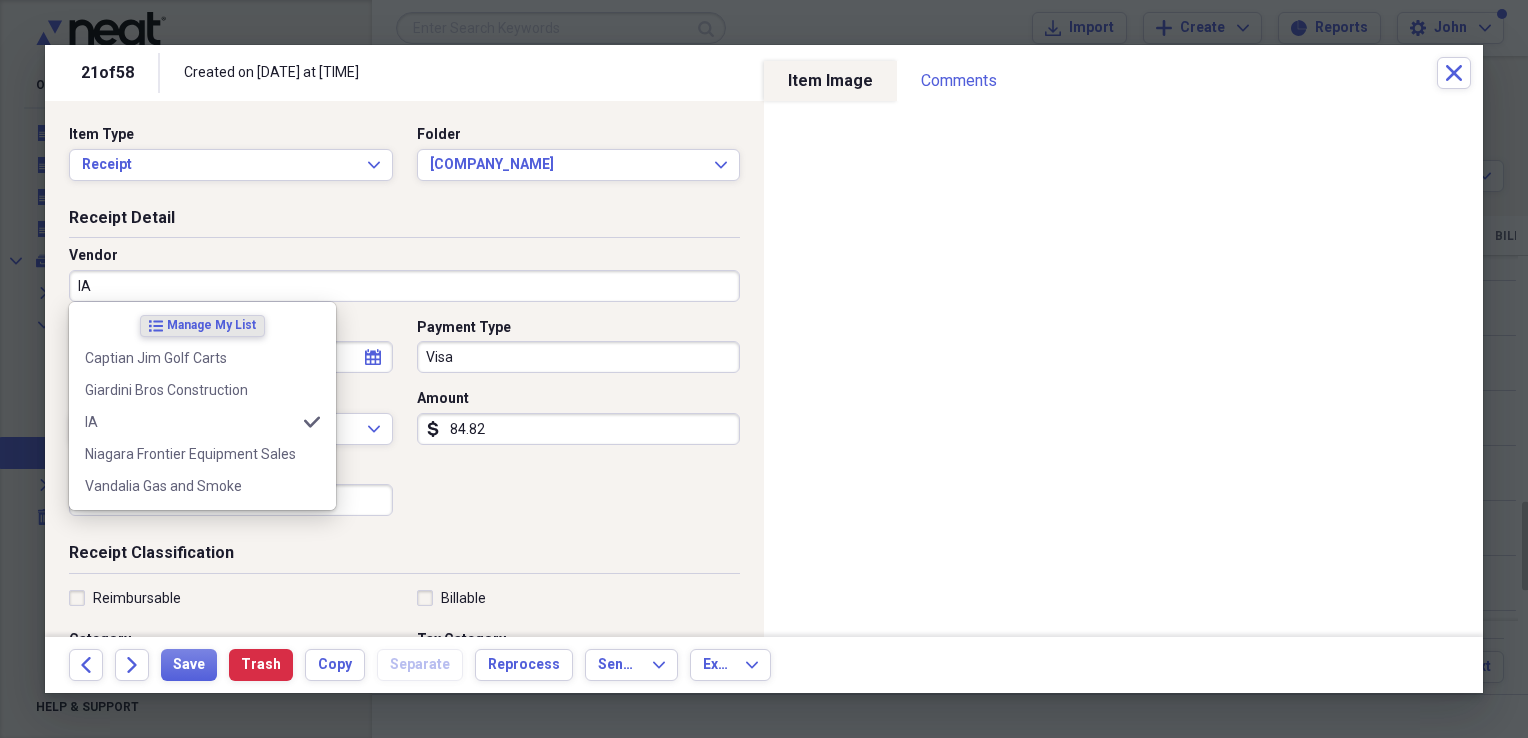 type on "IA" 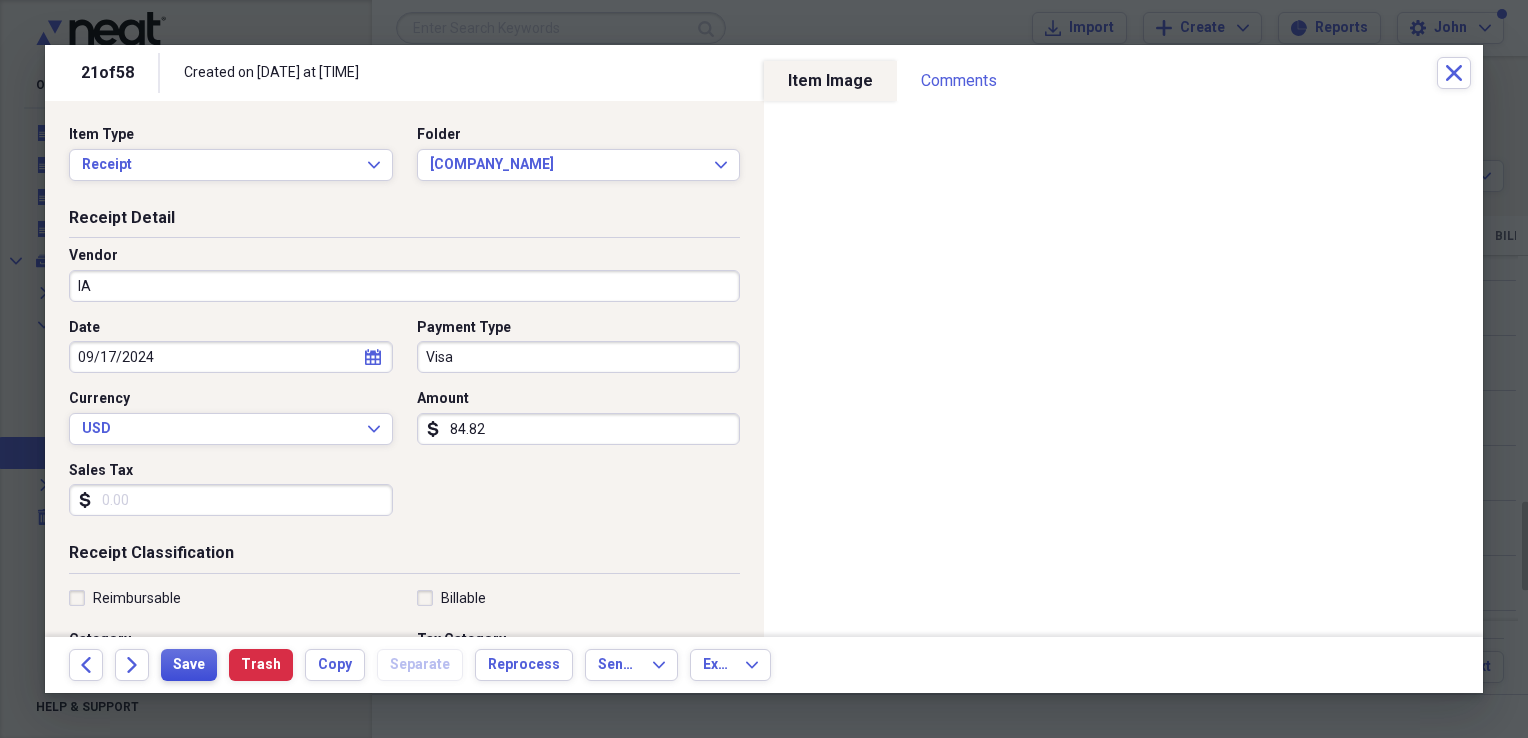 click on "Save" at bounding box center (189, 665) 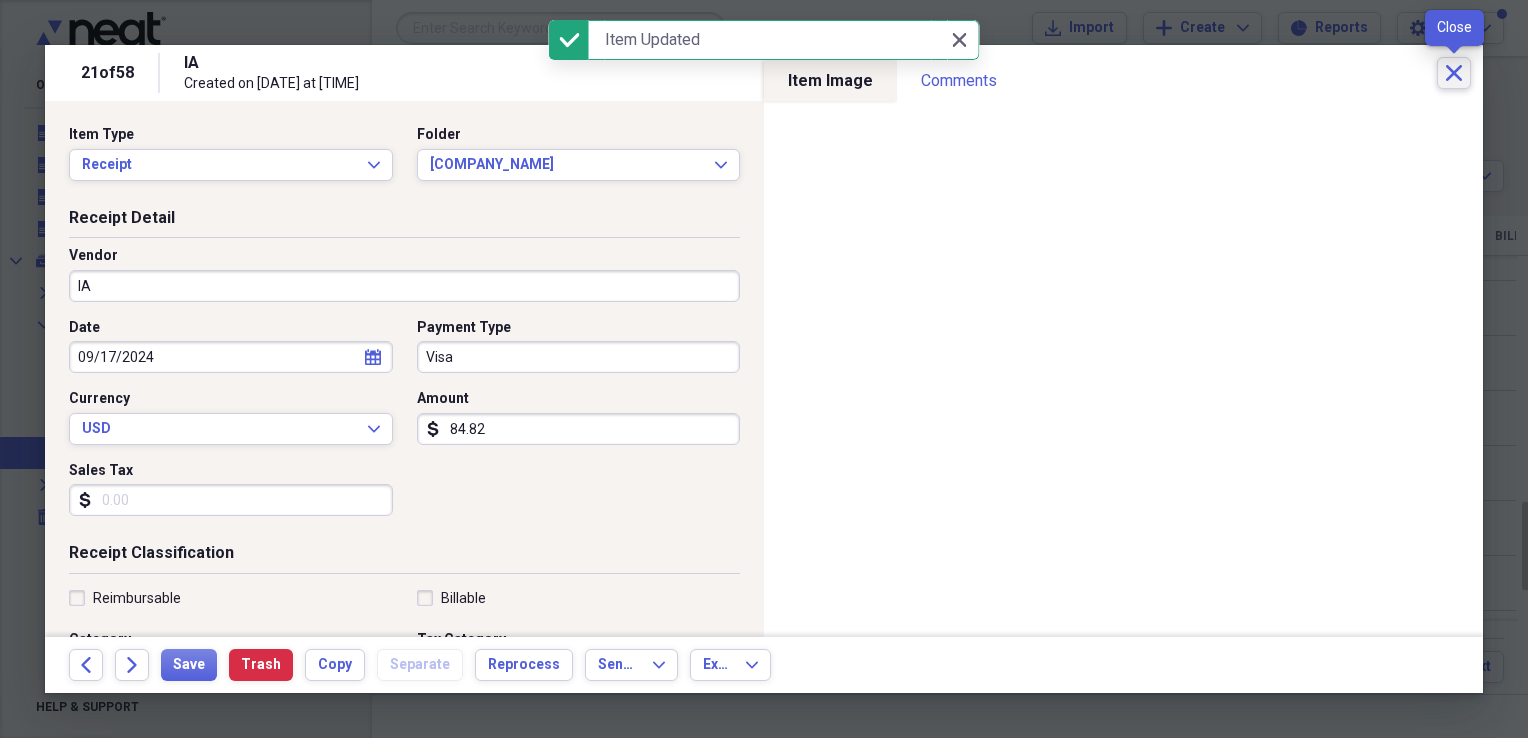 click on "Close" at bounding box center (1454, 73) 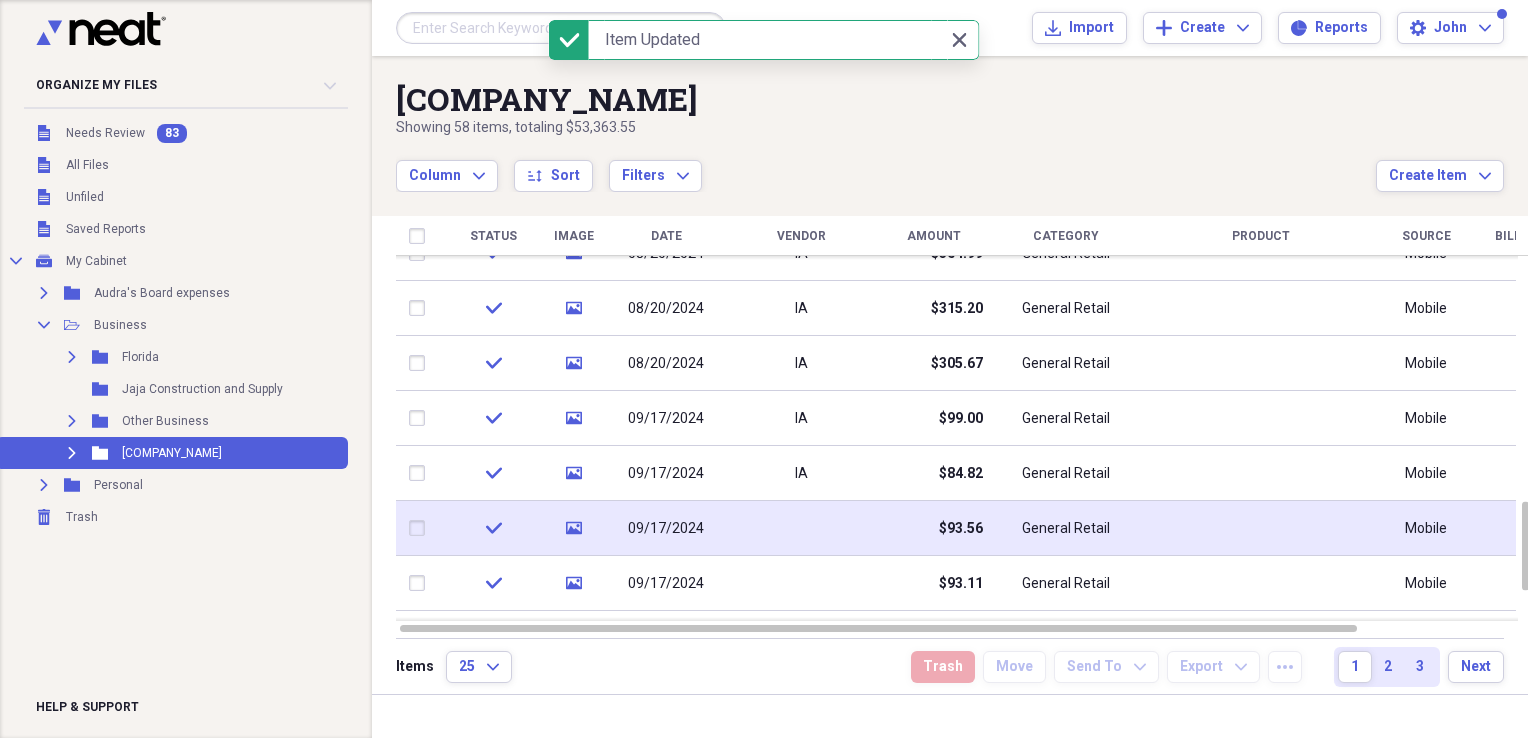click at bounding box center [801, 528] 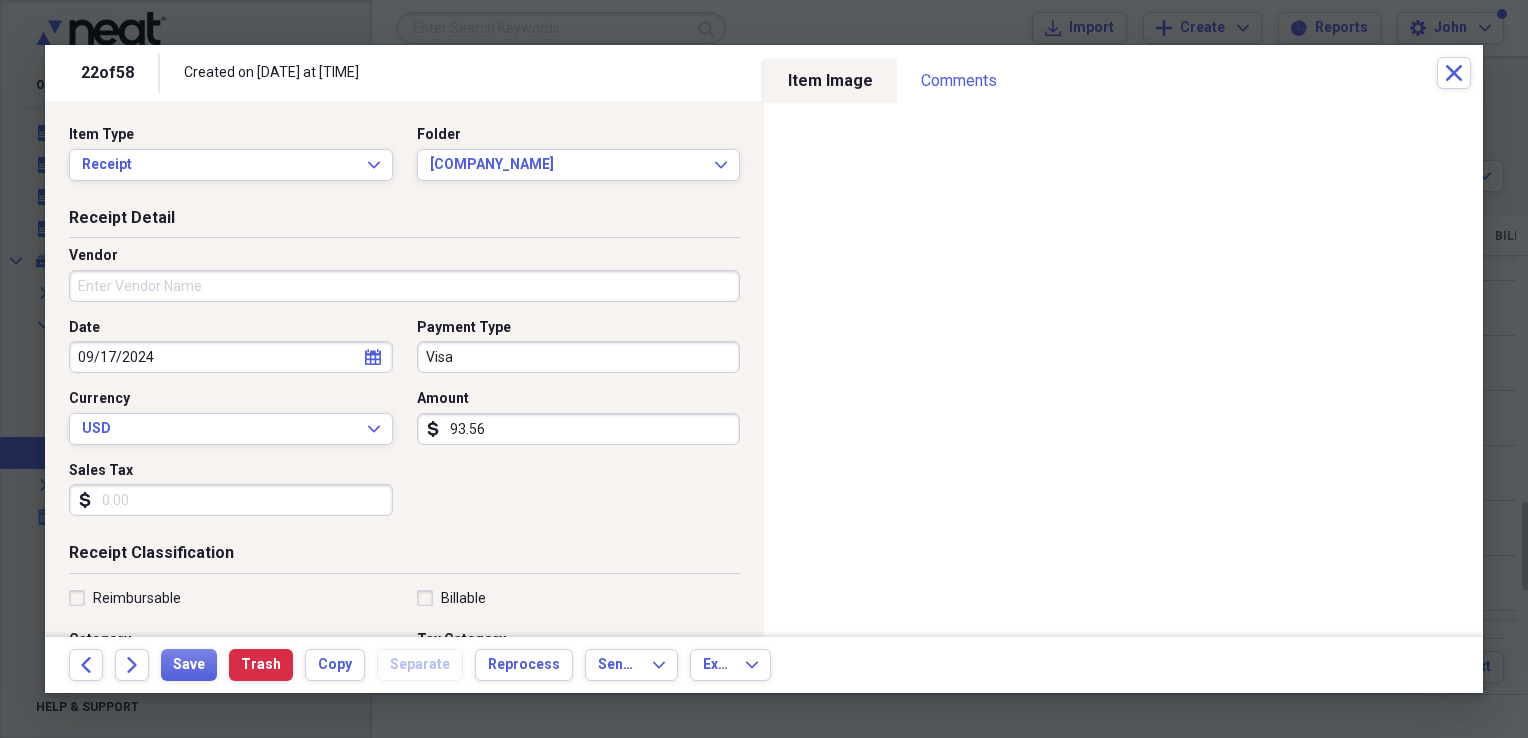 click on "Vendor" at bounding box center [404, 286] 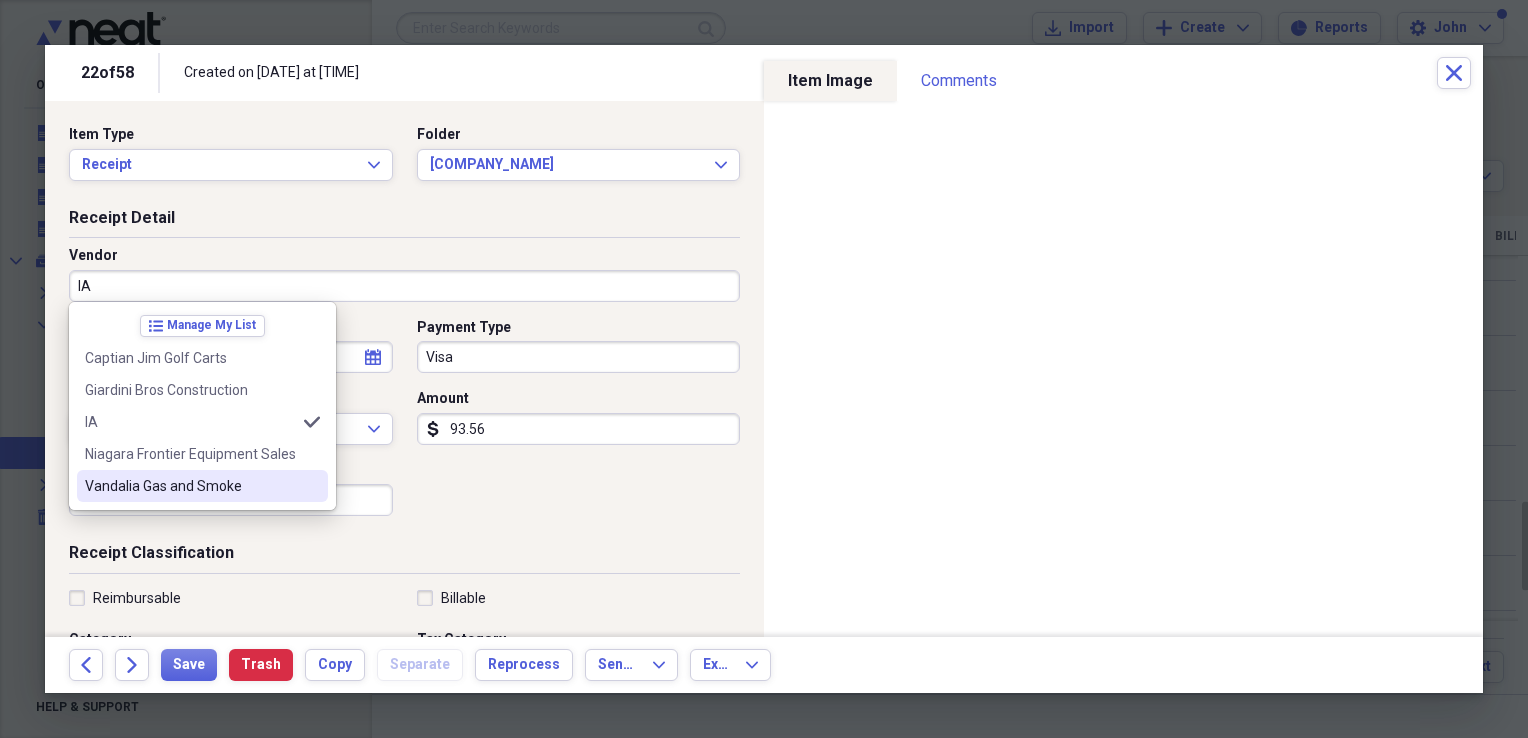 type on "IA" 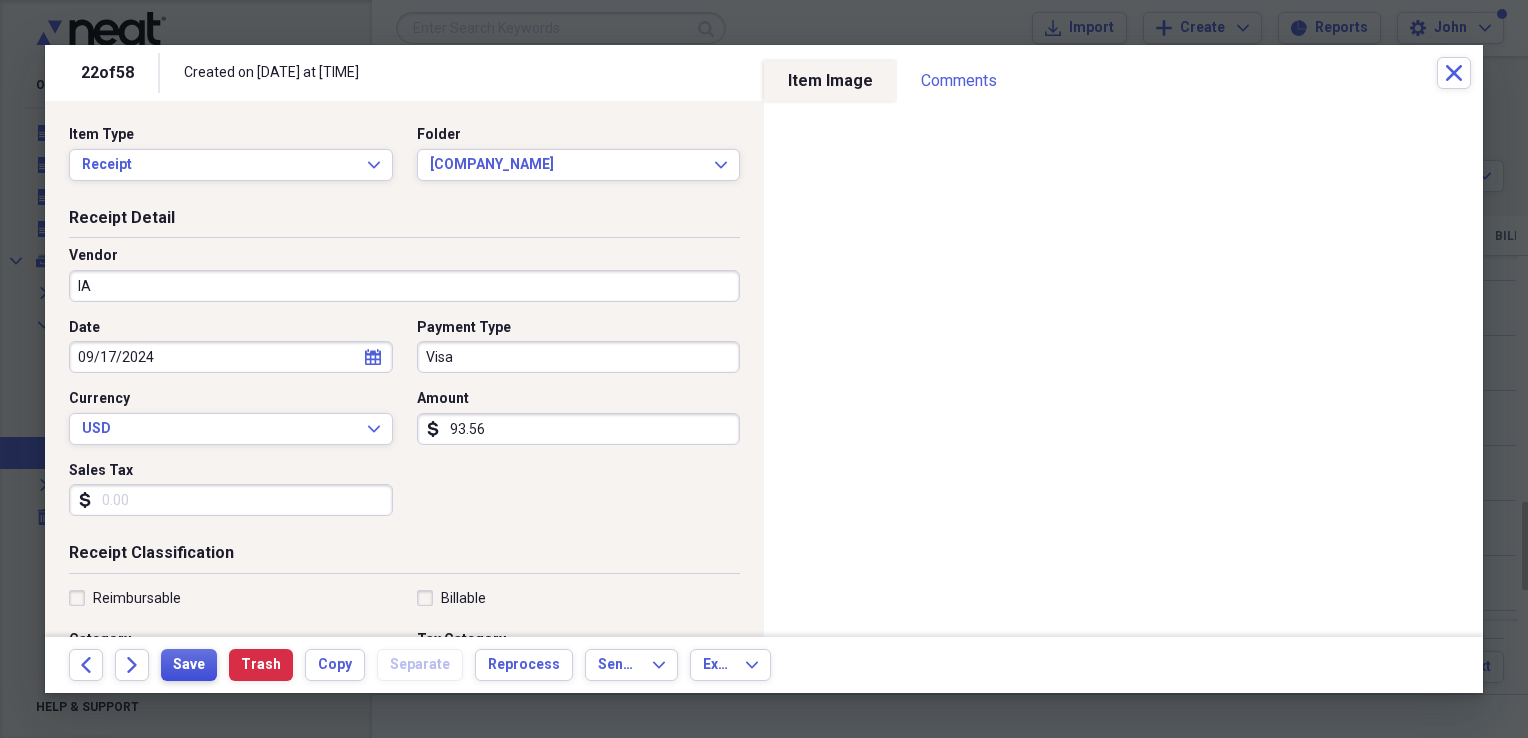 click on "Save" at bounding box center (189, 665) 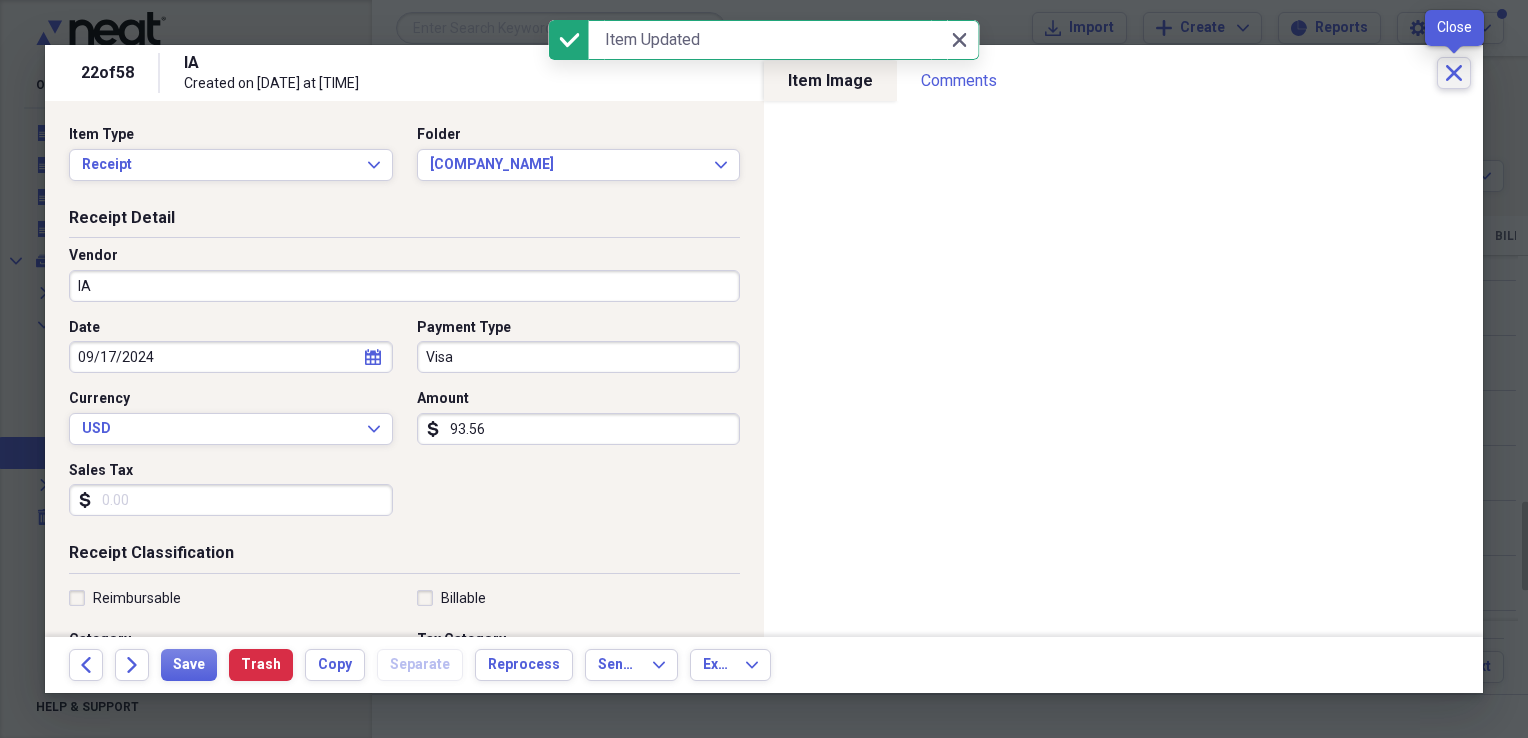 click on "Close" 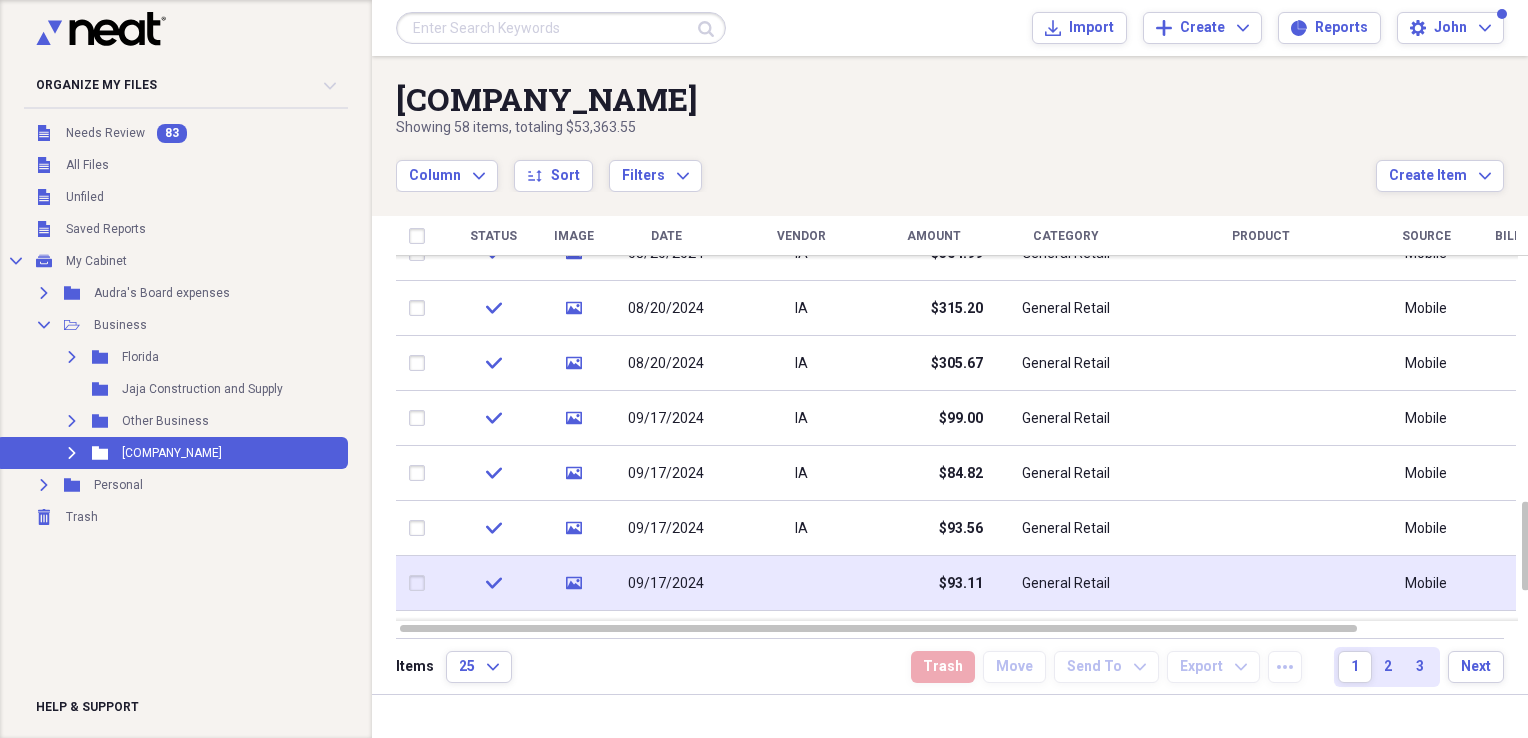 click at bounding box center (801, 583) 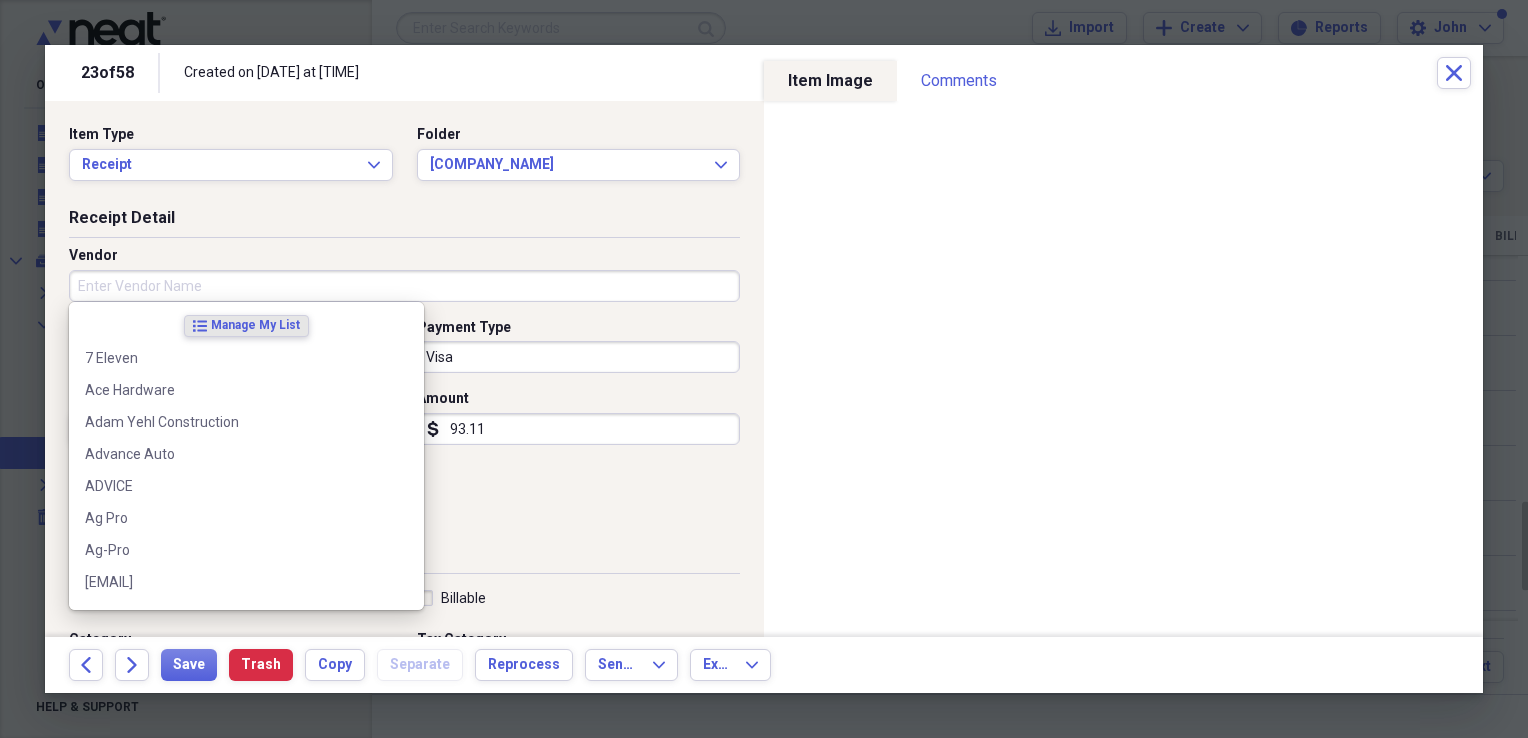 click on "Vendor" at bounding box center (404, 286) 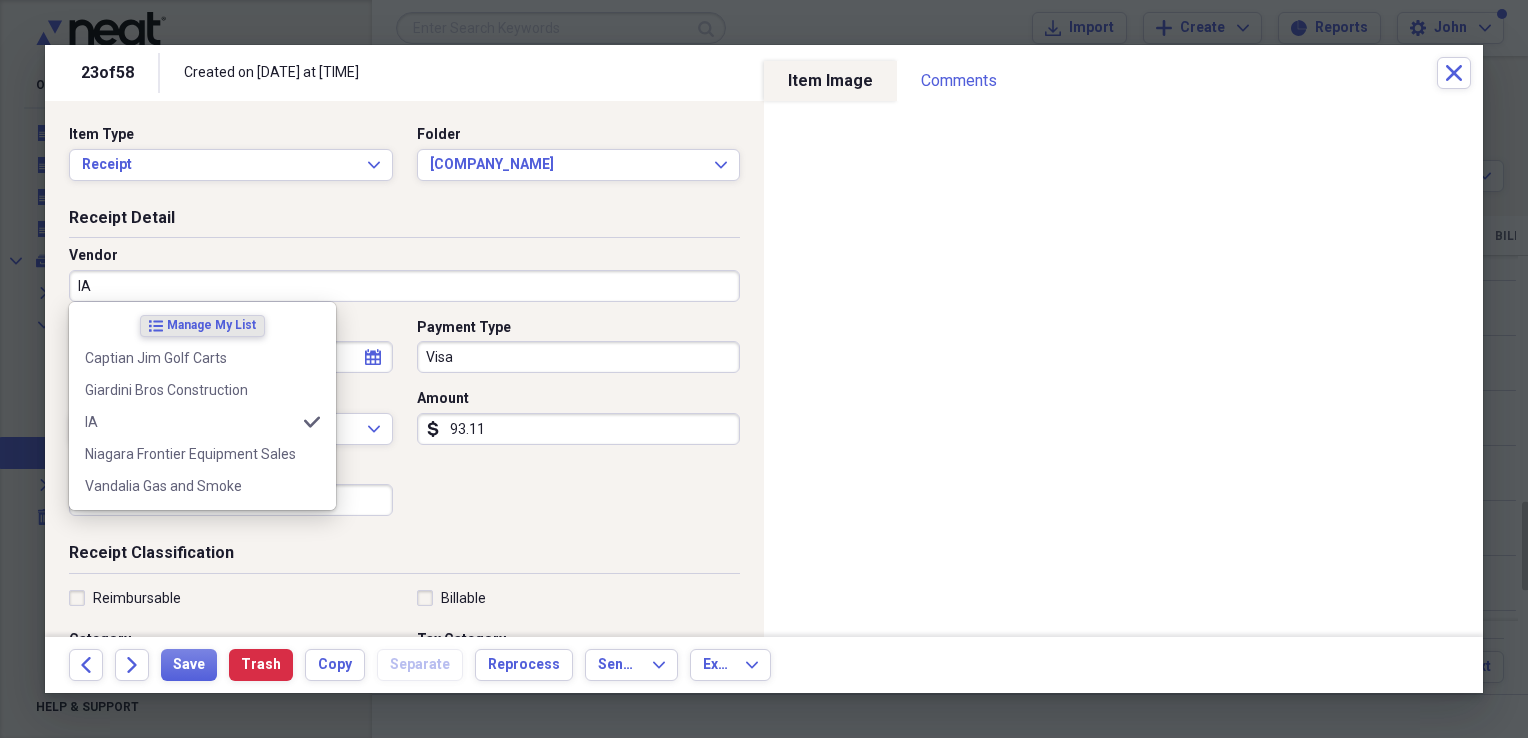 type on "IA" 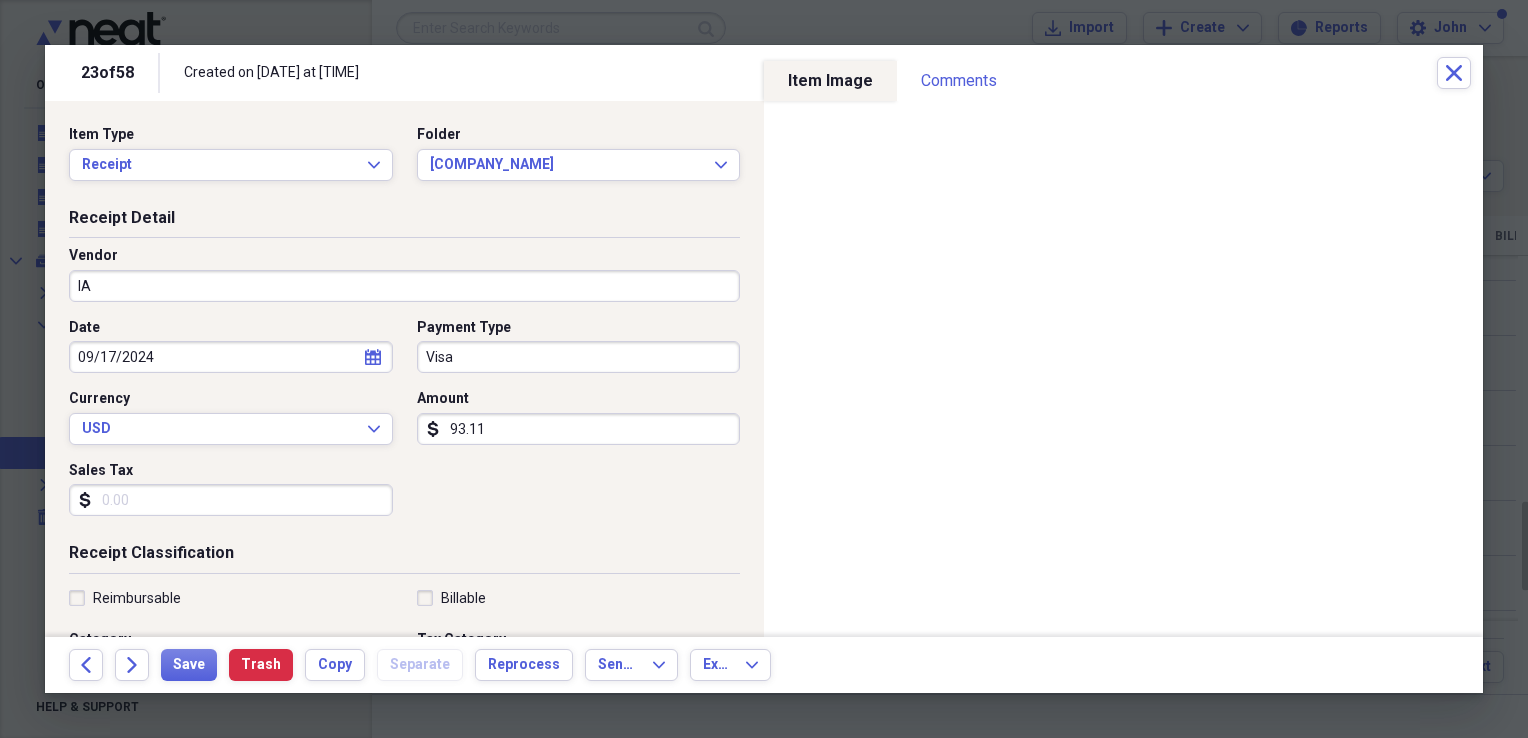 click on "Date [DATE] calendar Calendar Payment Type Visa Currency USD Expand Amount dollar-sign 93.11 Sales Tax dollar-sign" at bounding box center (404, 425) 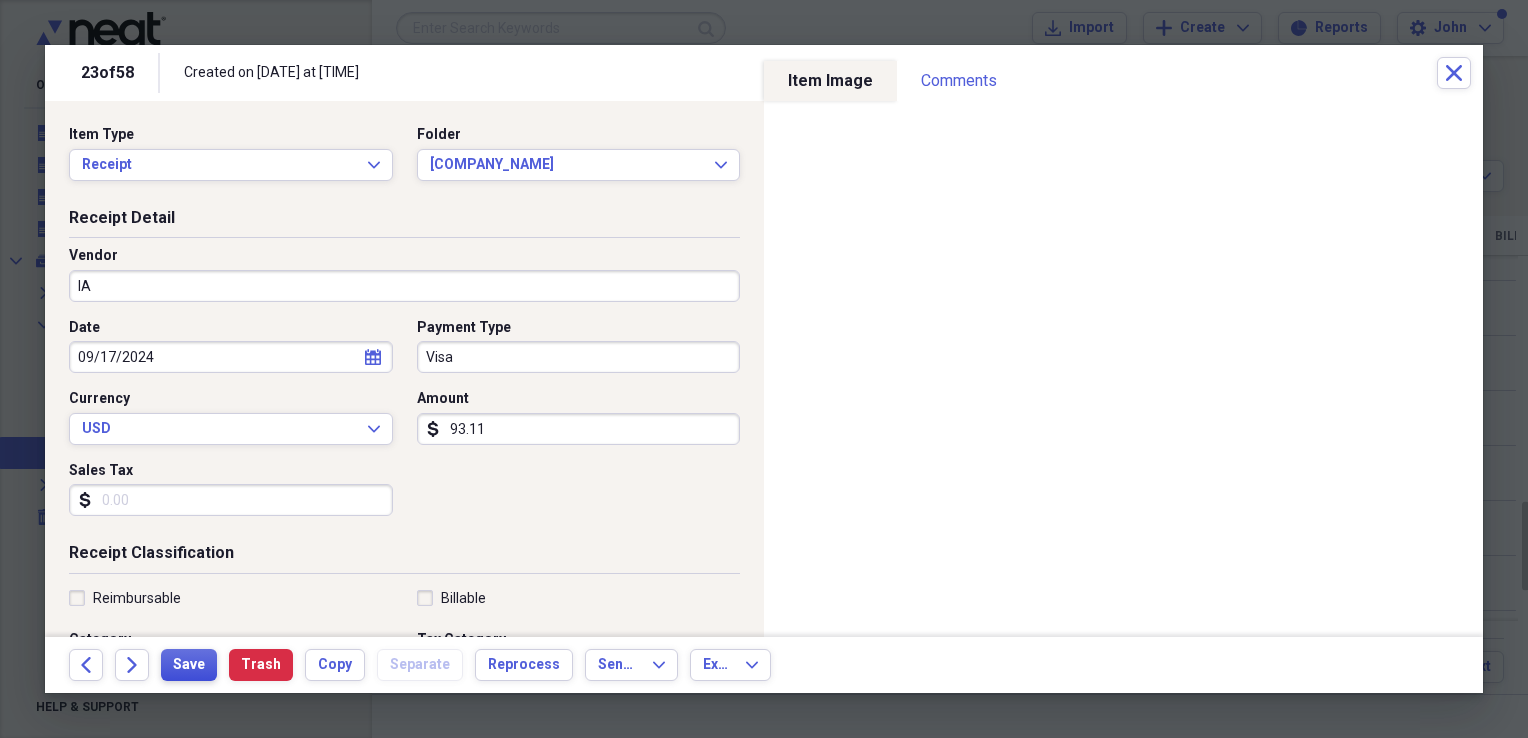 click on "Save" at bounding box center [189, 665] 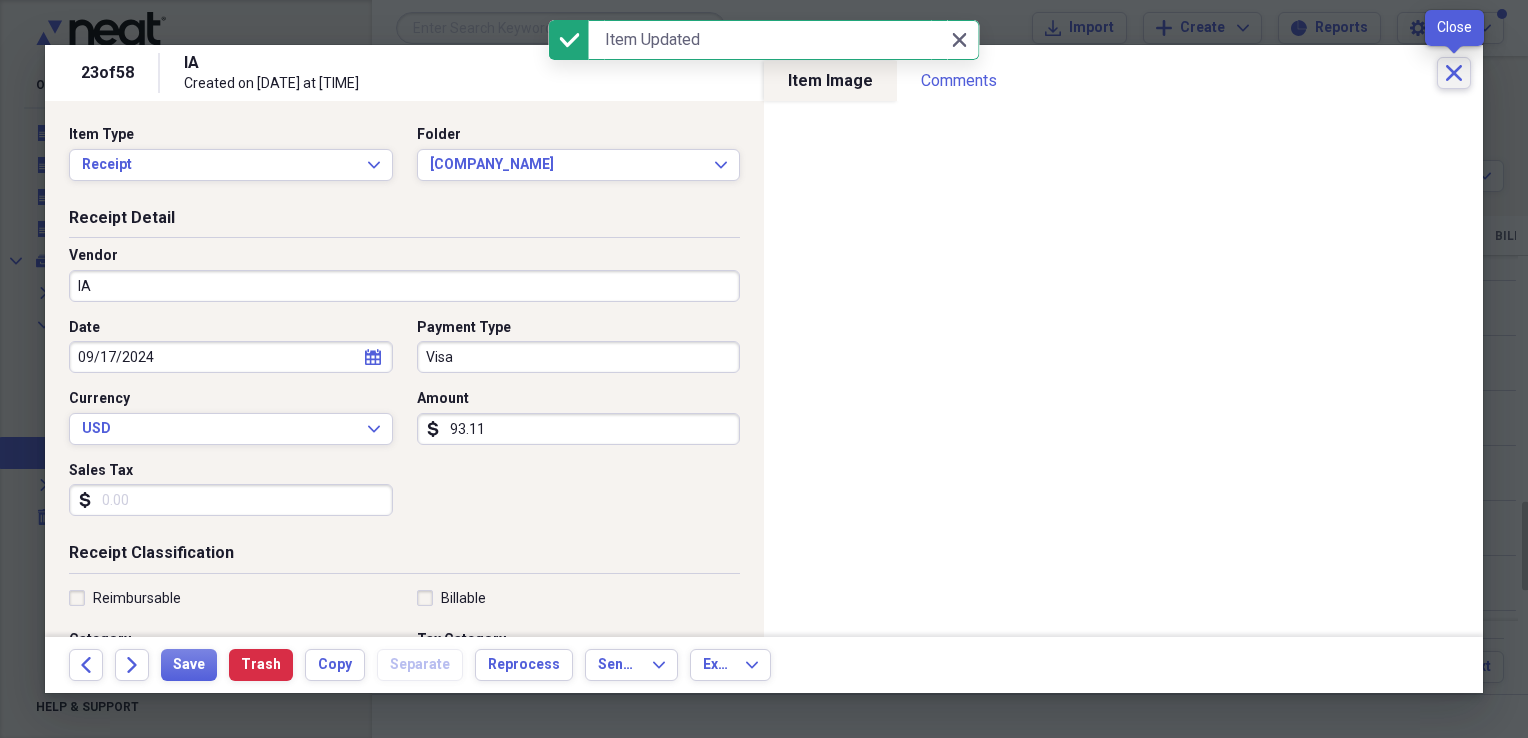 click on "Close" 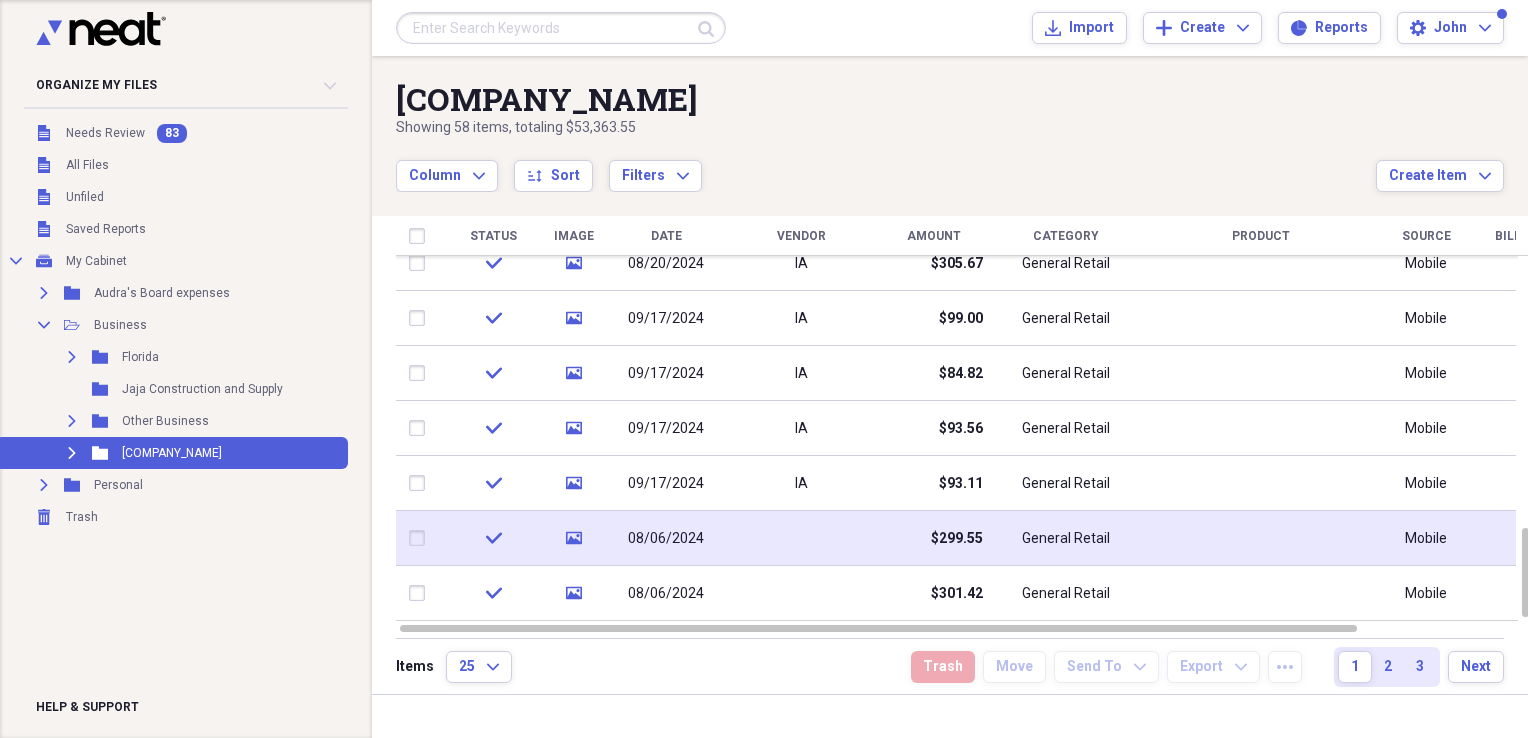 click at bounding box center (801, 538) 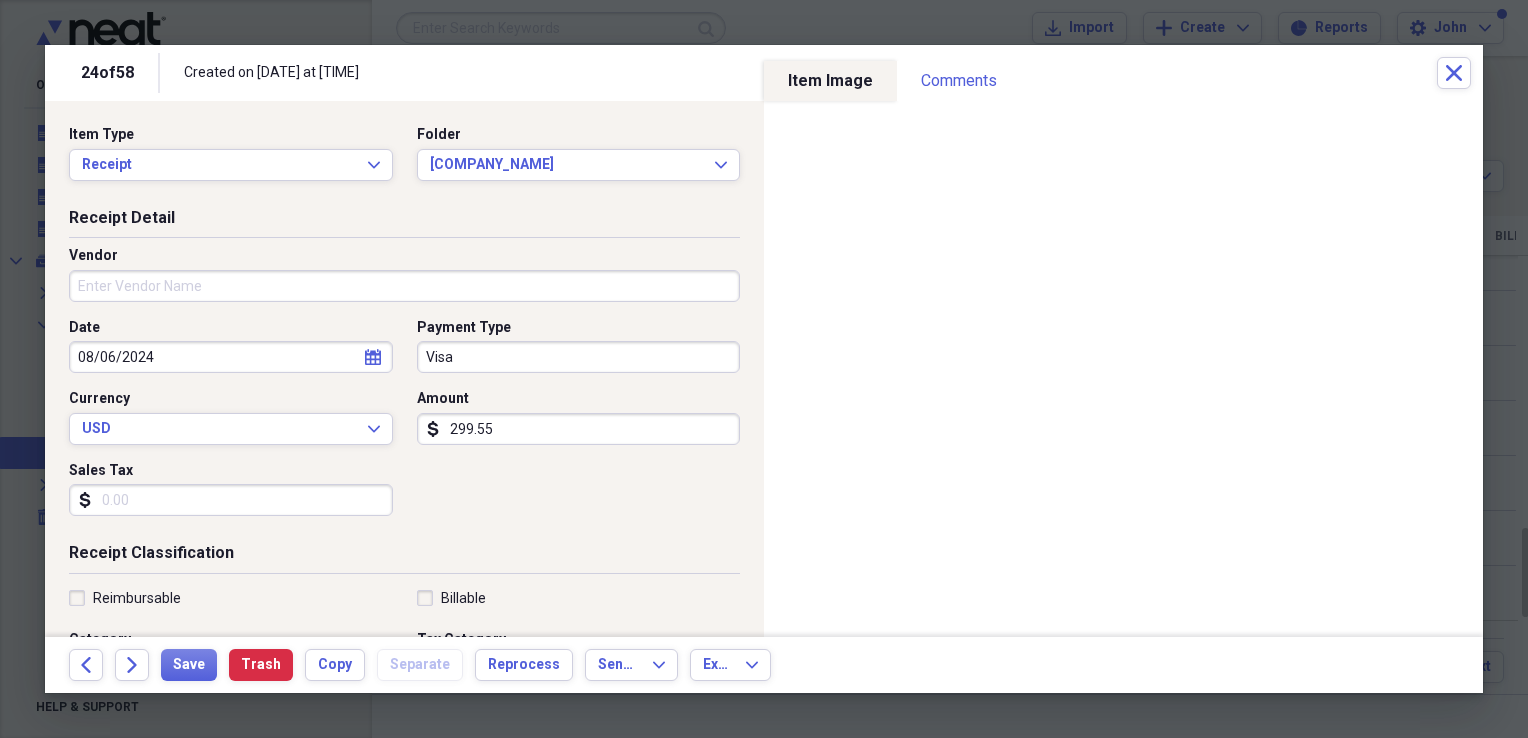 click on "Vendor" at bounding box center (404, 286) 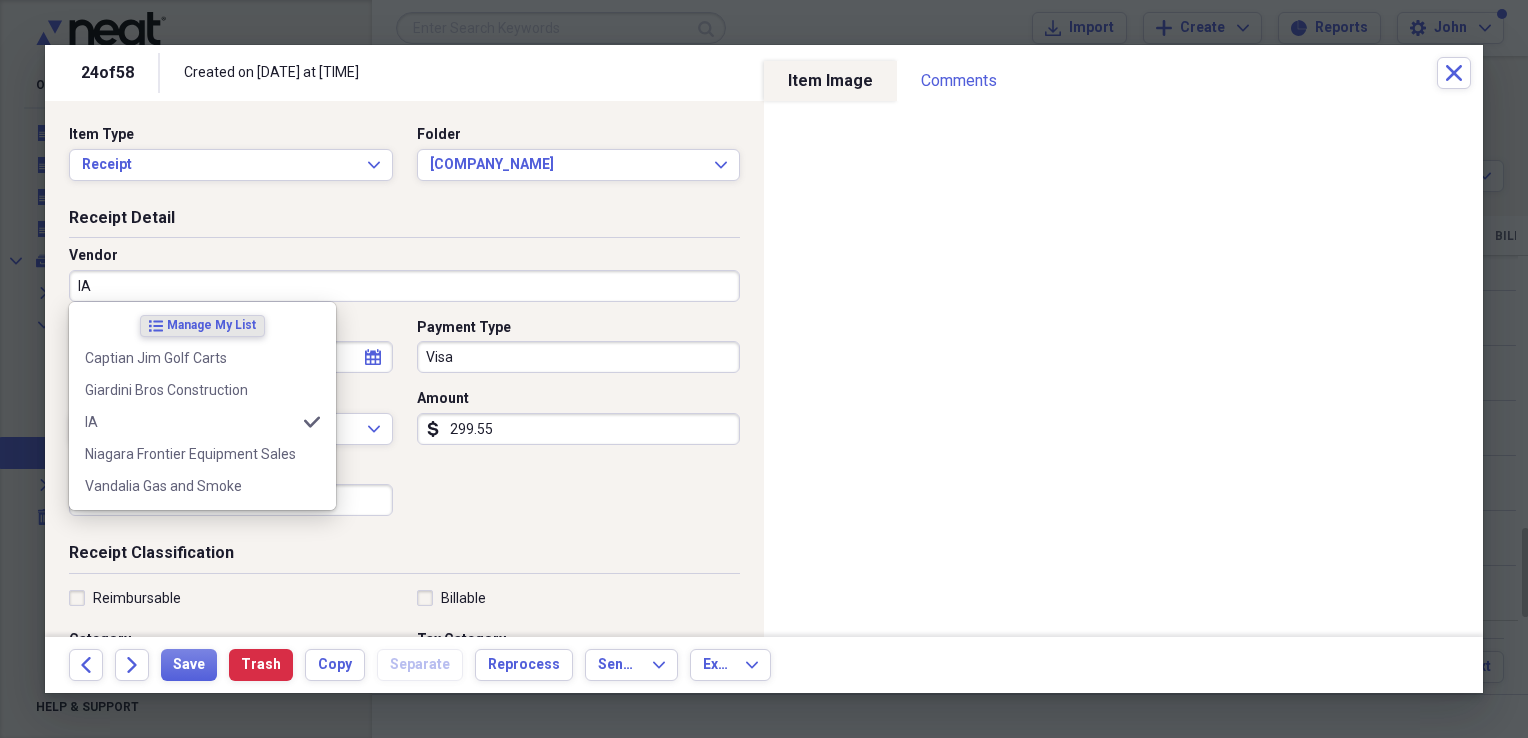 type on "IA" 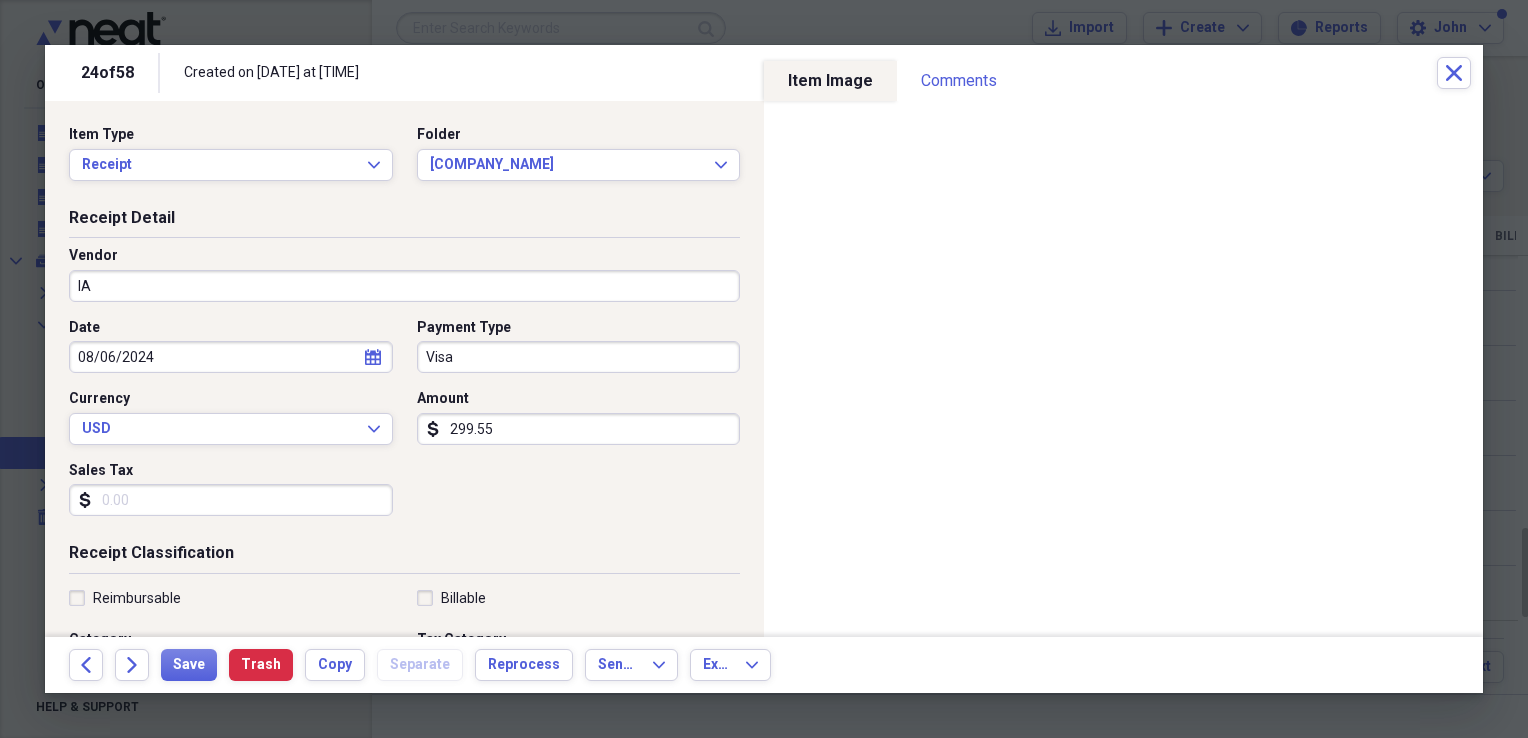 click on "Date [DATE] calendar Calendar Payment Type Visa Currency USD Expand Amount dollar-sign 299.55 Sales Tax dollar-sign" at bounding box center [404, 425] 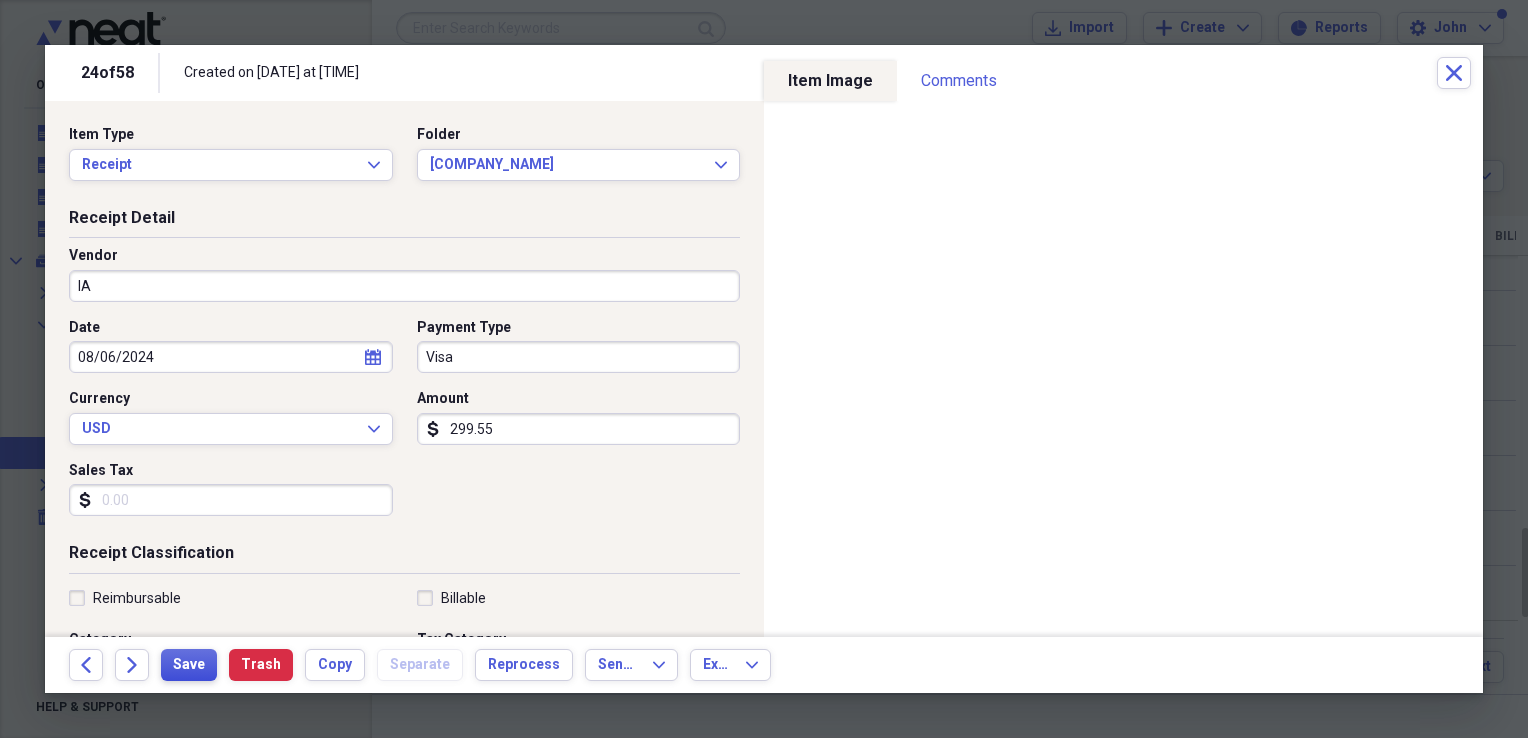 click on "Save" at bounding box center [189, 665] 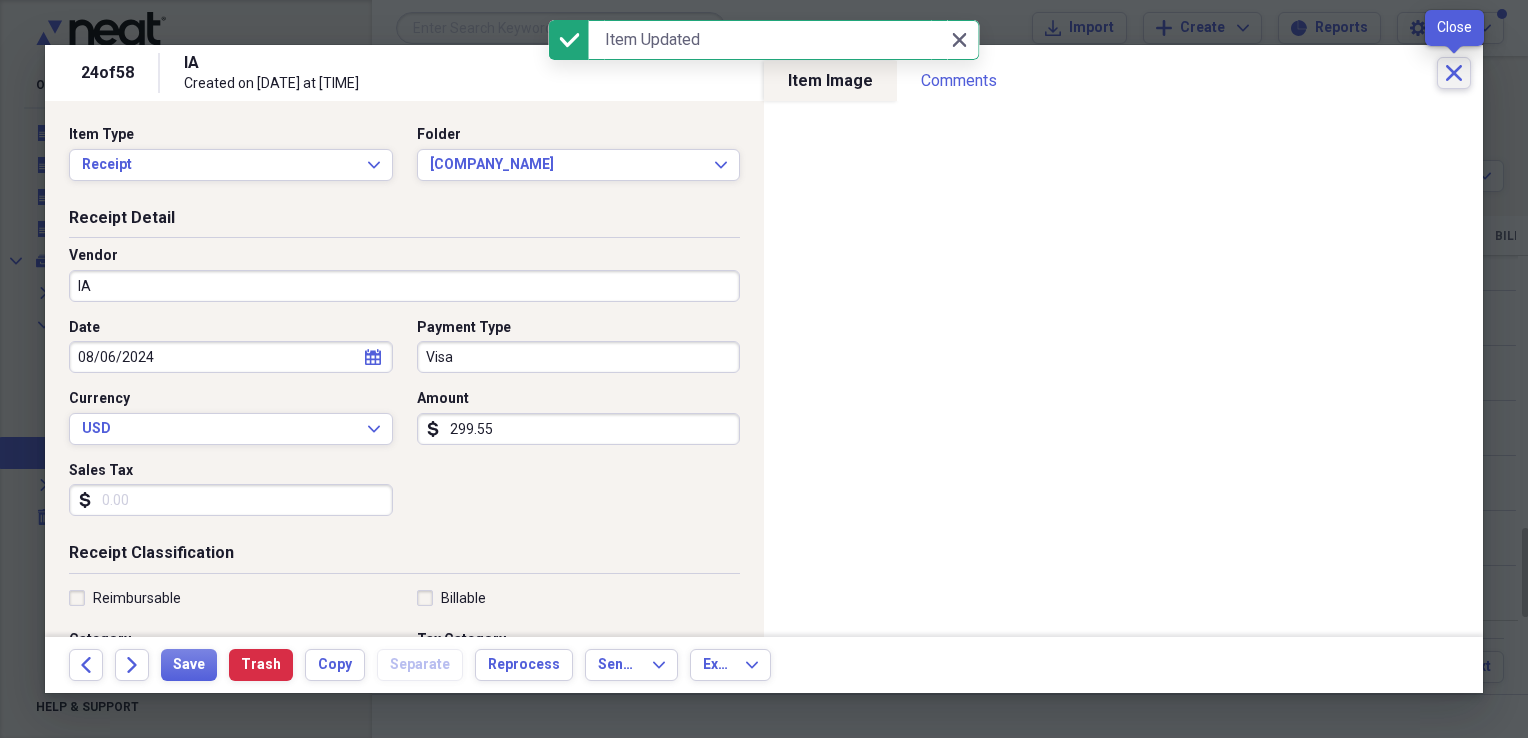 click on "Close" 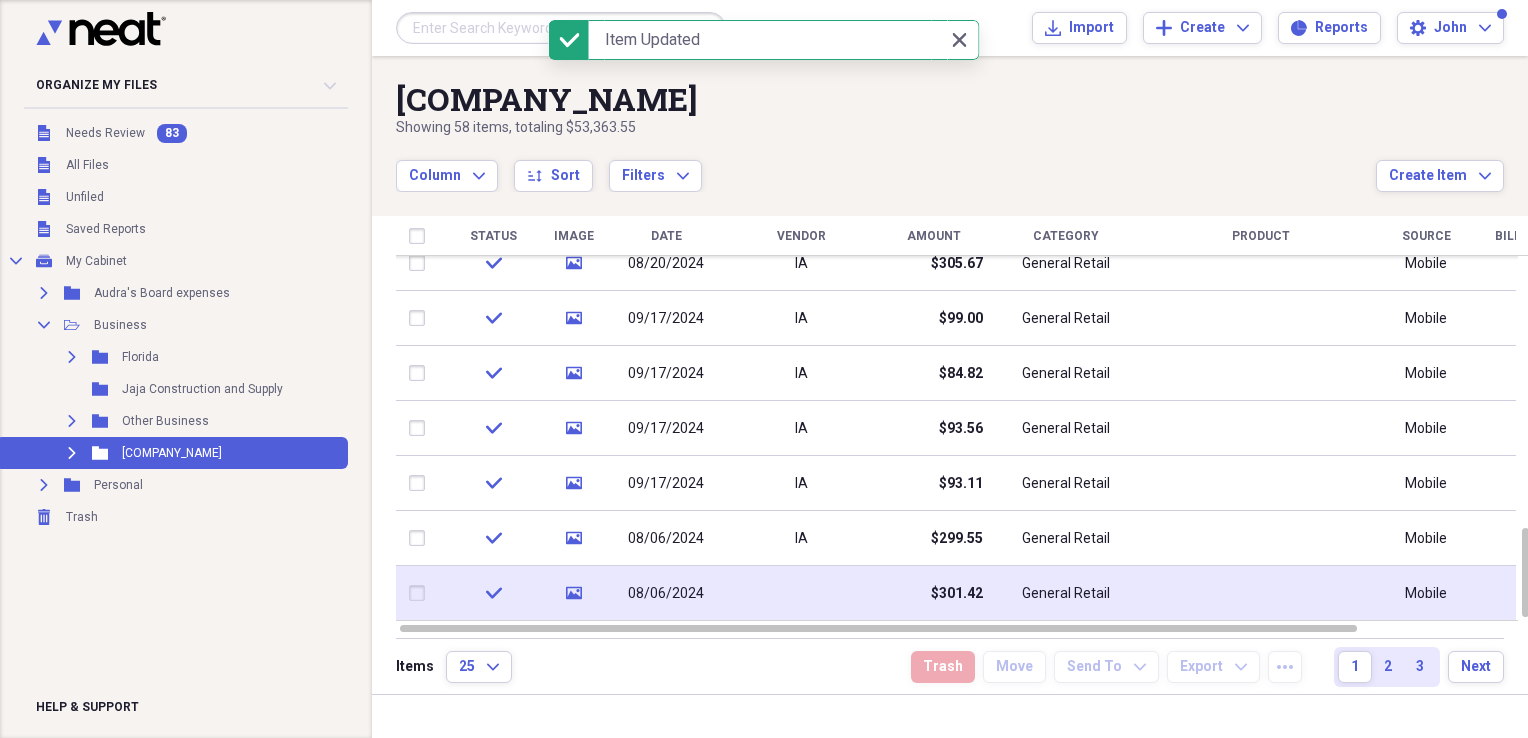 click at bounding box center [801, 593] 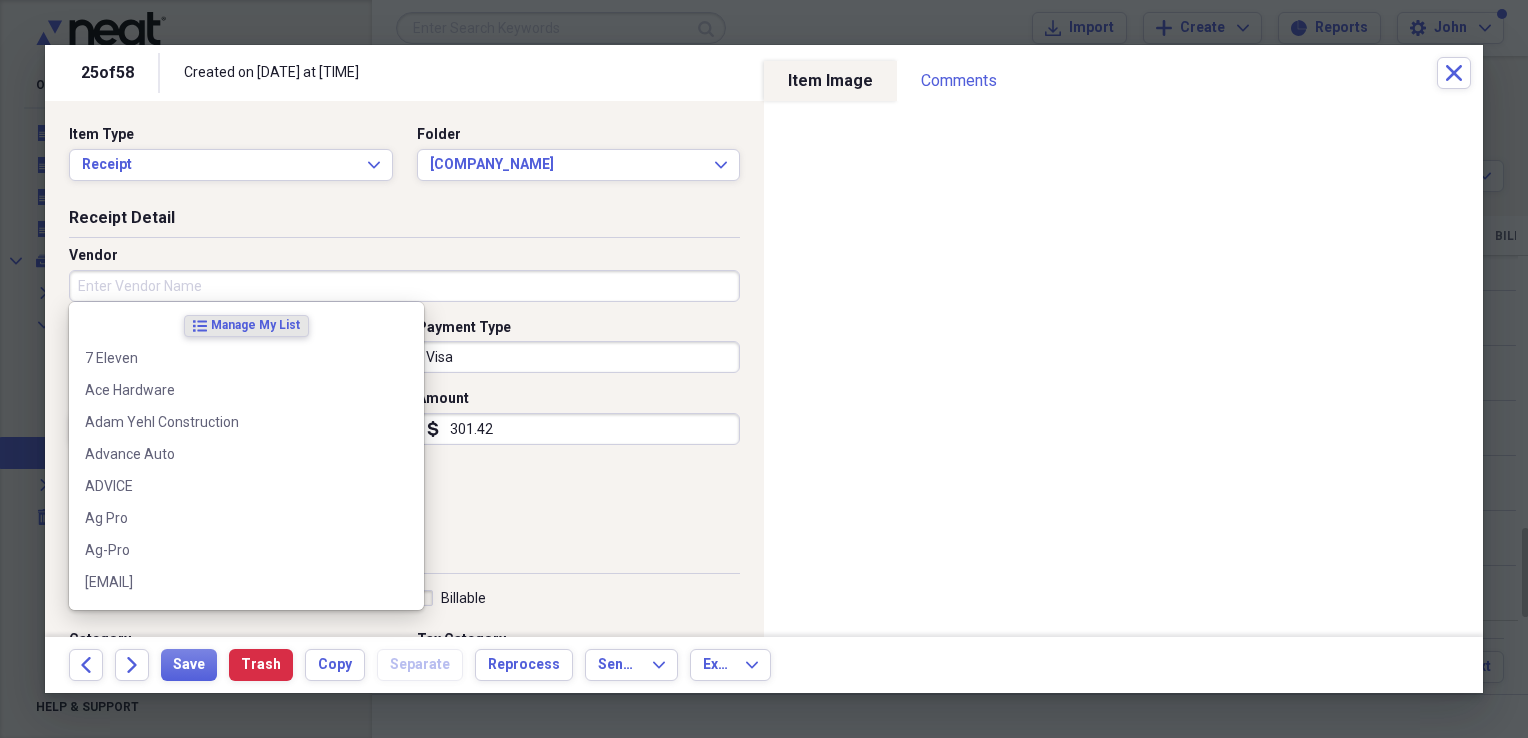 drag, startPoint x: 293, startPoint y: 283, endPoint x: 395, endPoint y: 217, distance: 121.49074 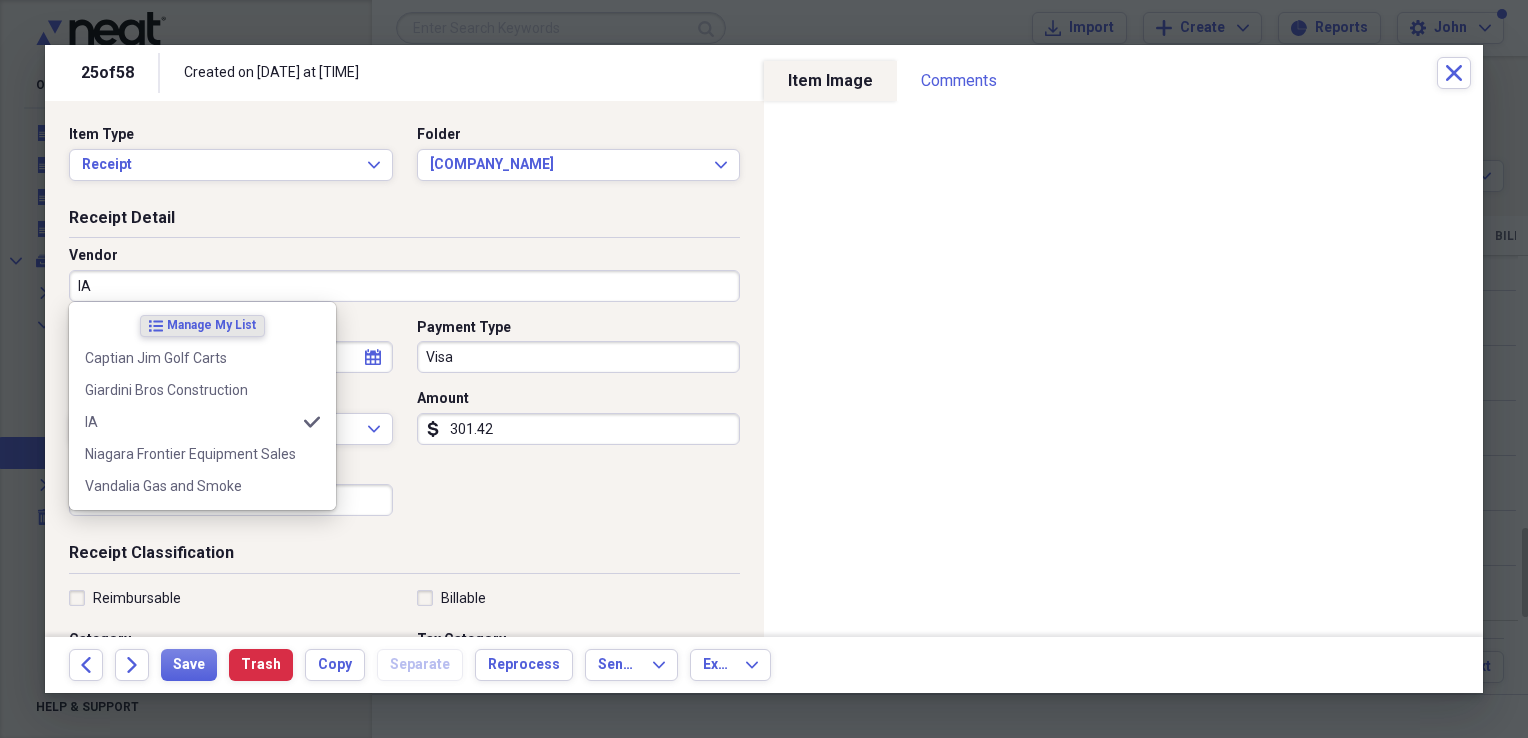 type on "IA" 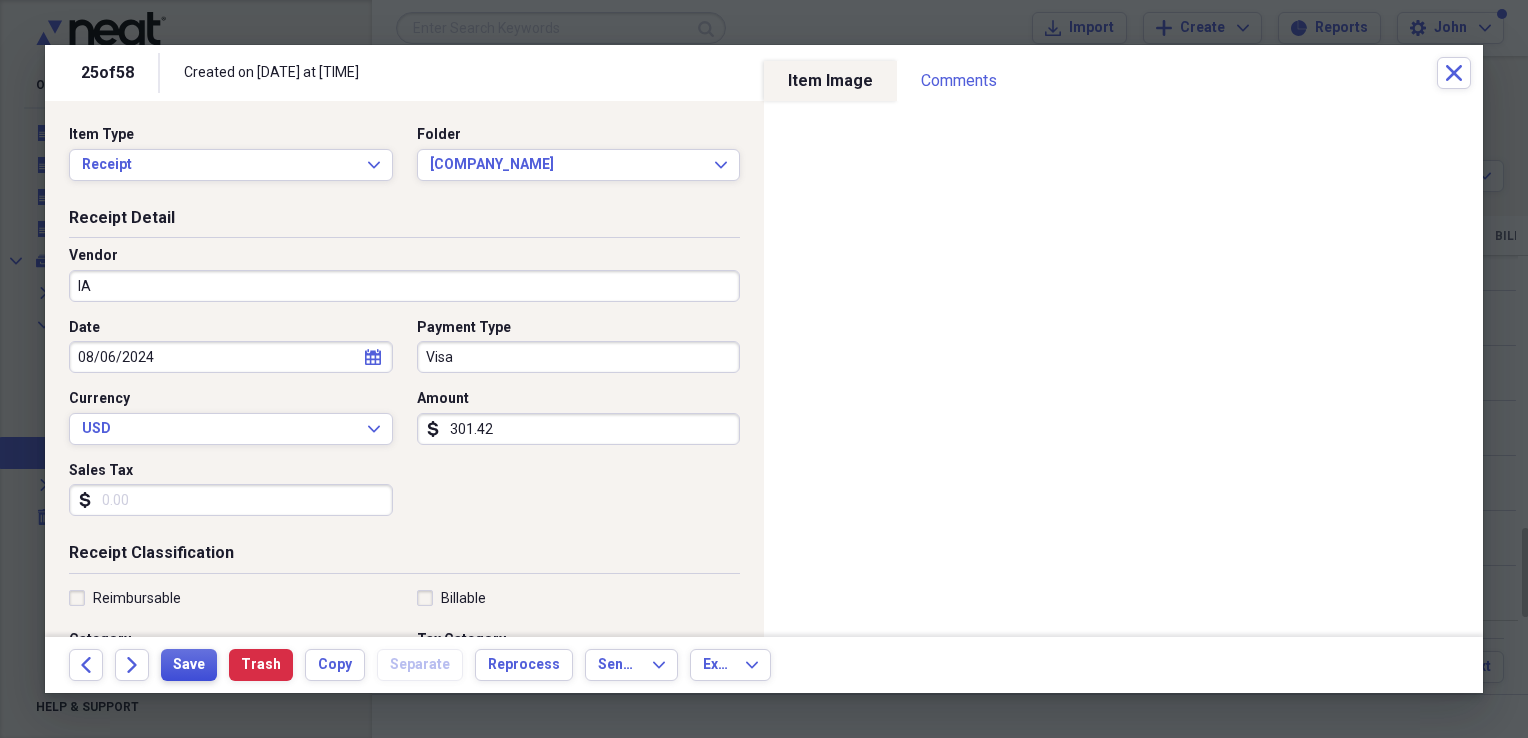 click on "Save" at bounding box center (189, 665) 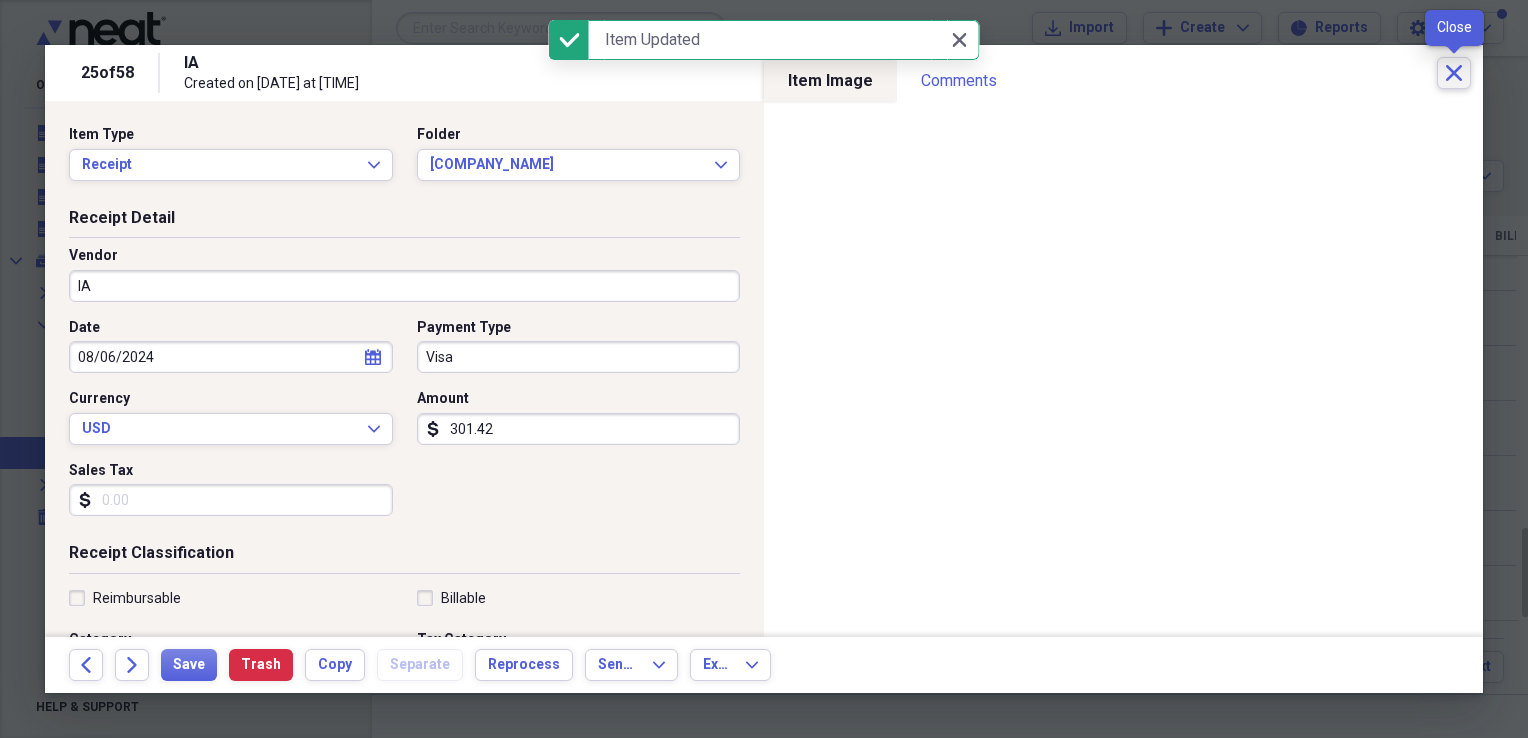 click on "Close" at bounding box center [1454, 73] 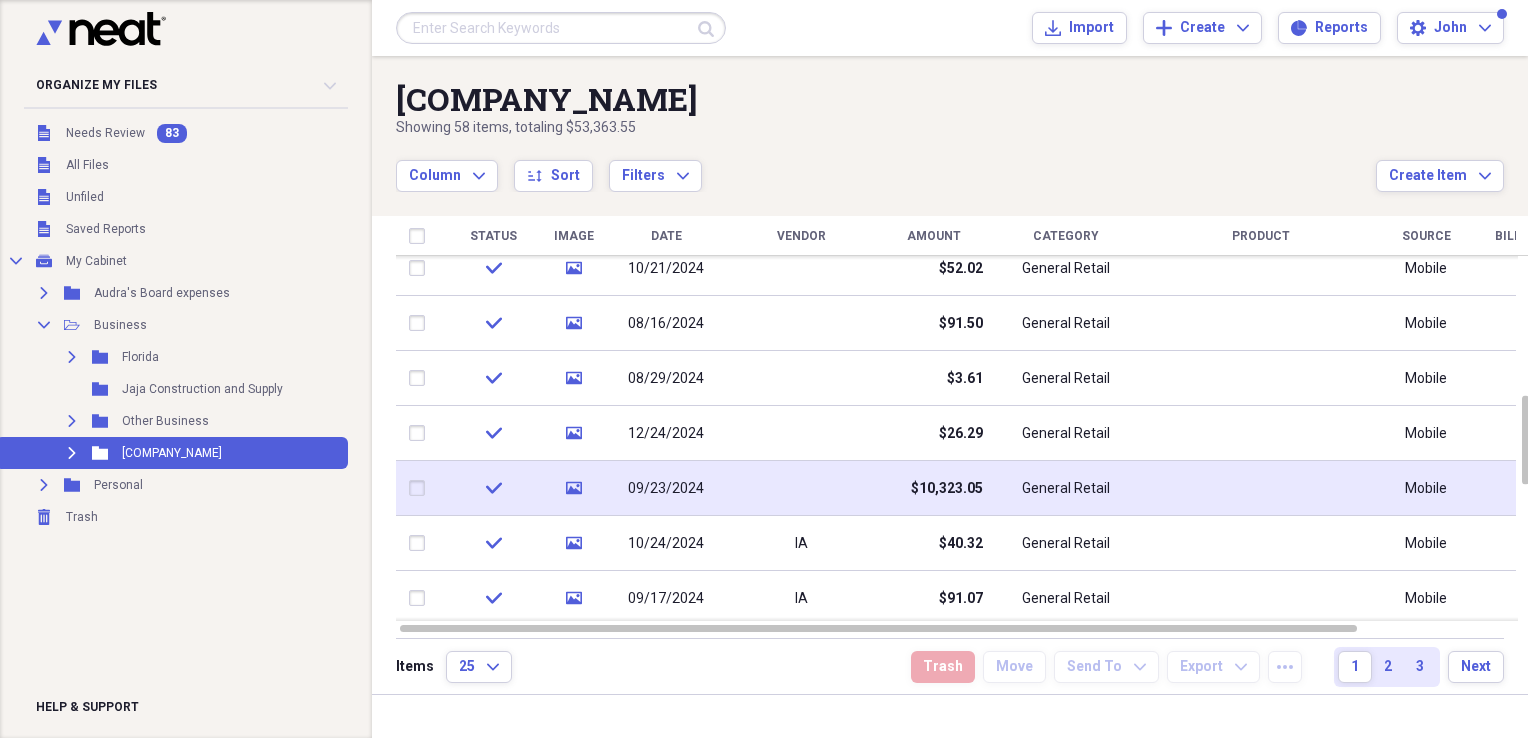click at bounding box center [801, 488] 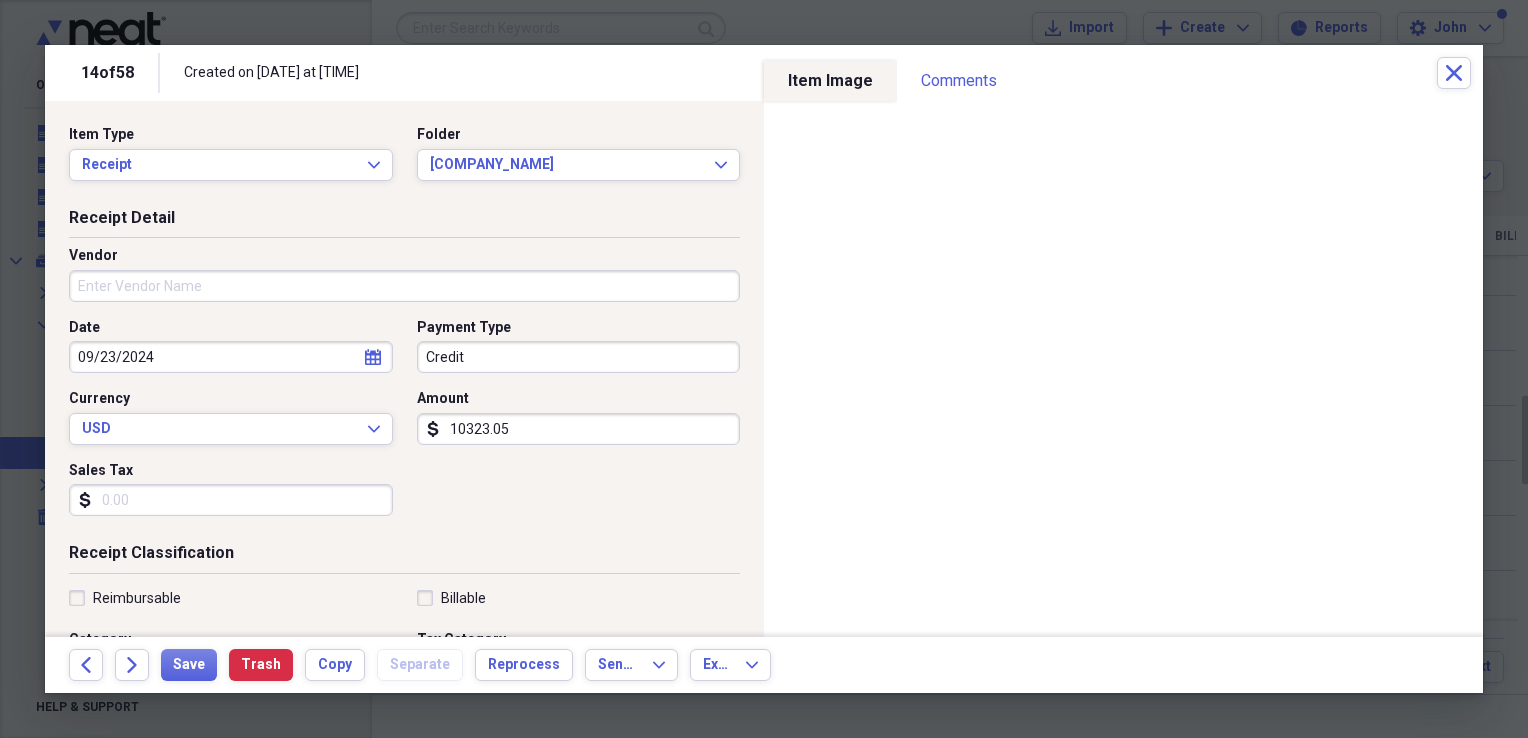 click on "Vendor" at bounding box center (404, 286) 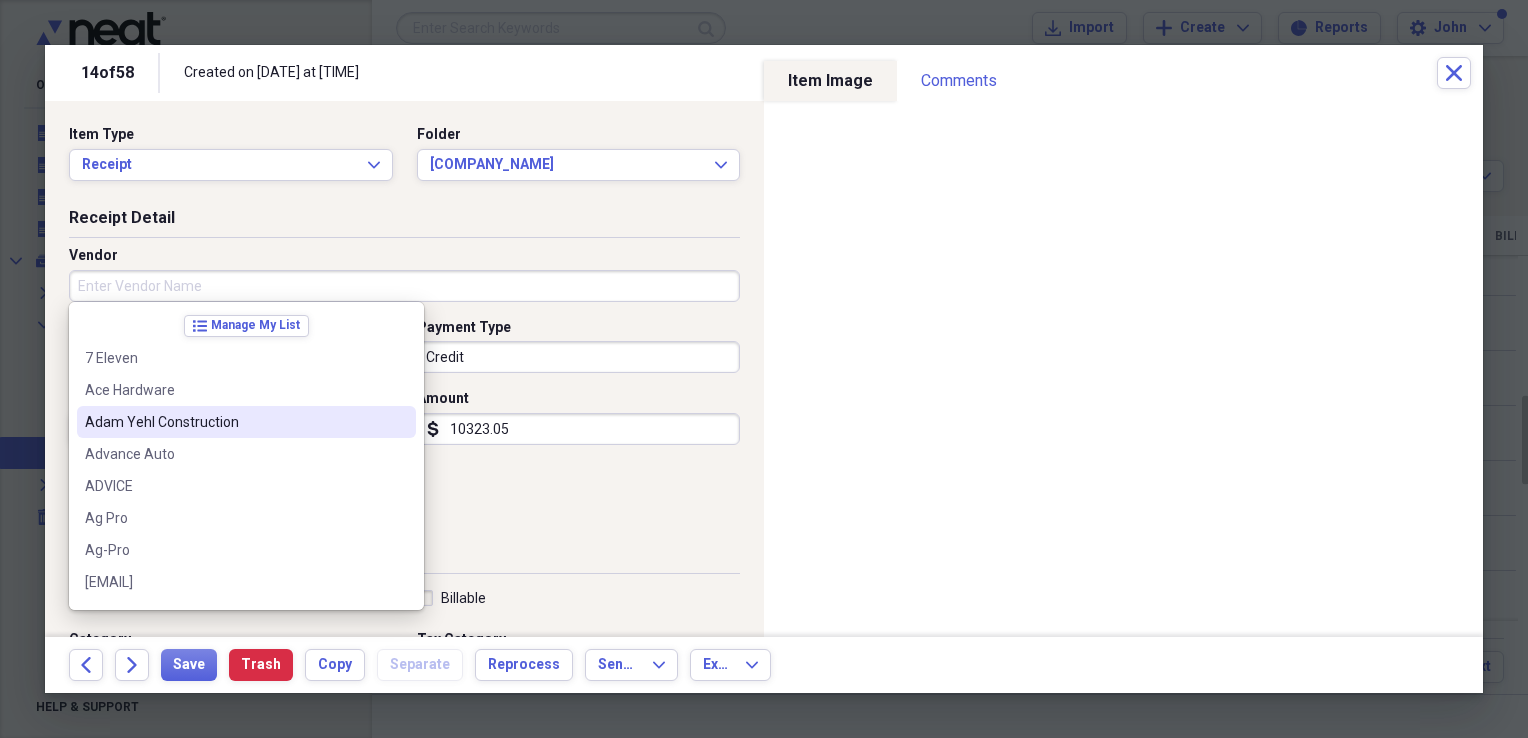 click on "Adam Yehl Construction" at bounding box center (246, 422) 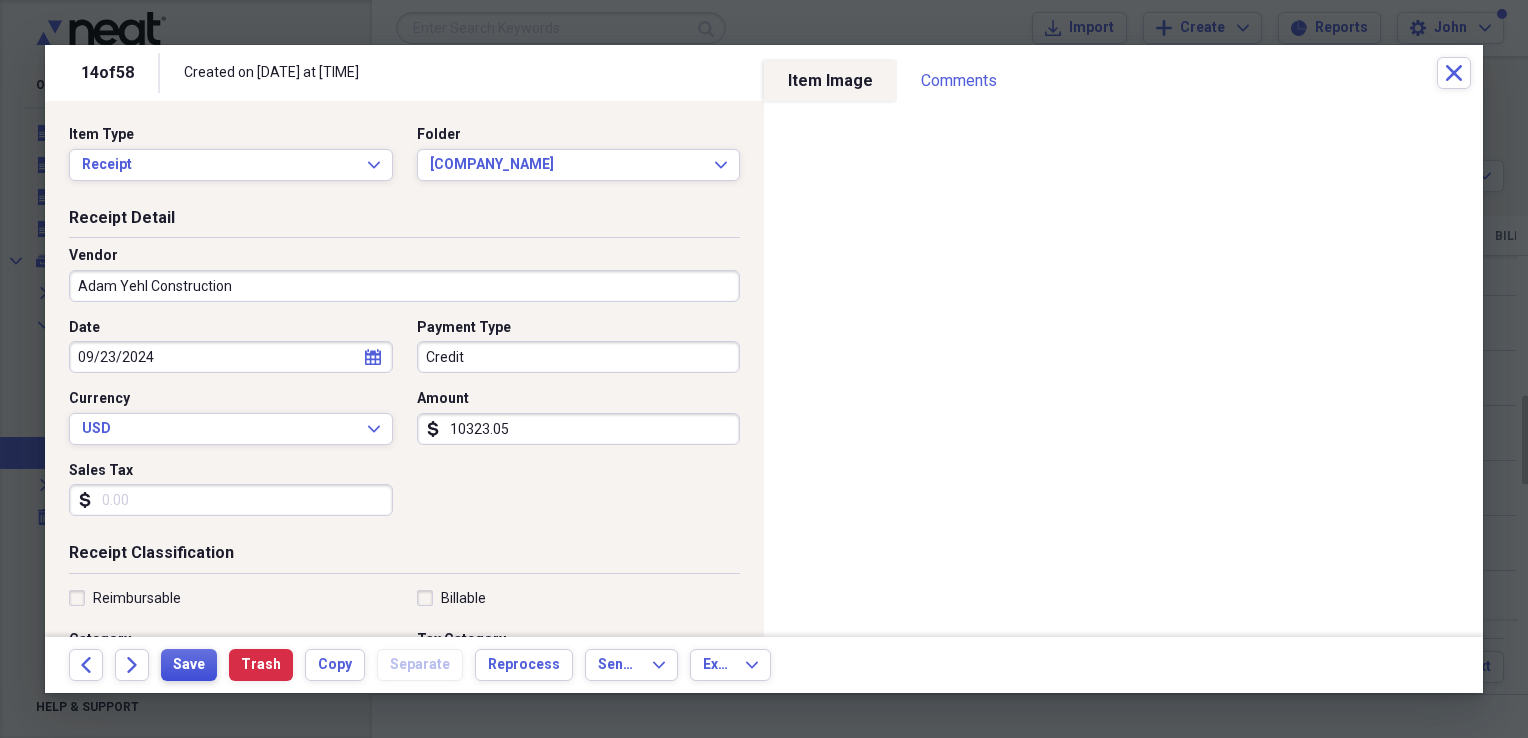 click on "Save" at bounding box center [189, 665] 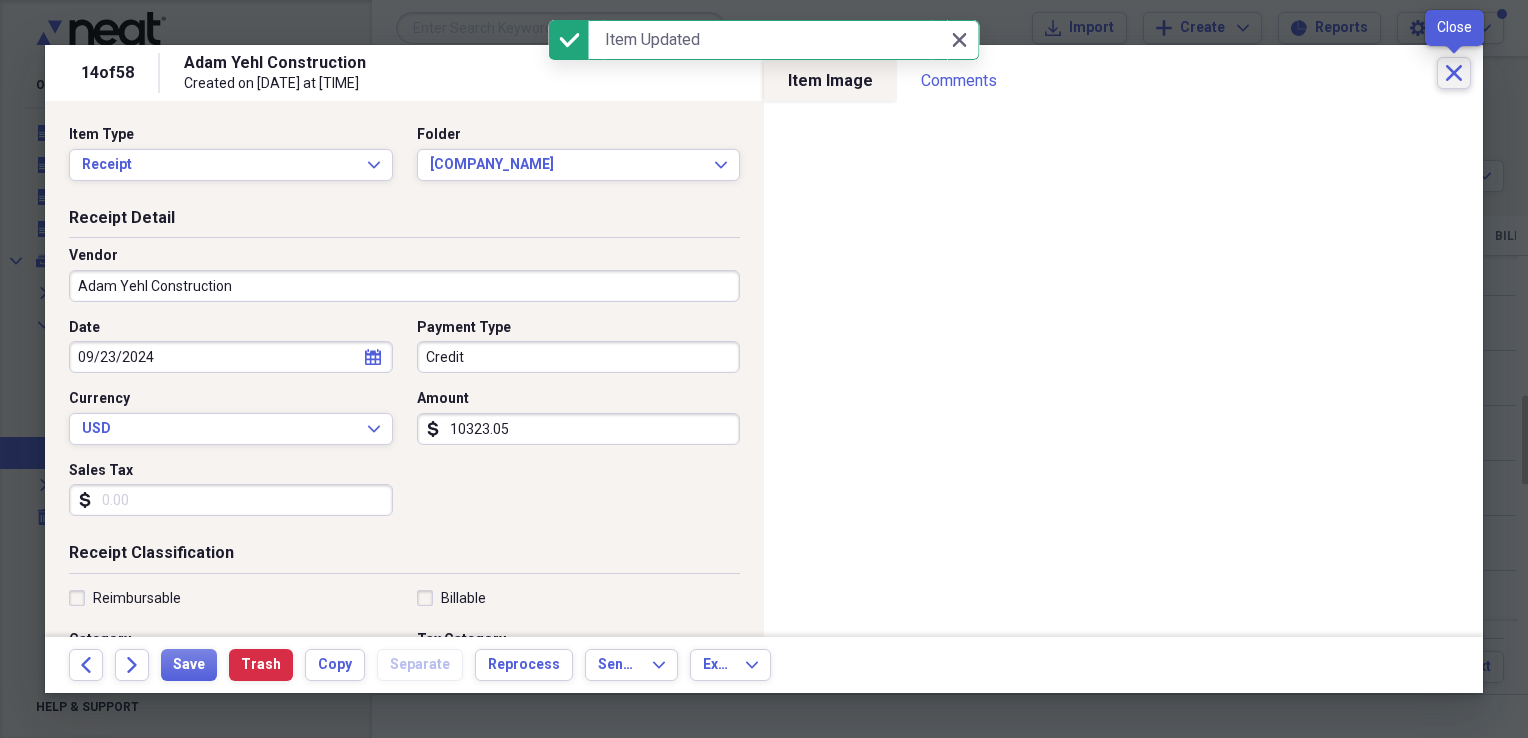 click 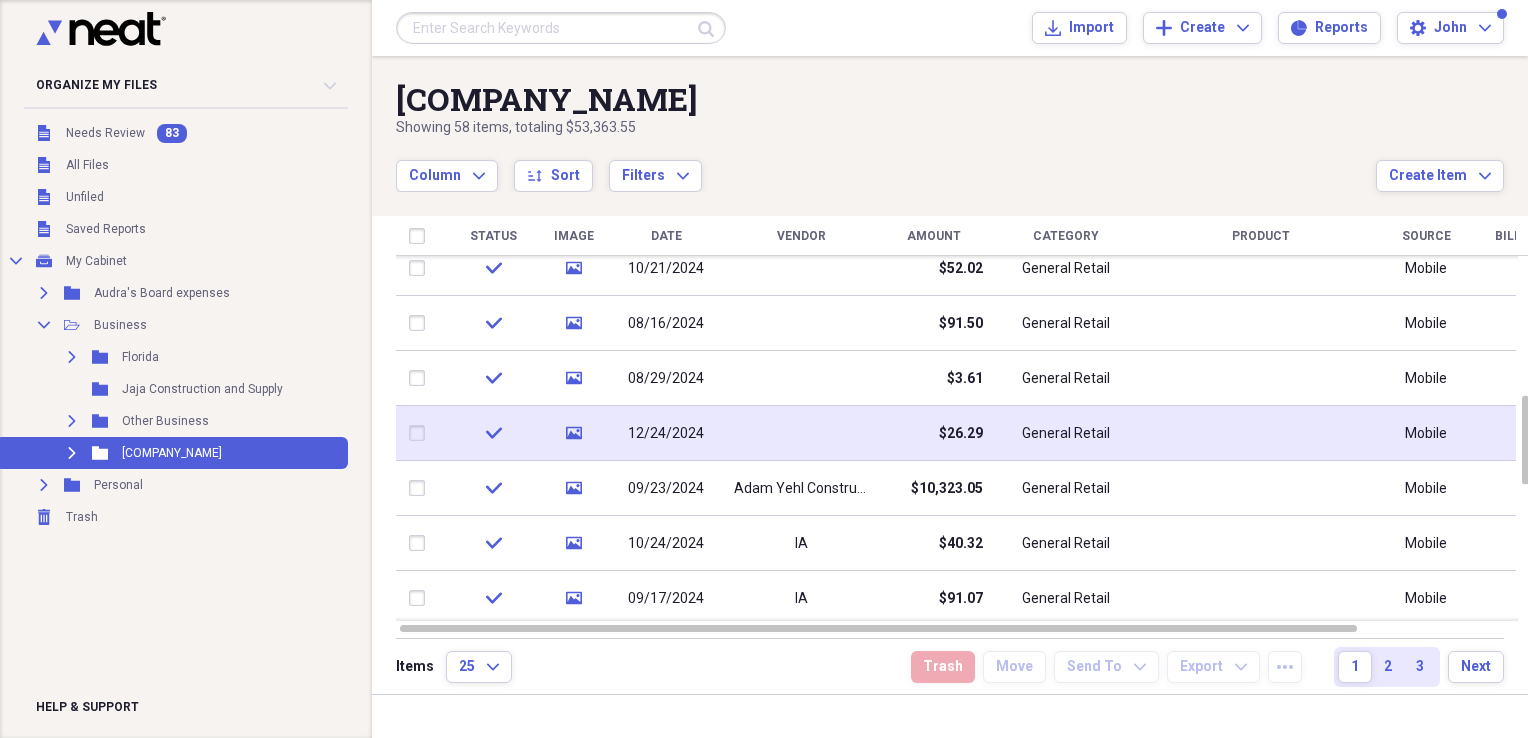click at bounding box center (801, 433) 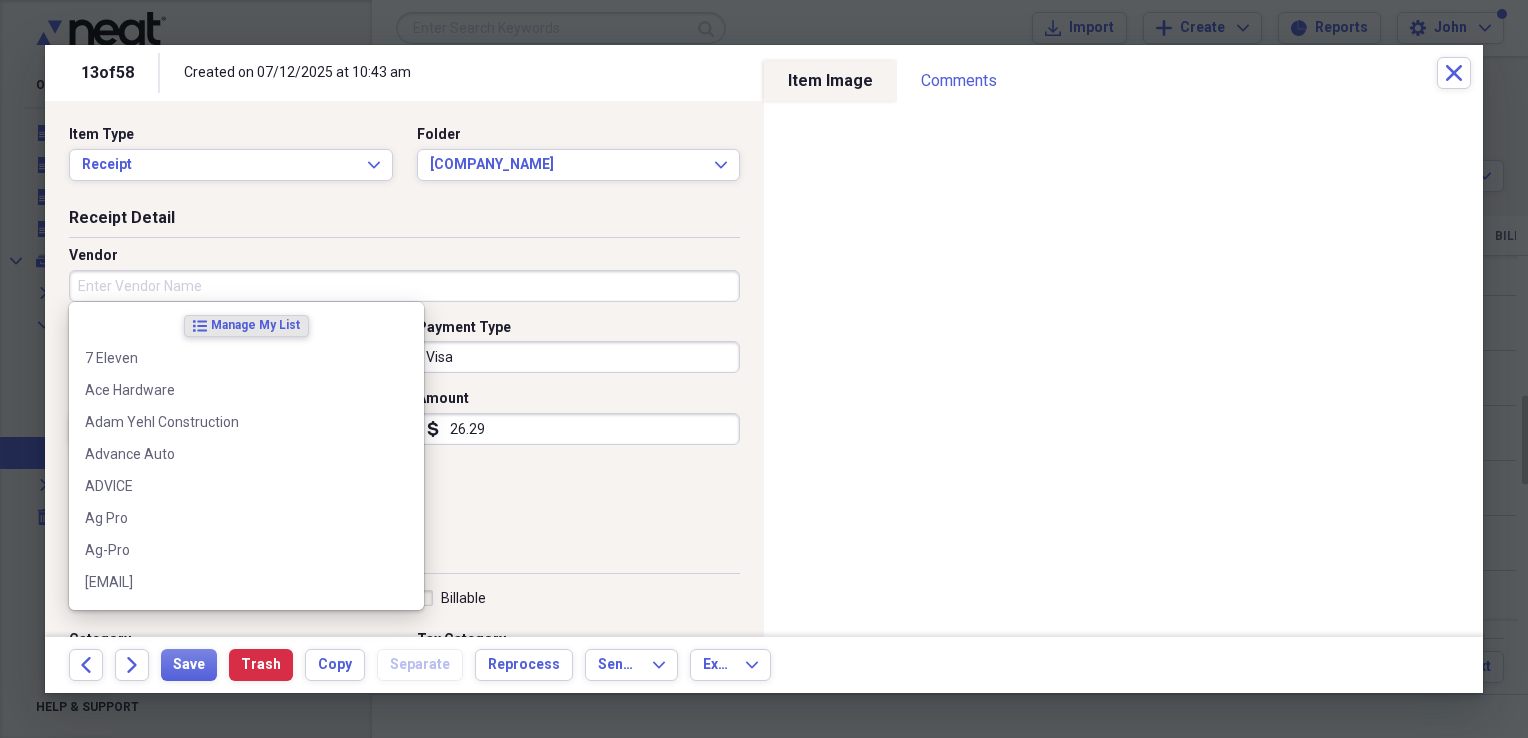 click on "Vendor" at bounding box center (404, 286) 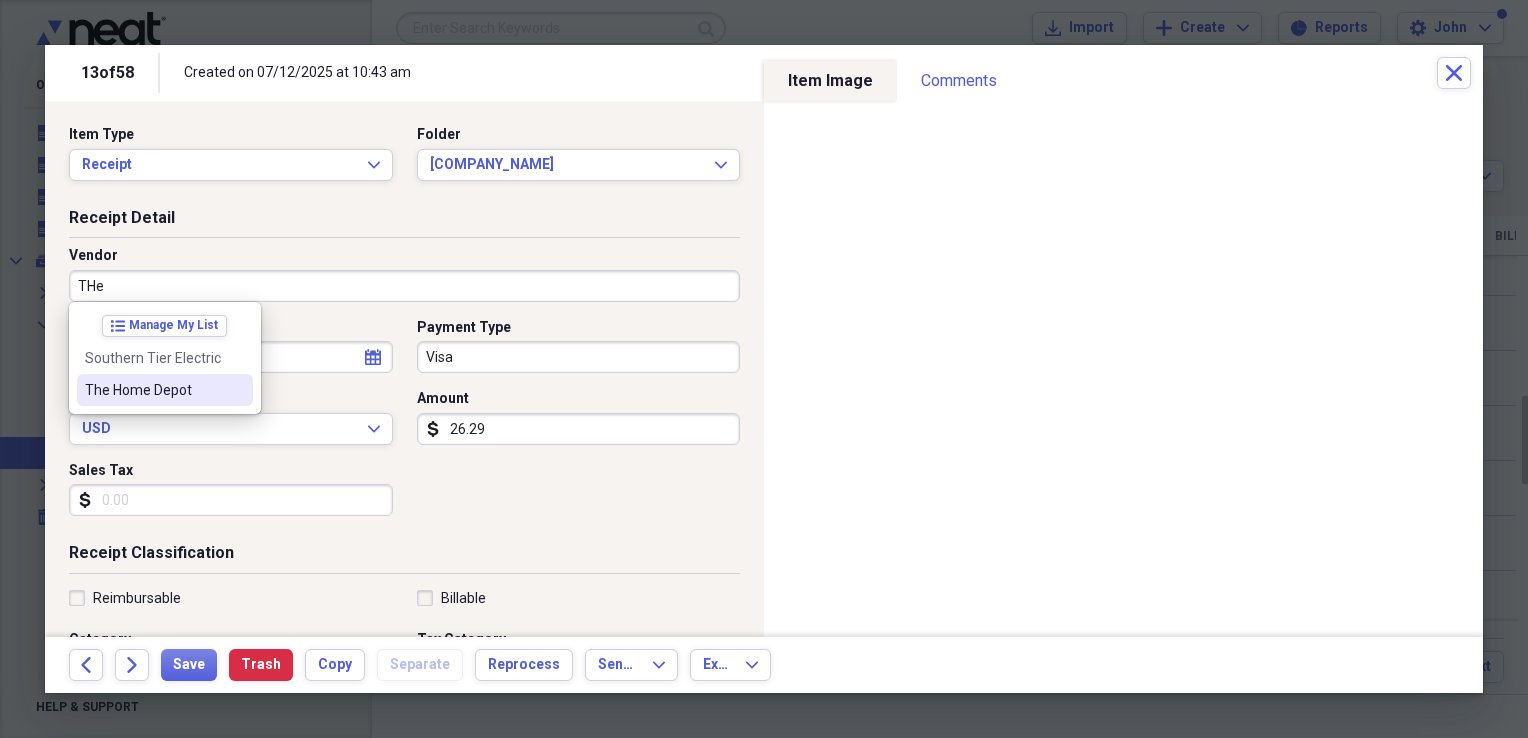 click on "The Home Depot" at bounding box center (165, 390) 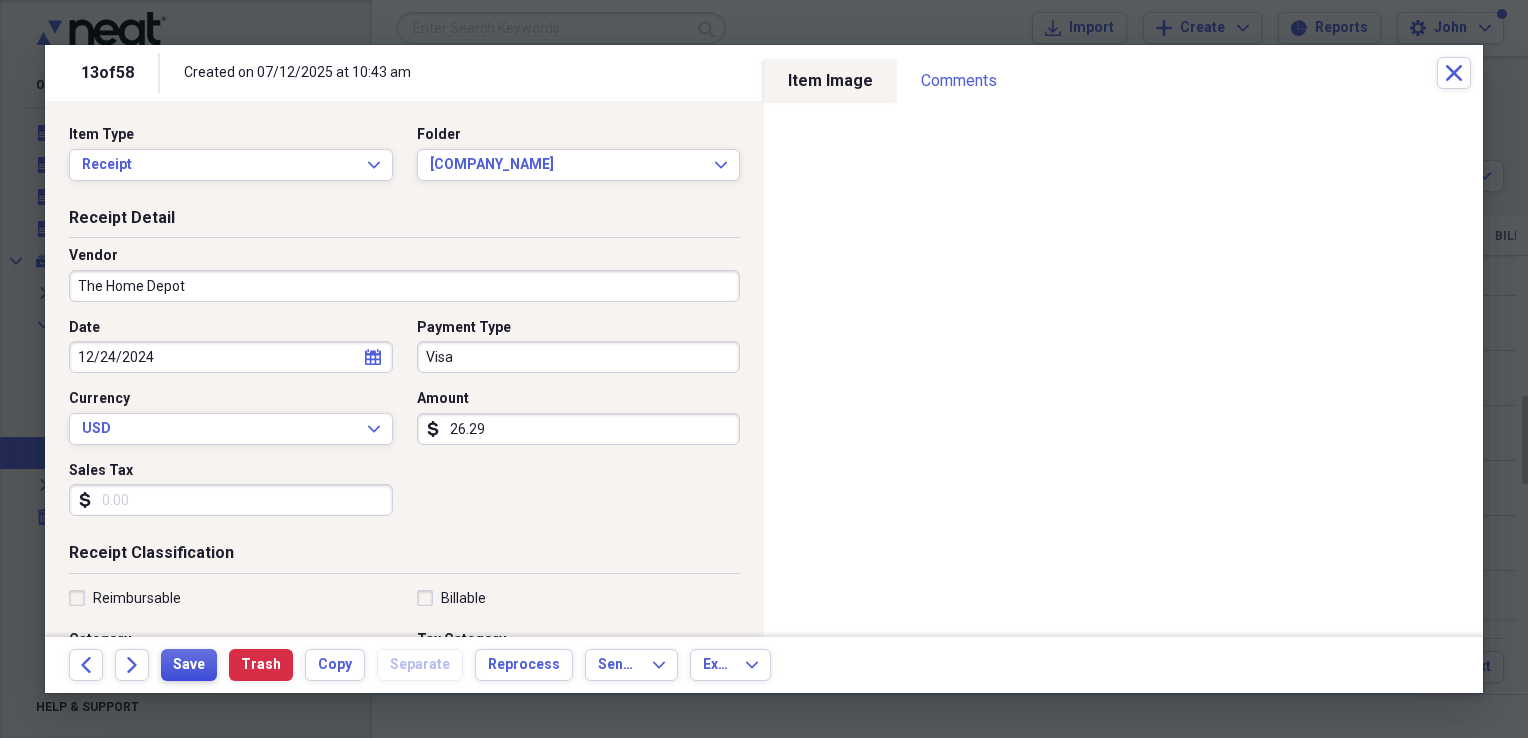 click on "Save" at bounding box center (189, 665) 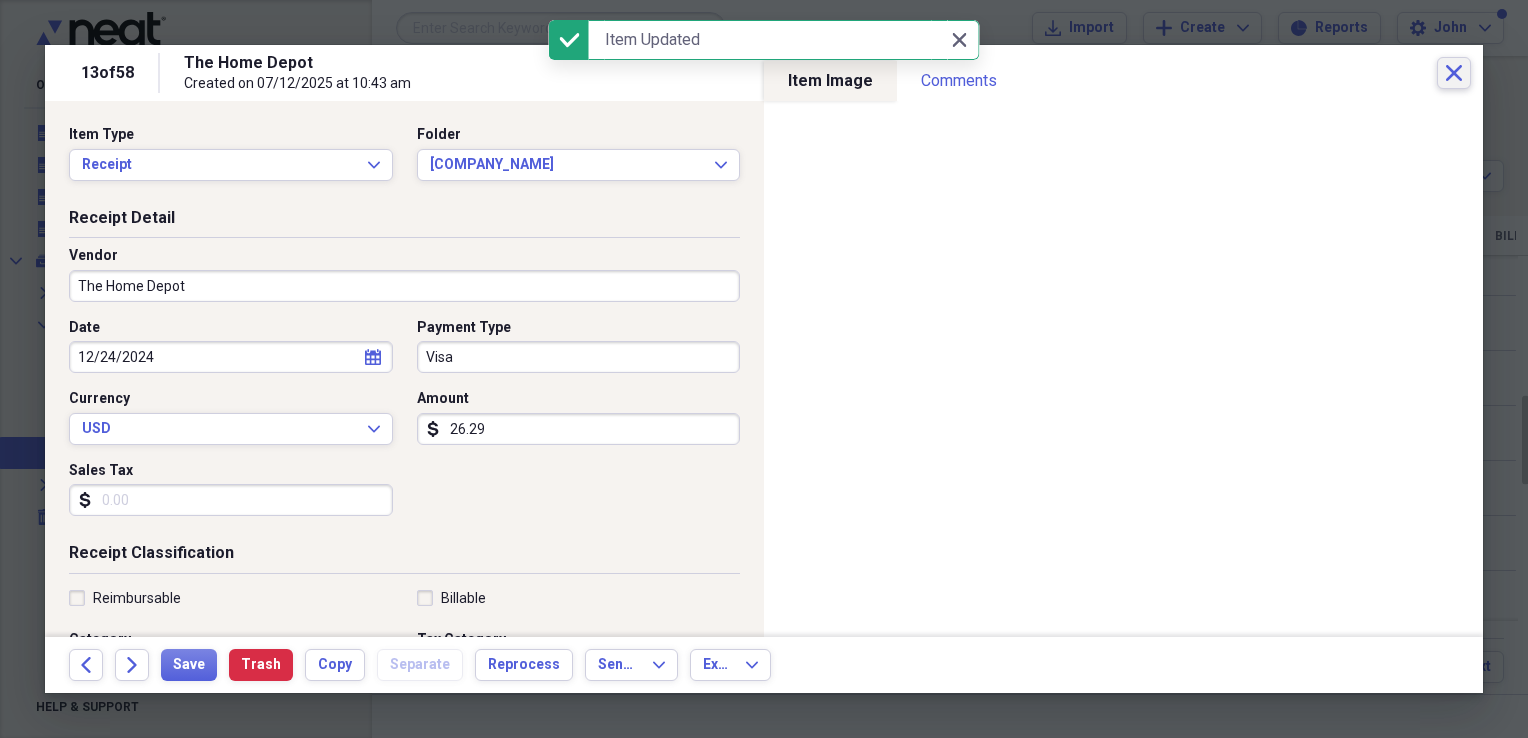 click on "Close" at bounding box center (1454, 73) 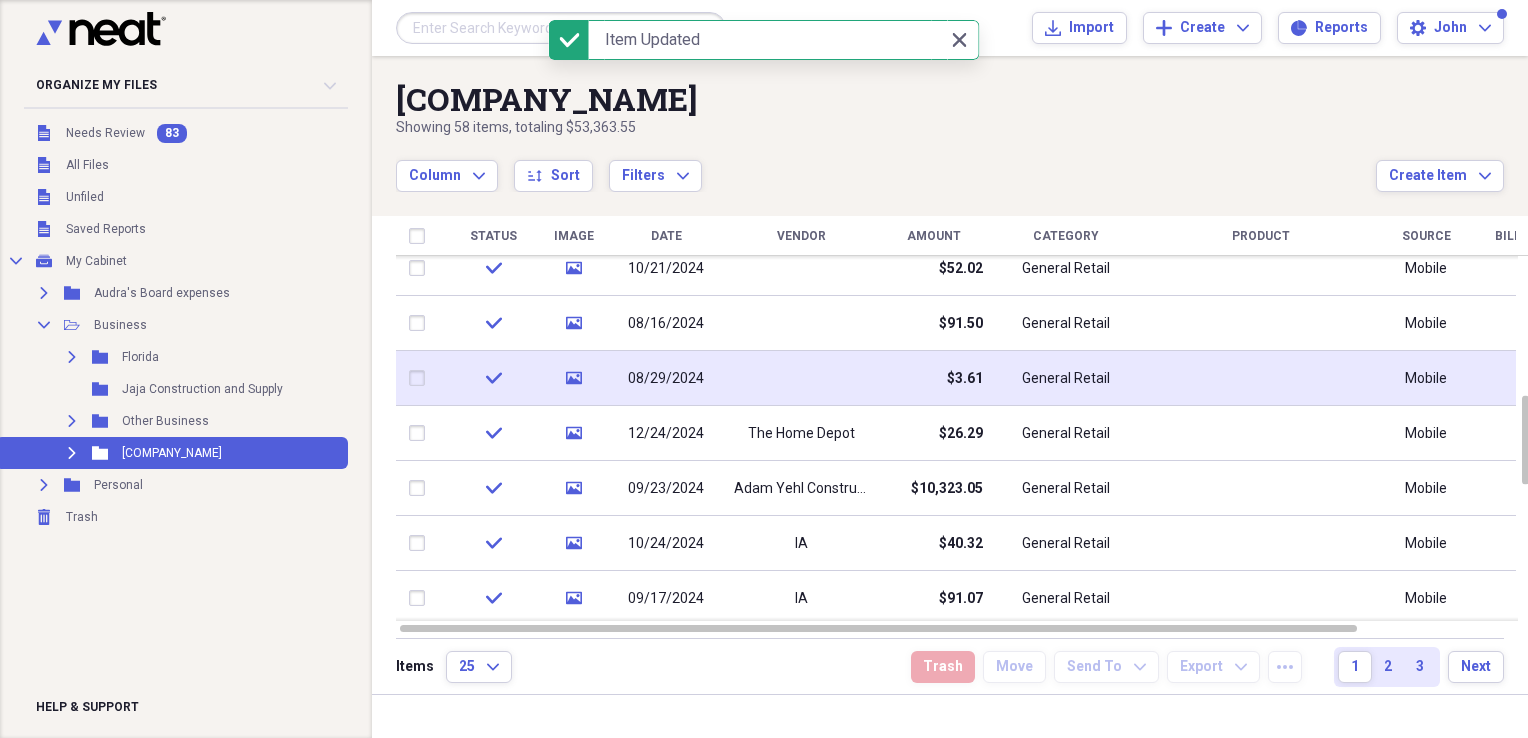 click at bounding box center [801, 378] 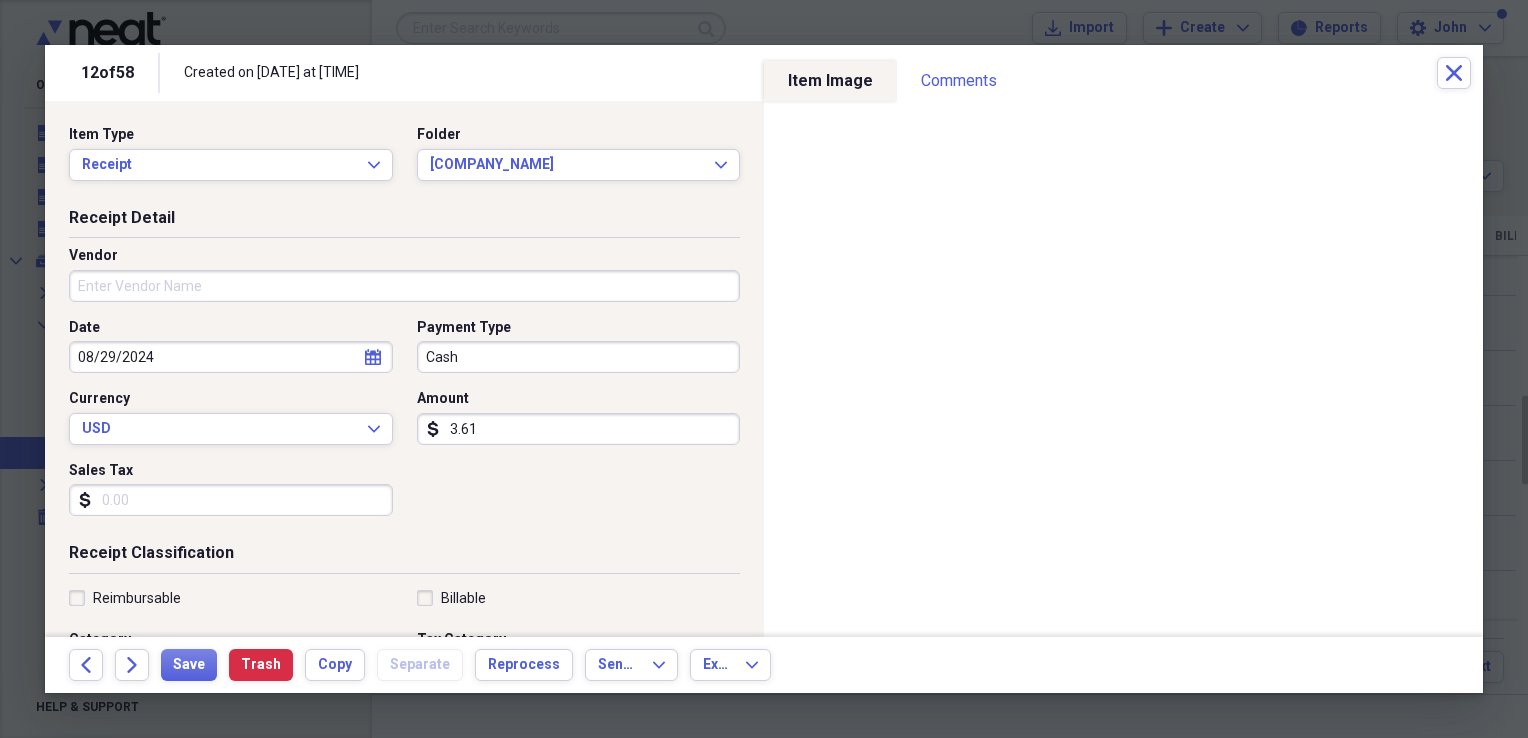 click on "Vendor" at bounding box center [404, 286] 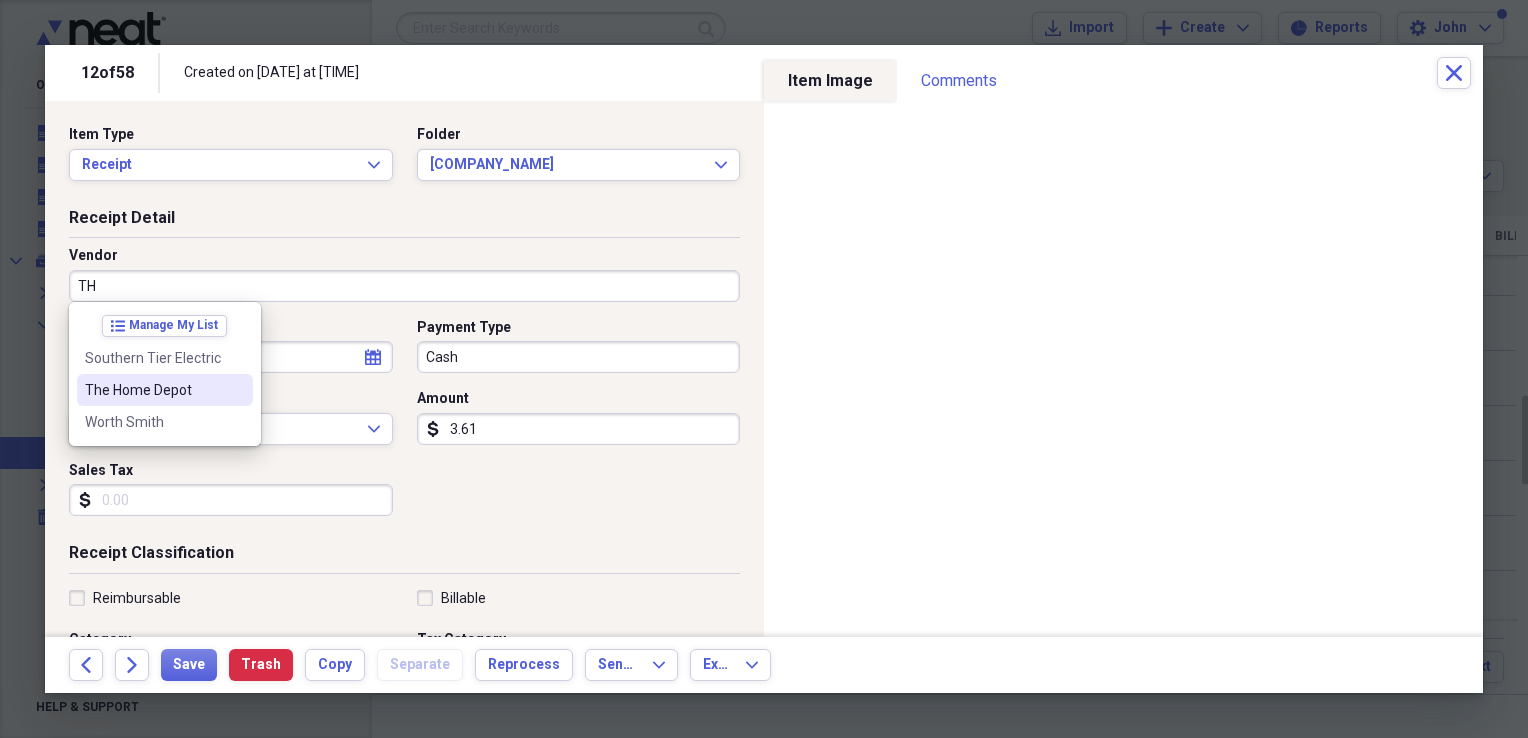 click on "The Home Depot" at bounding box center [153, 390] 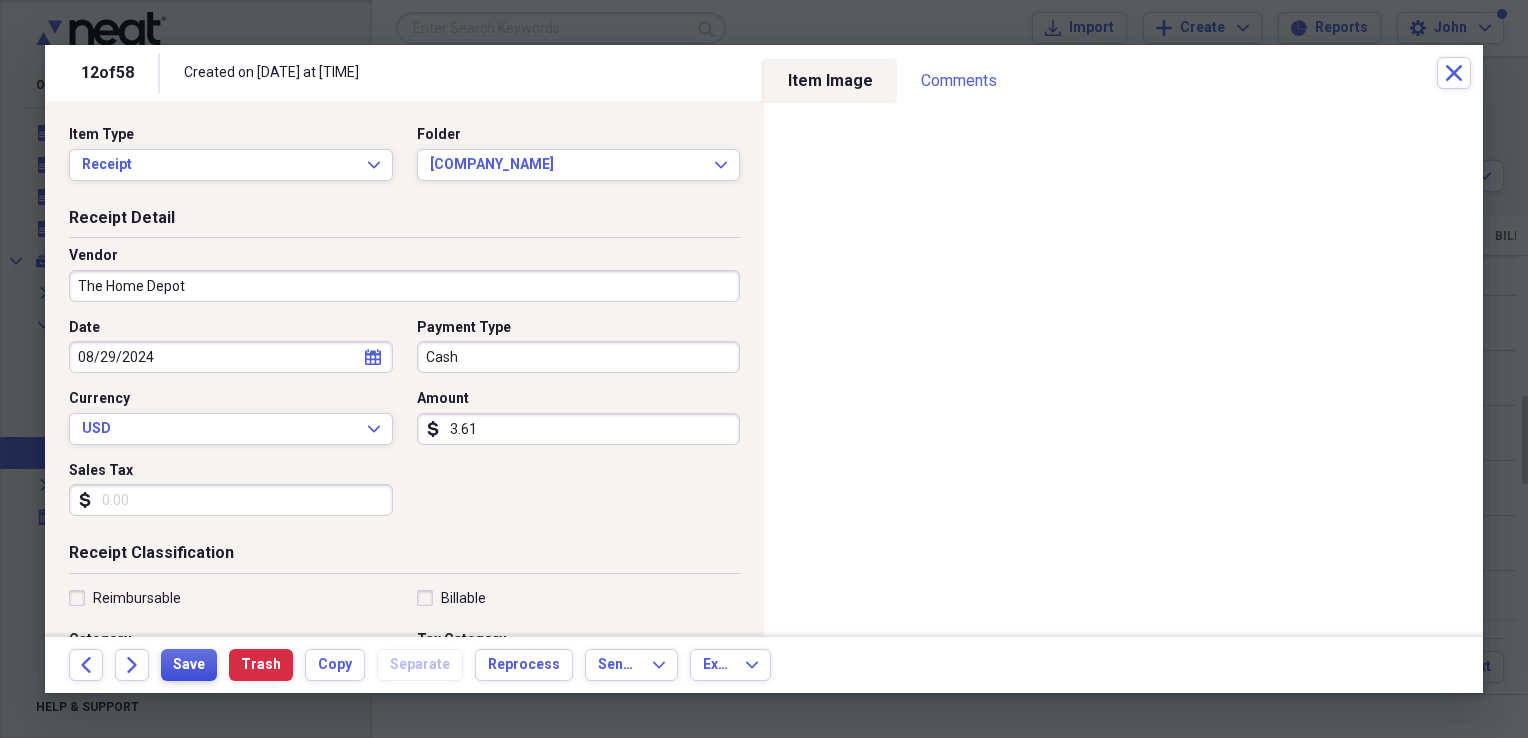 click on "Save" at bounding box center (189, 665) 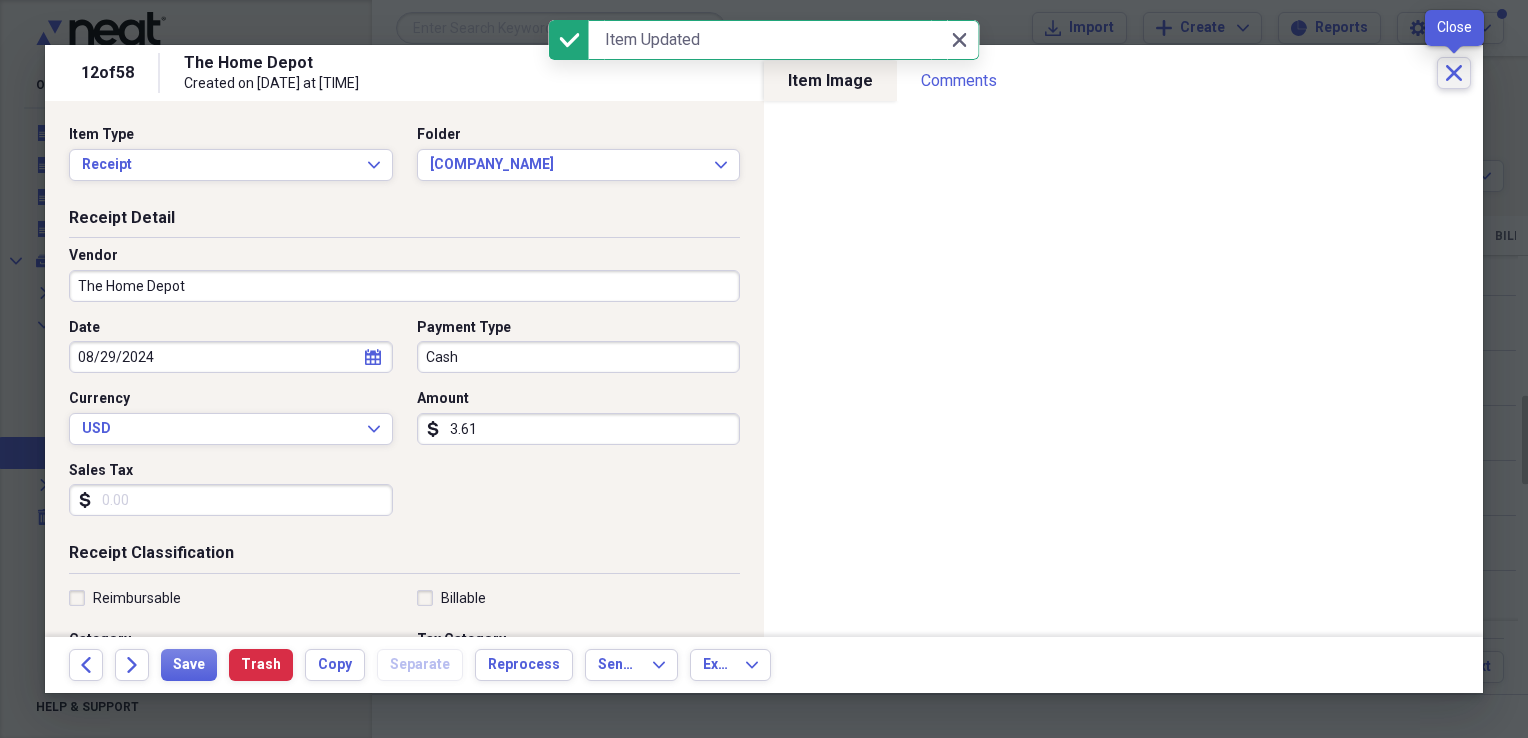 click on "Close" at bounding box center (1454, 73) 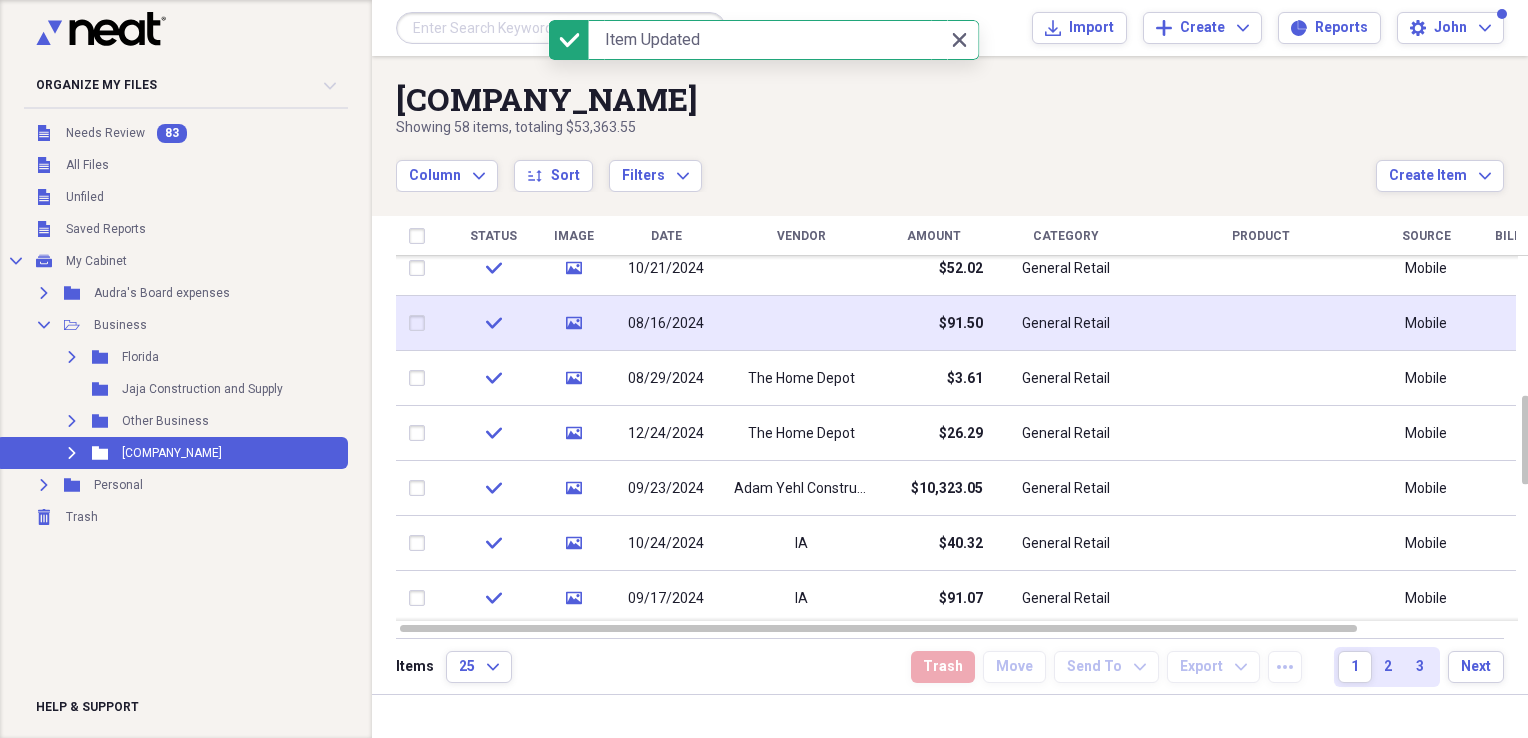 click at bounding box center (801, 323) 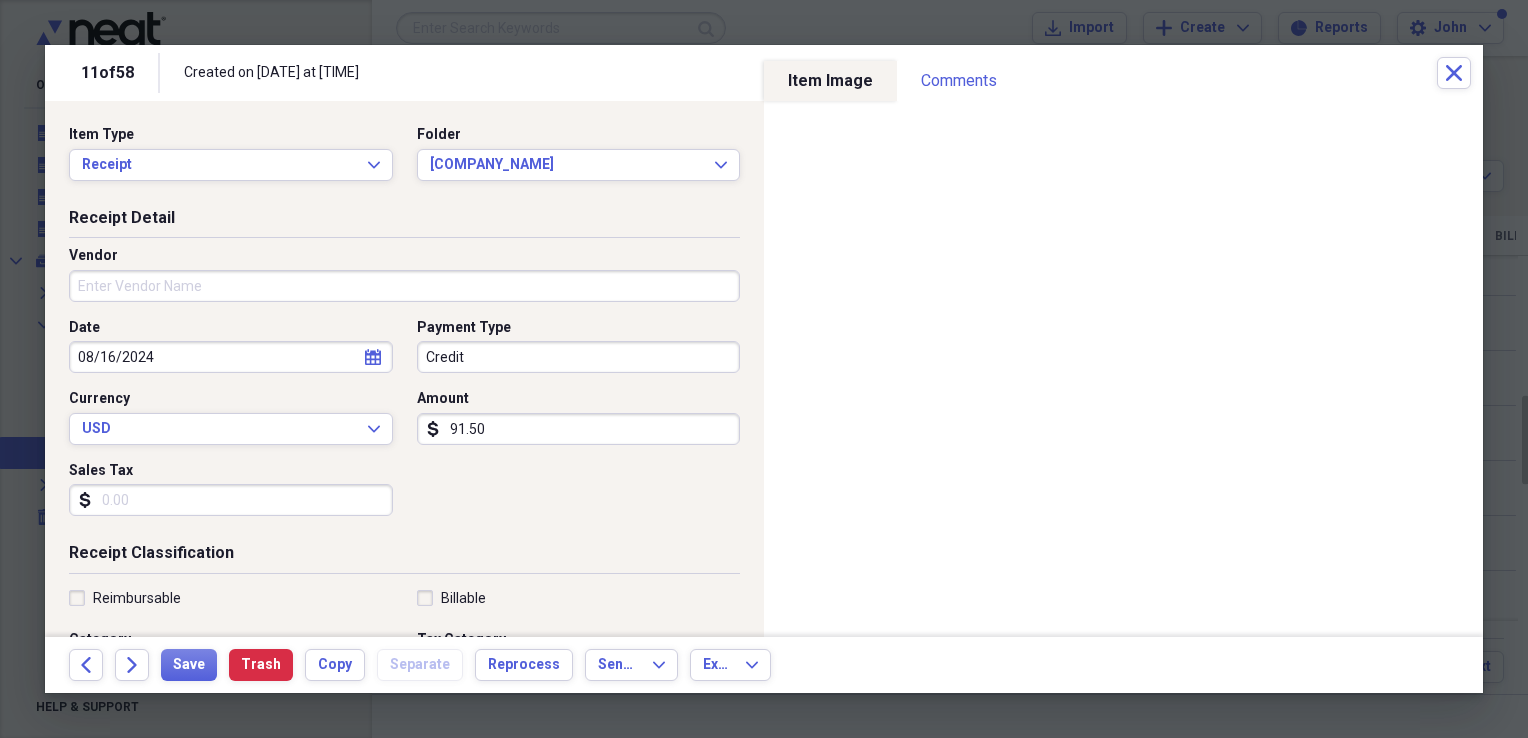 drag, startPoint x: 483, startPoint y: 424, endPoint x: 395, endPoint y: 430, distance: 88.20431 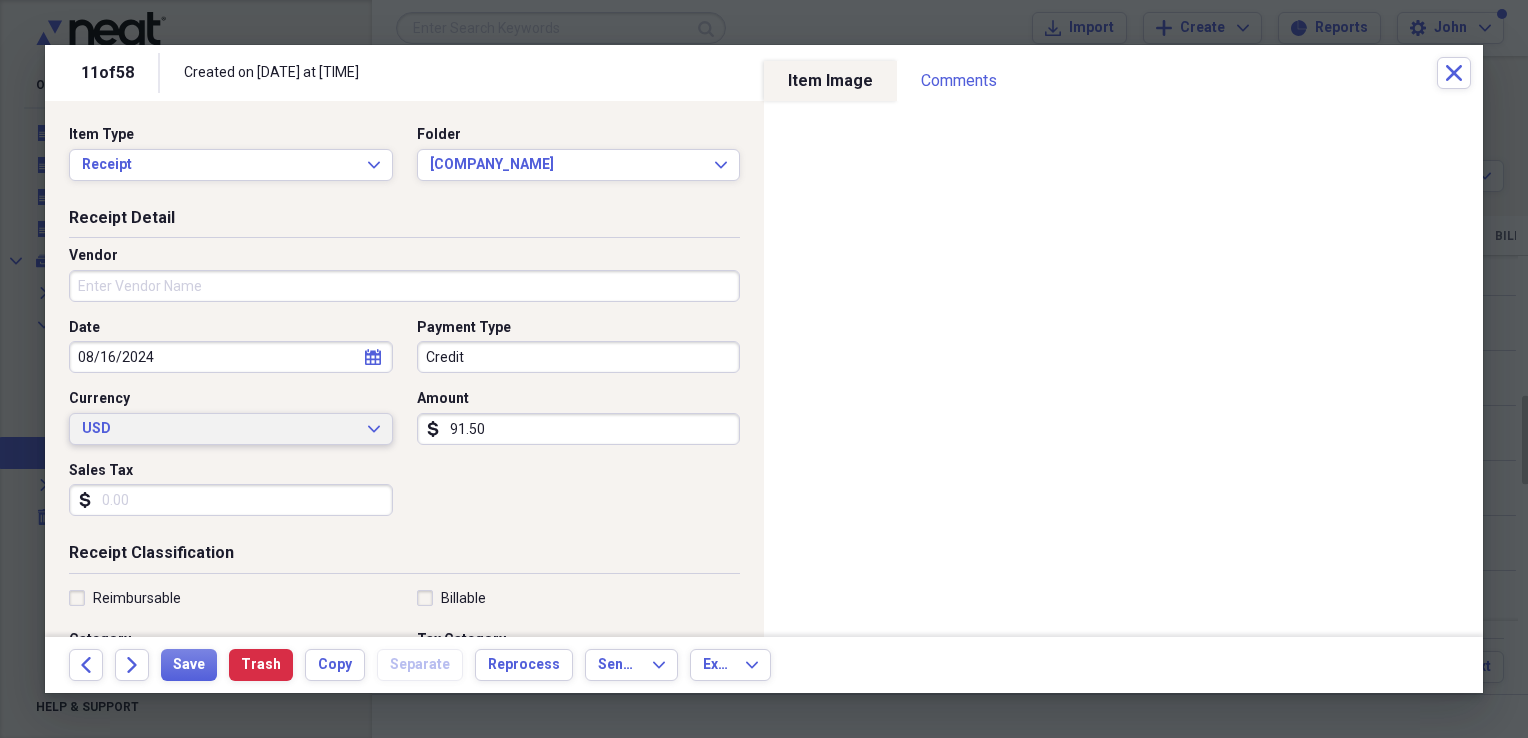 drag, startPoint x: 507, startPoint y: 427, endPoint x: 382, endPoint y: 422, distance: 125.09996 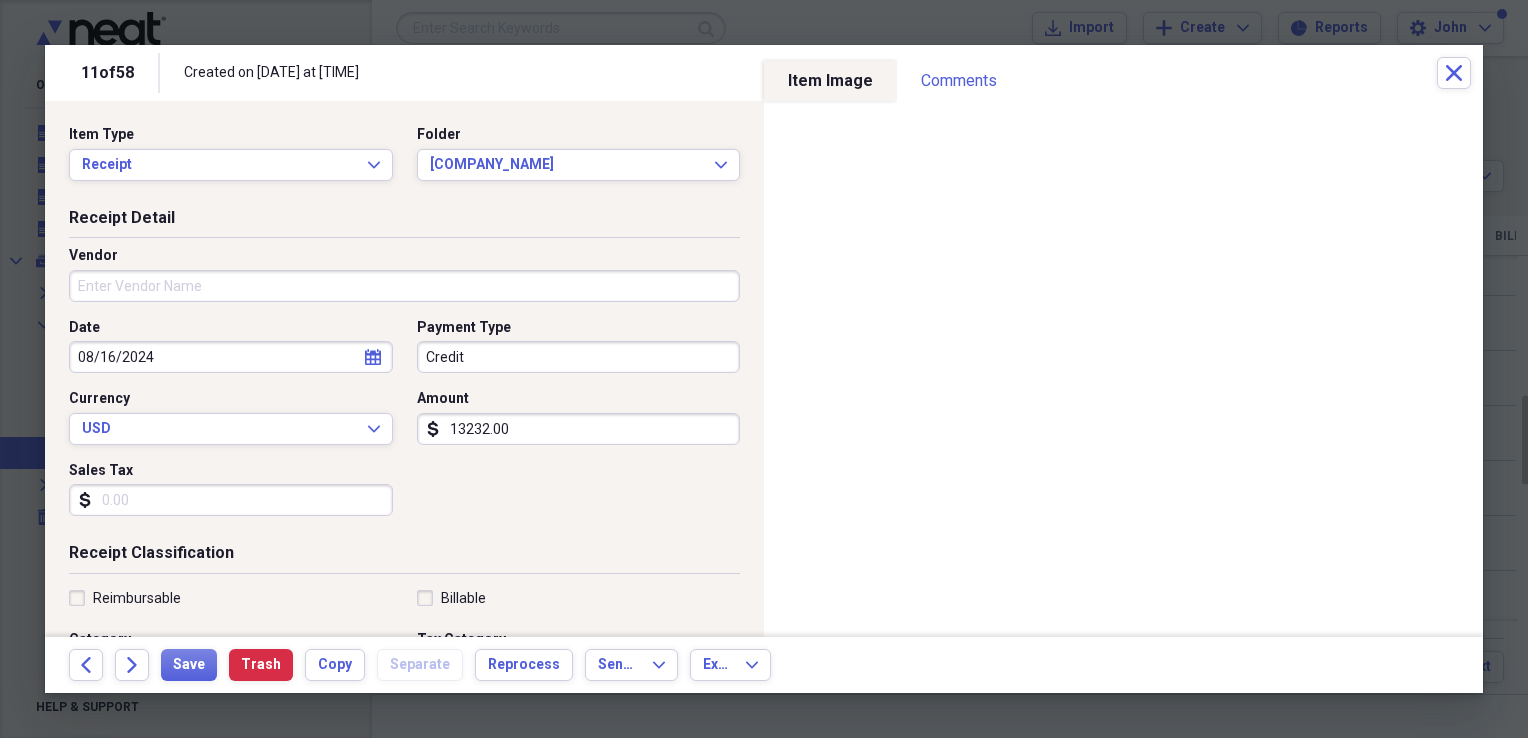 type on "13232.00" 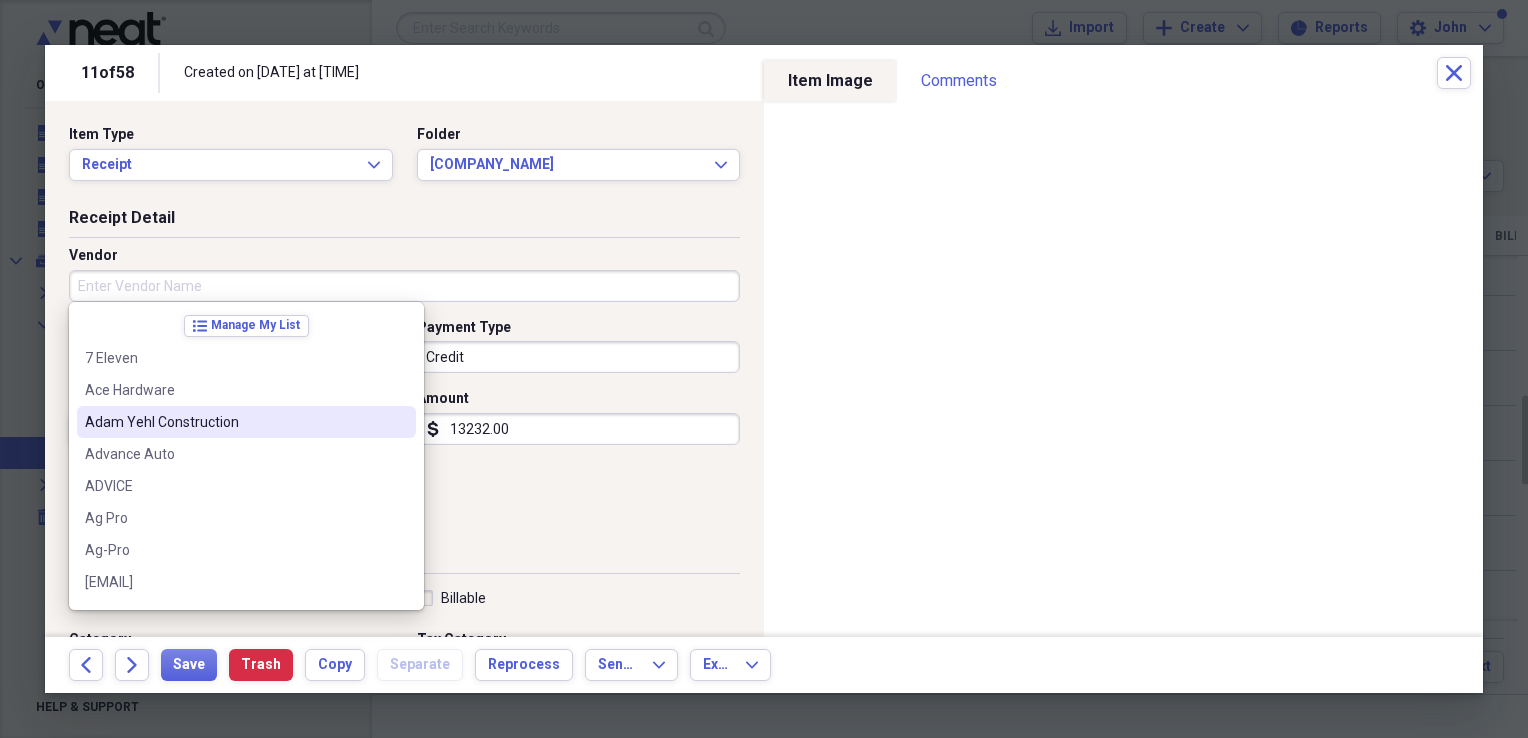 click on "Adam Yehl Construction" at bounding box center [246, 422] 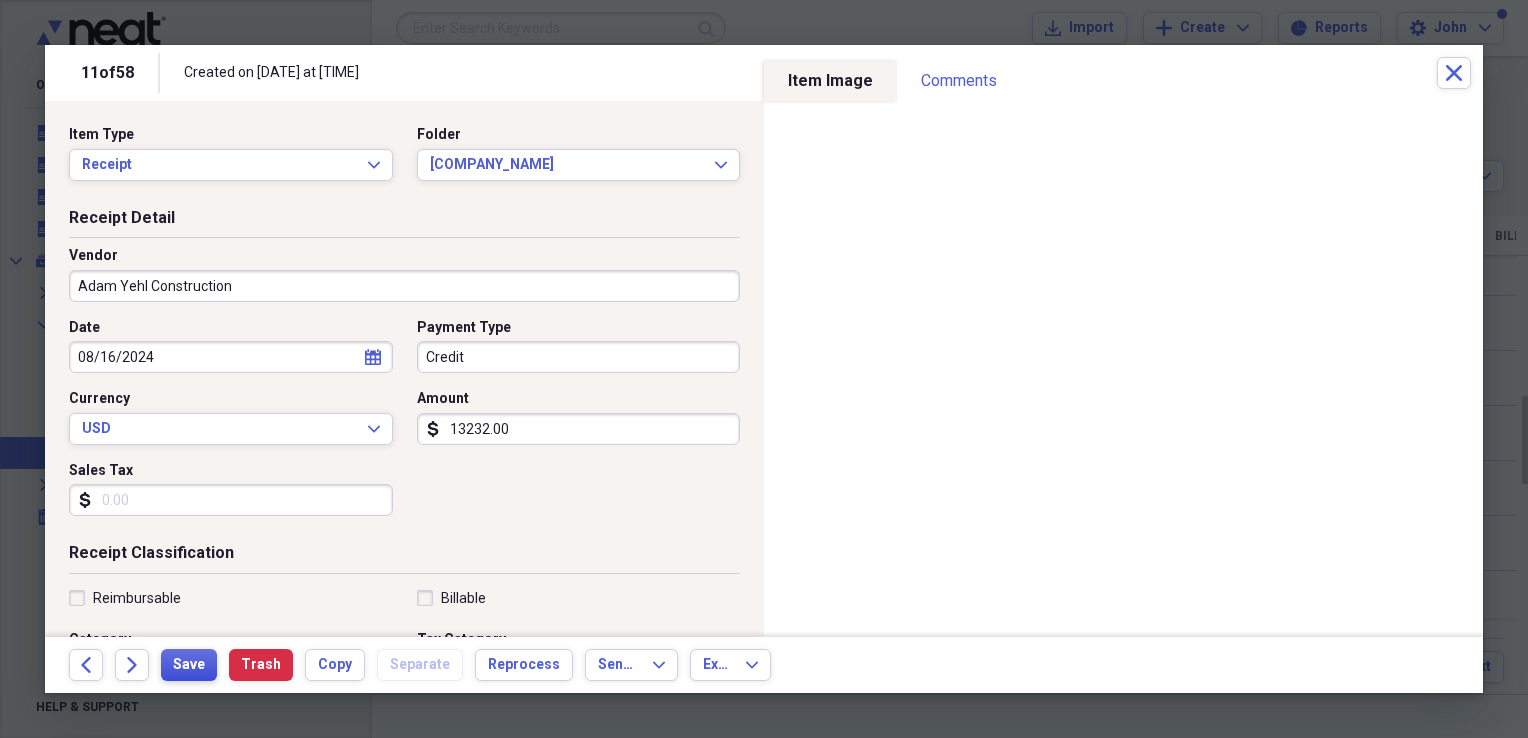 click on "Save" at bounding box center [189, 665] 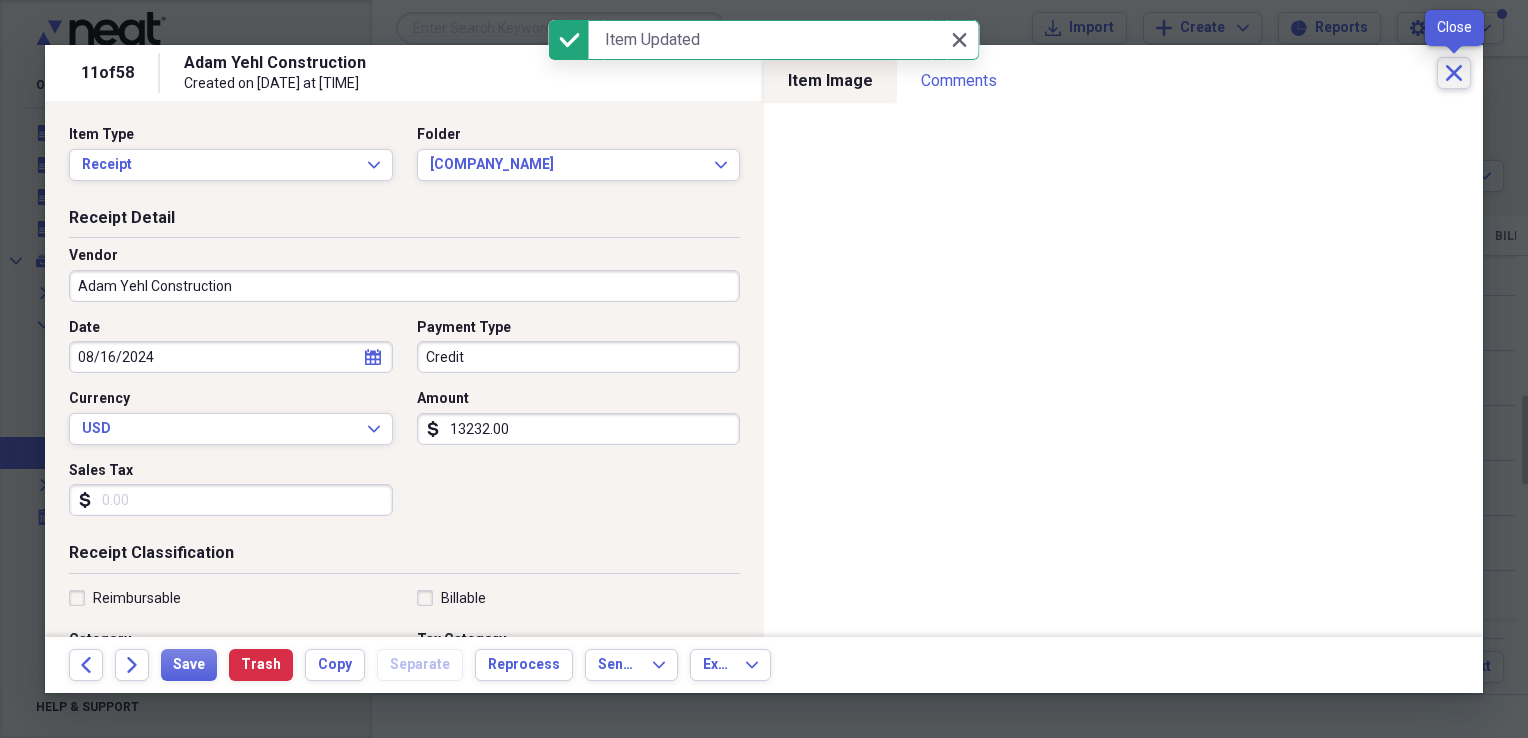 click 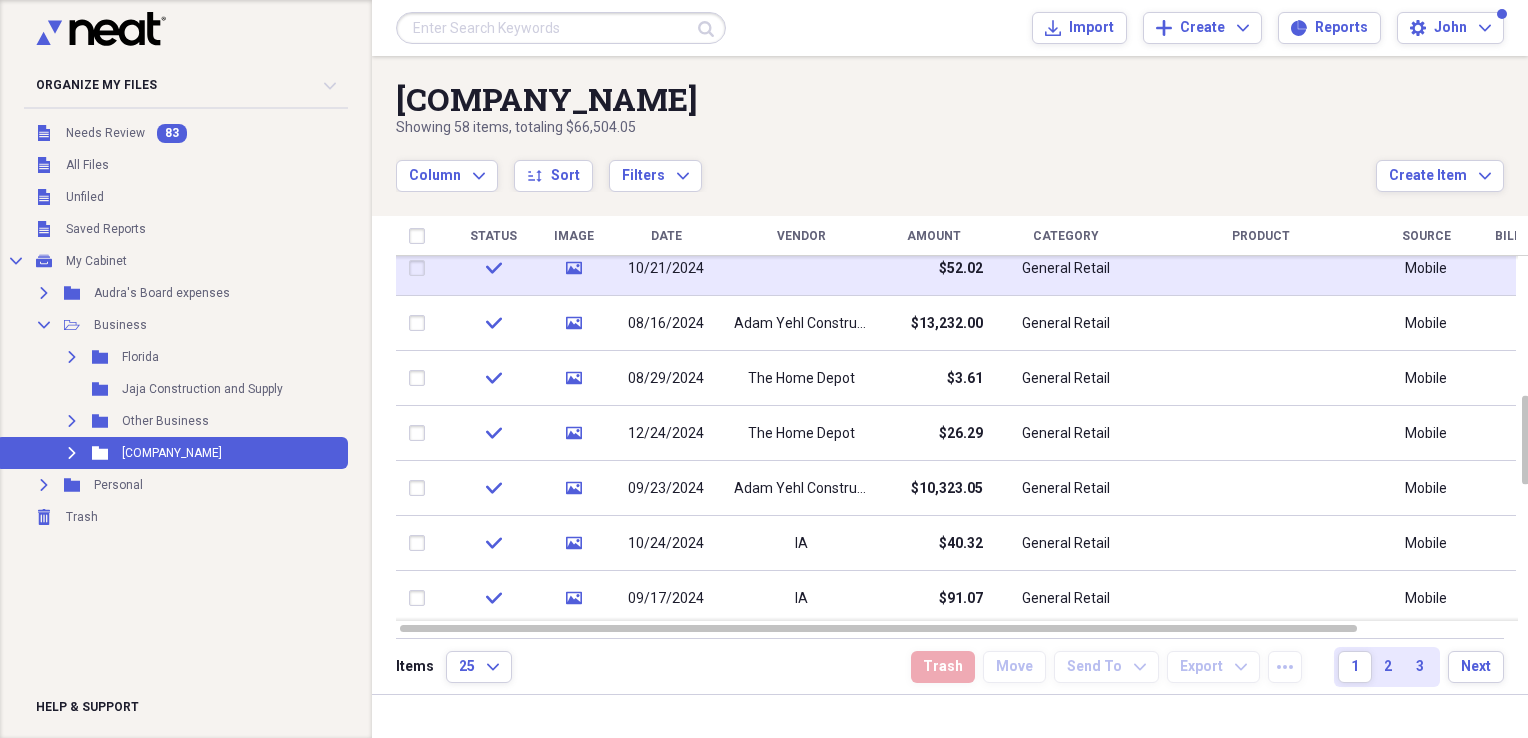 click at bounding box center (801, 268) 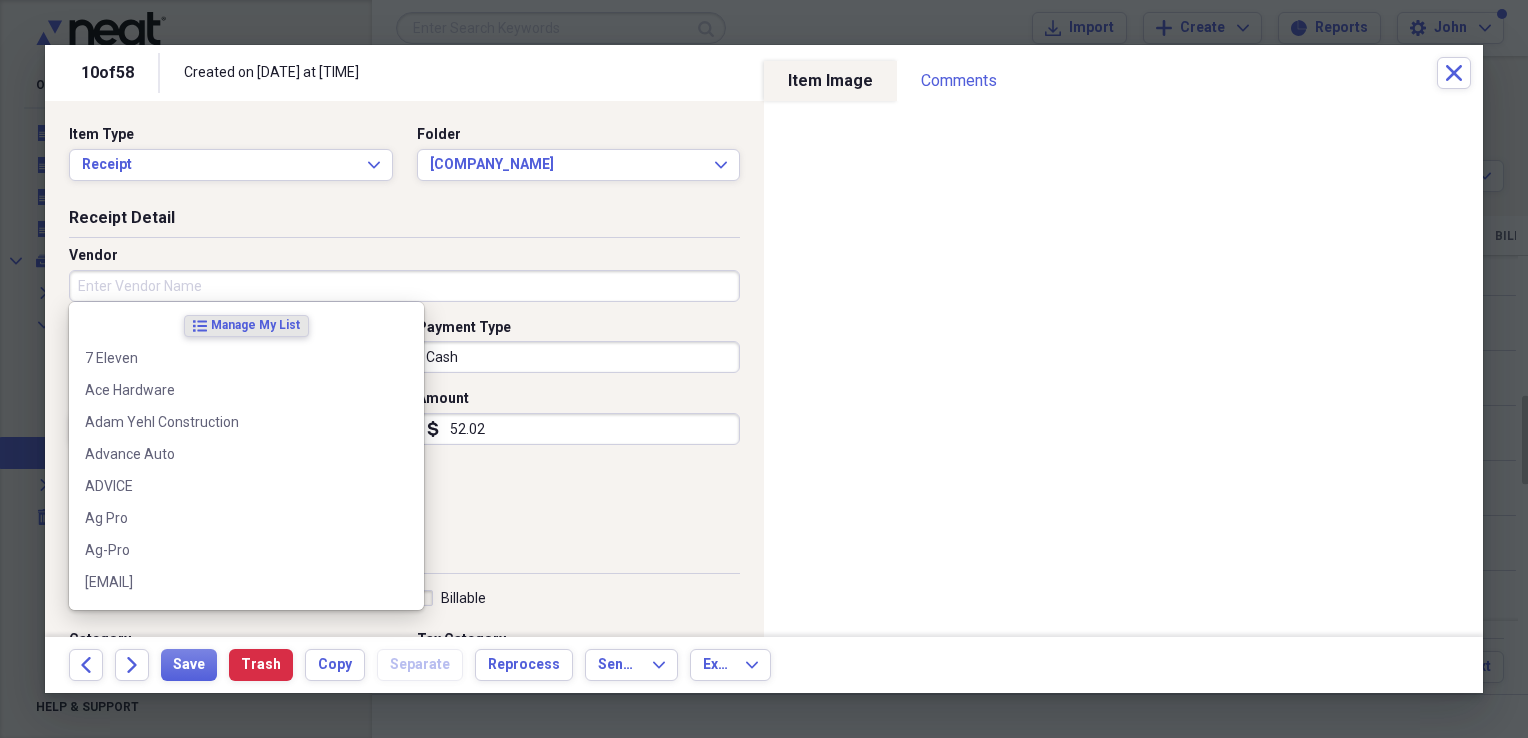click on "Vendor" at bounding box center (404, 286) 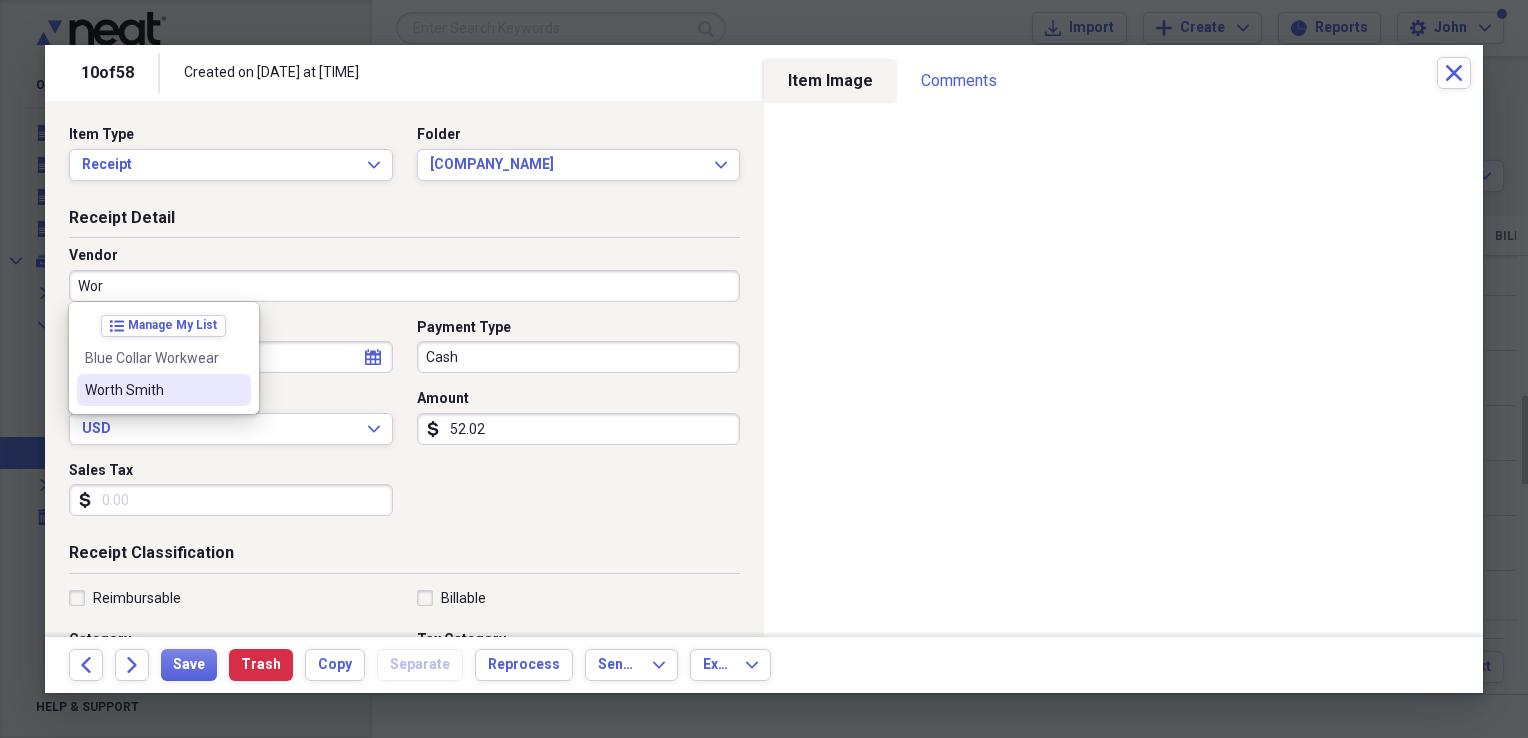 click on "Worth Smith" at bounding box center (152, 390) 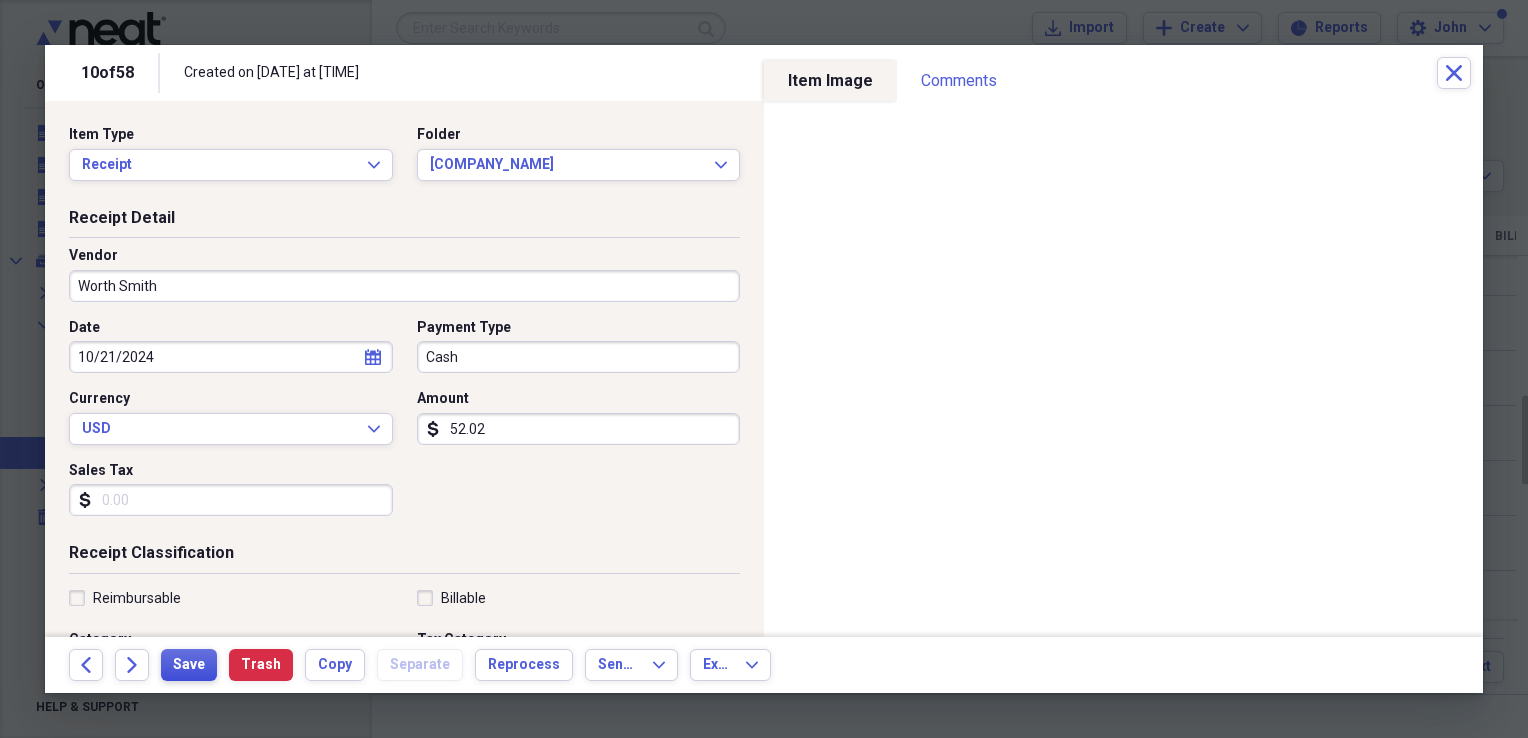 click on "Save" at bounding box center [189, 665] 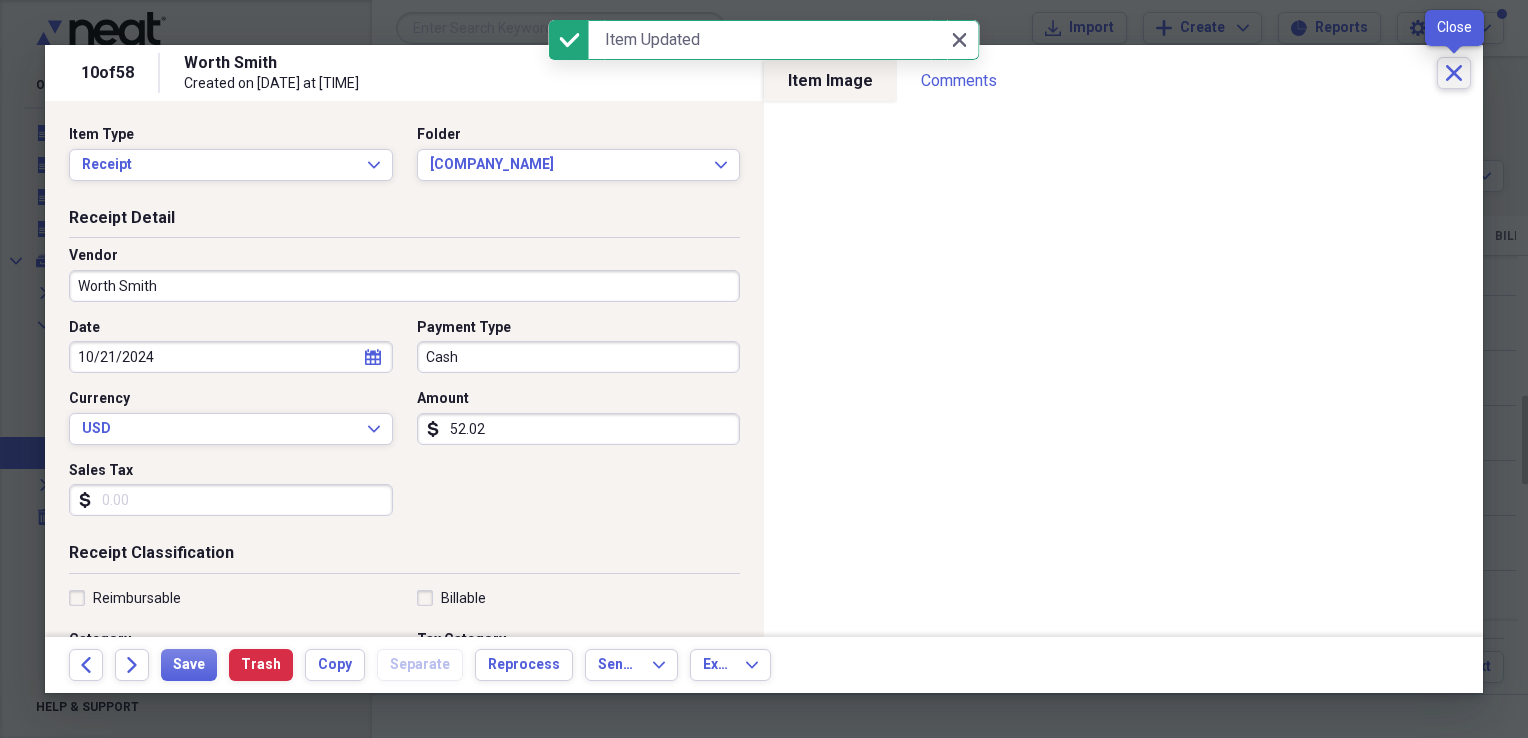 click on "Close" 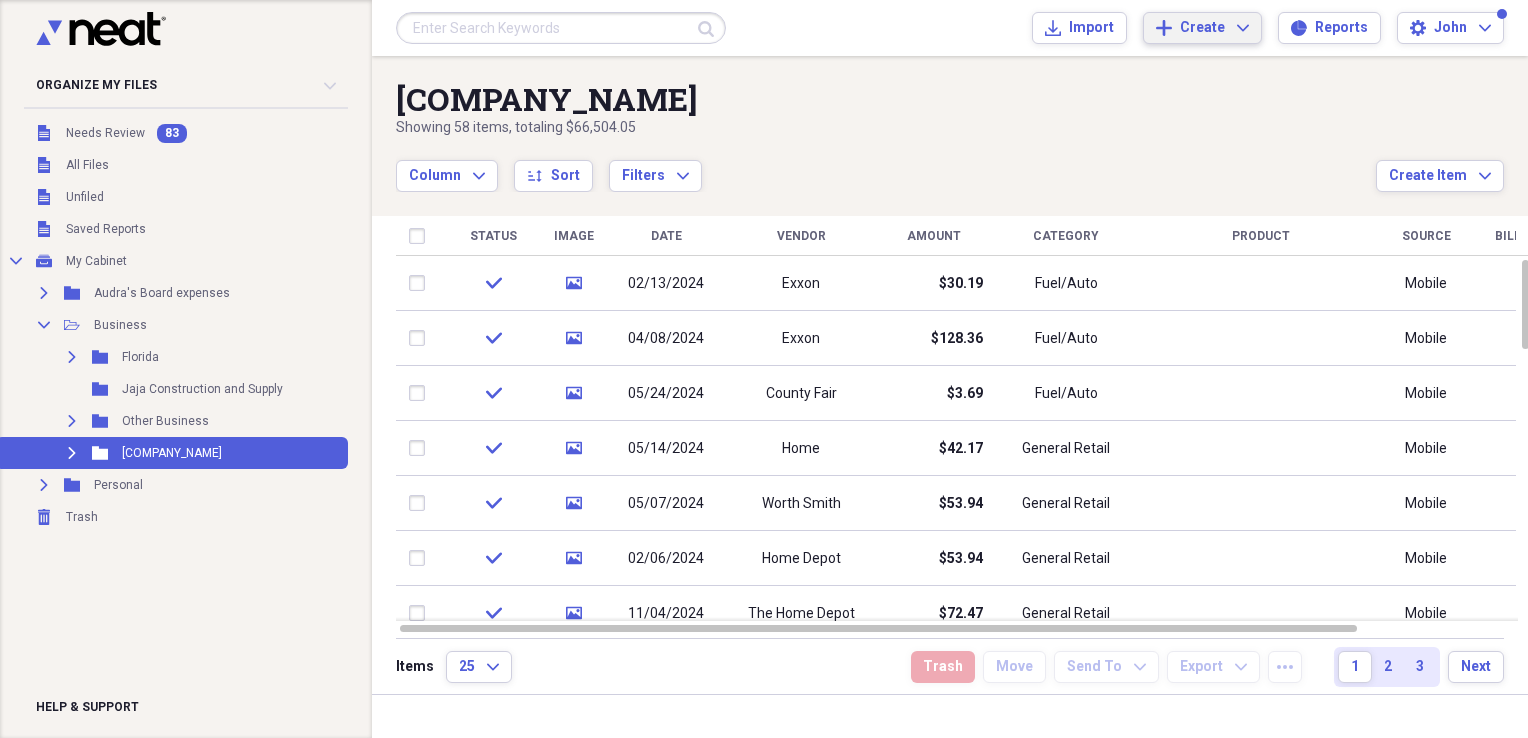 click on "Create Expand" at bounding box center [1214, 28] 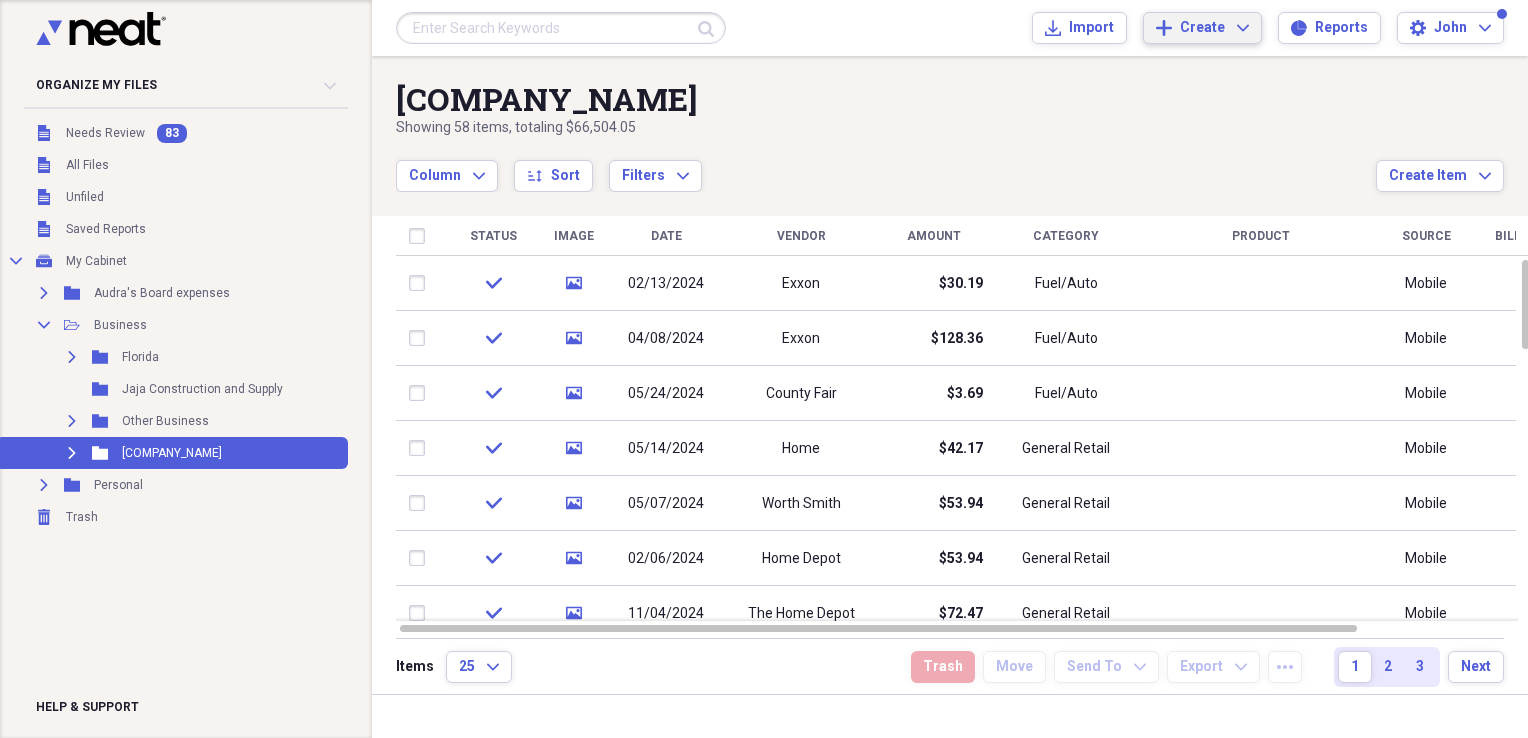 drag, startPoint x: 1336, startPoint y: 86, endPoint x: 1343, endPoint y: 55, distance: 31.780497 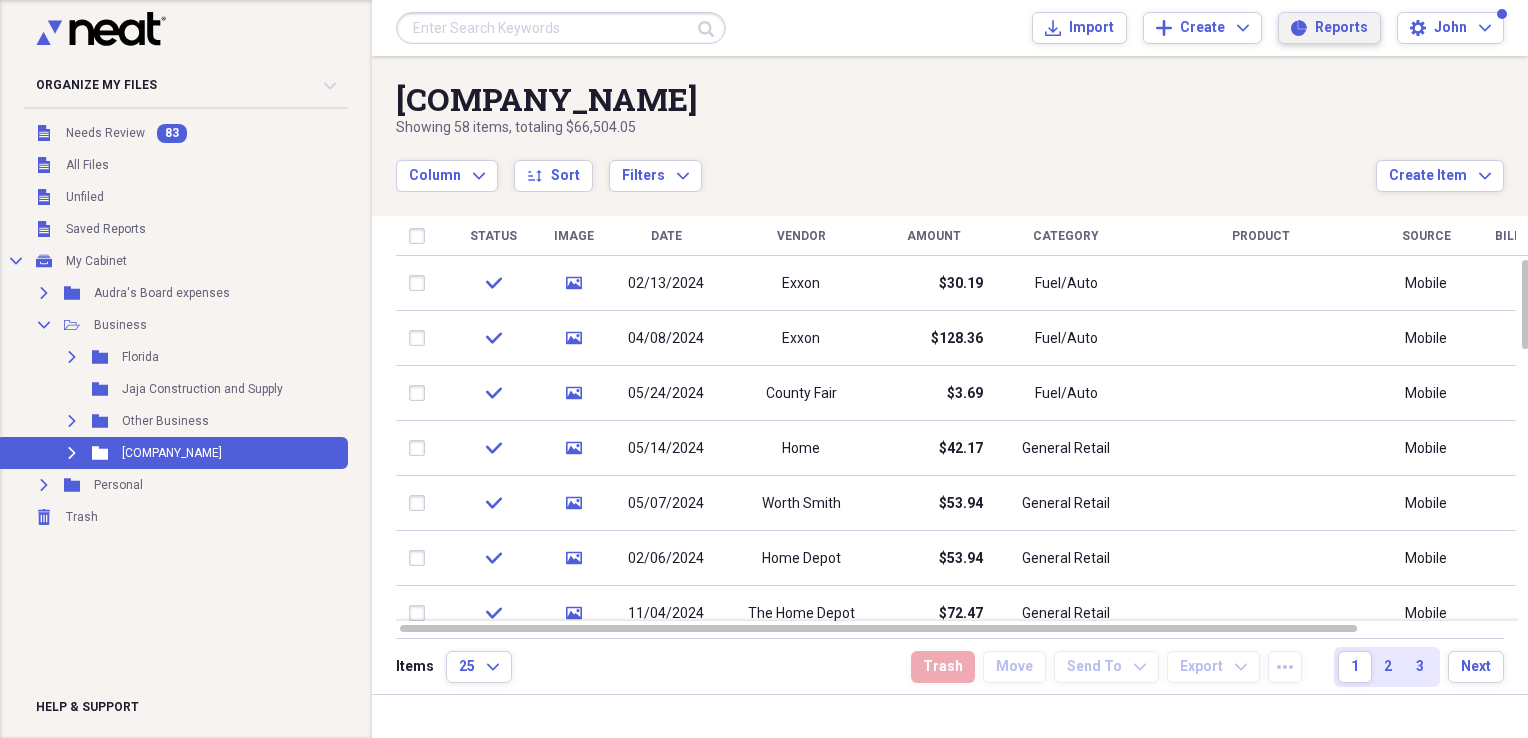click on "Reports Reports" at bounding box center [1329, 28] 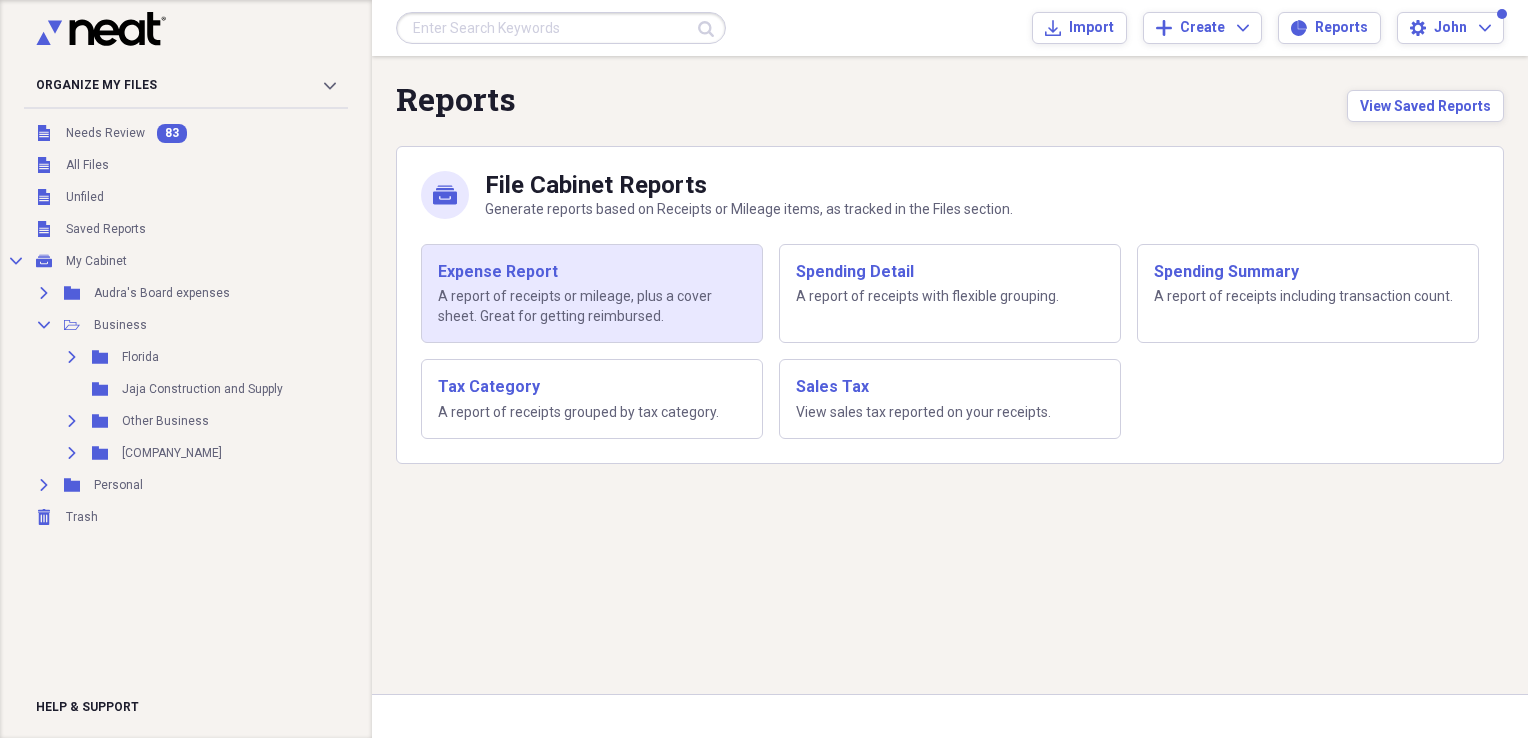 click on "A report of receipts or mileage, plus a cover sheet. Great for getting reimbursed." at bounding box center [592, 306] 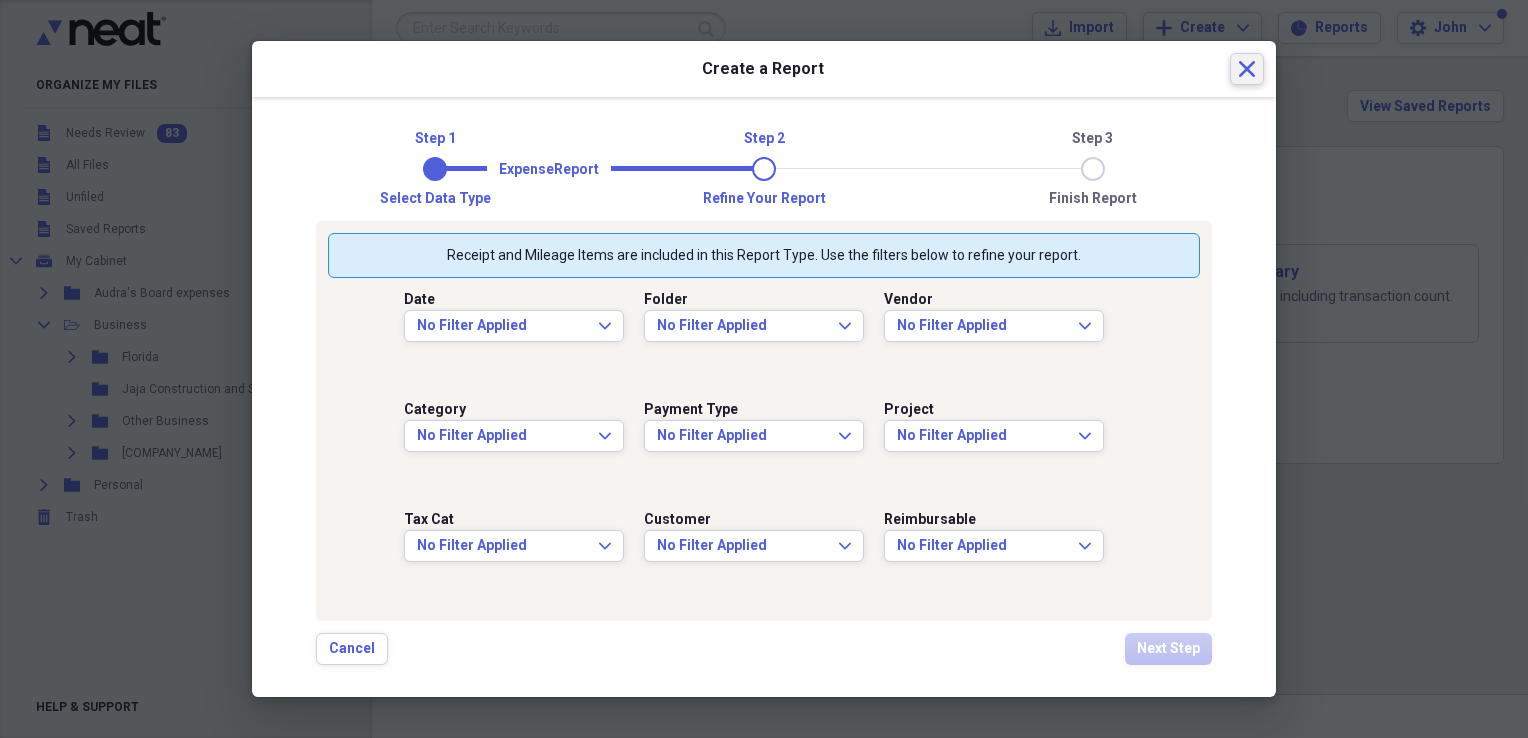 click 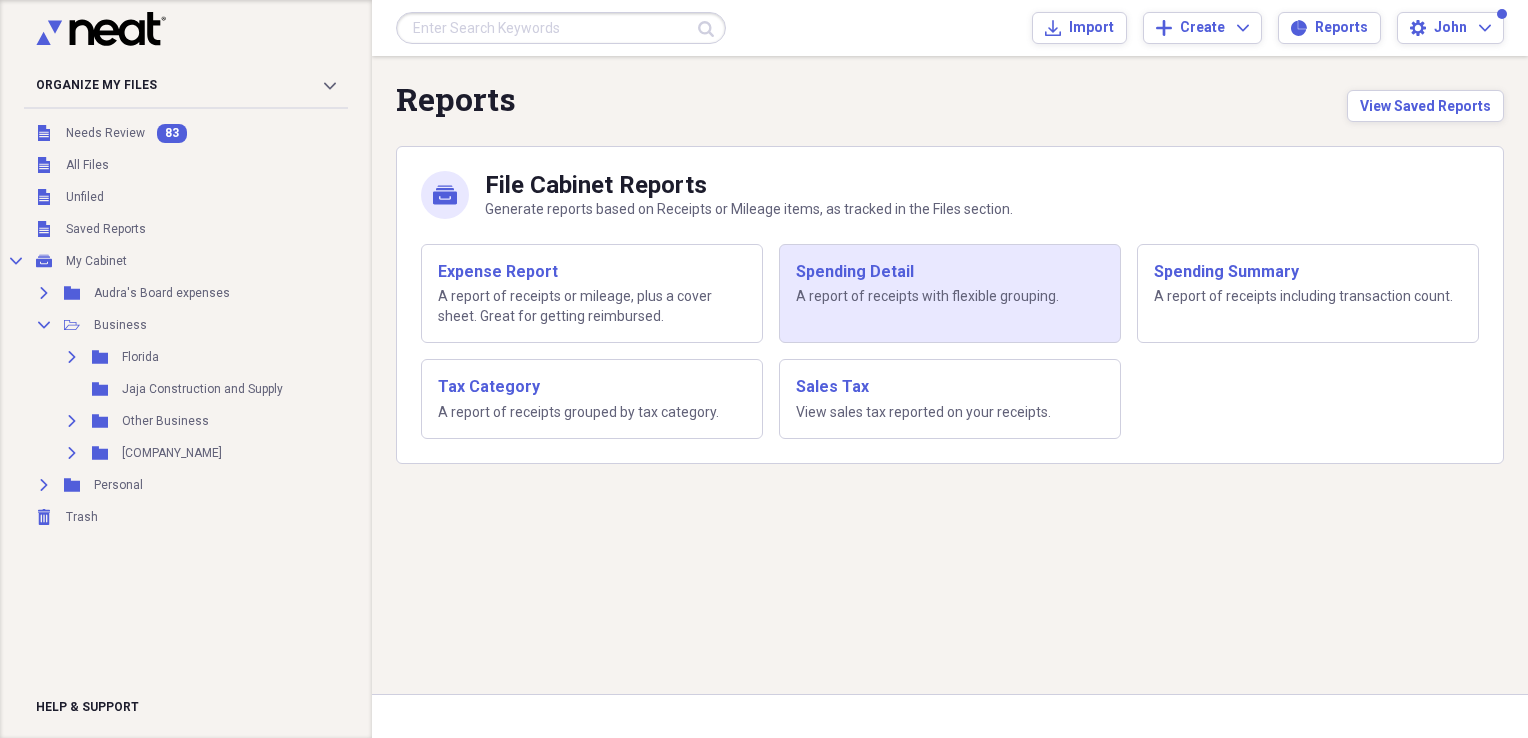click on "A report of receipts with flexible grouping." at bounding box center [950, 297] 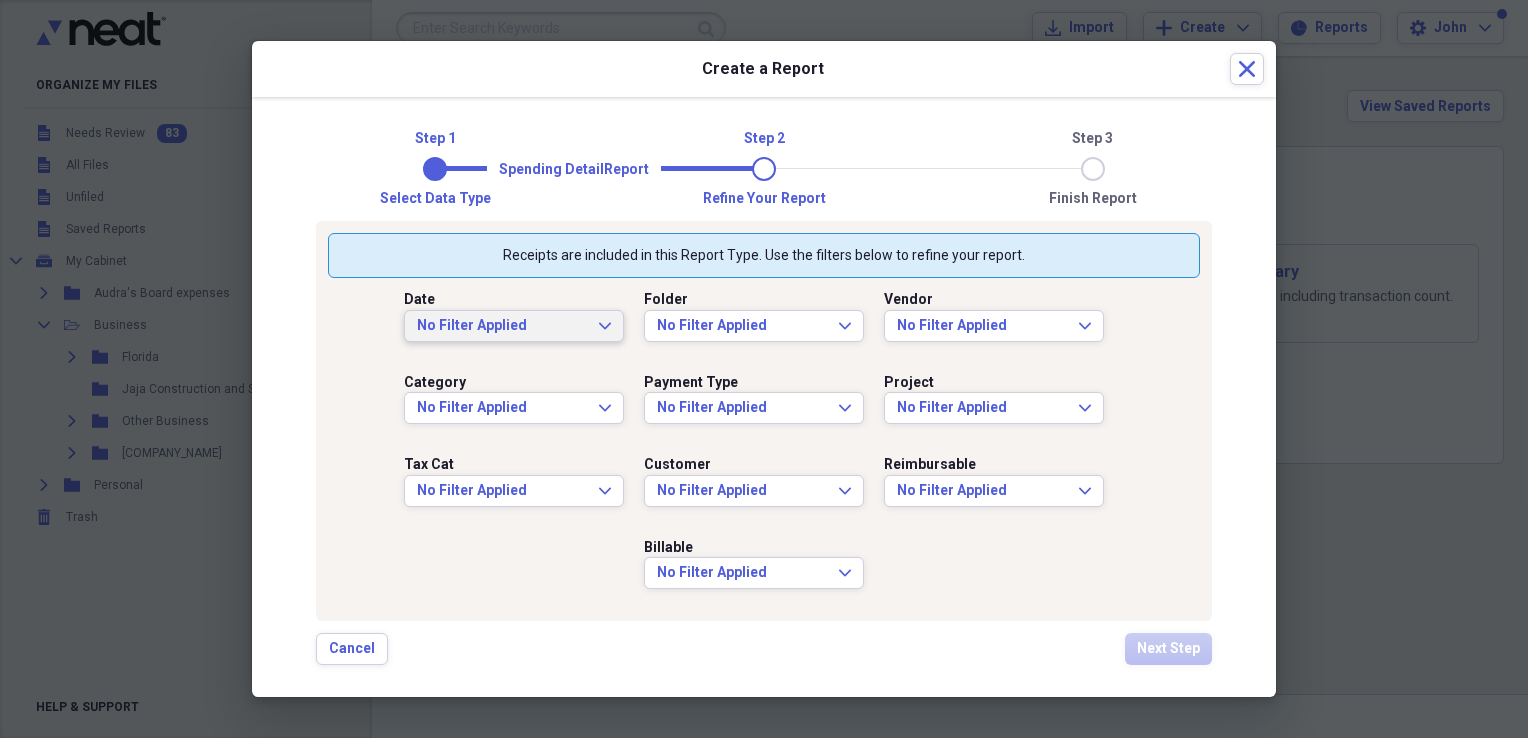 click on "Expand" 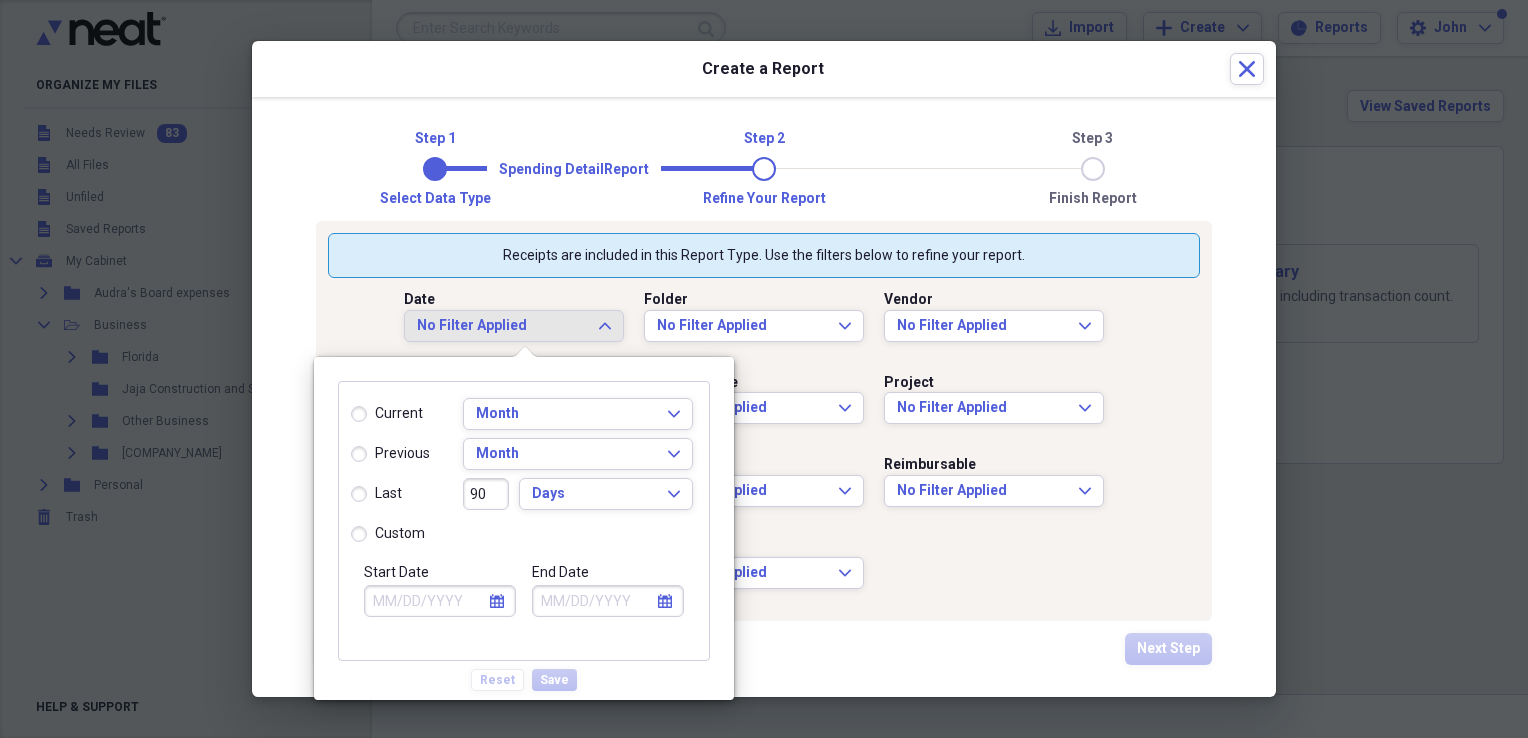 click on "Start Date" at bounding box center (440, 601) 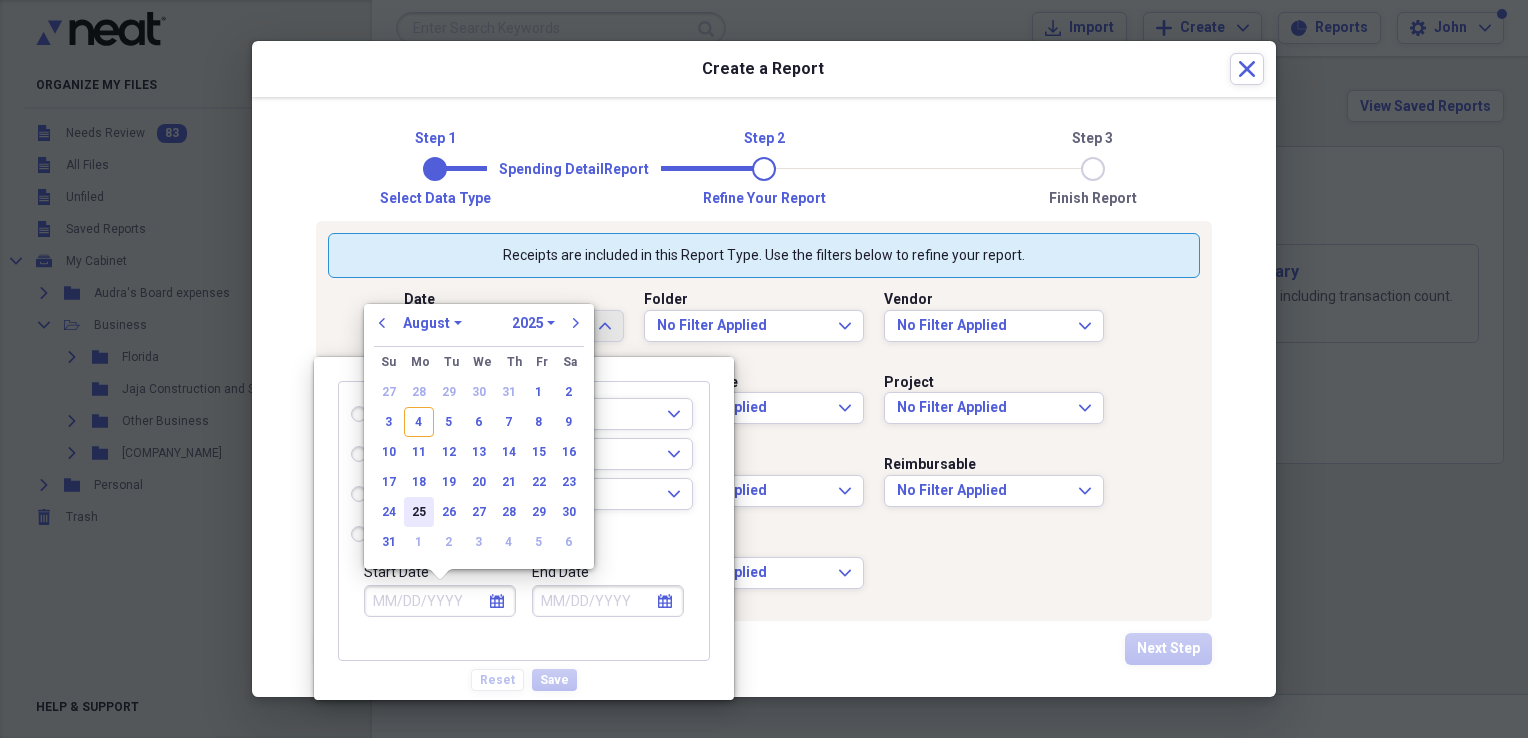 radio on "true" 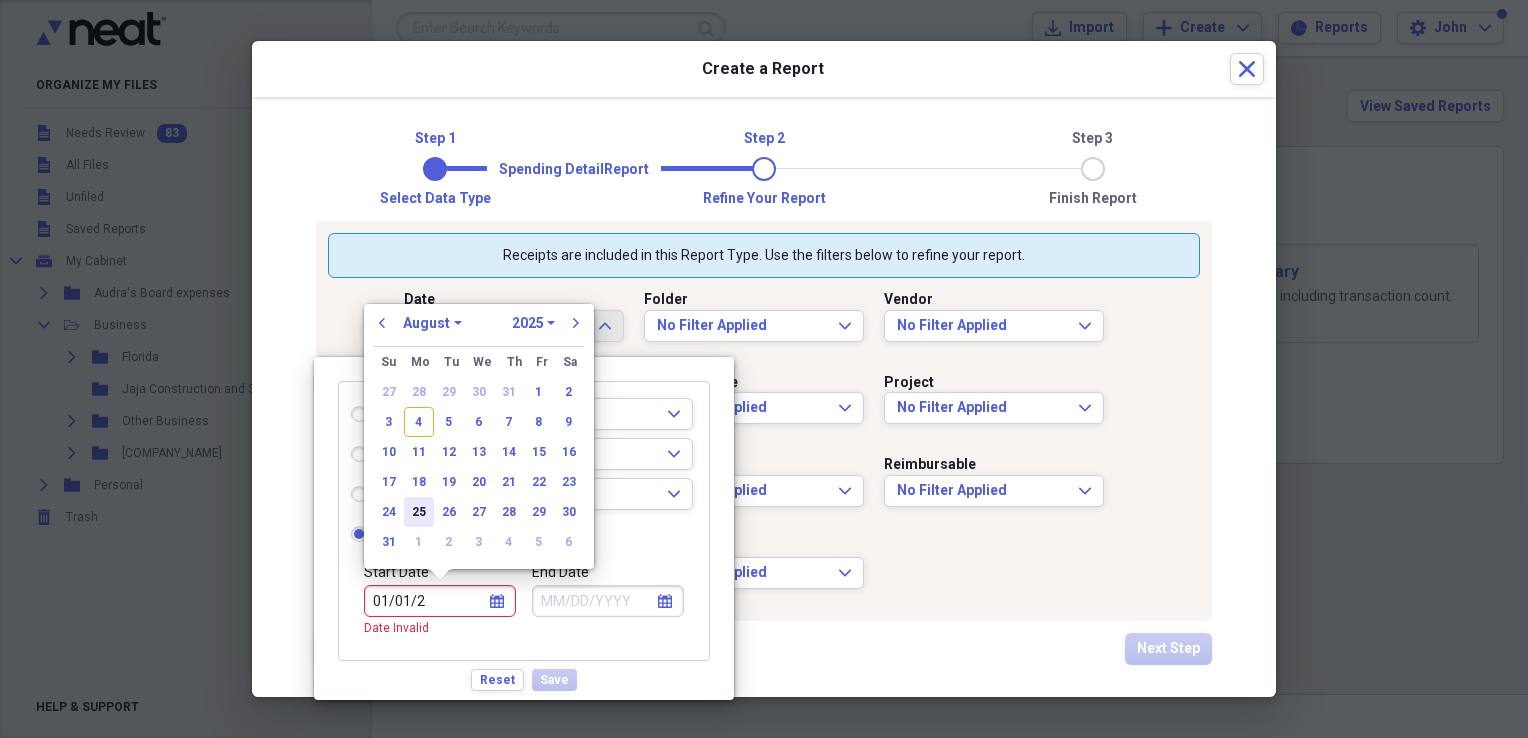 type on "01/01/20" 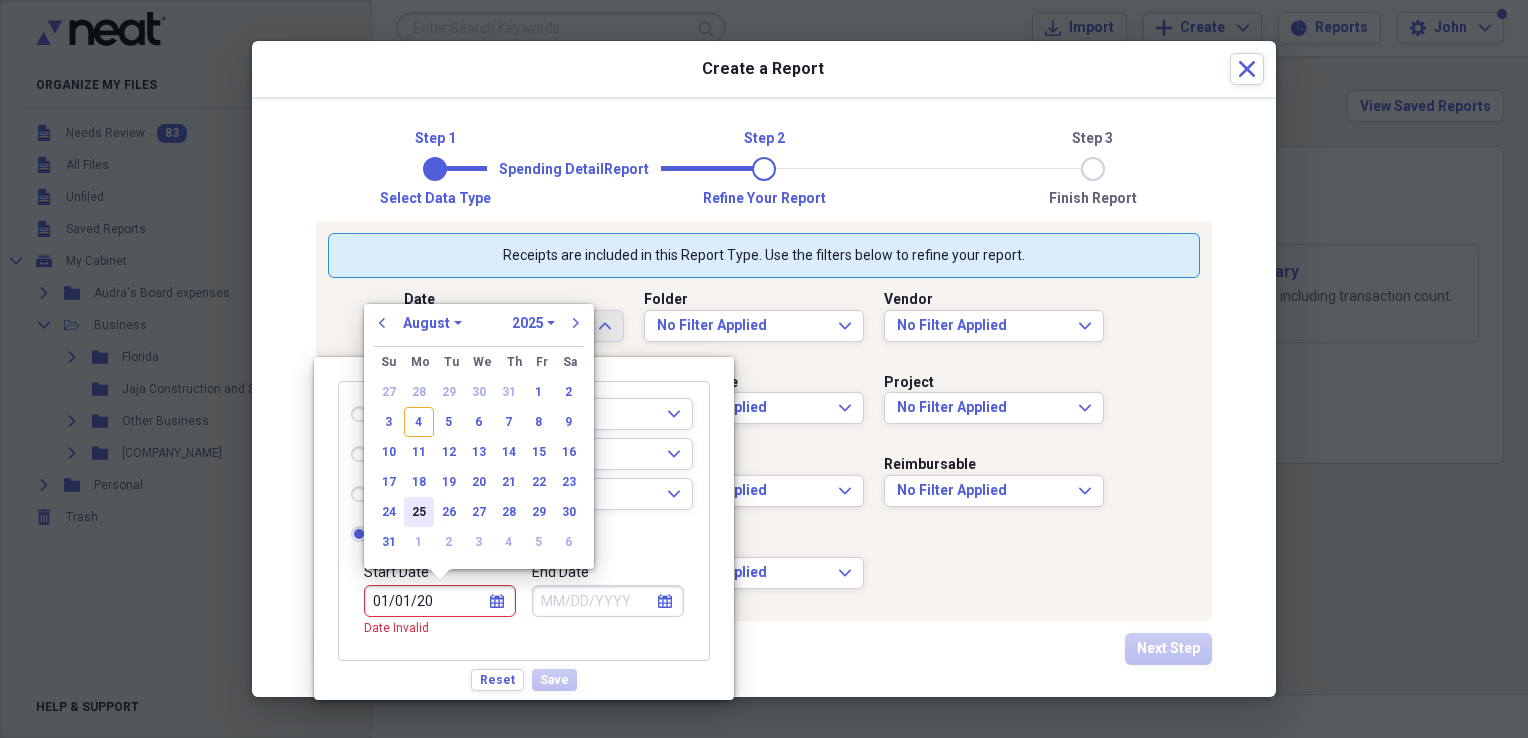 select on "0" 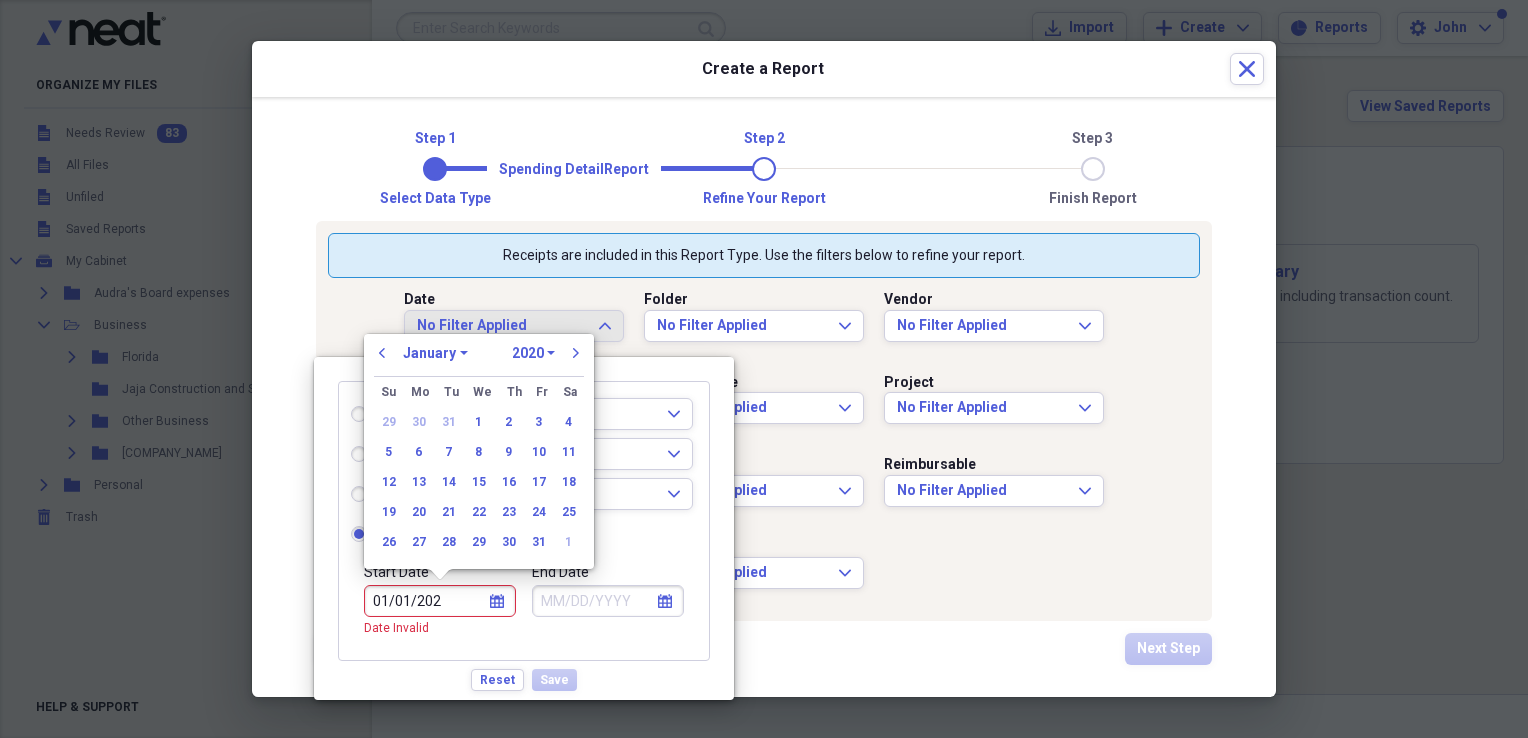 type on "01/01/2024" 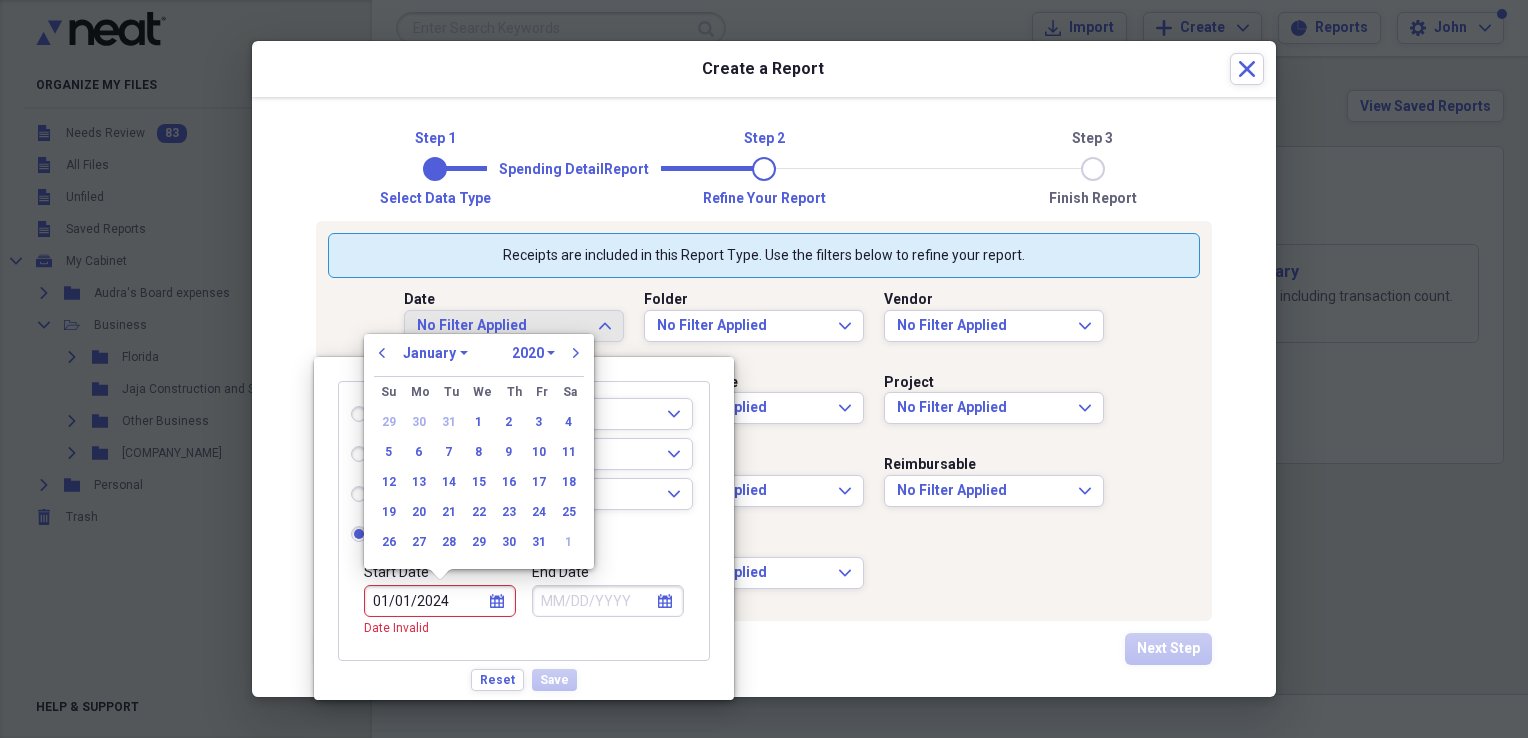 select on "2024" 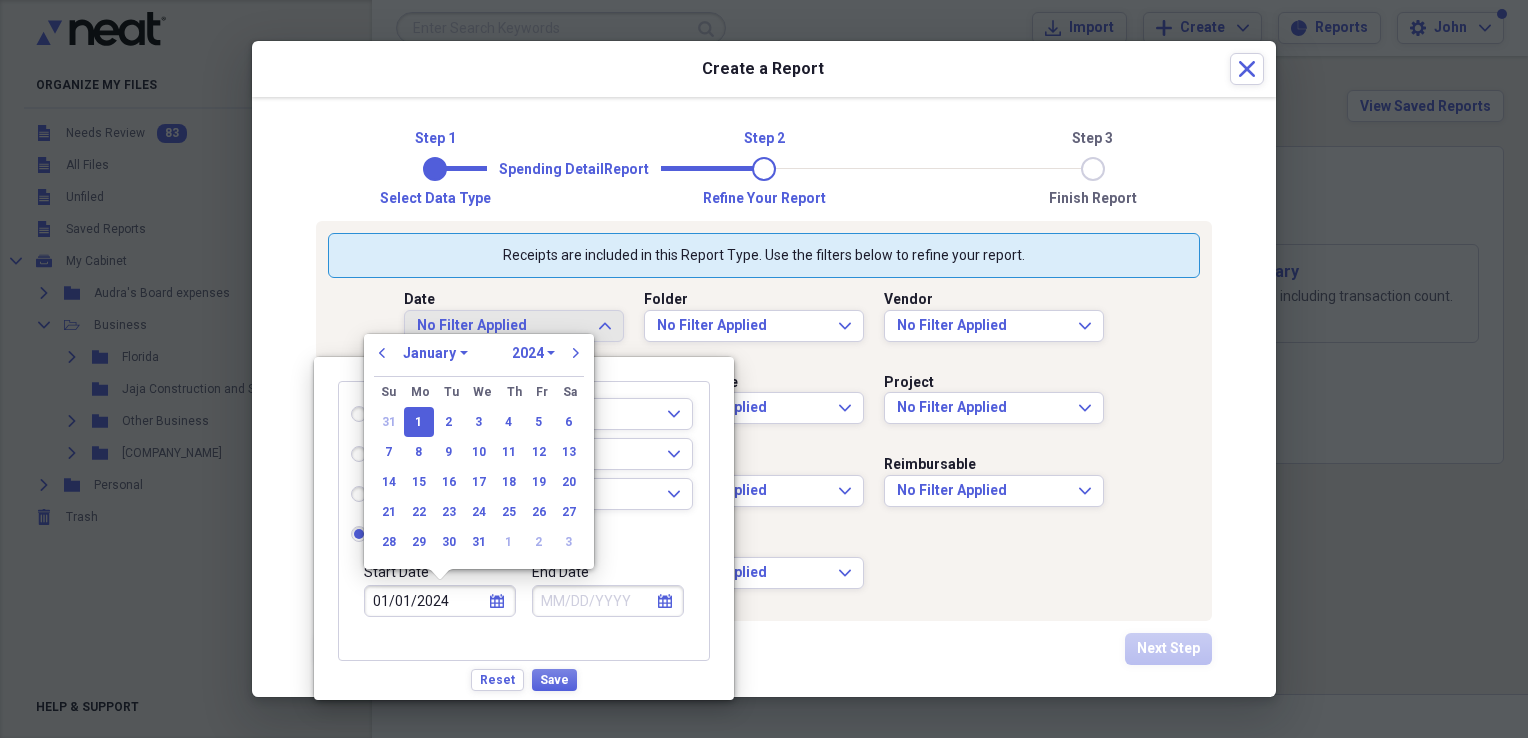 type on "01/01/2024" 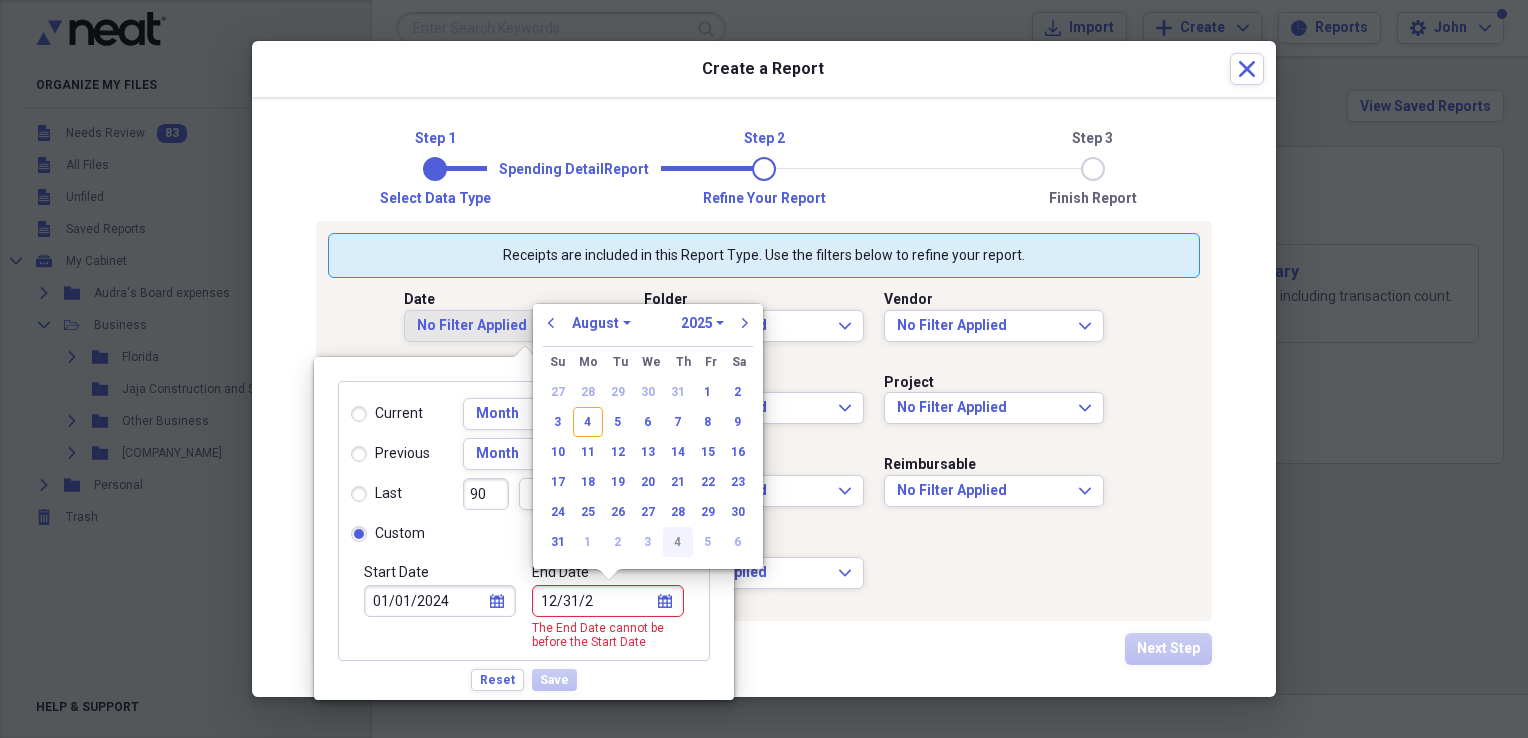 type on "12/31/20" 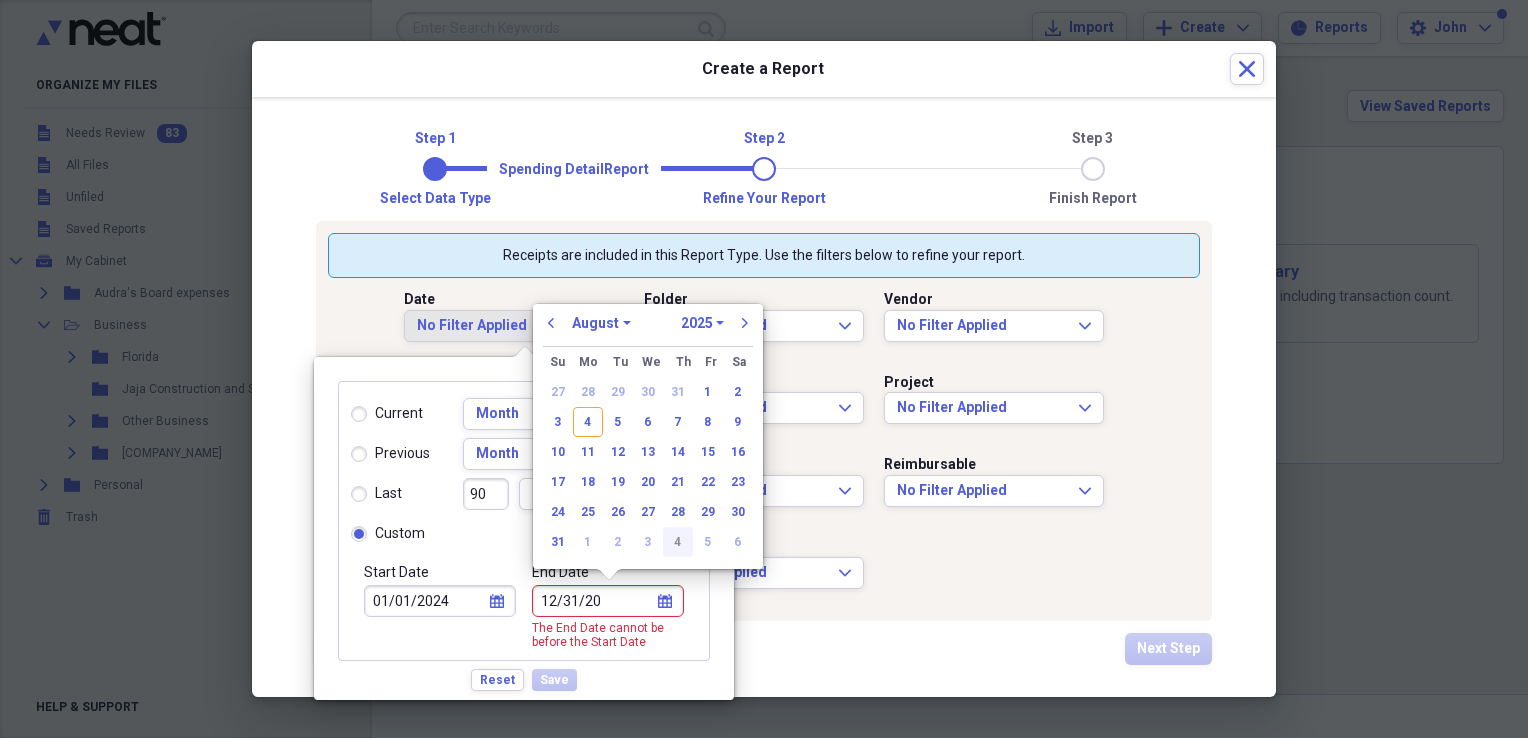 select on "11" 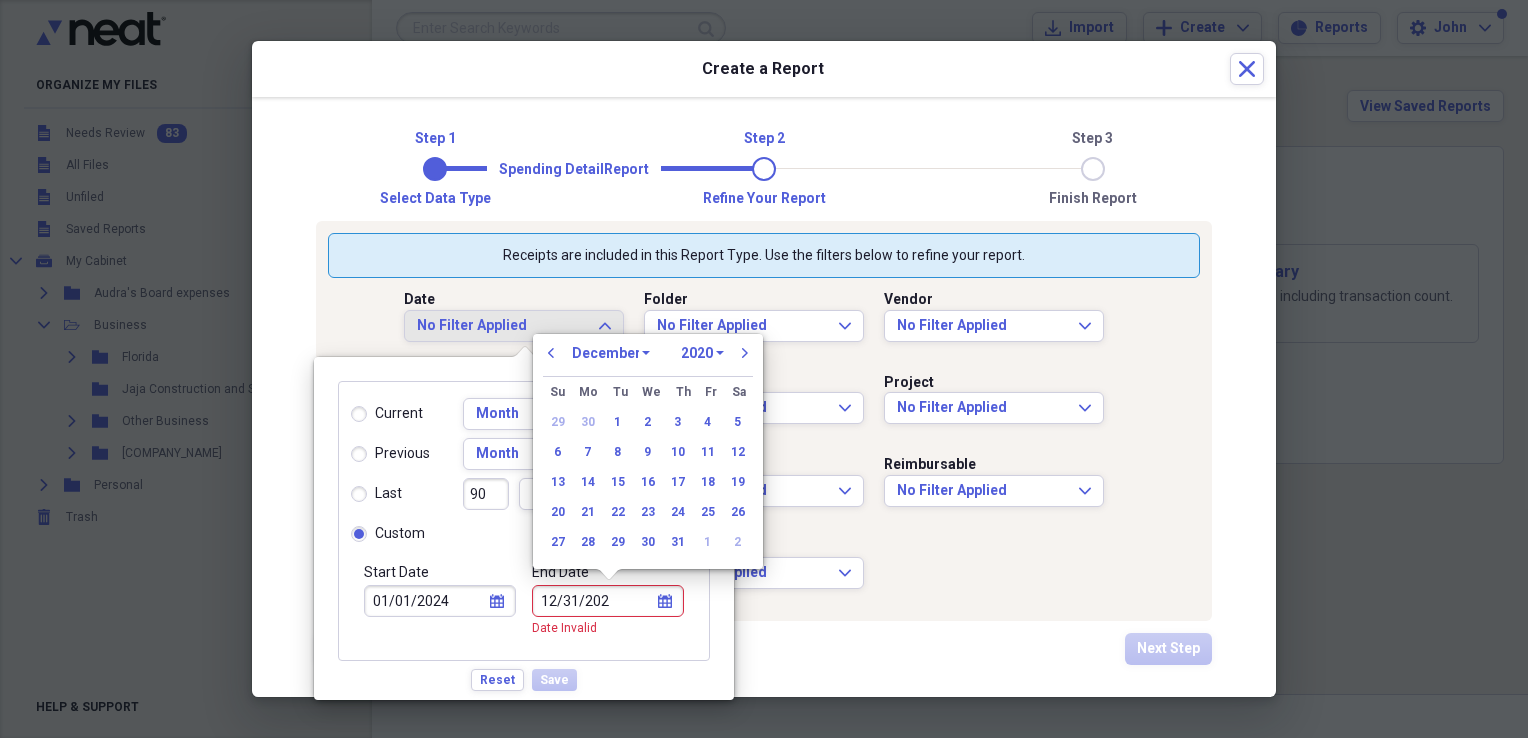 type on "12/31/2024" 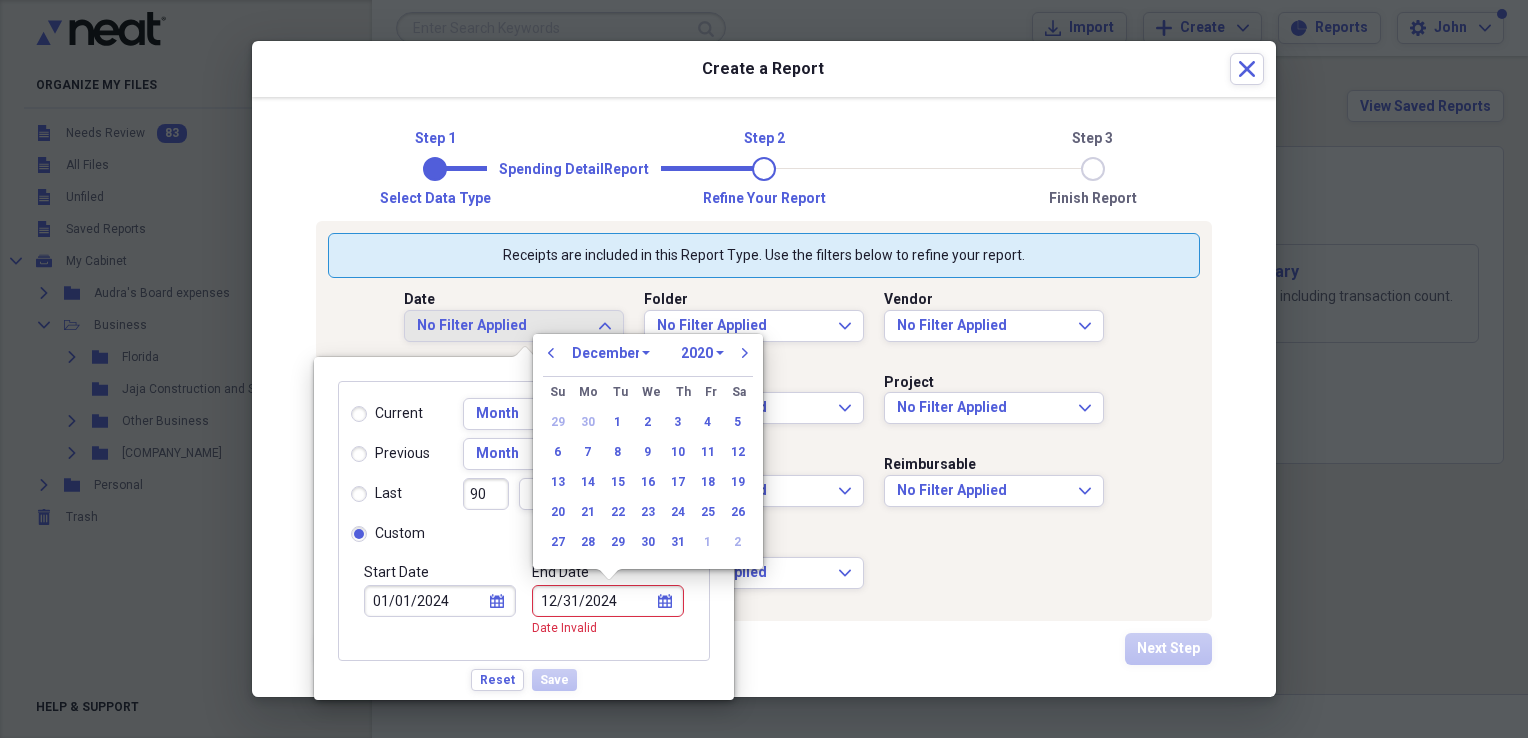 select on "2024" 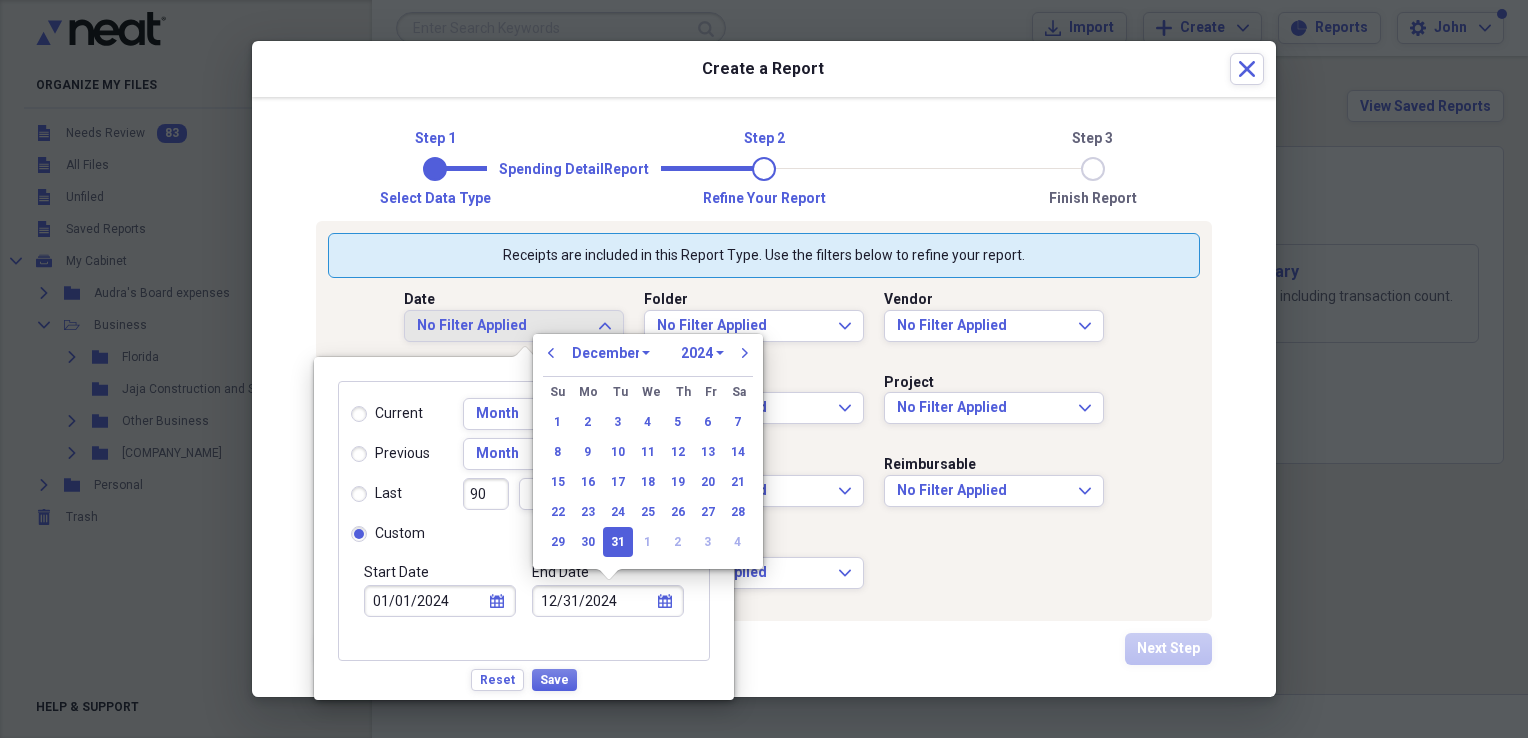 type on "12/31/2024" 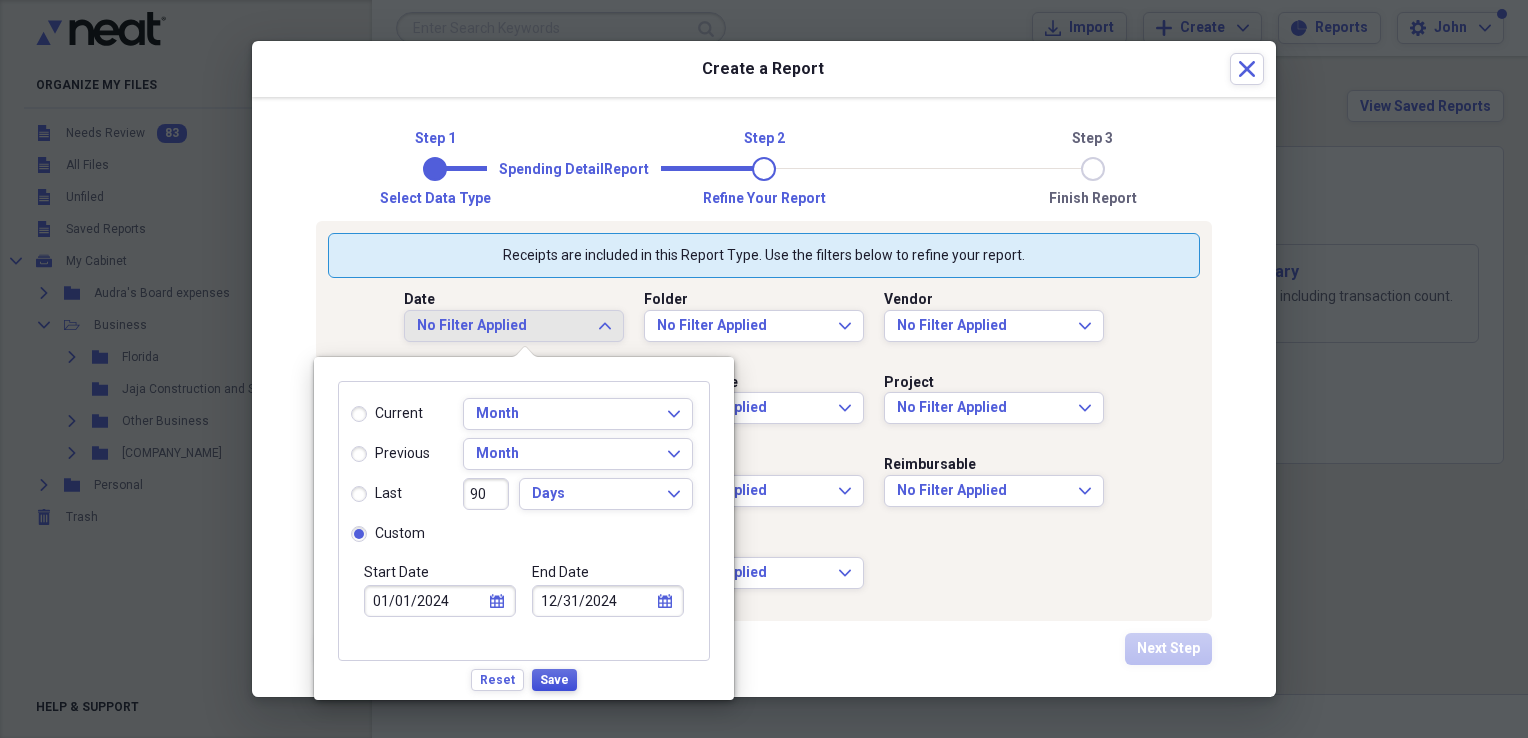 click on "Save" at bounding box center [554, 680] 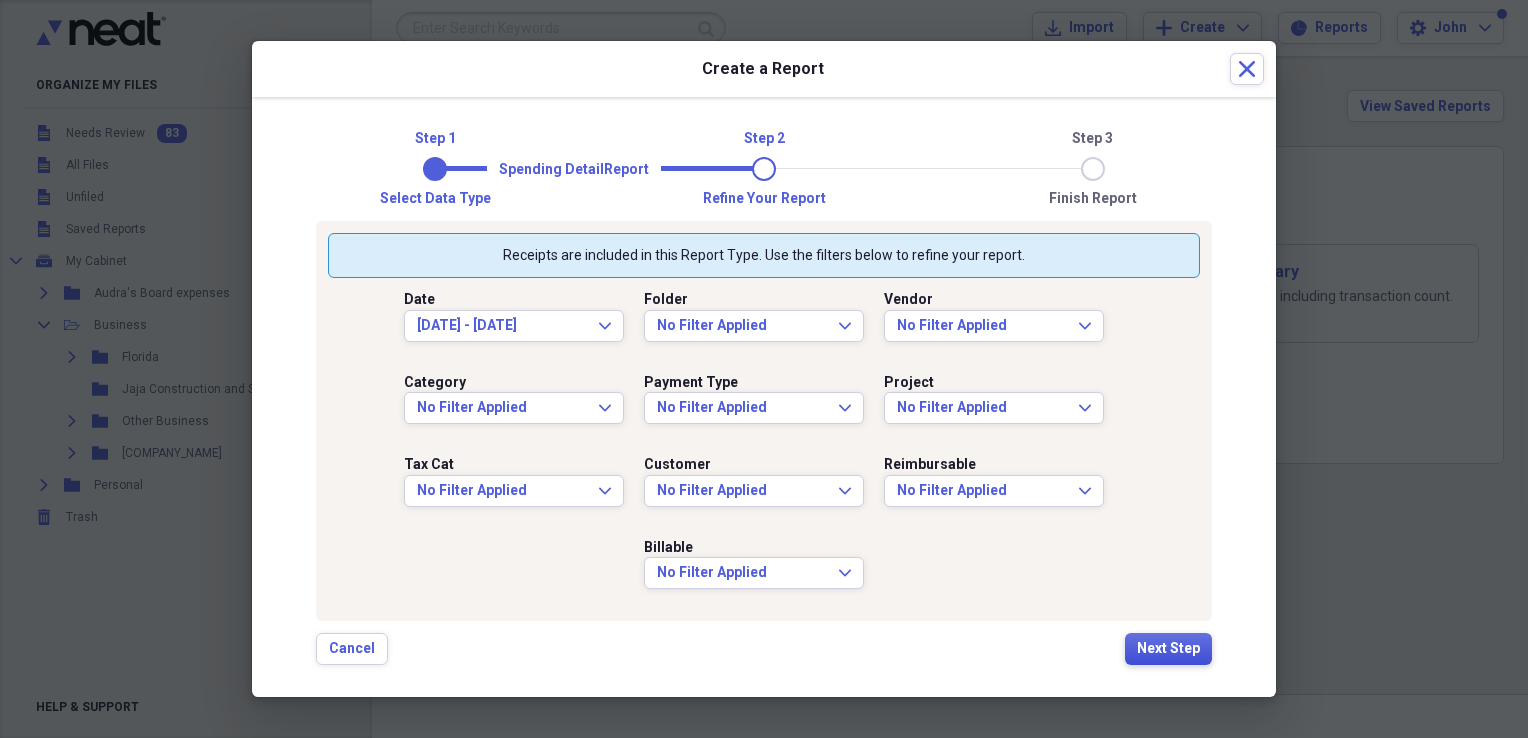 click on "Next Step" at bounding box center [1168, 649] 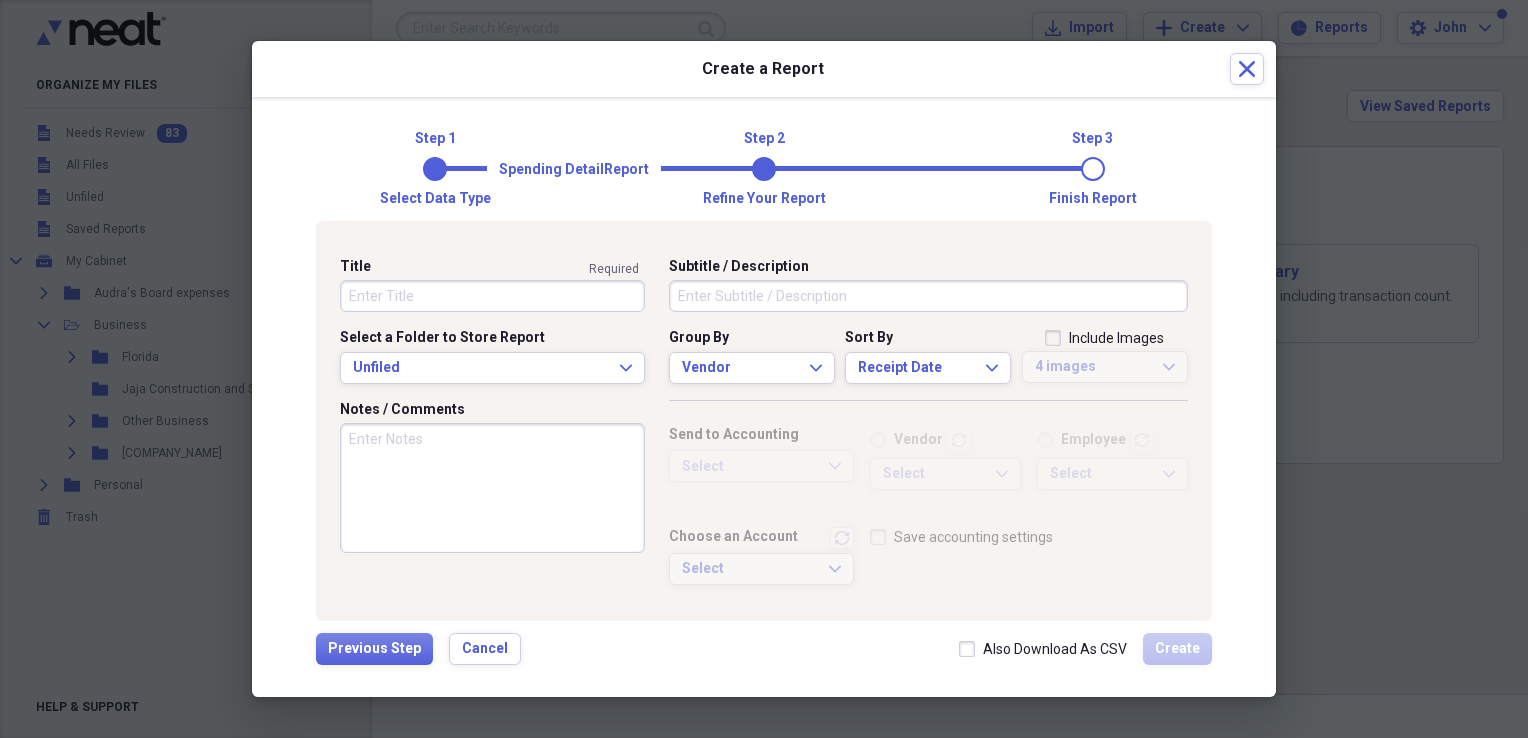 click on "Title" at bounding box center (492, 296) 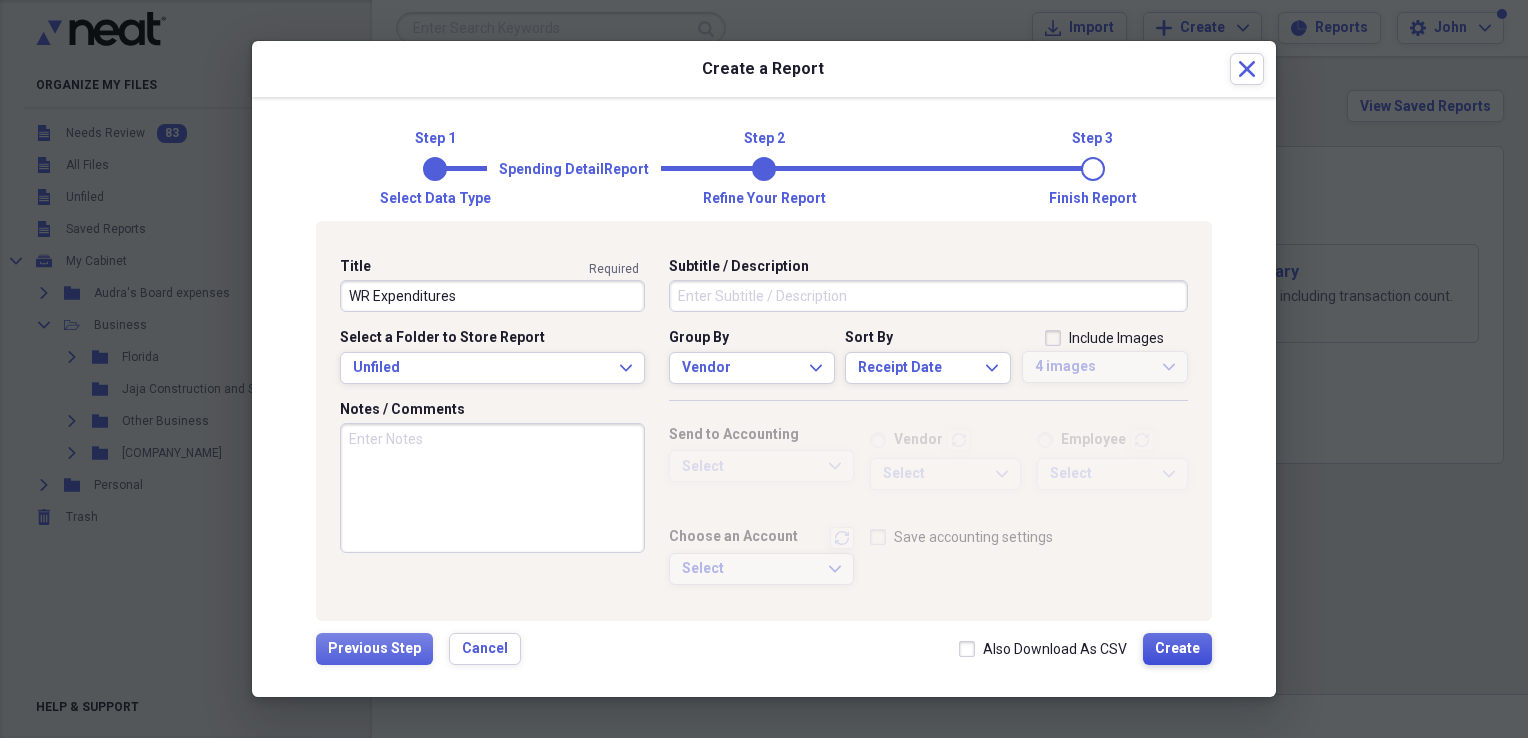 type on "WR Expenditures" 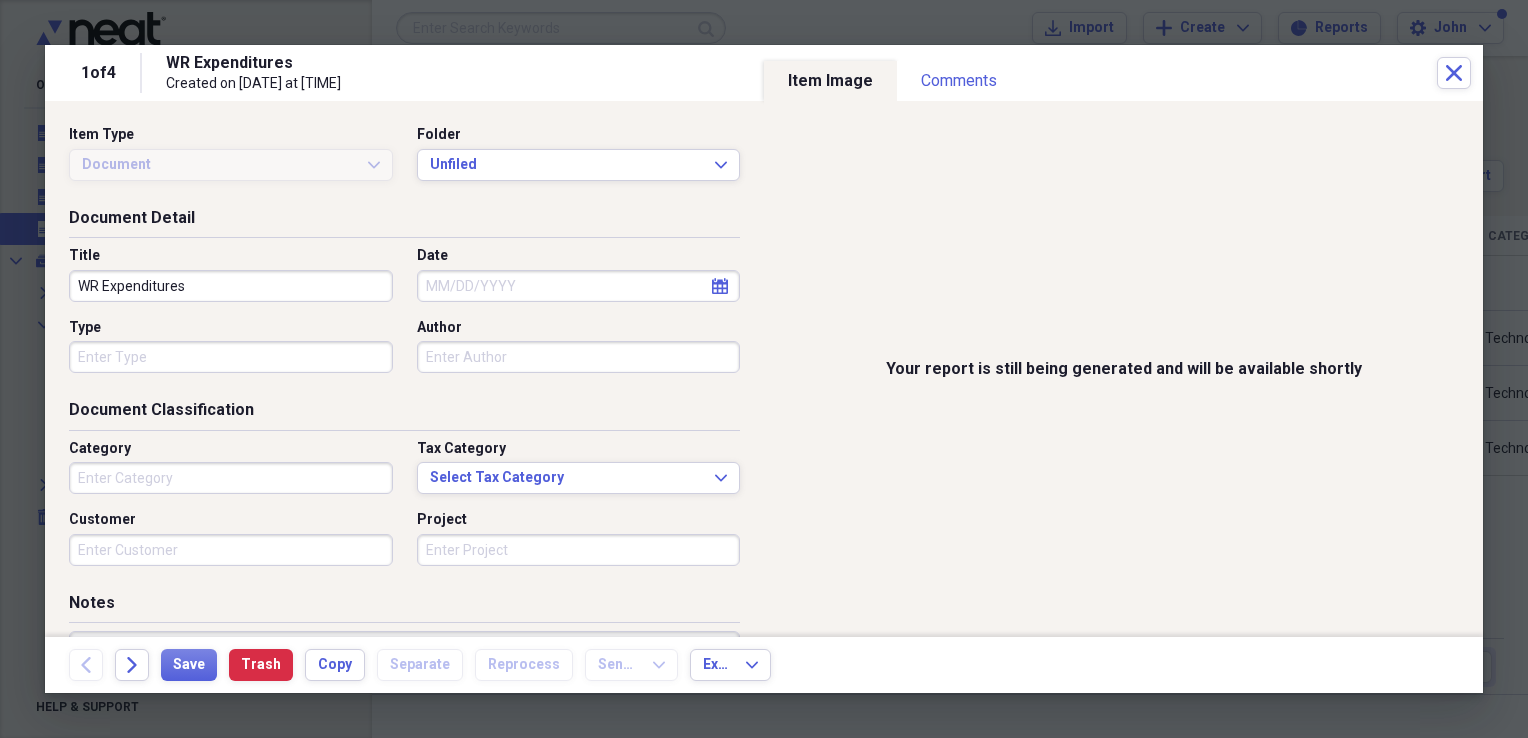 type on "Technology" 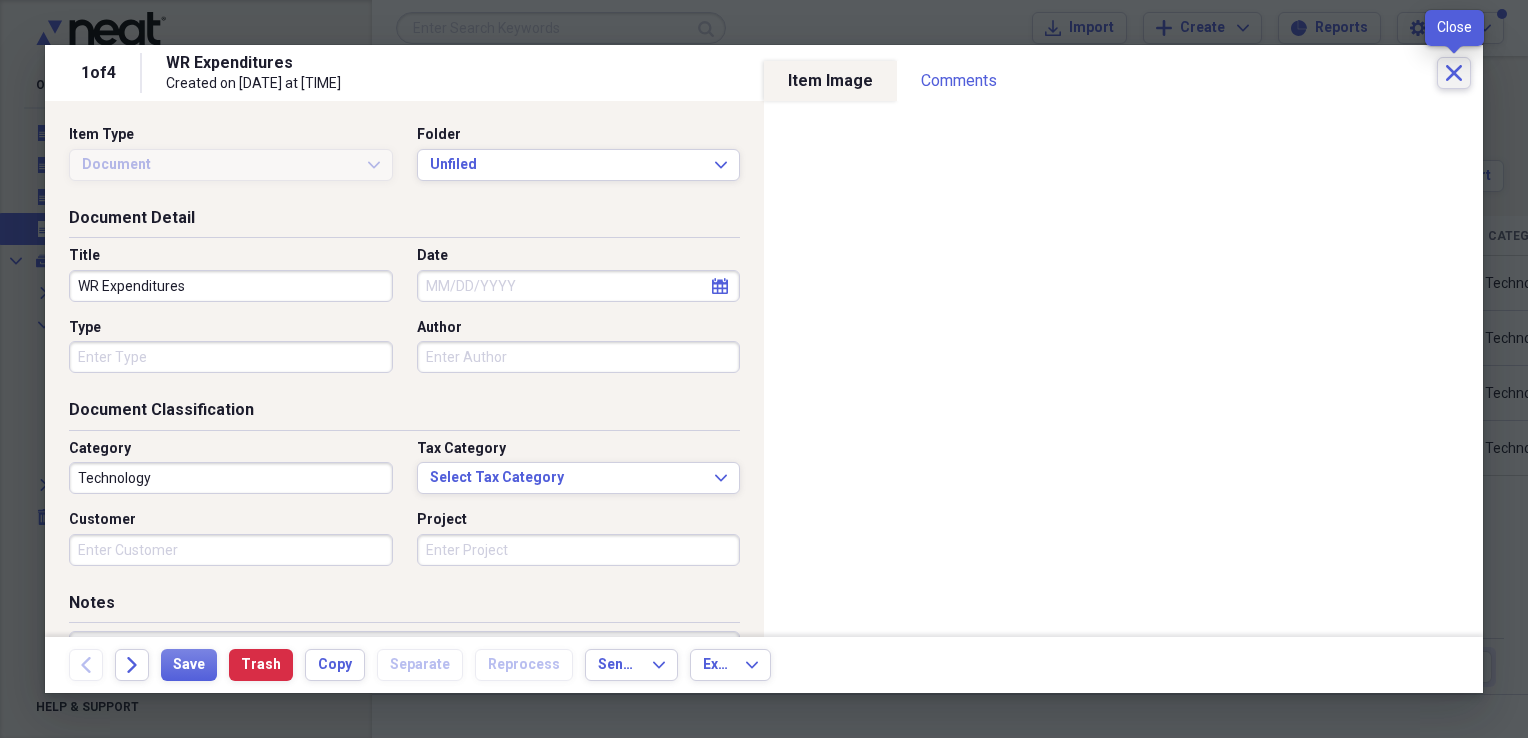 click on "Close" 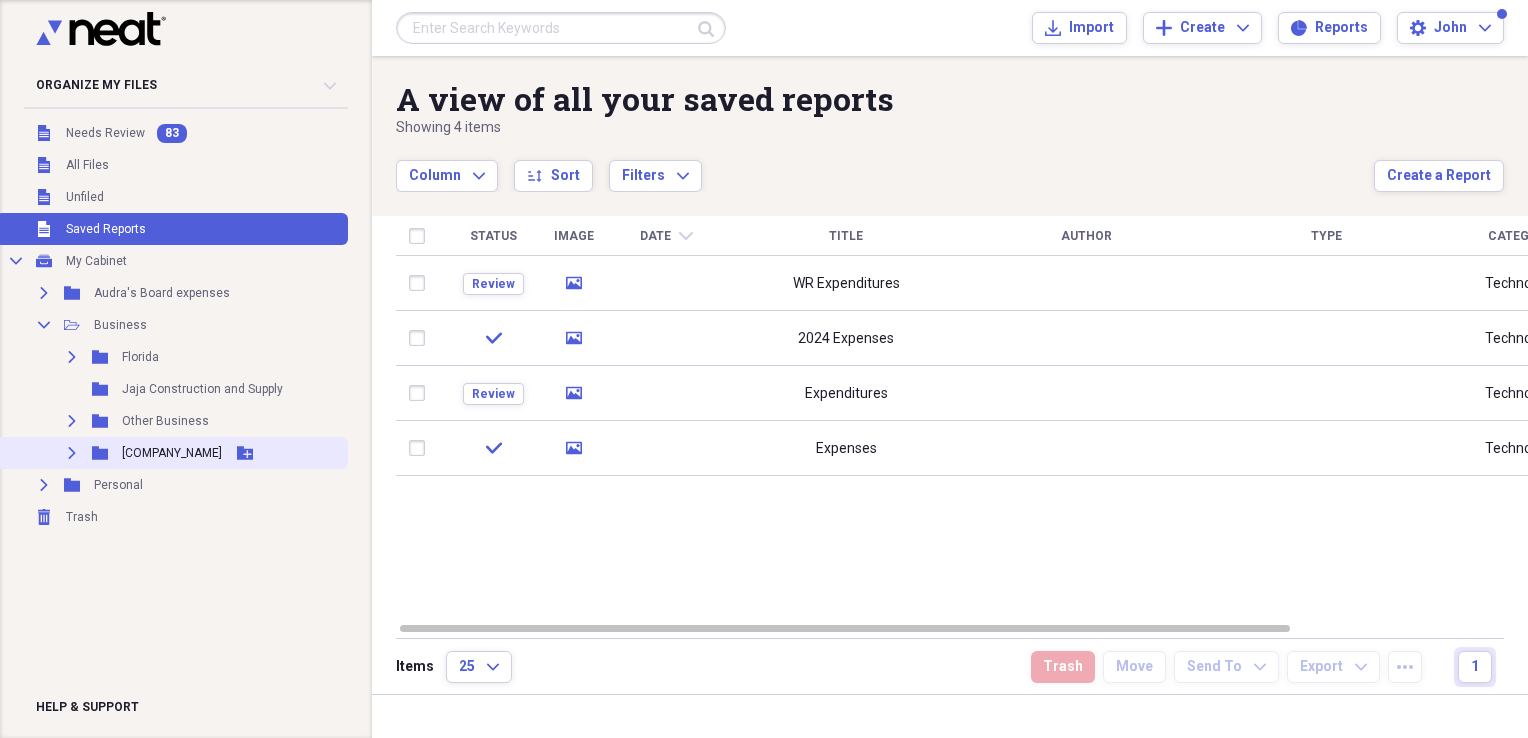 click on "[COMPANY_NAME]" at bounding box center [172, 453] 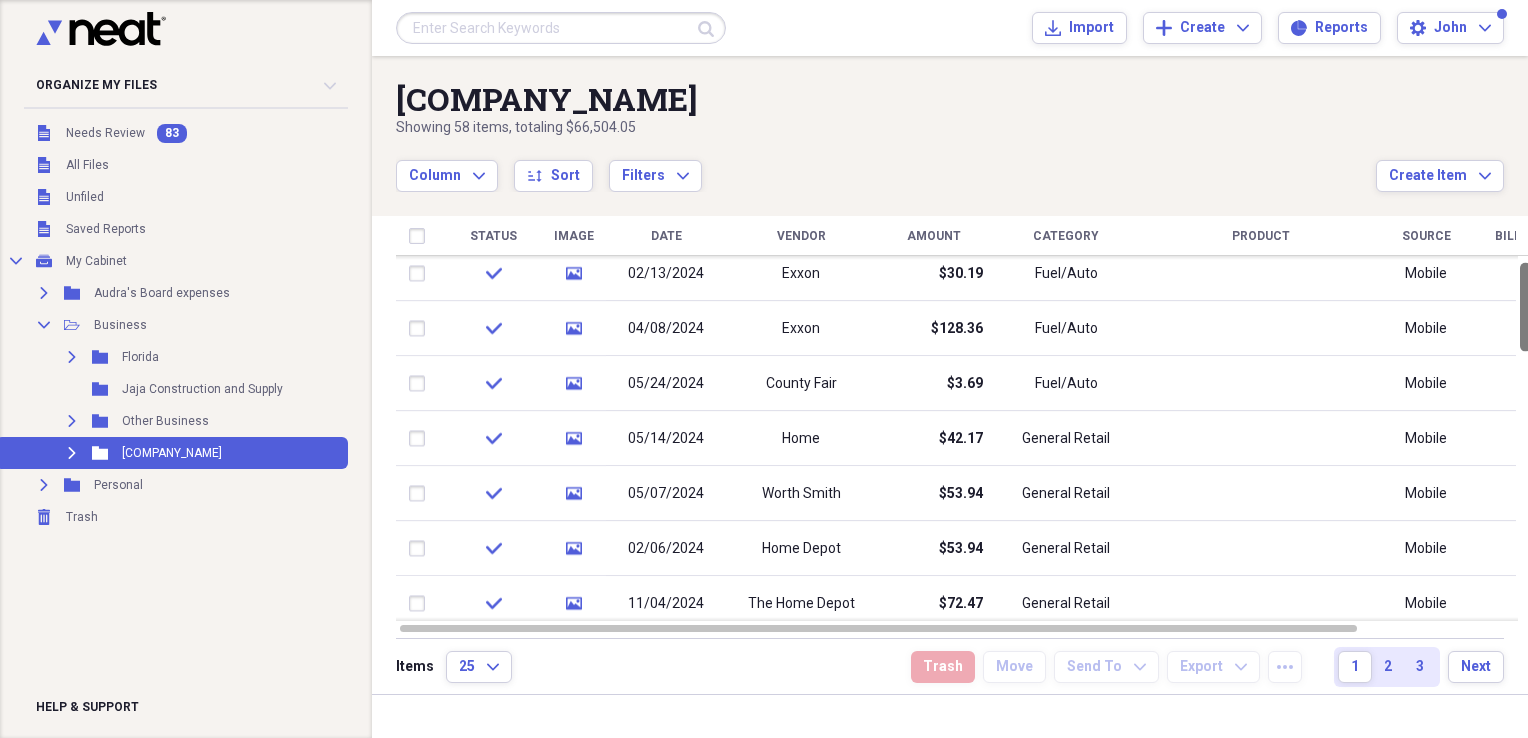click at bounding box center (1525, 438) 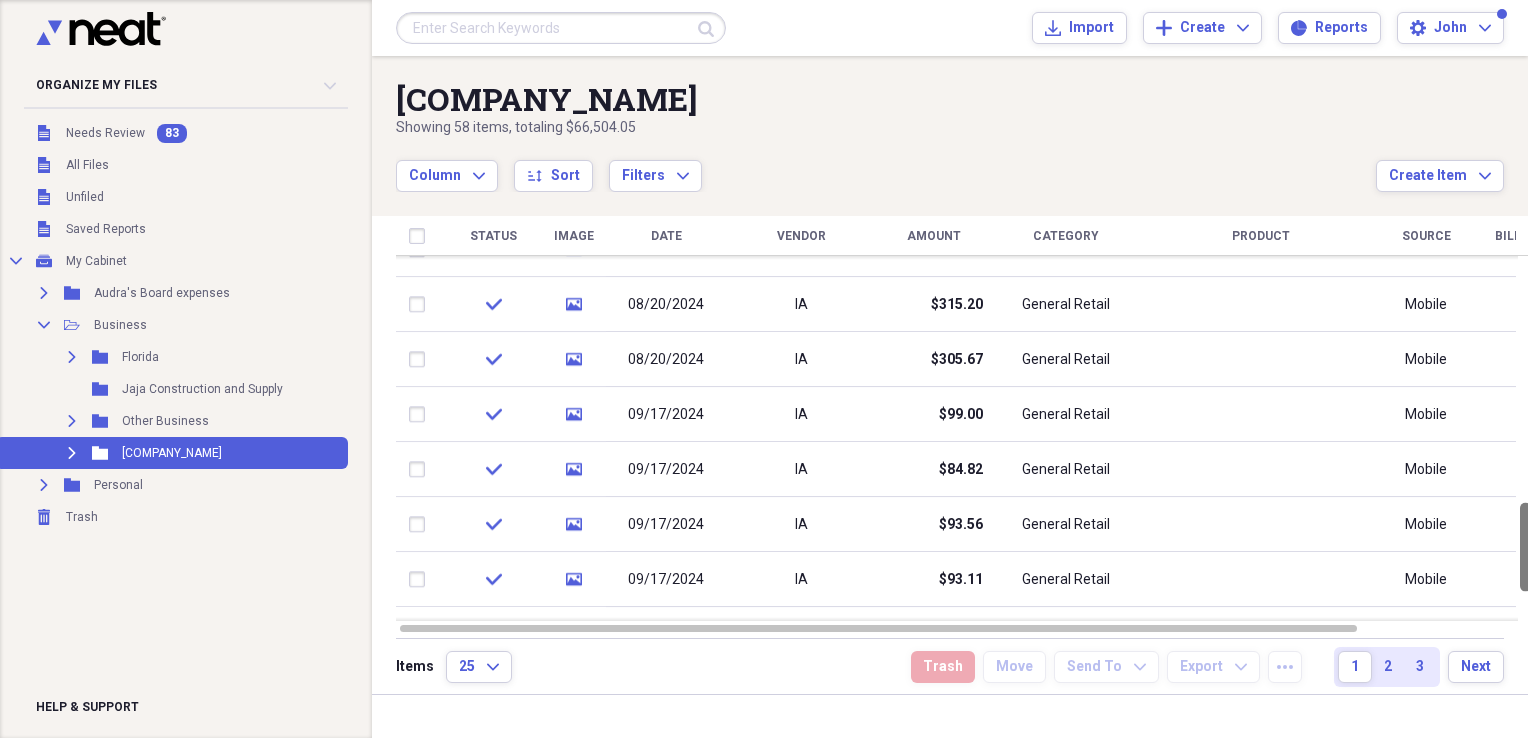 click at bounding box center [1525, 438] 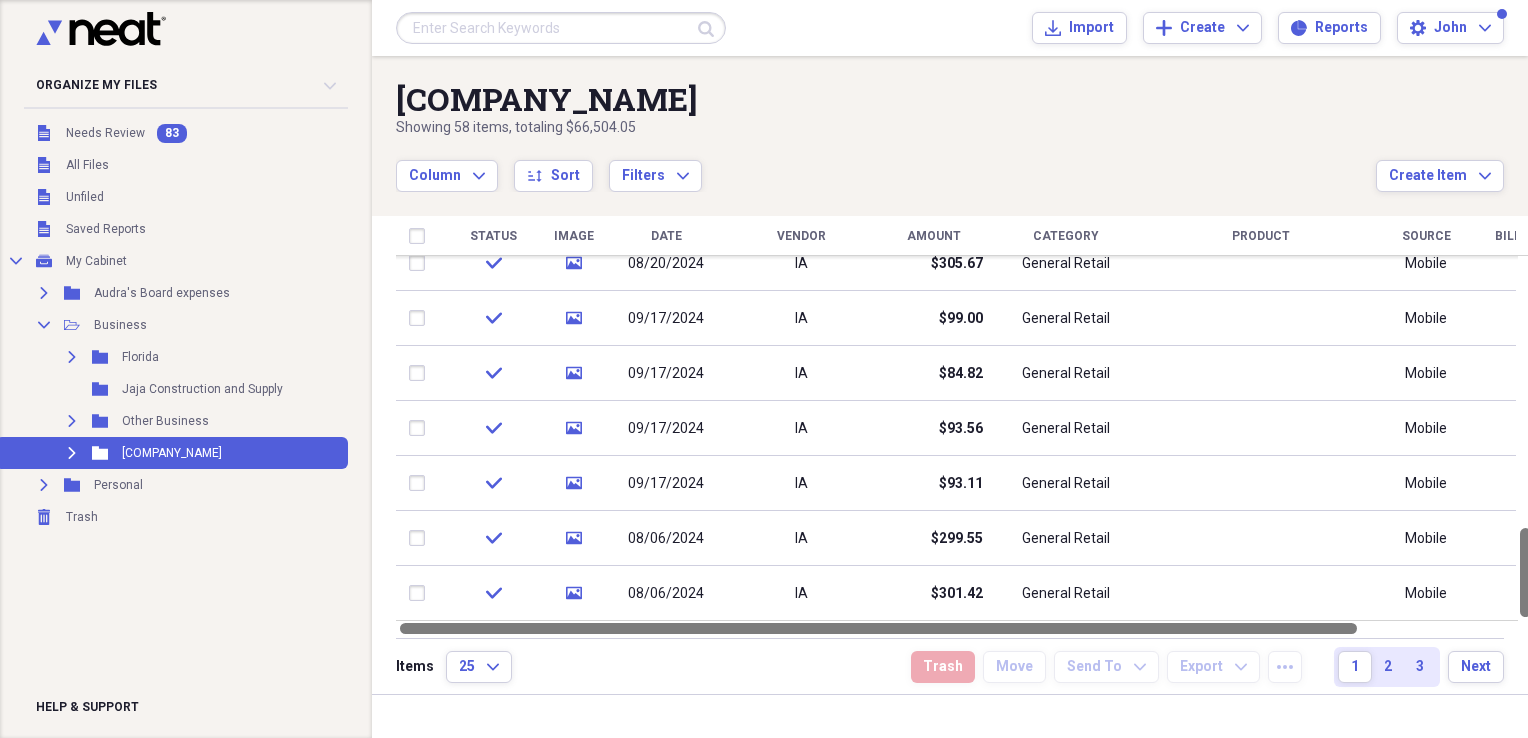 drag, startPoint x: 1521, startPoint y: 573, endPoint x: 1519, endPoint y: 622, distance: 49.0408 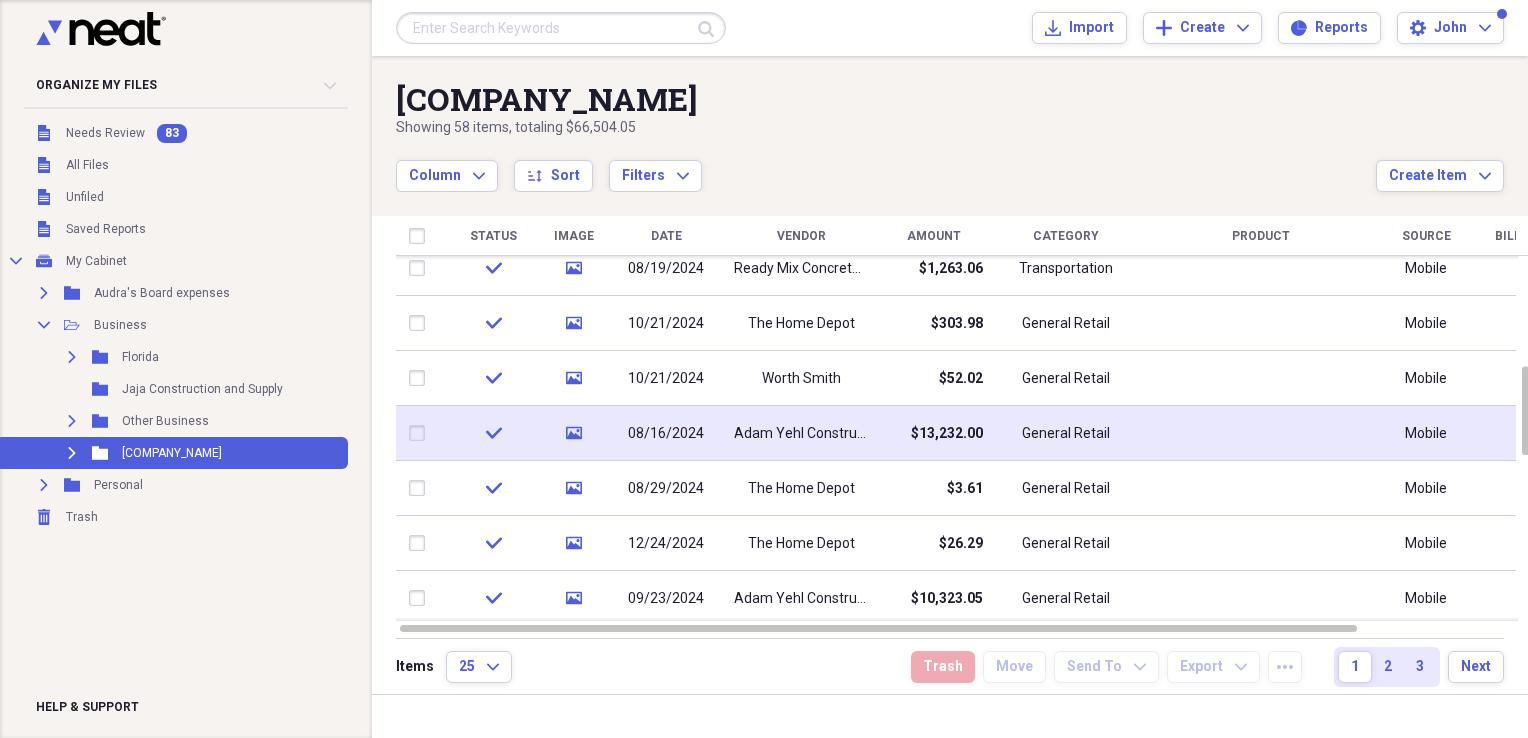 click on "$13,232.00" at bounding box center [947, 434] 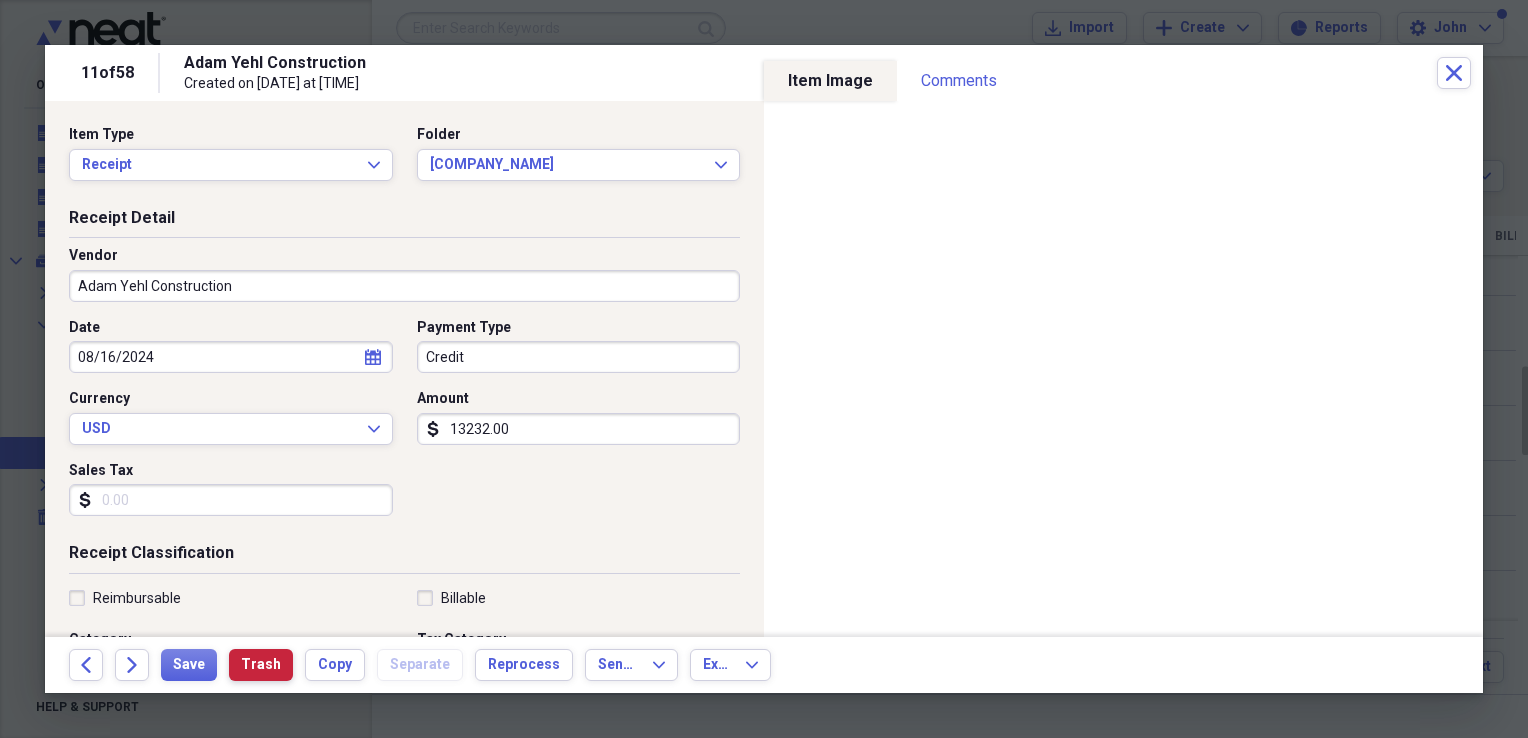 click on "Trash" at bounding box center (261, 665) 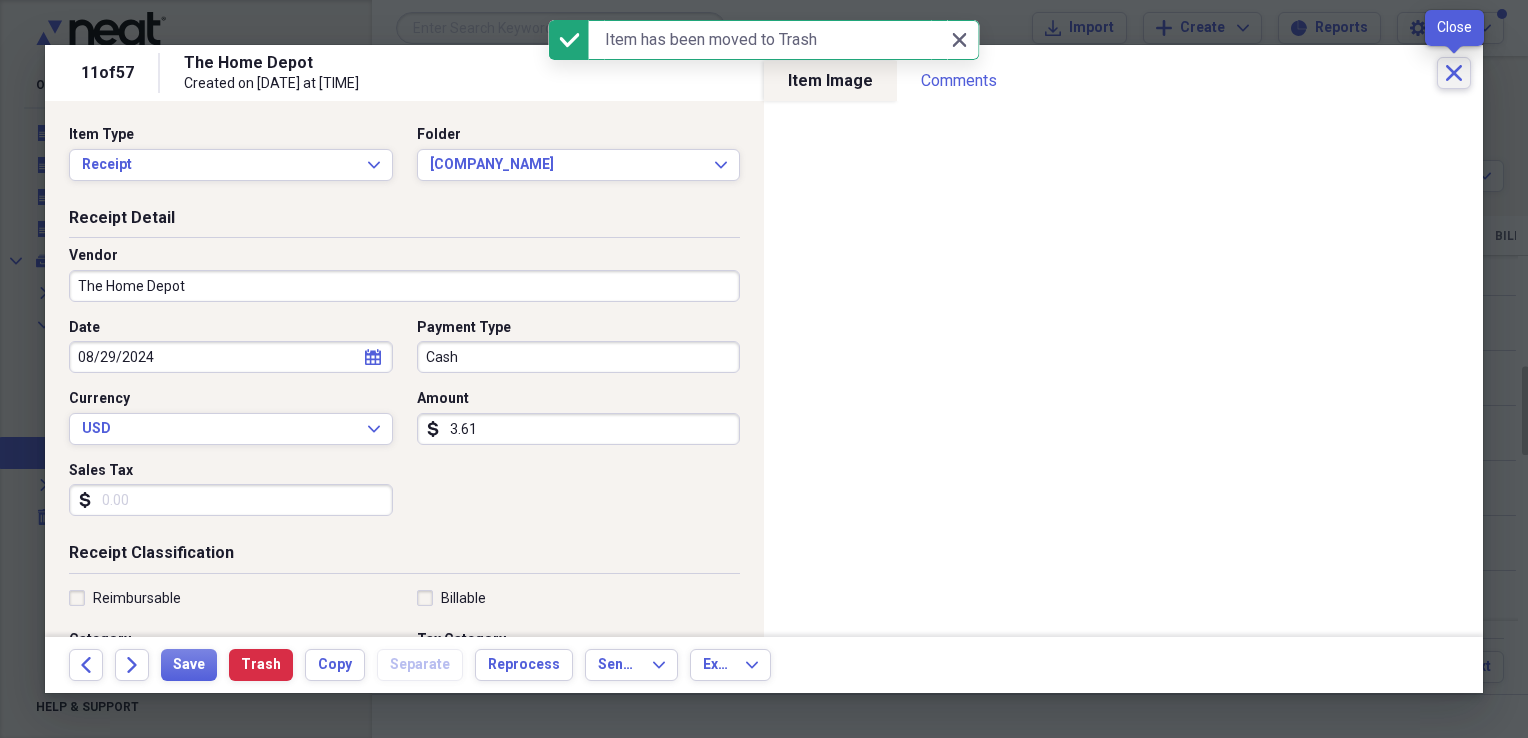 click 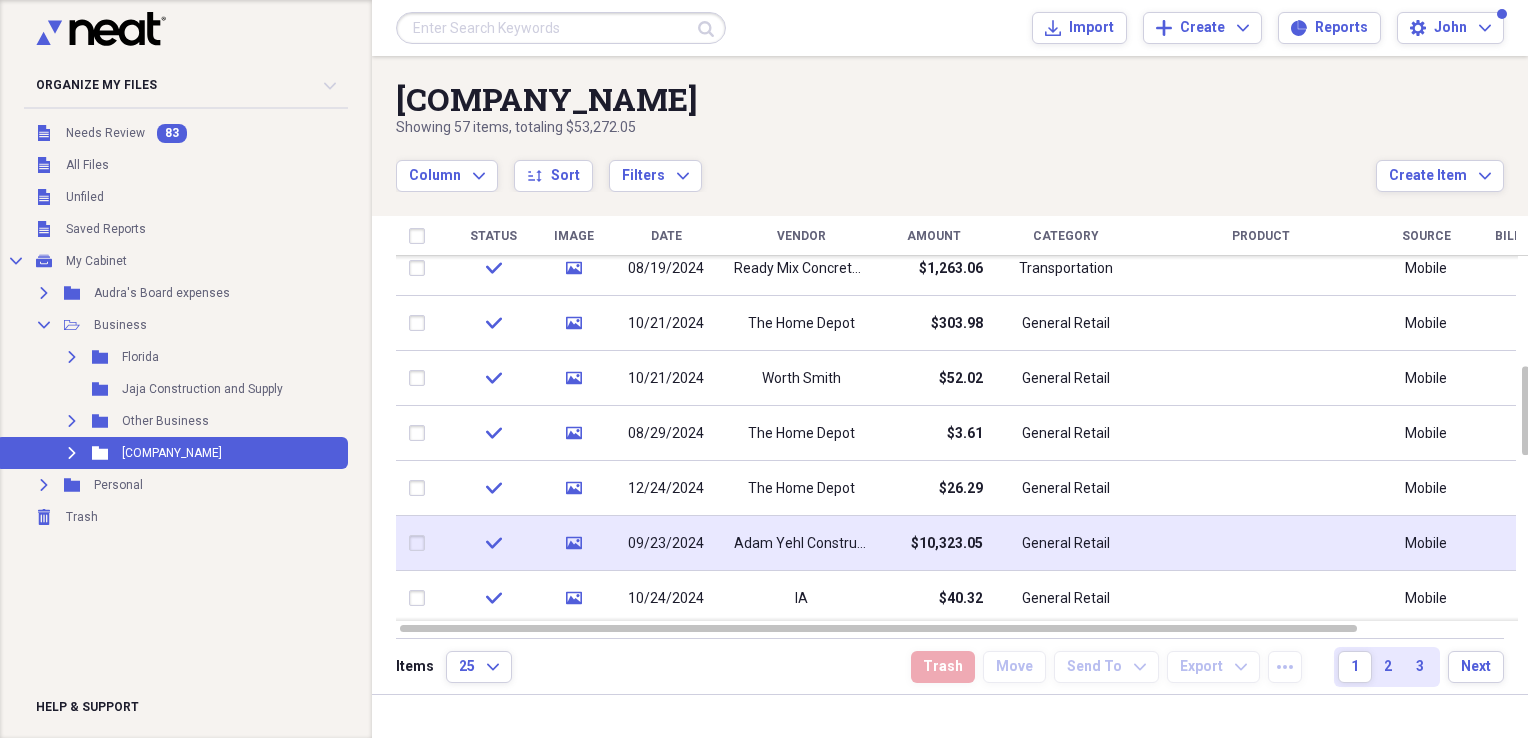 click on "Adam Yehl Construction" at bounding box center (801, 544) 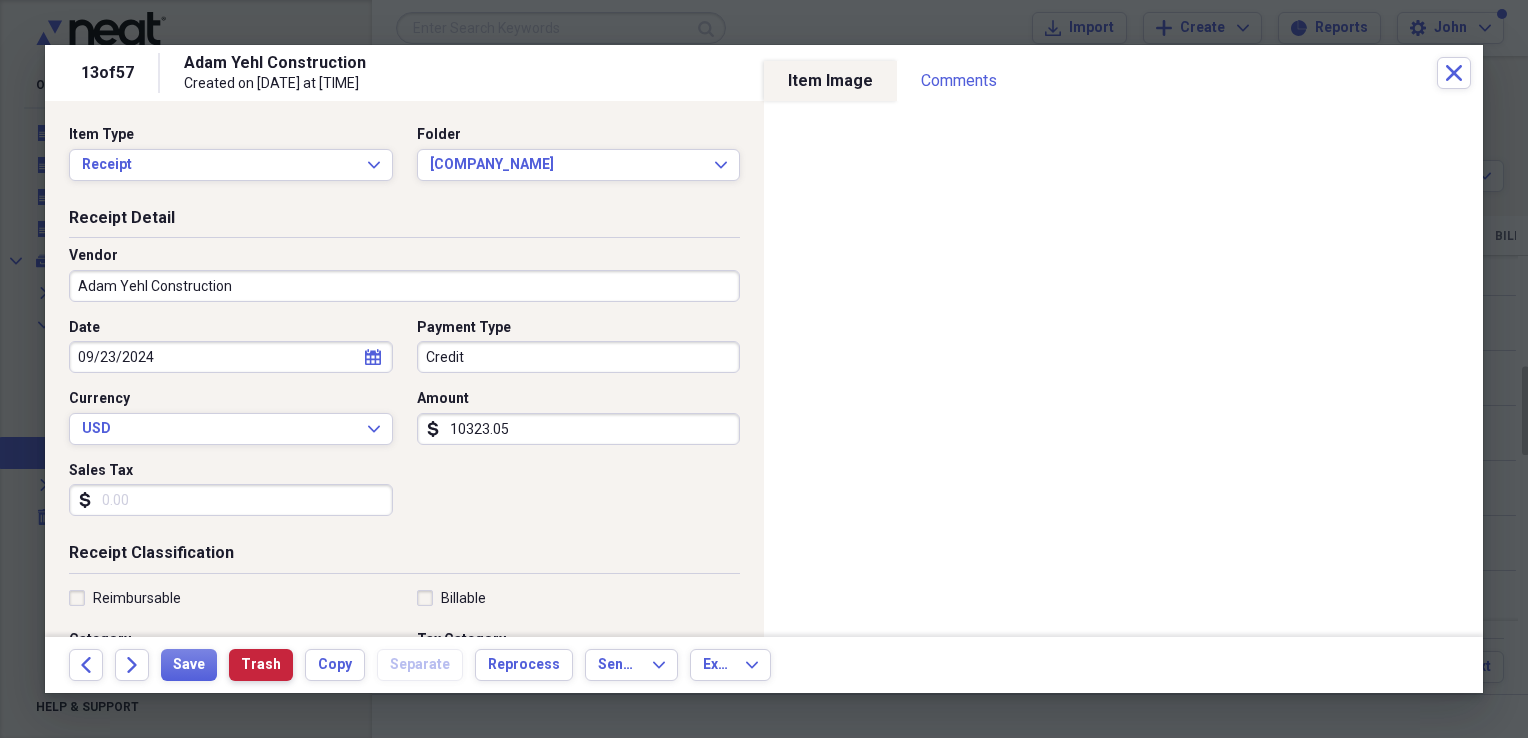 click on "Trash" at bounding box center (261, 665) 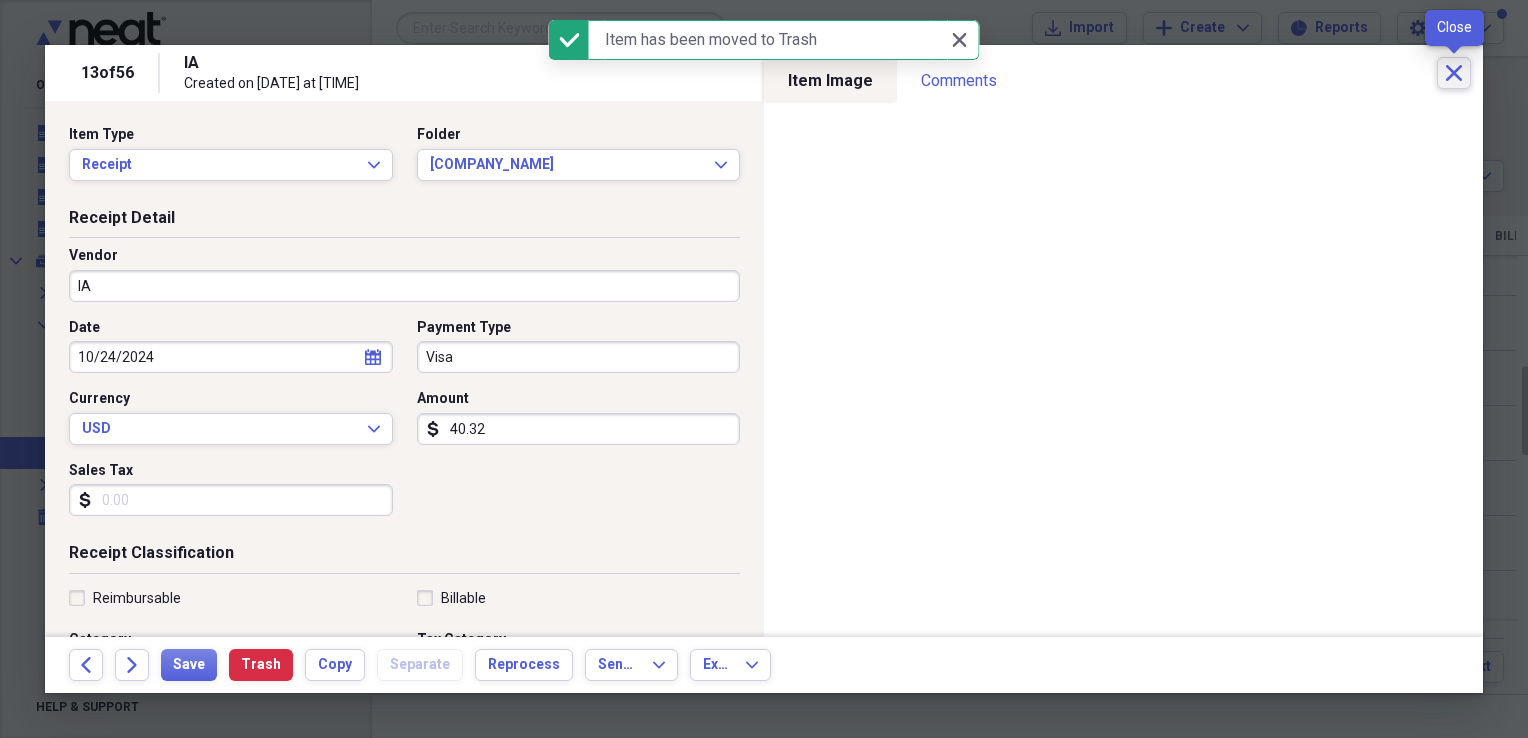 click on "Close" at bounding box center [1454, 73] 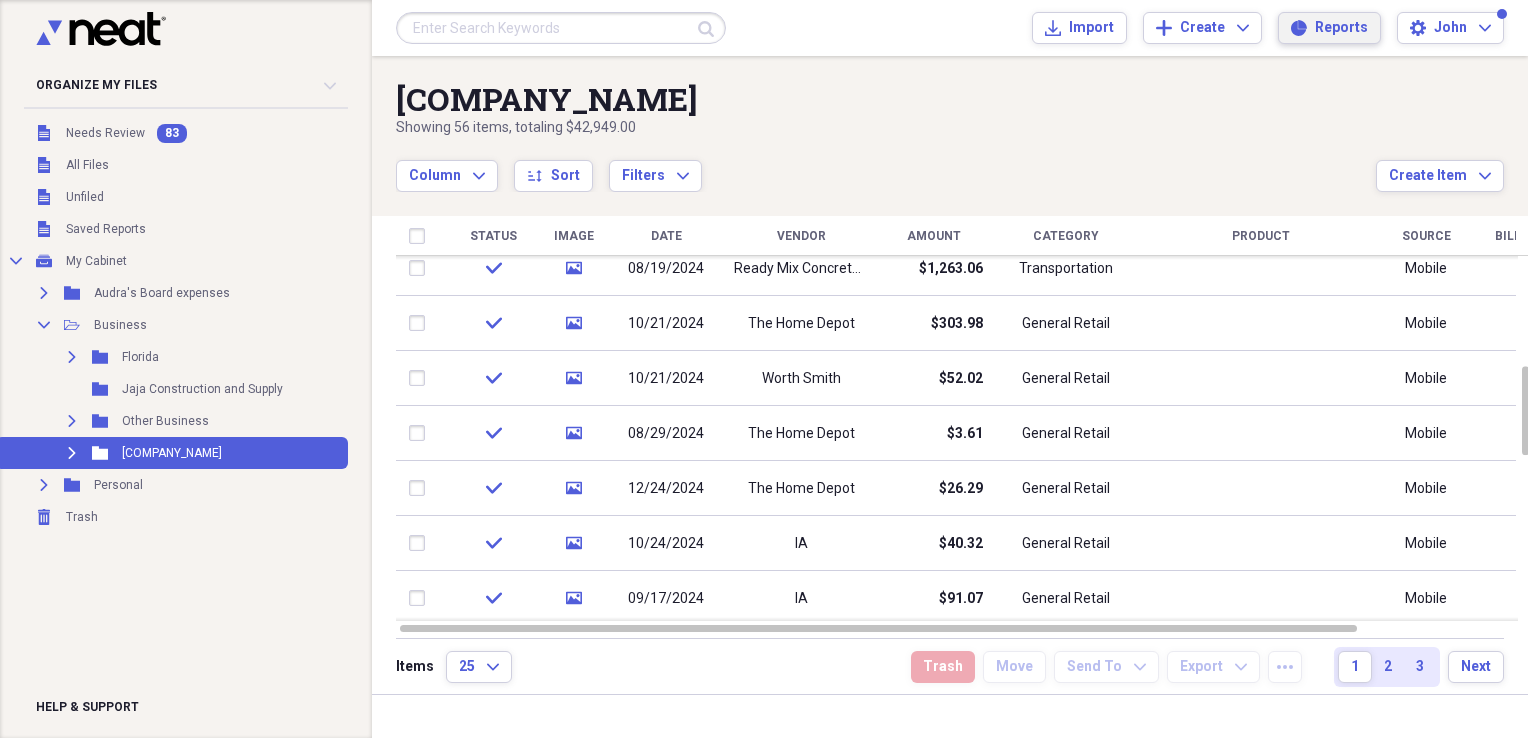 click on "Reports" at bounding box center [1341, 28] 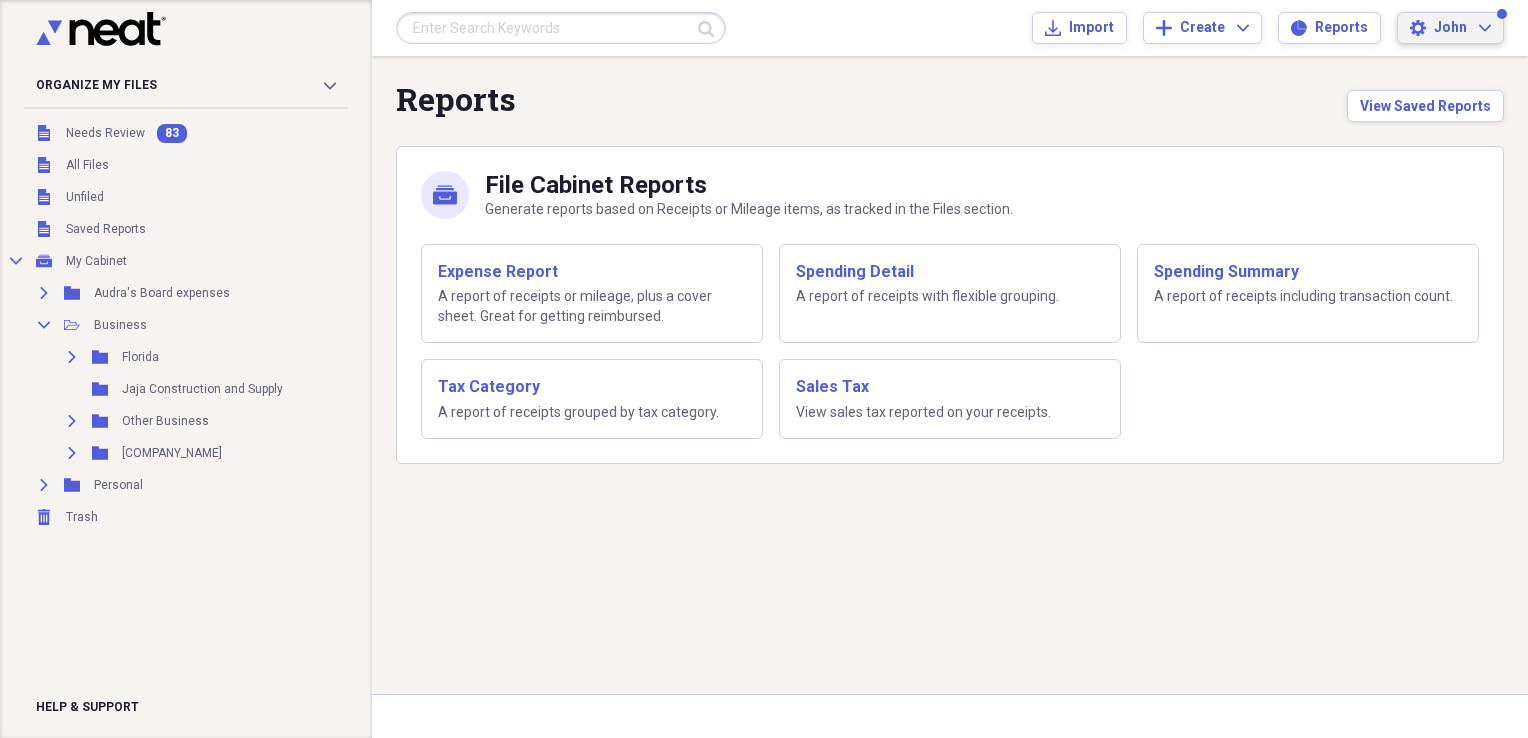 click on "John Expand" at bounding box center [1462, 28] 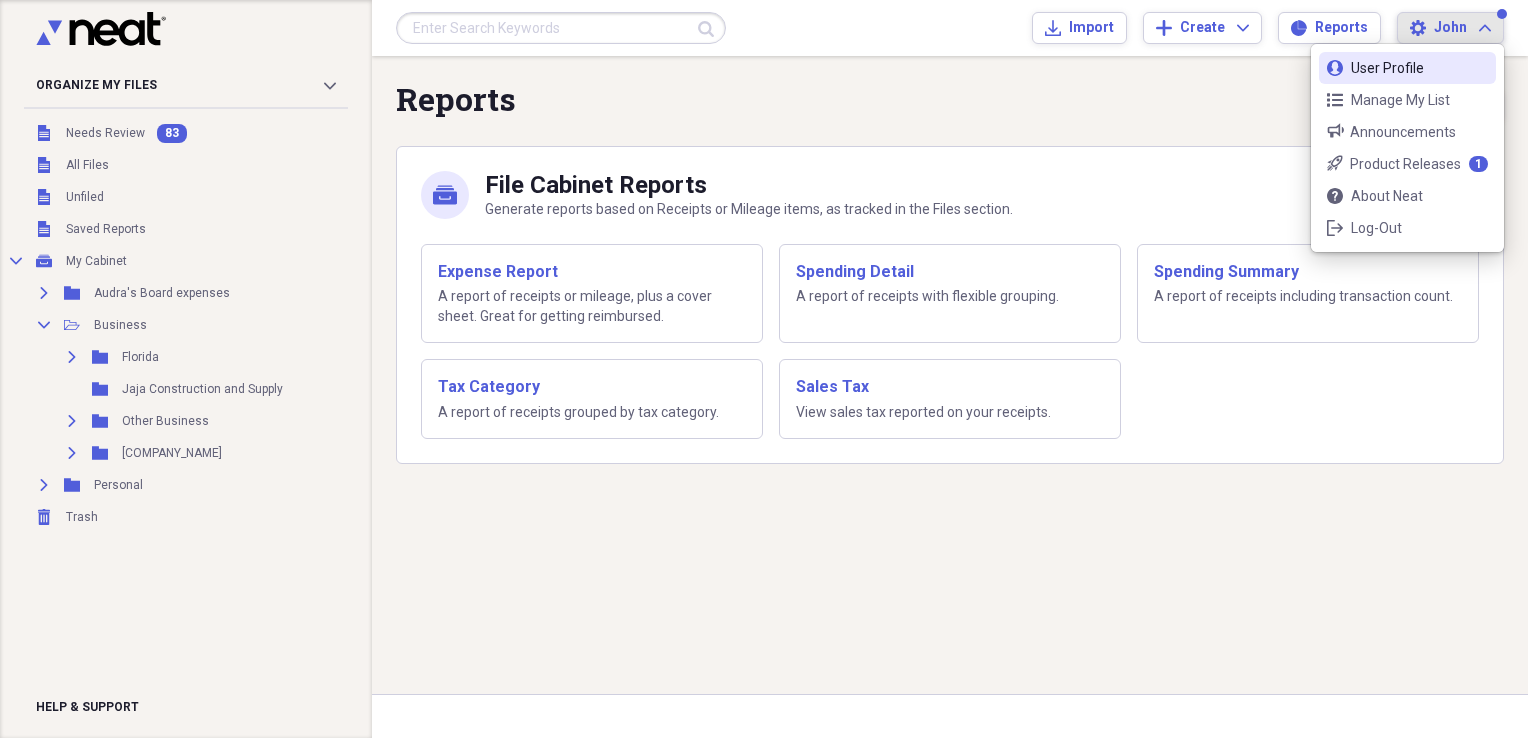 click on "Reports View Saved Reports" at bounding box center (950, 101) 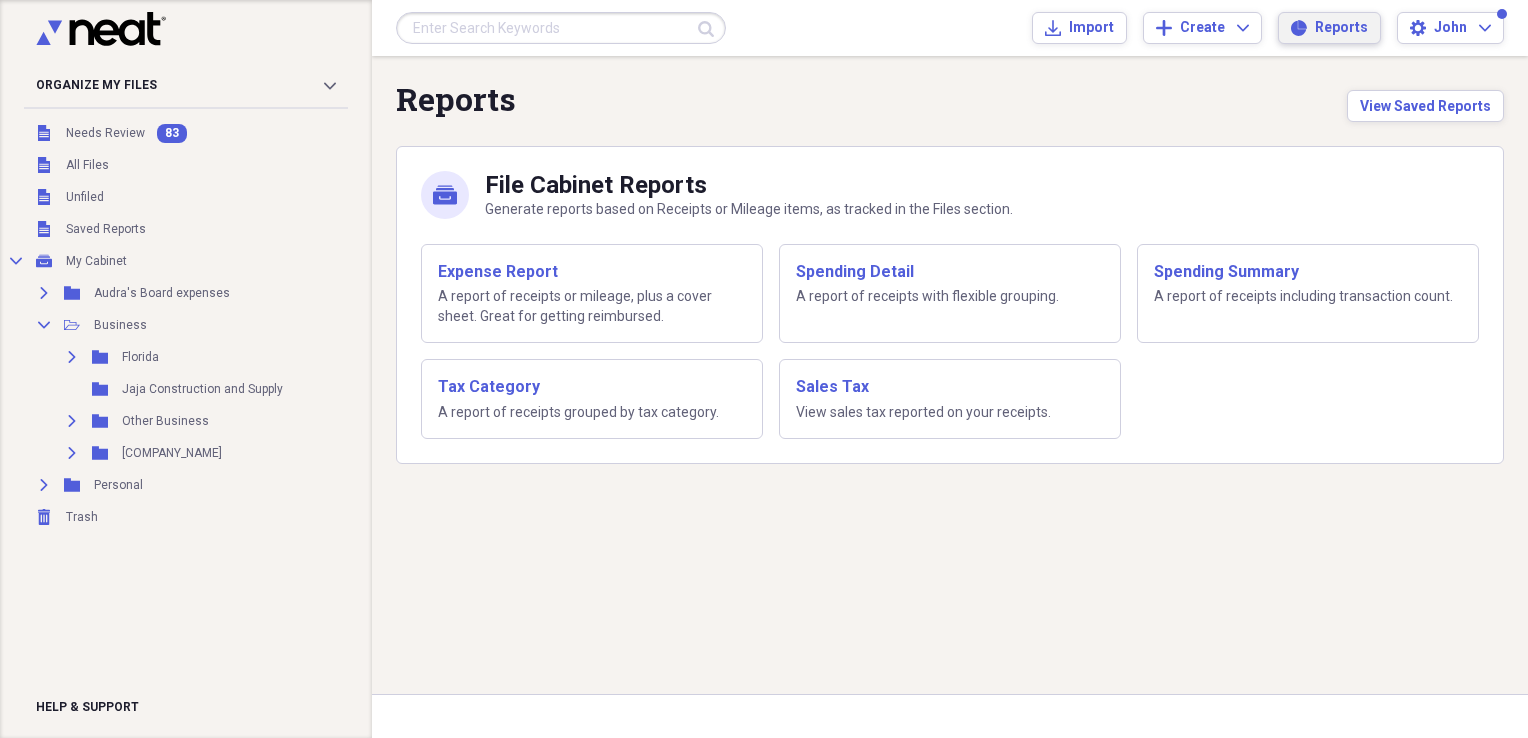 click on "Reports" at bounding box center [1341, 28] 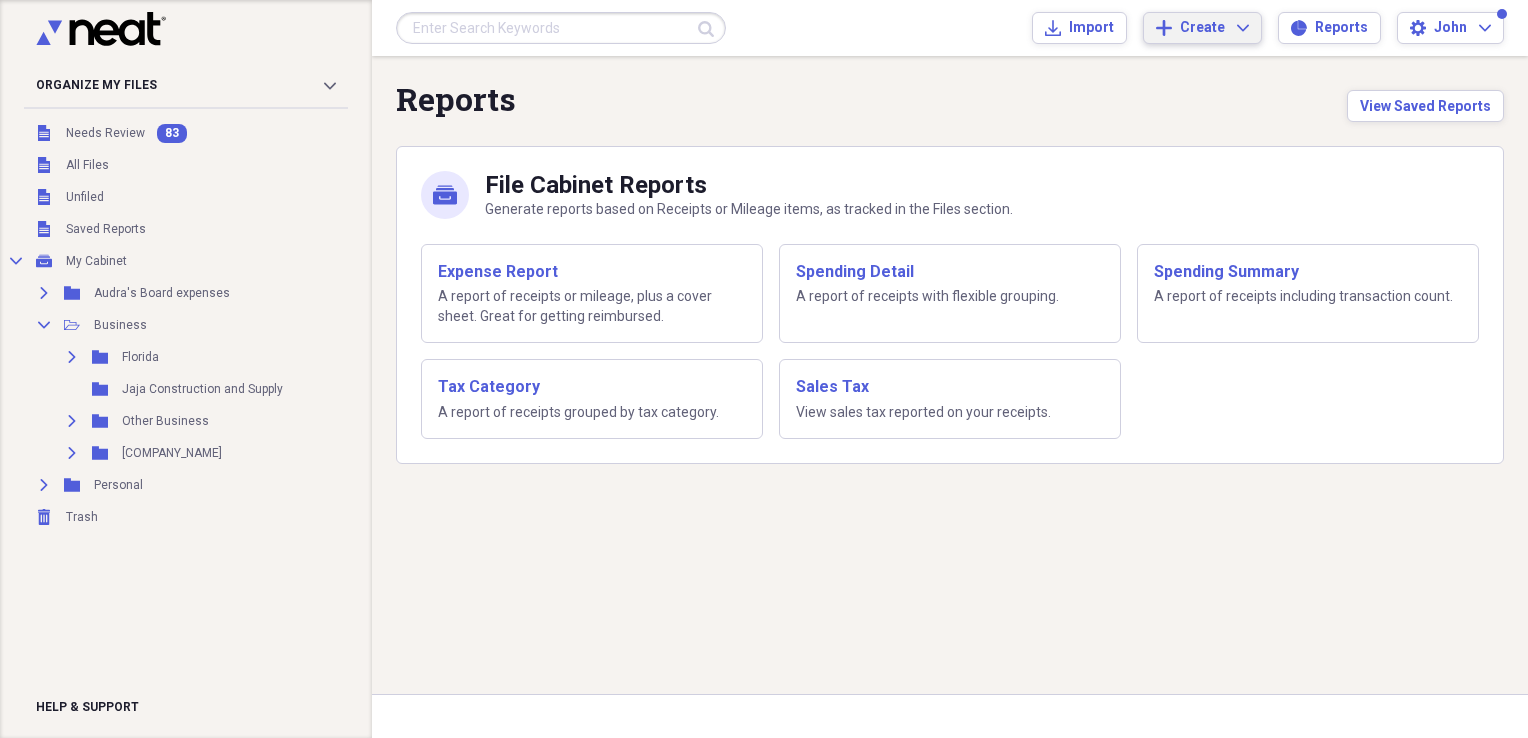 click on "Create" at bounding box center [1202, 28] 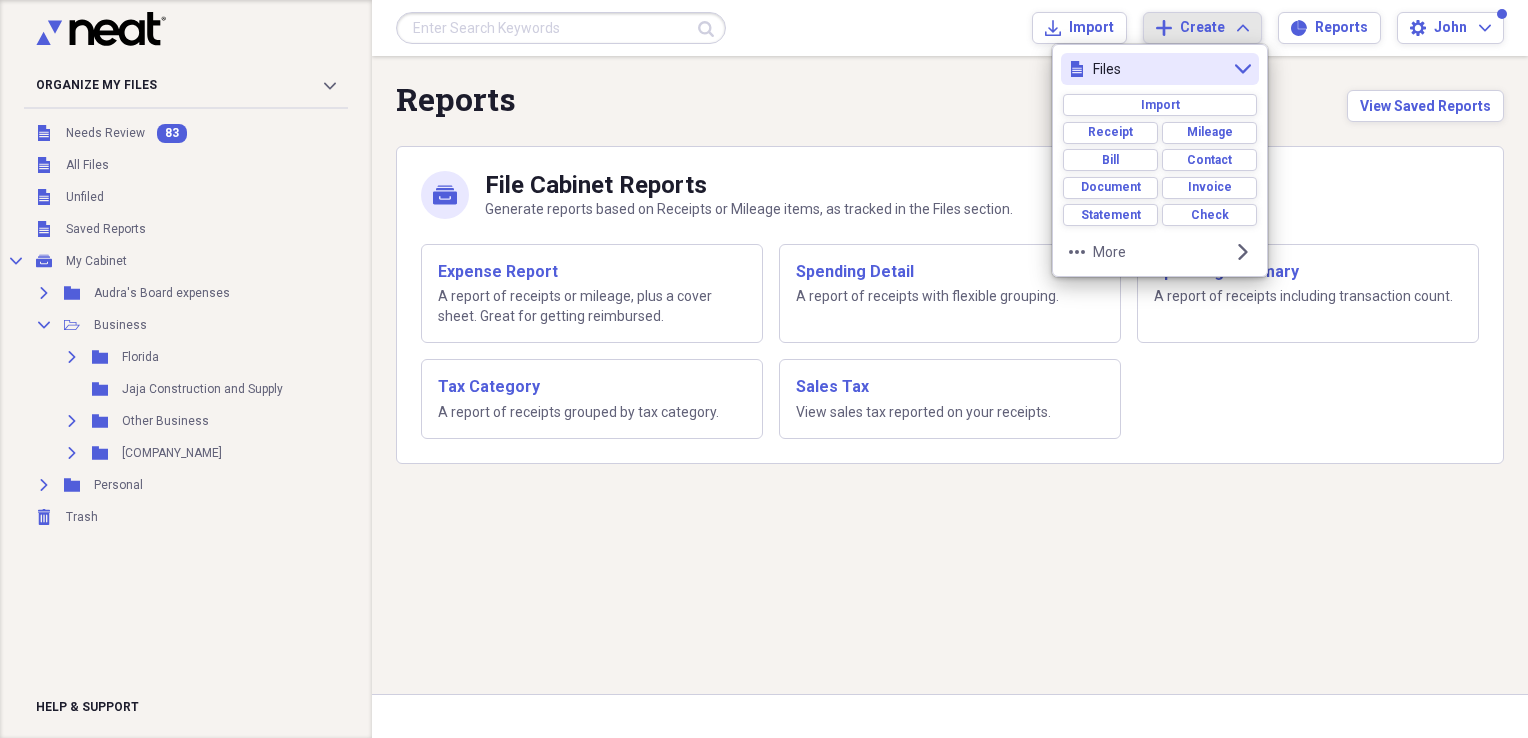 click on "Create" at bounding box center [1202, 28] 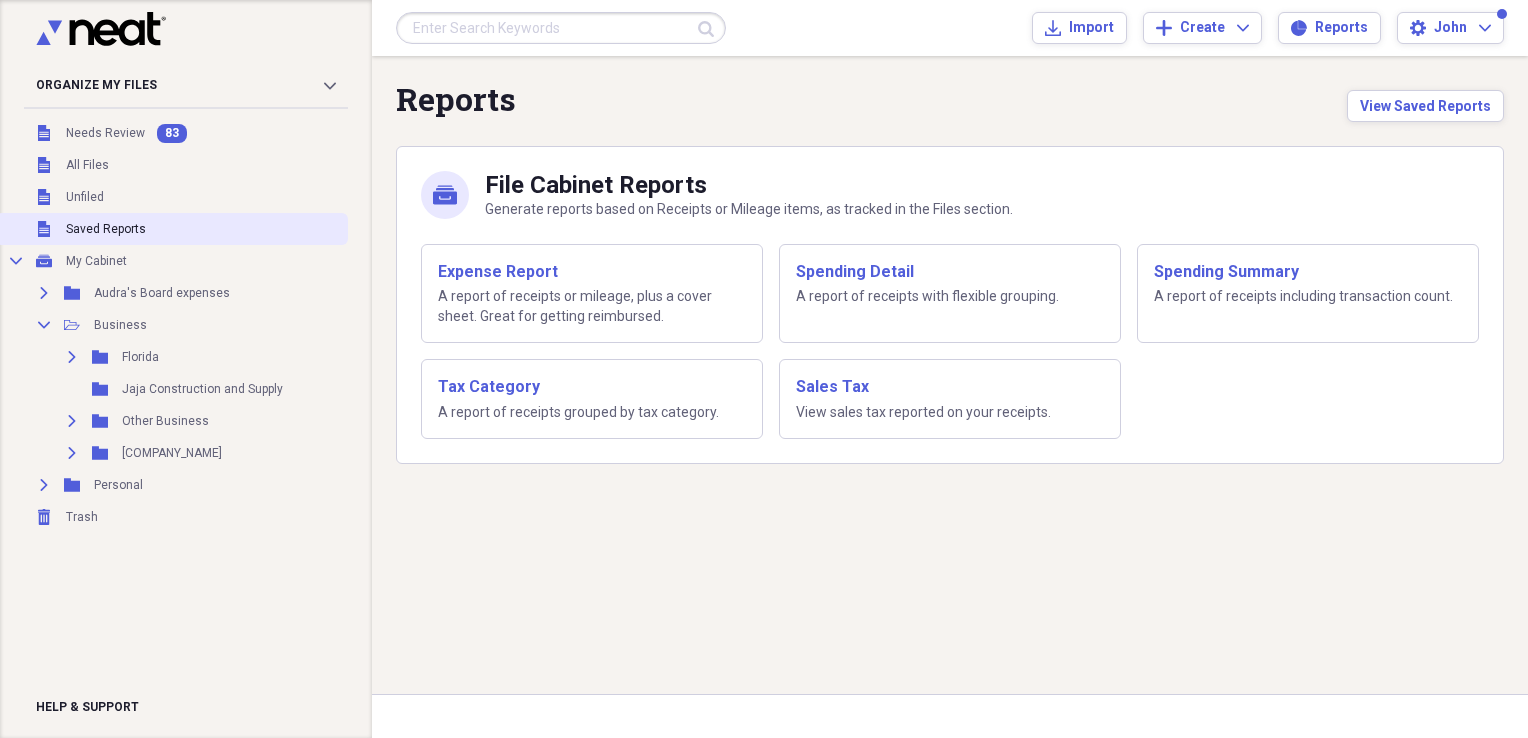 click on "Saved Reports" at bounding box center [106, 229] 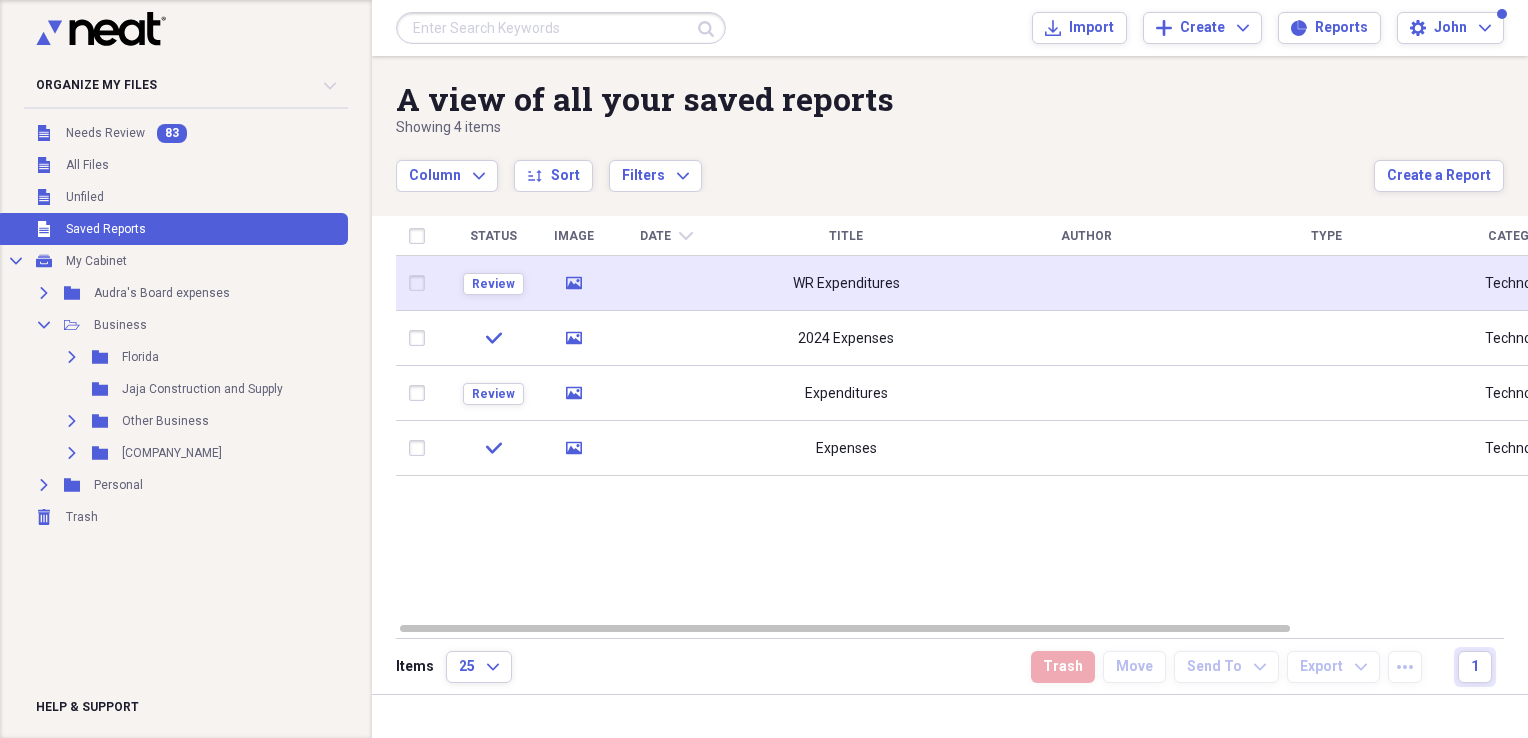 click at bounding box center [666, 283] 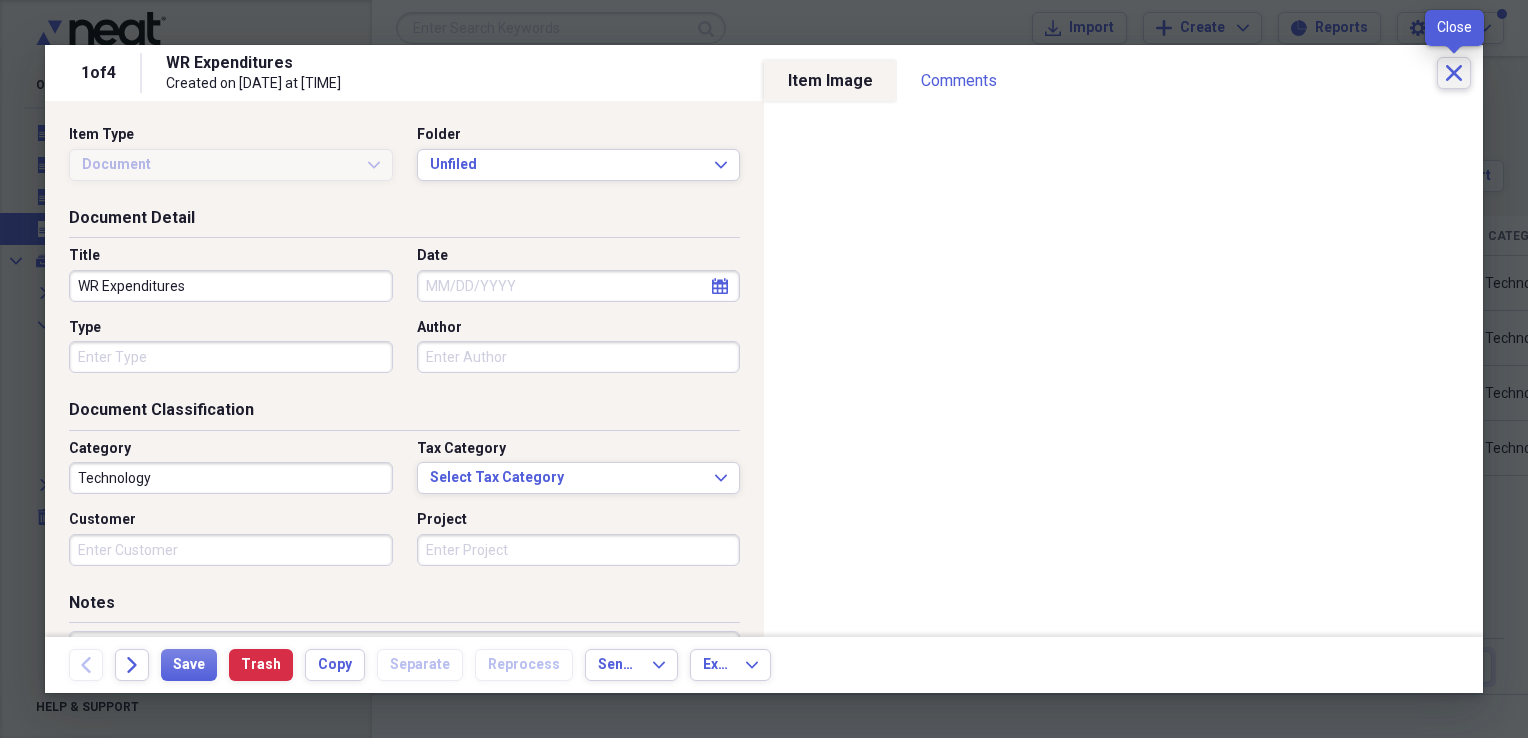 click on "Close" 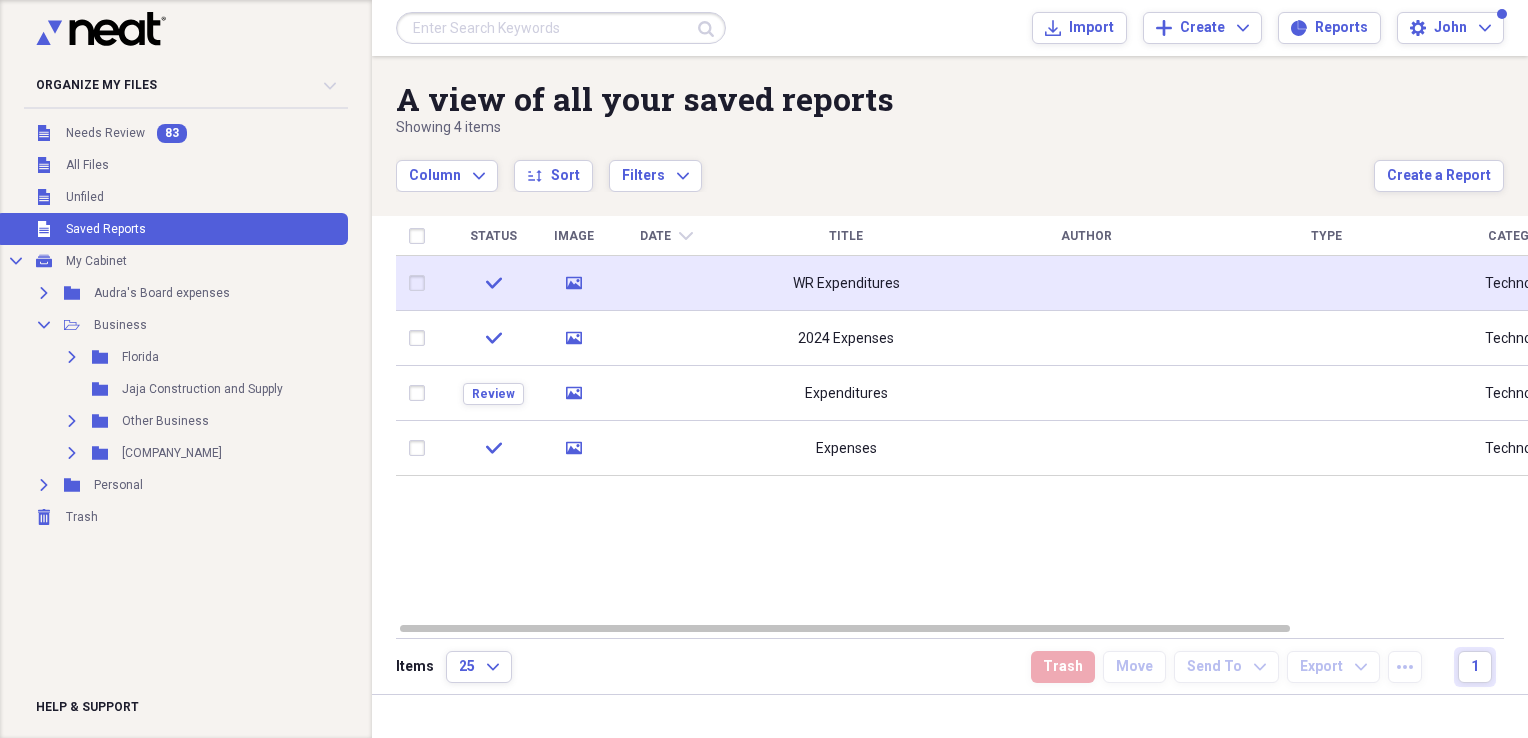 click on "WR Expenditures" at bounding box center (846, 283) 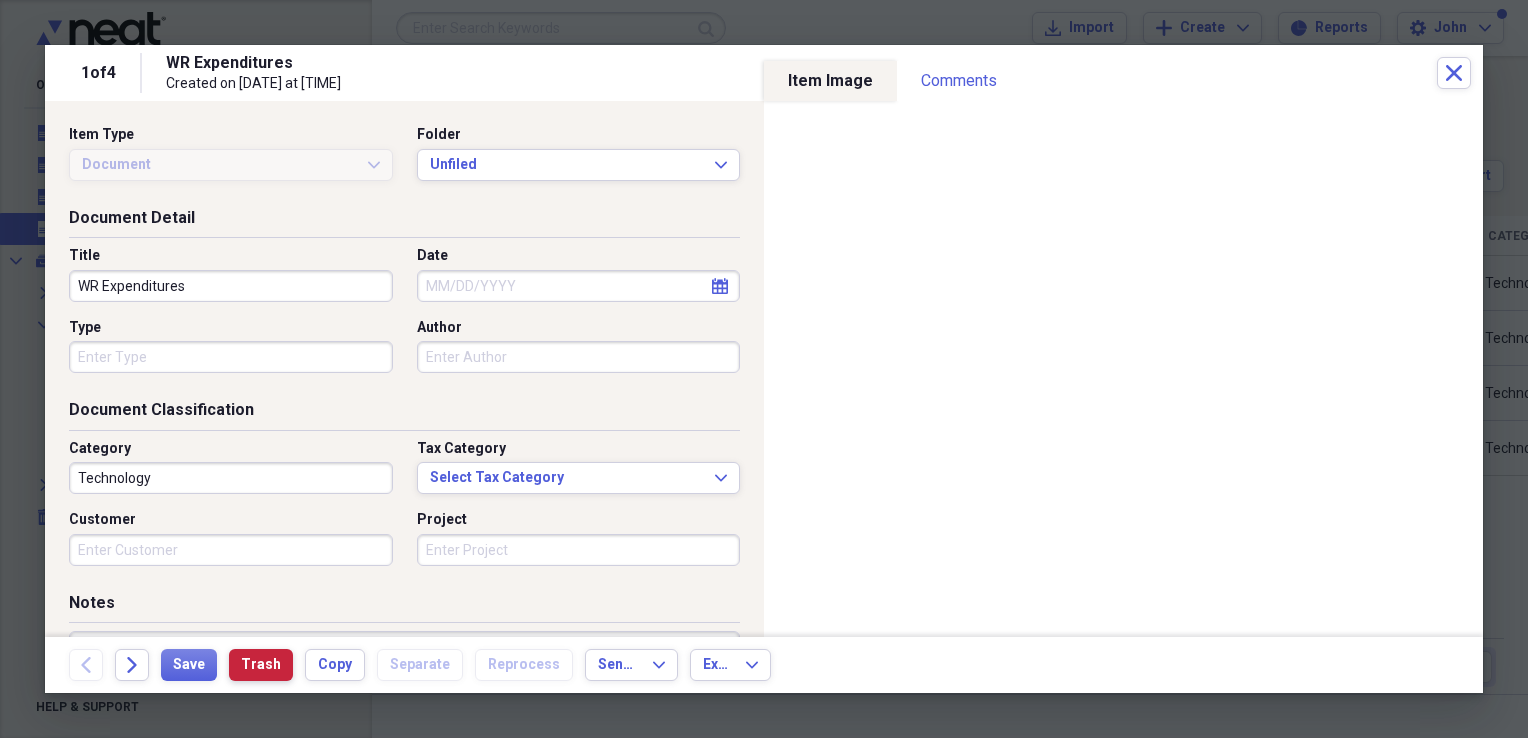 click on "Trash" at bounding box center [261, 665] 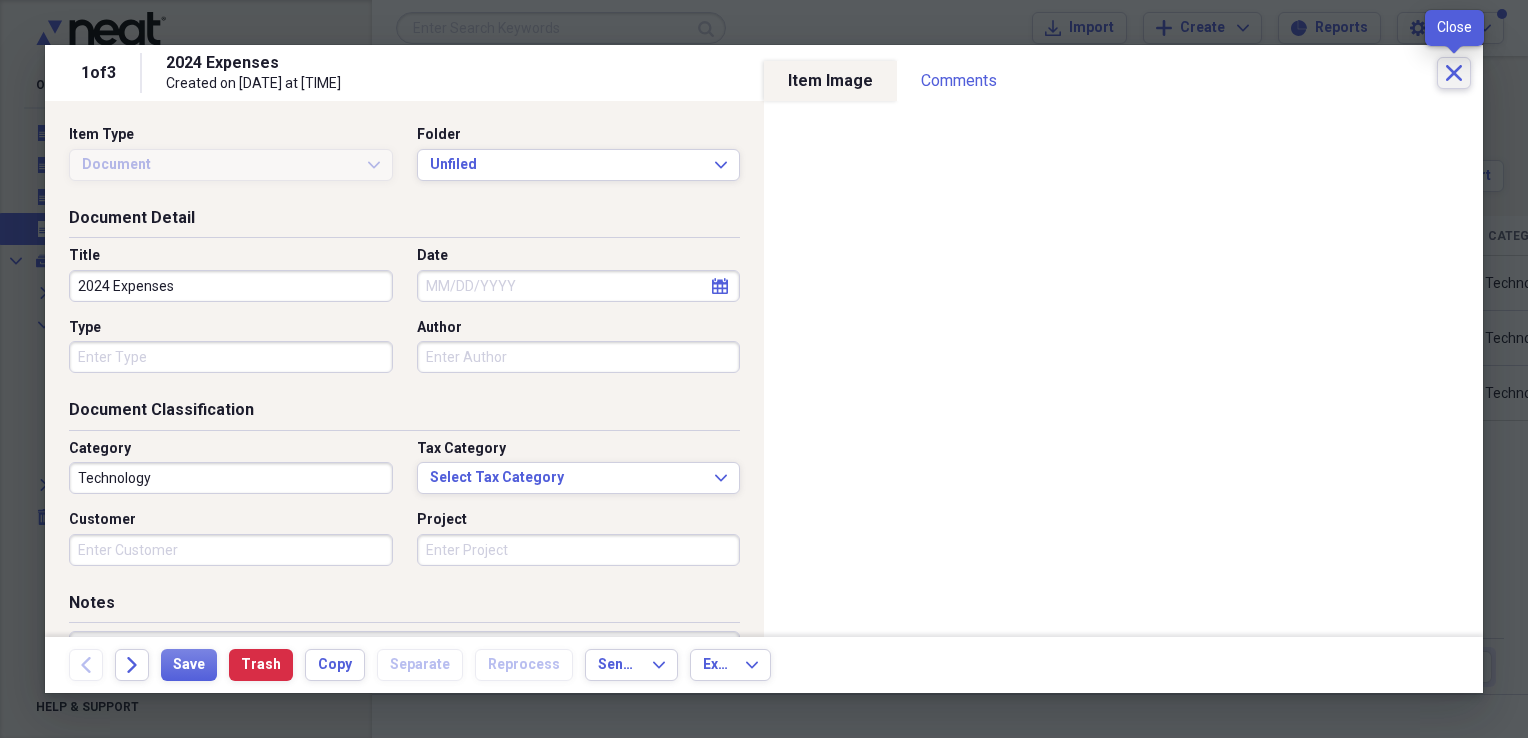 click on "Close" 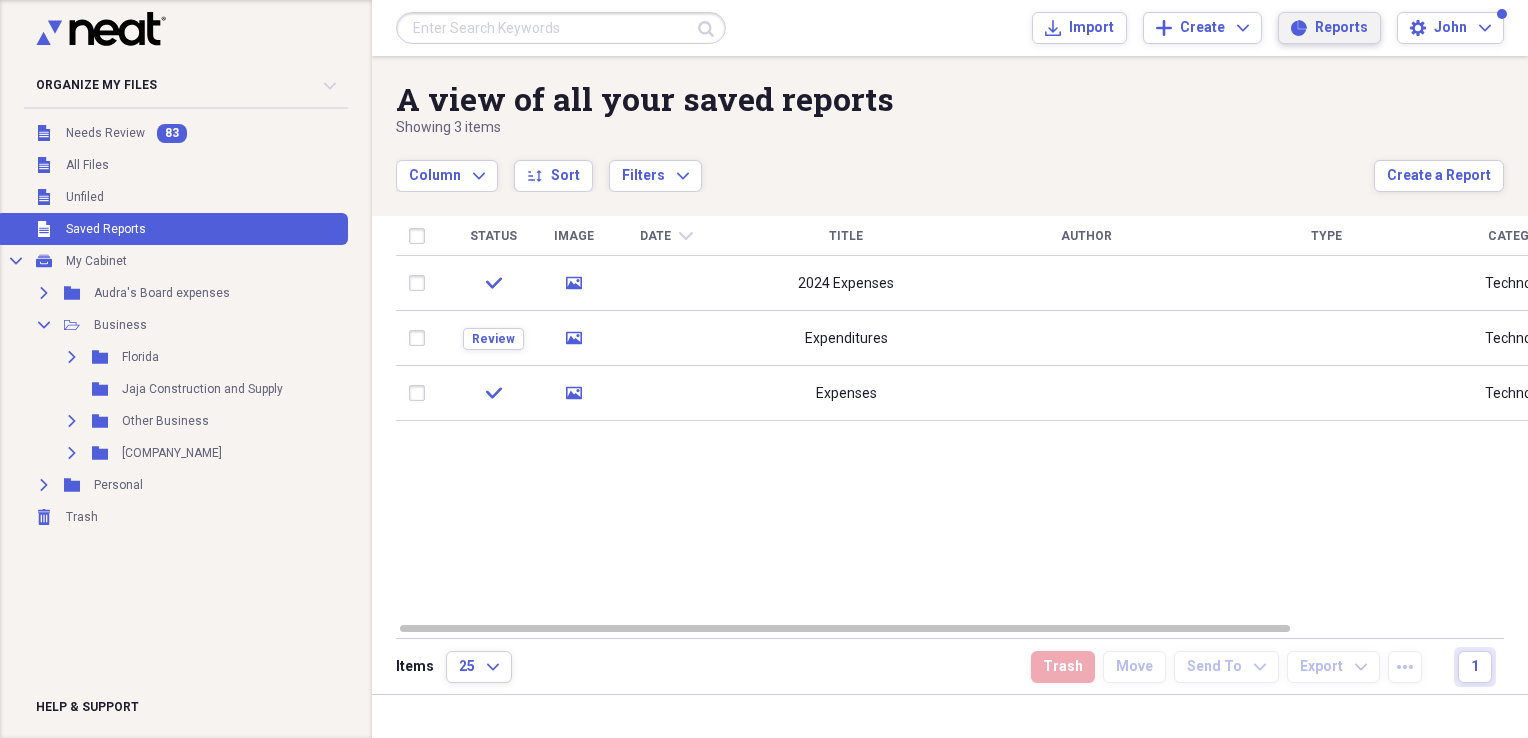 click on "Reports" at bounding box center [1341, 28] 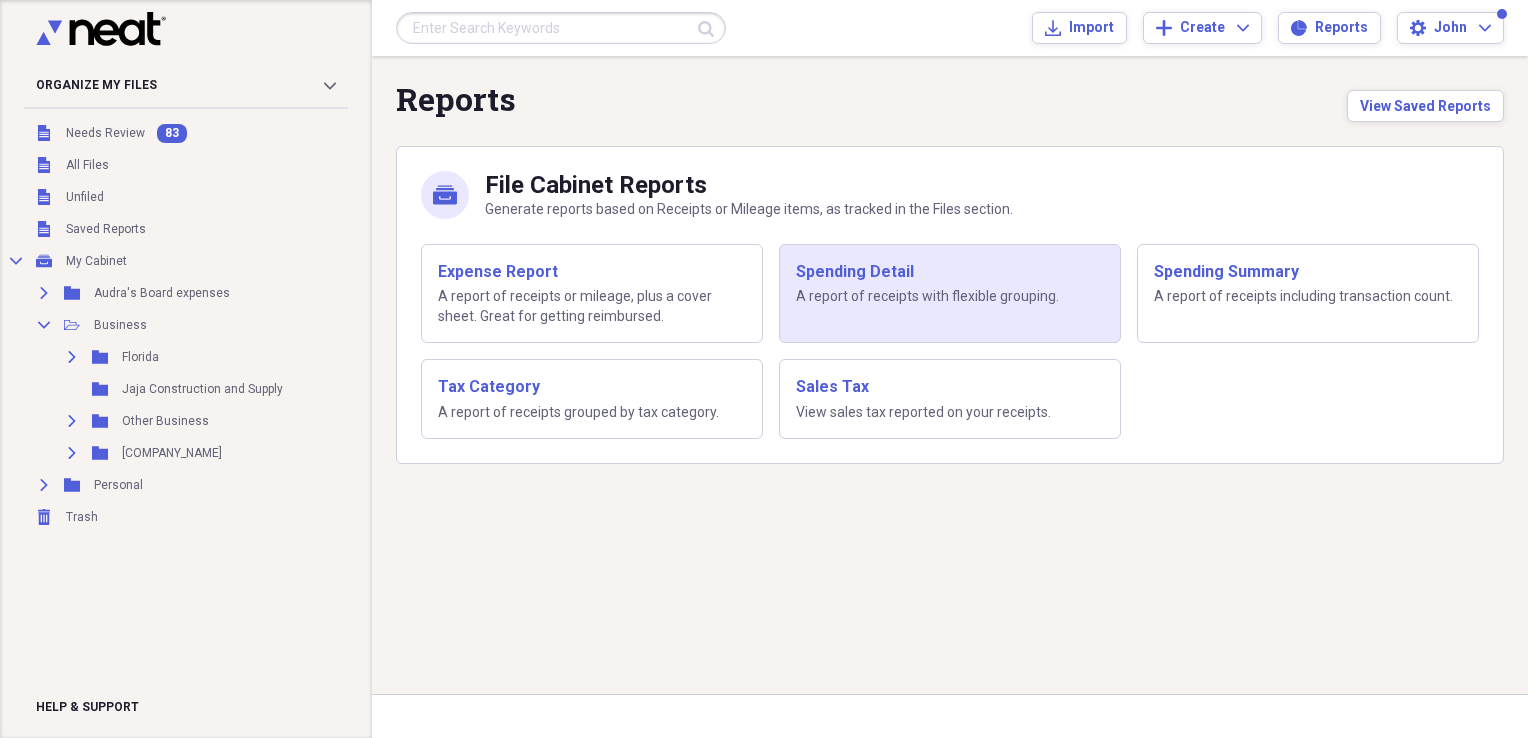 click on "A report of receipts with flexible grouping." at bounding box center (950, 297) 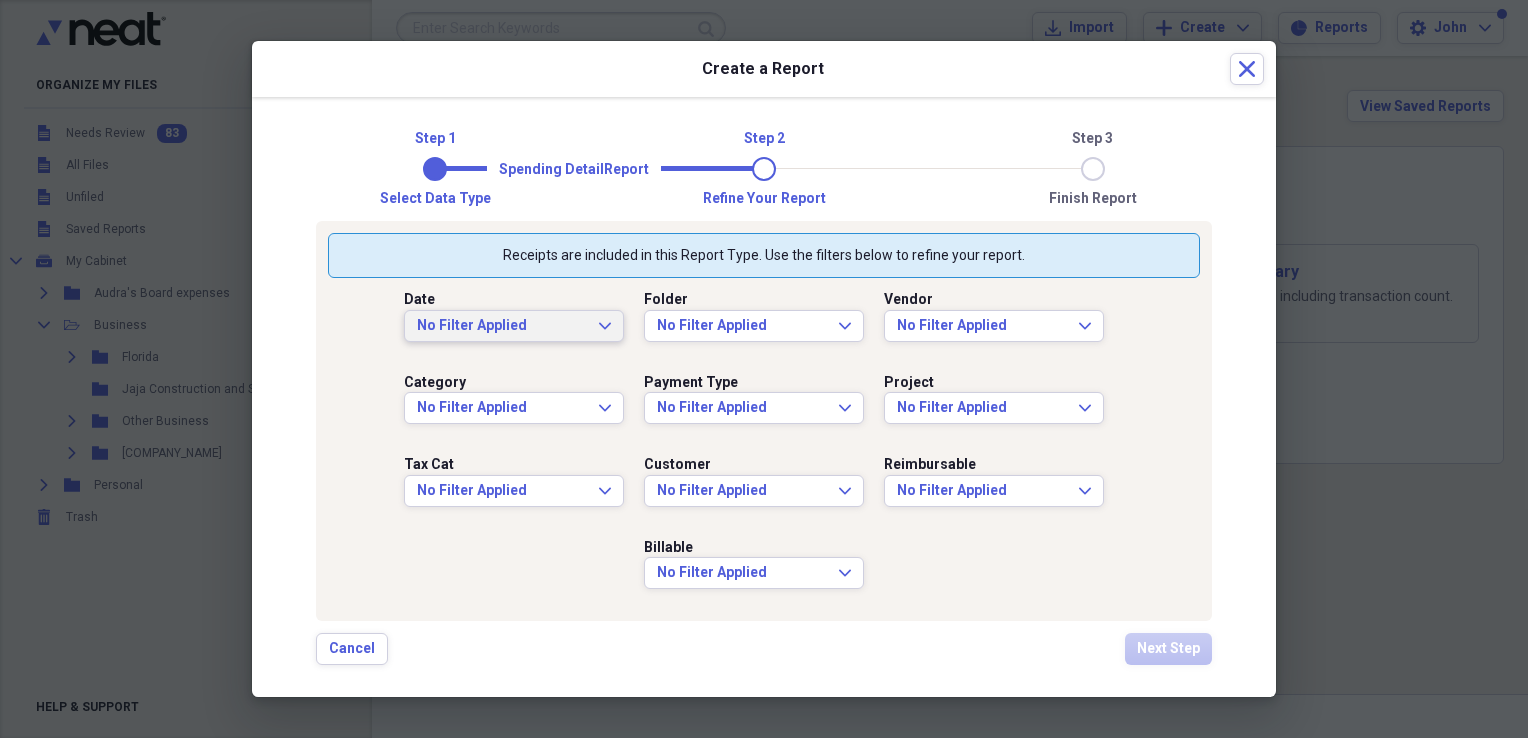 click on "No Filter Applied Expand" at bounding box center [514, 326] 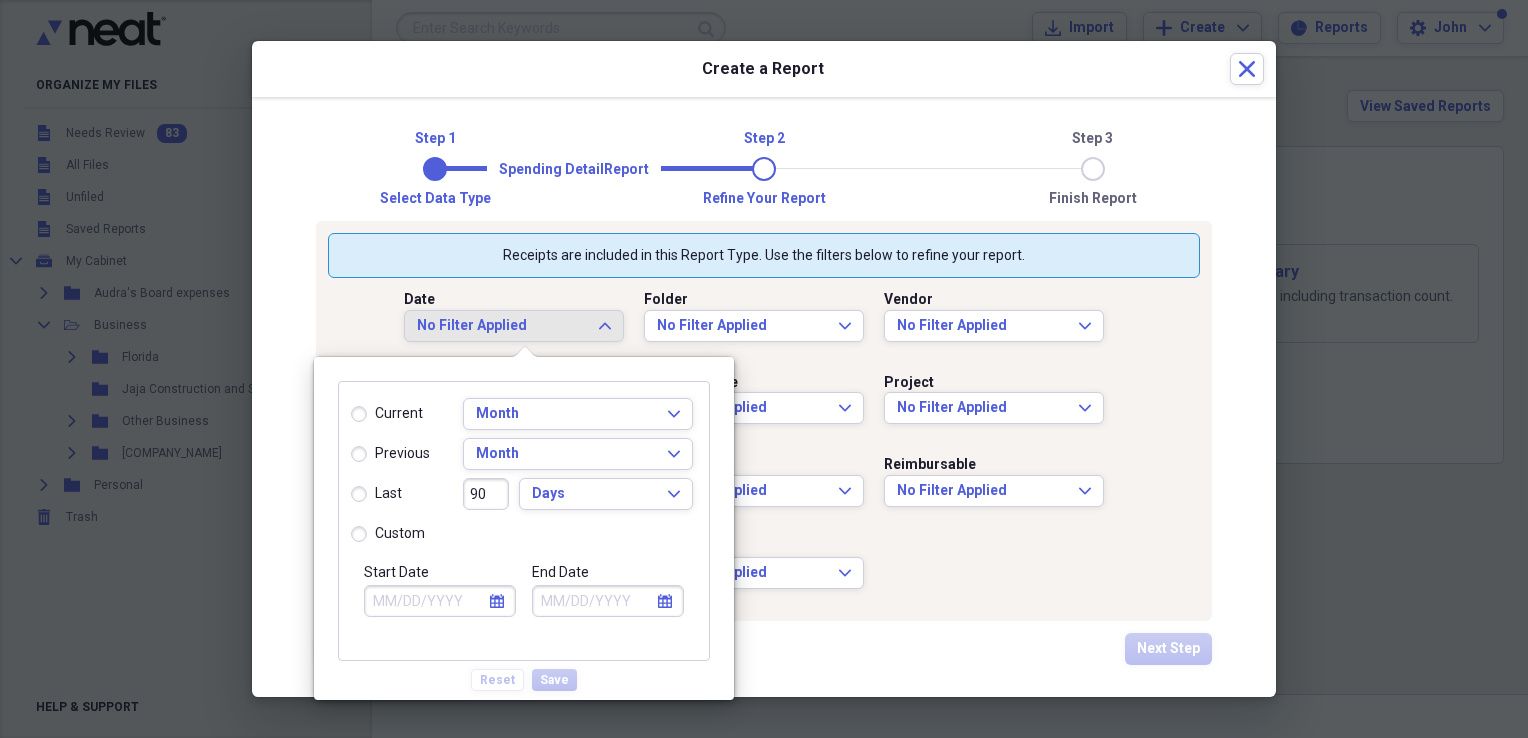 drag, startPoint x: 448, startPoint y: 591, endPoint x: 446, endPoint y: 579, distance: 12.165525 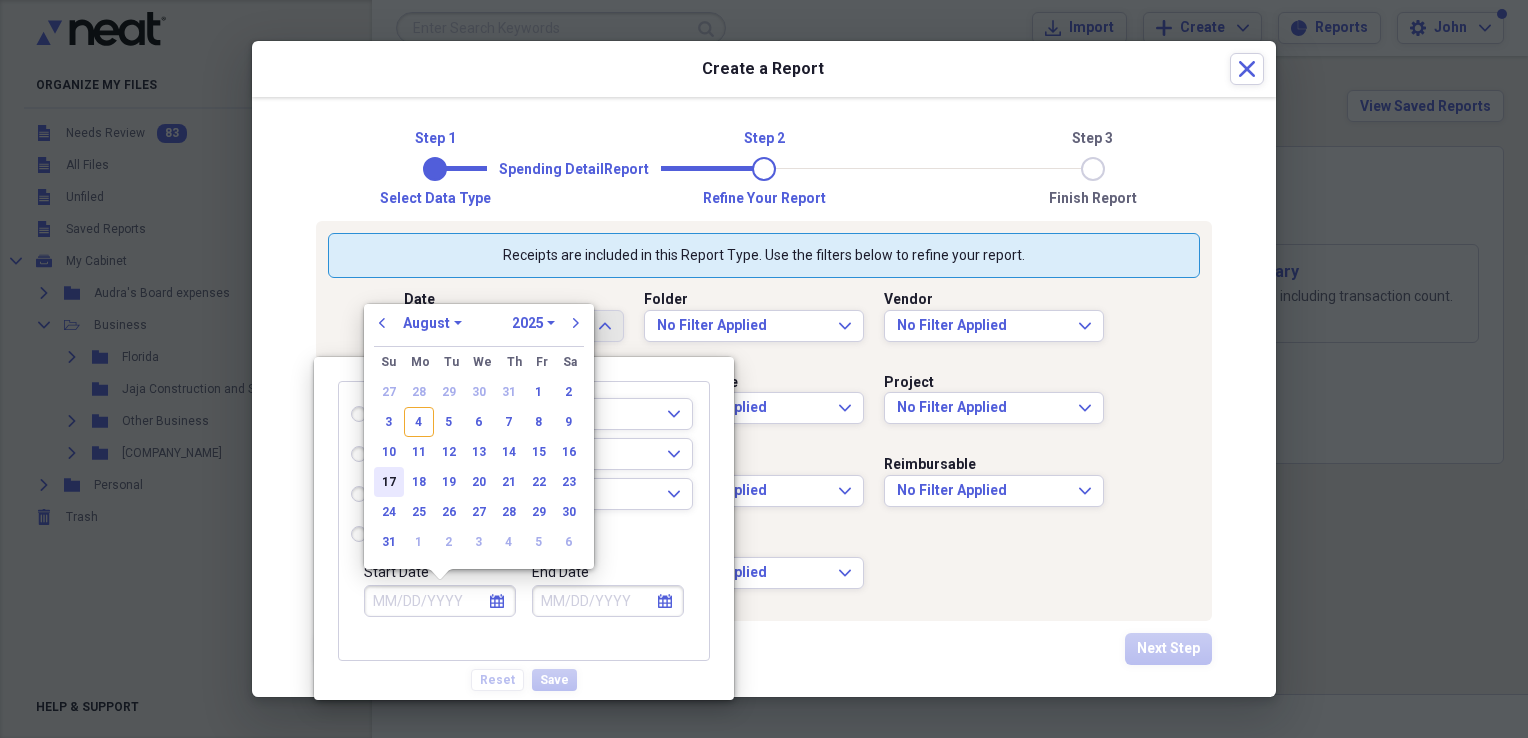 radio on "true" 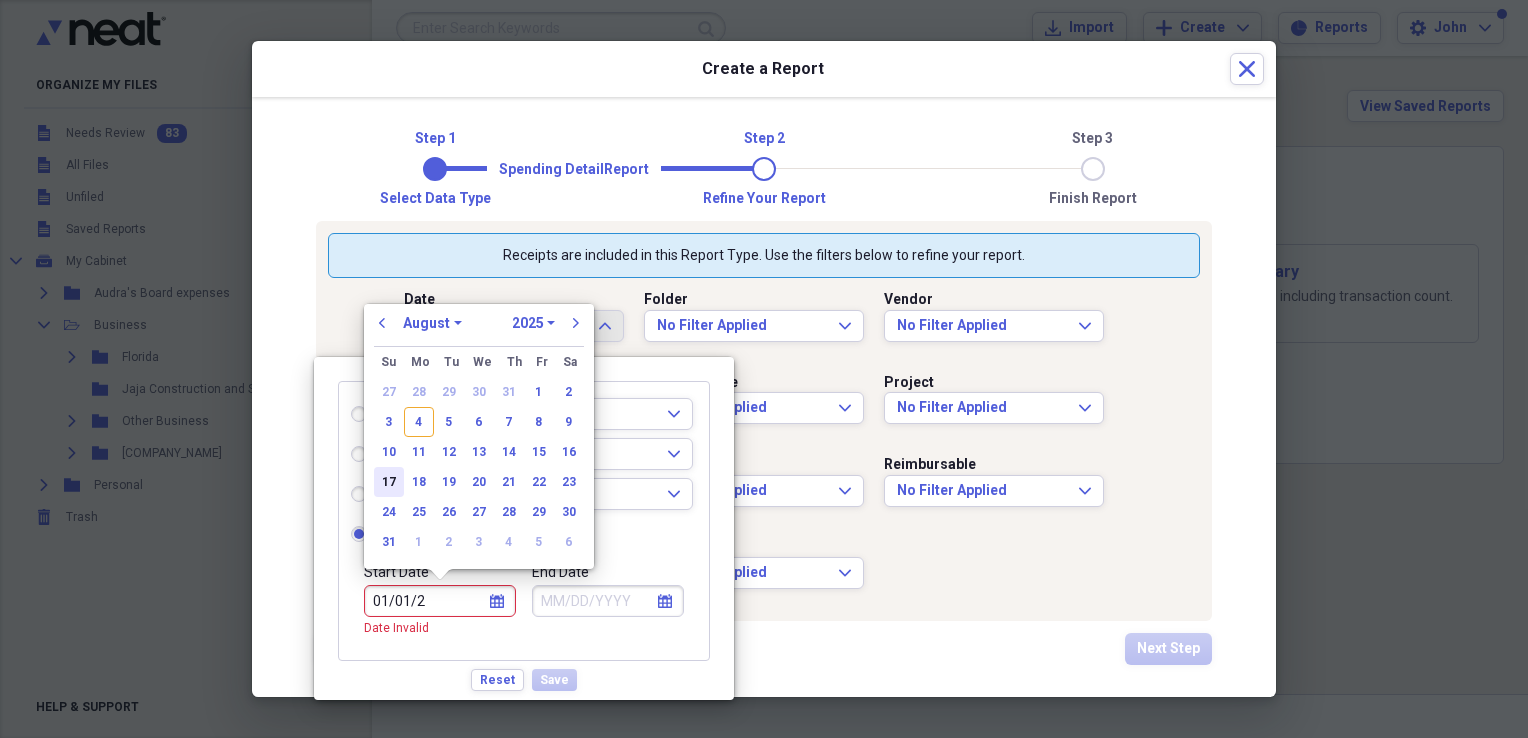 type on "01/01/20" 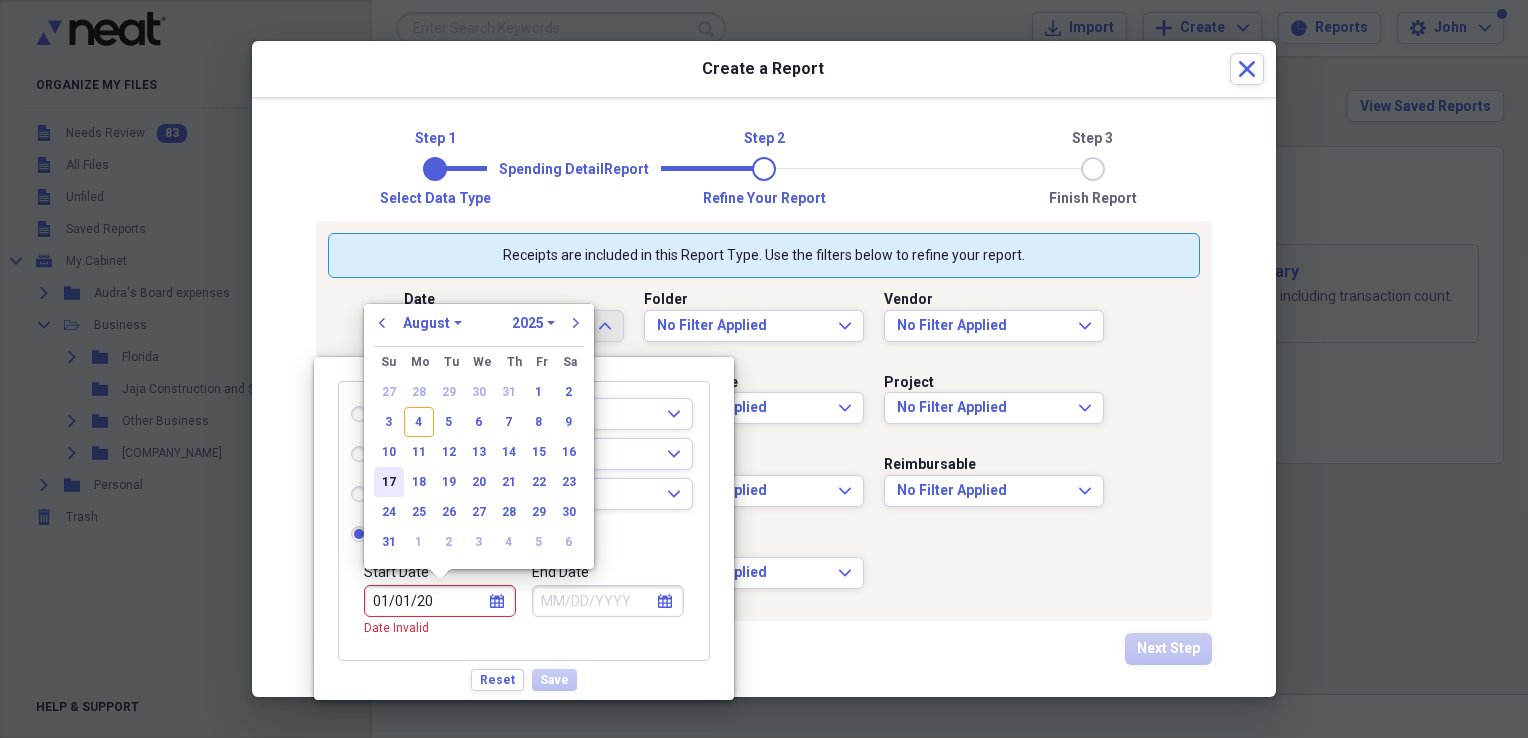 select on "0" 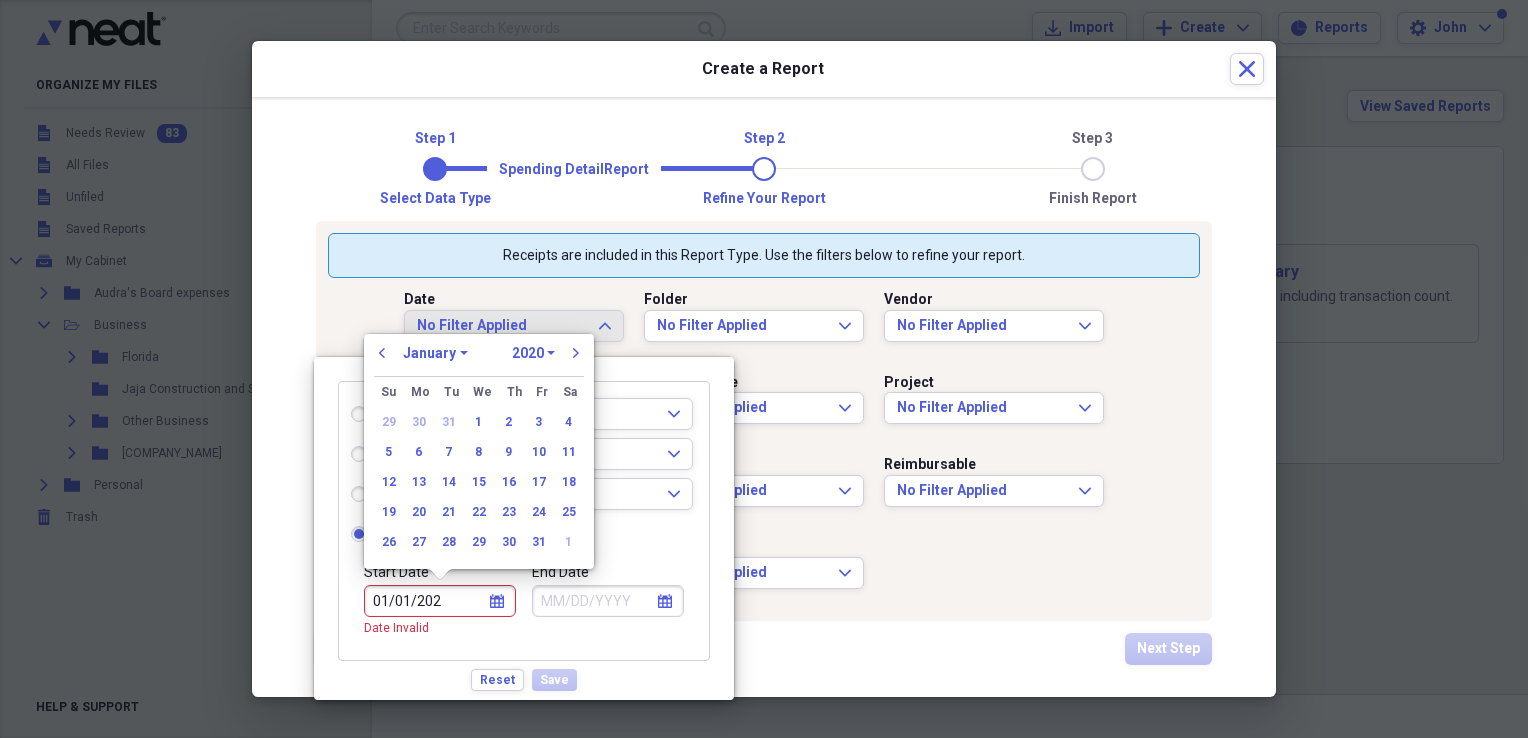 type on "01/01/2024" 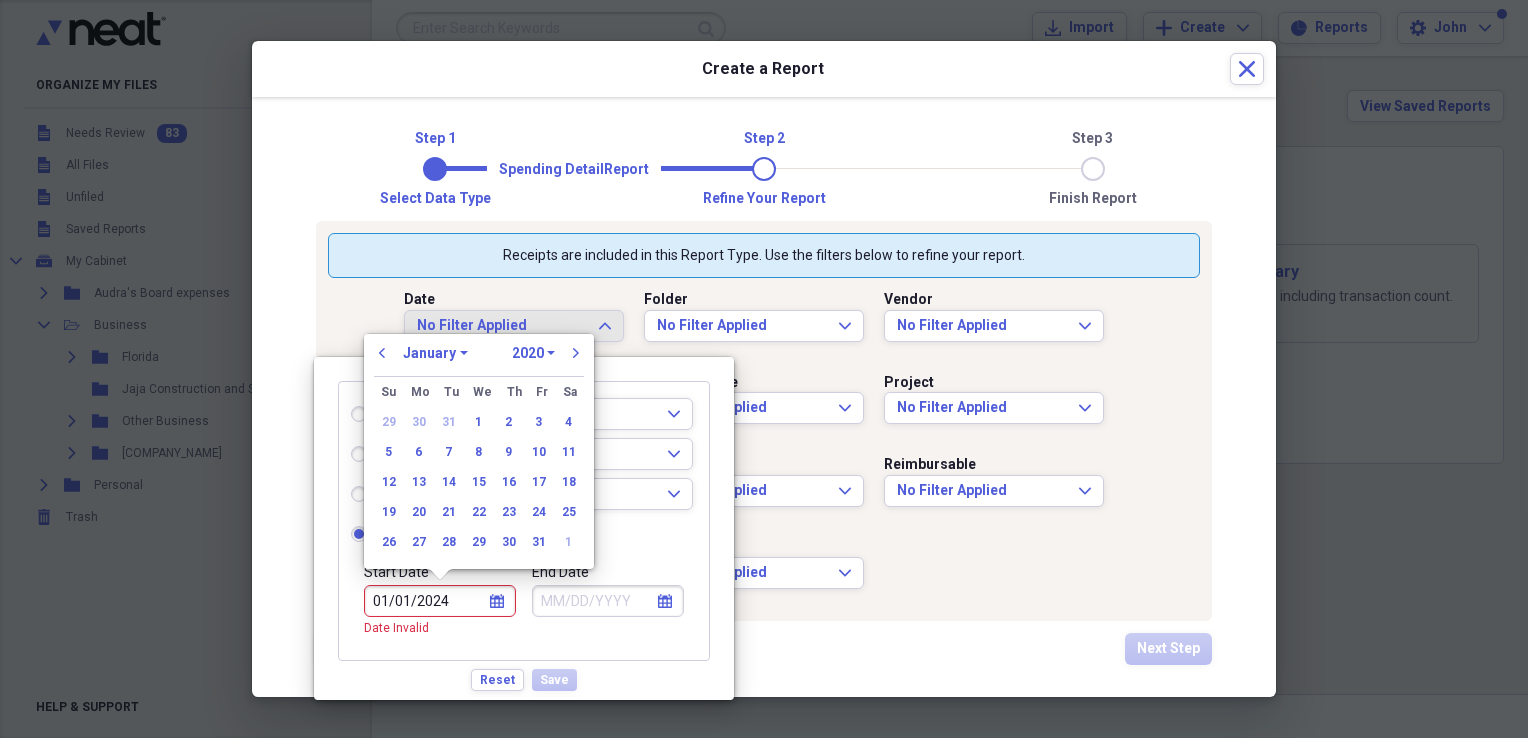 select on "2024" 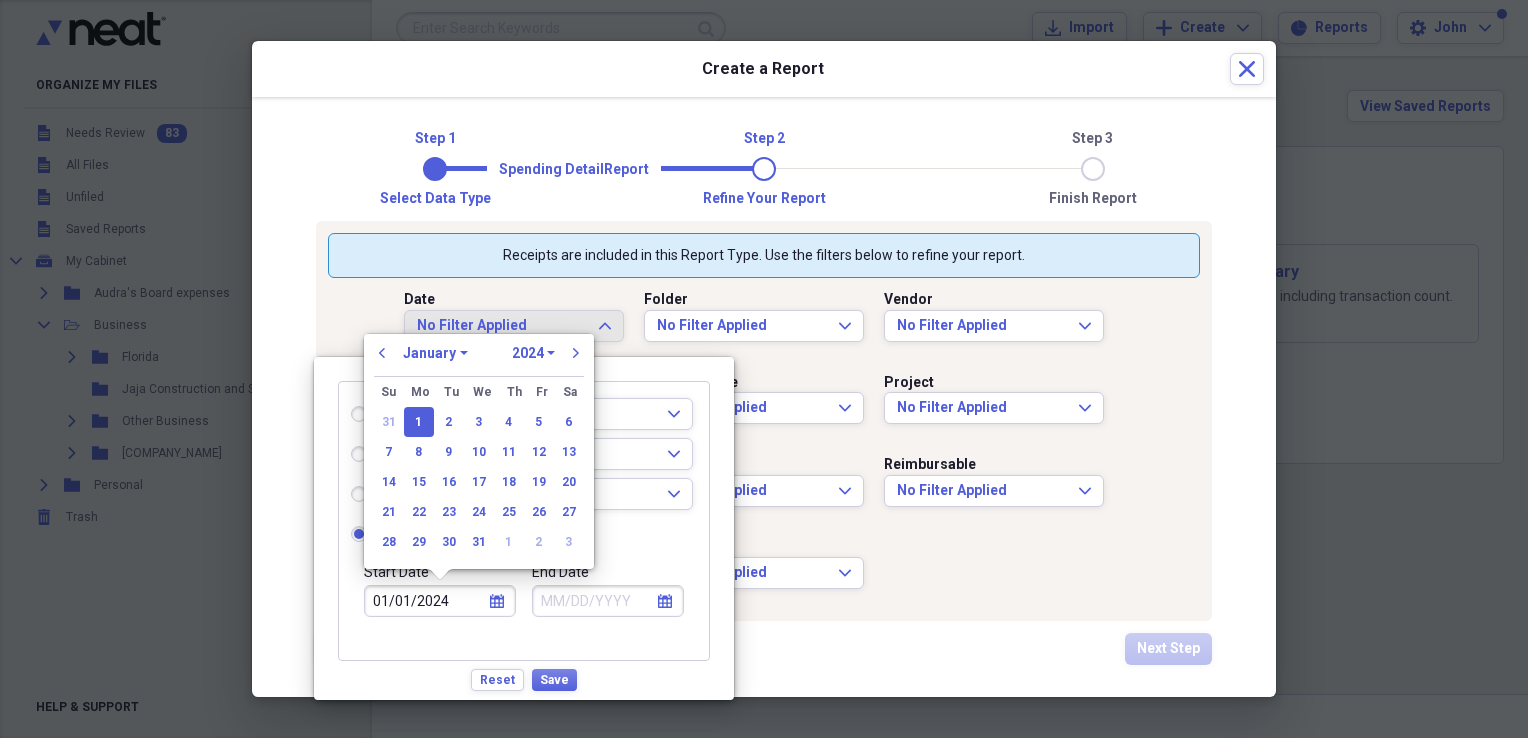type on "01/01/2024" 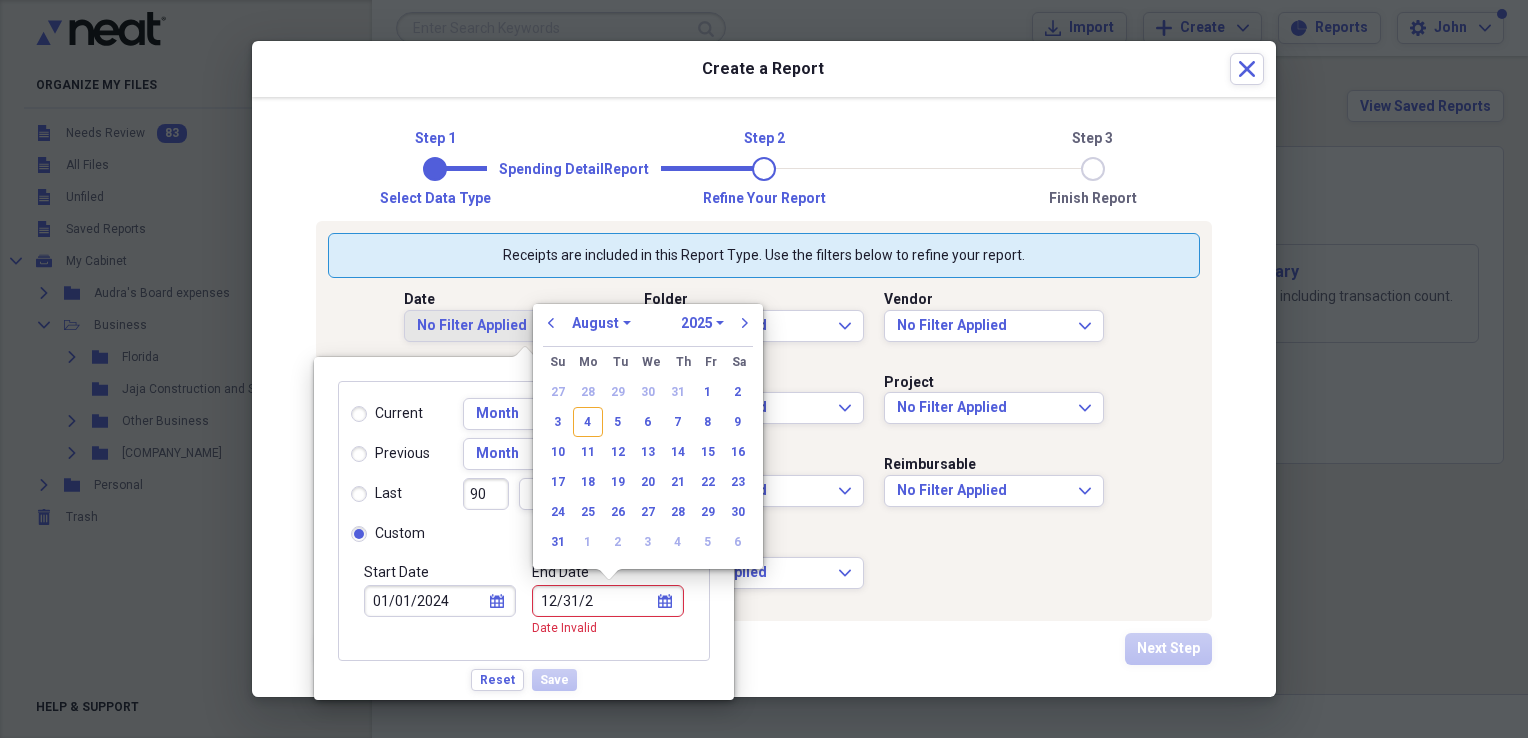 type on "12/31/20" 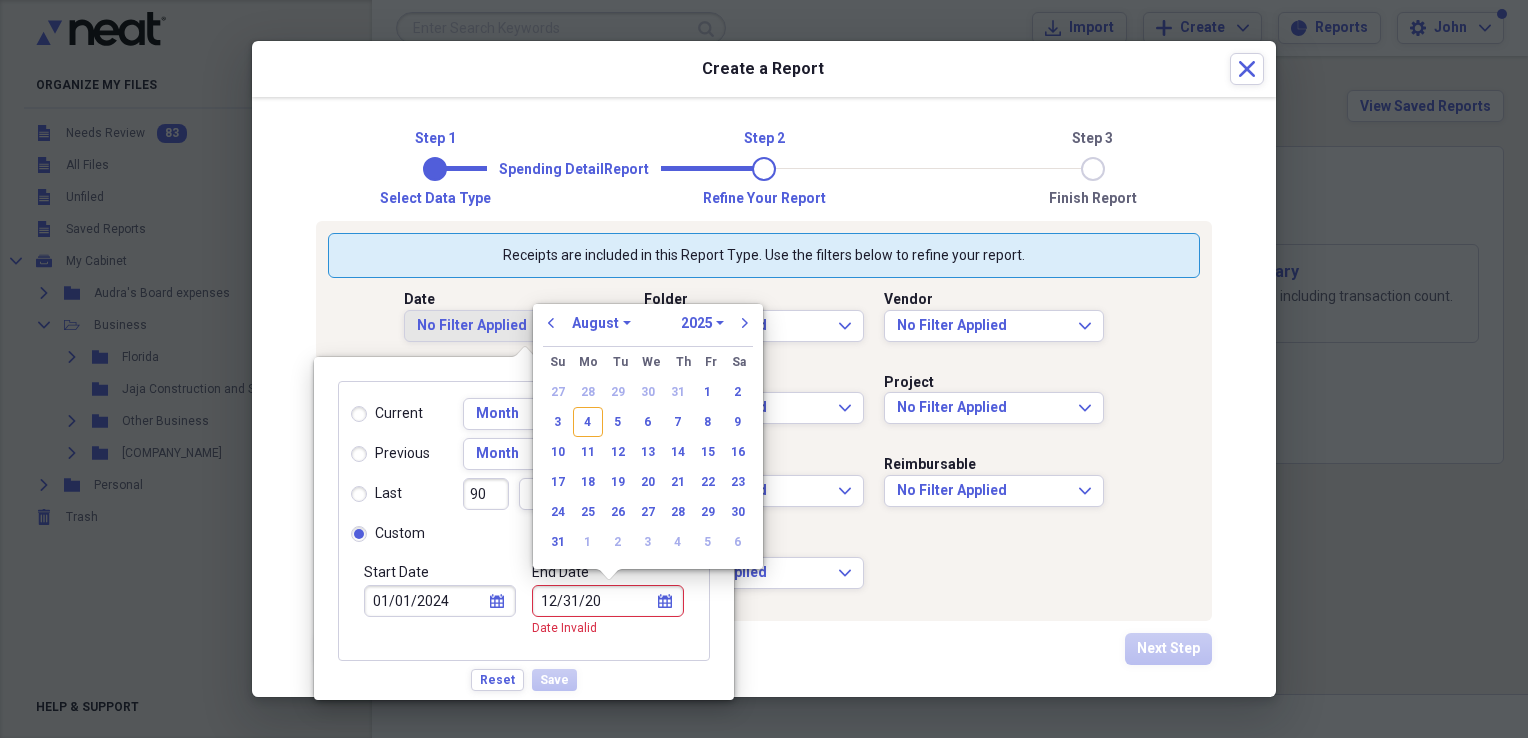select on "11" 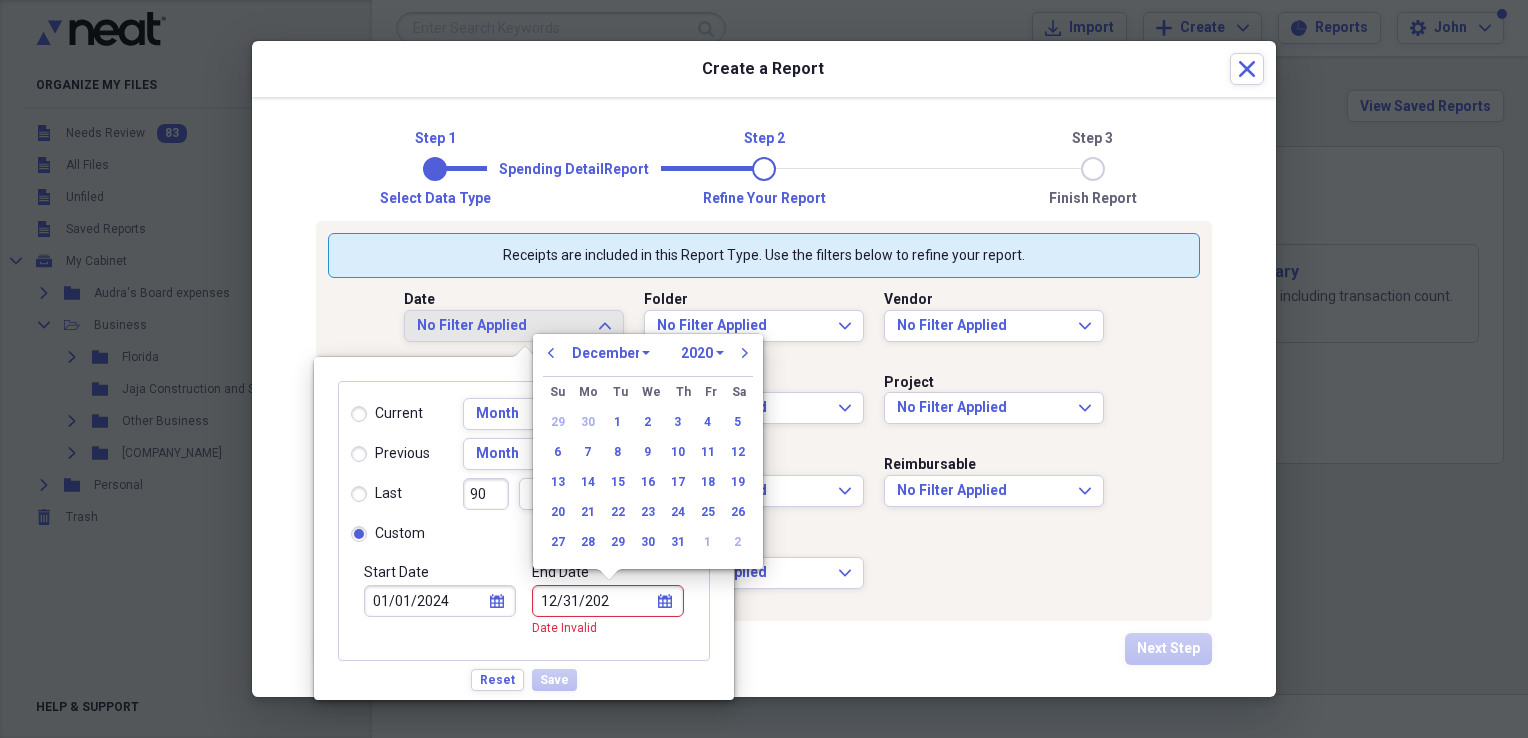 type on "12/31/2024" 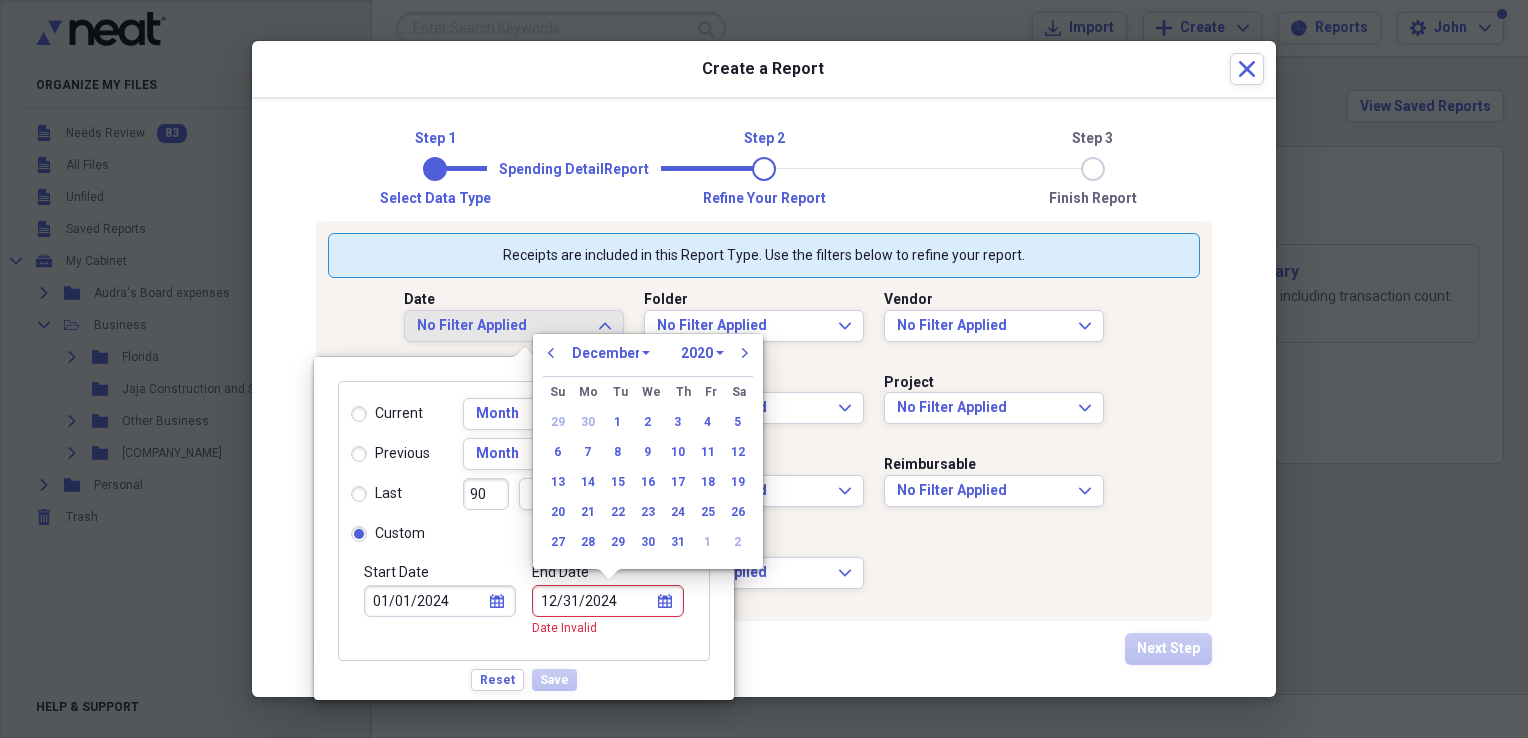 select on "2024" 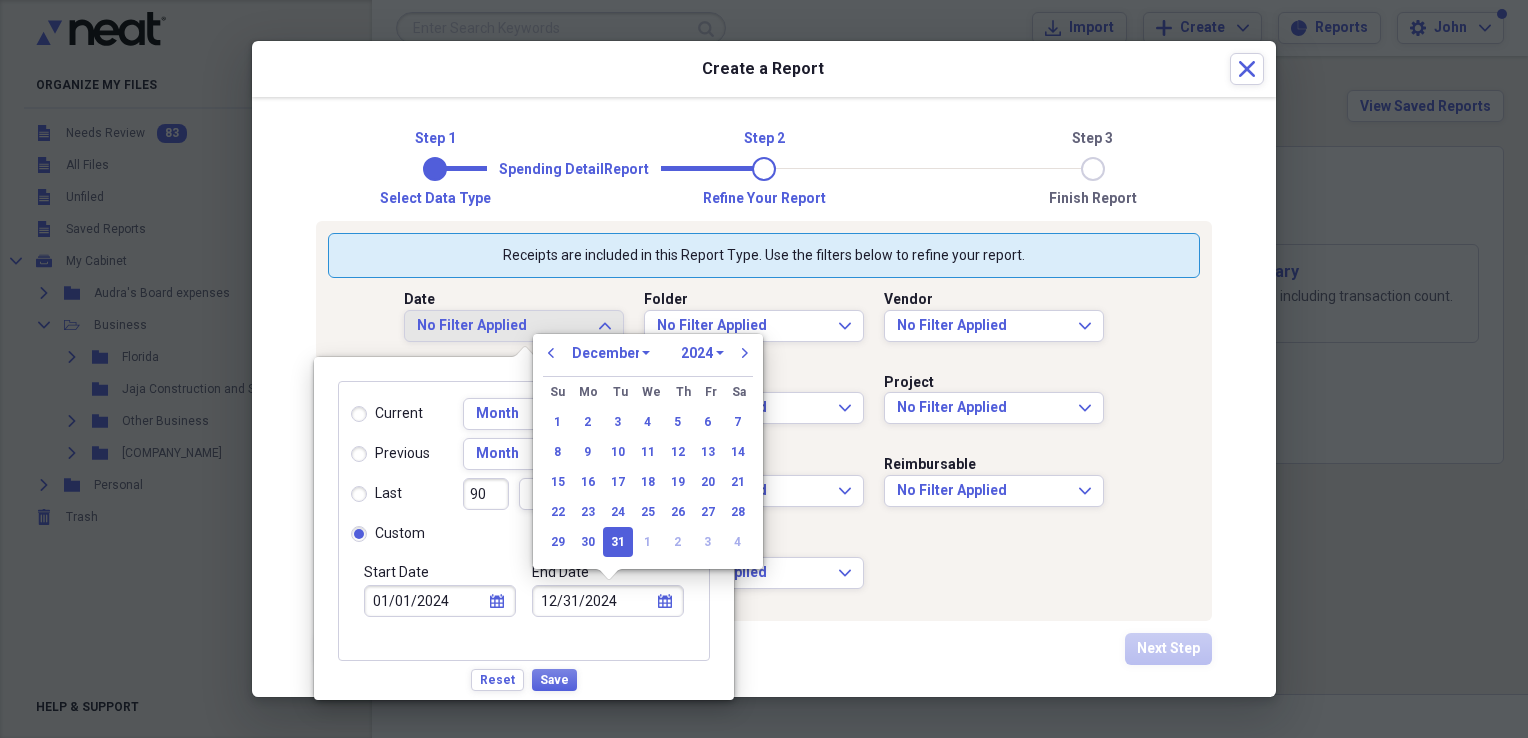 type on "12/31/2024" 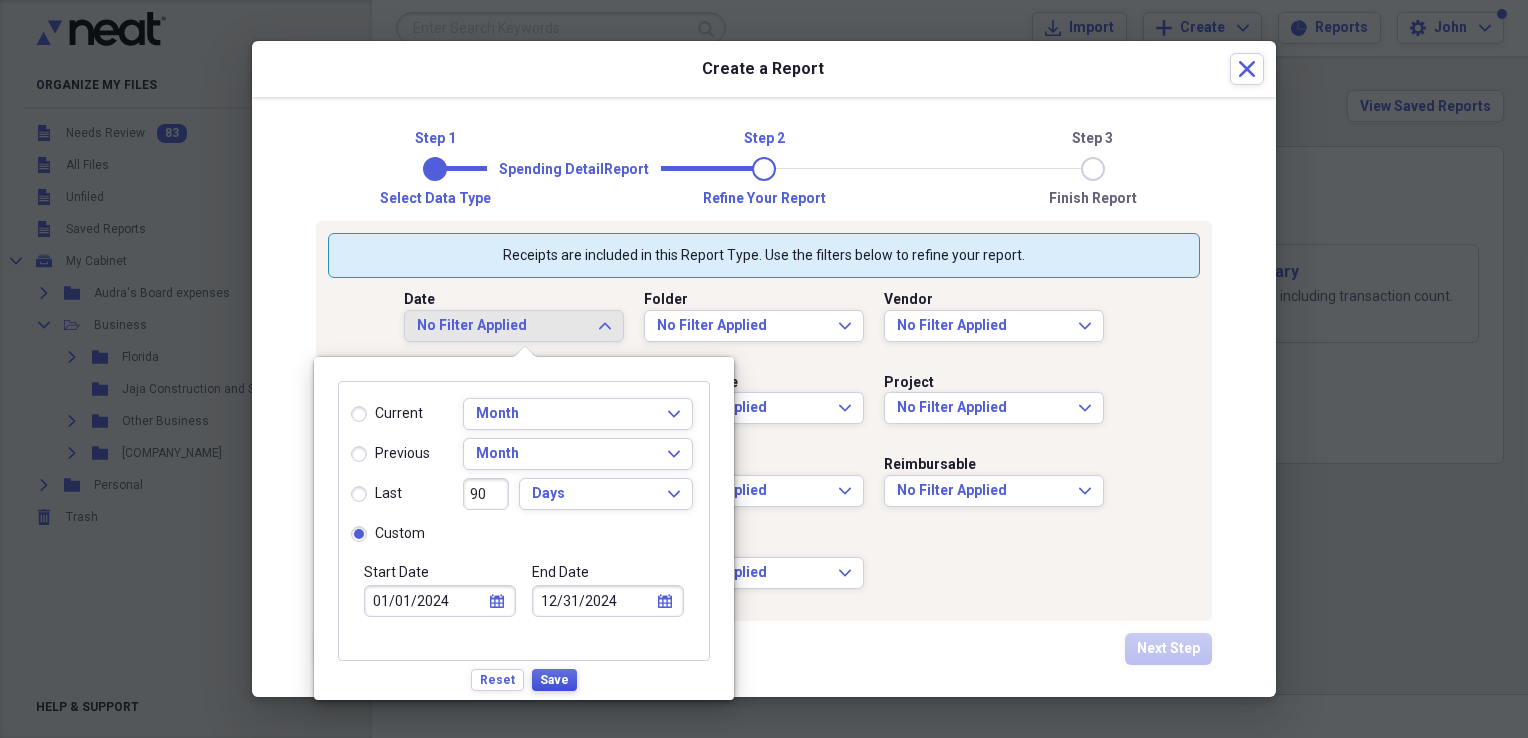 click on "Save" at bounding box center (554, 680) 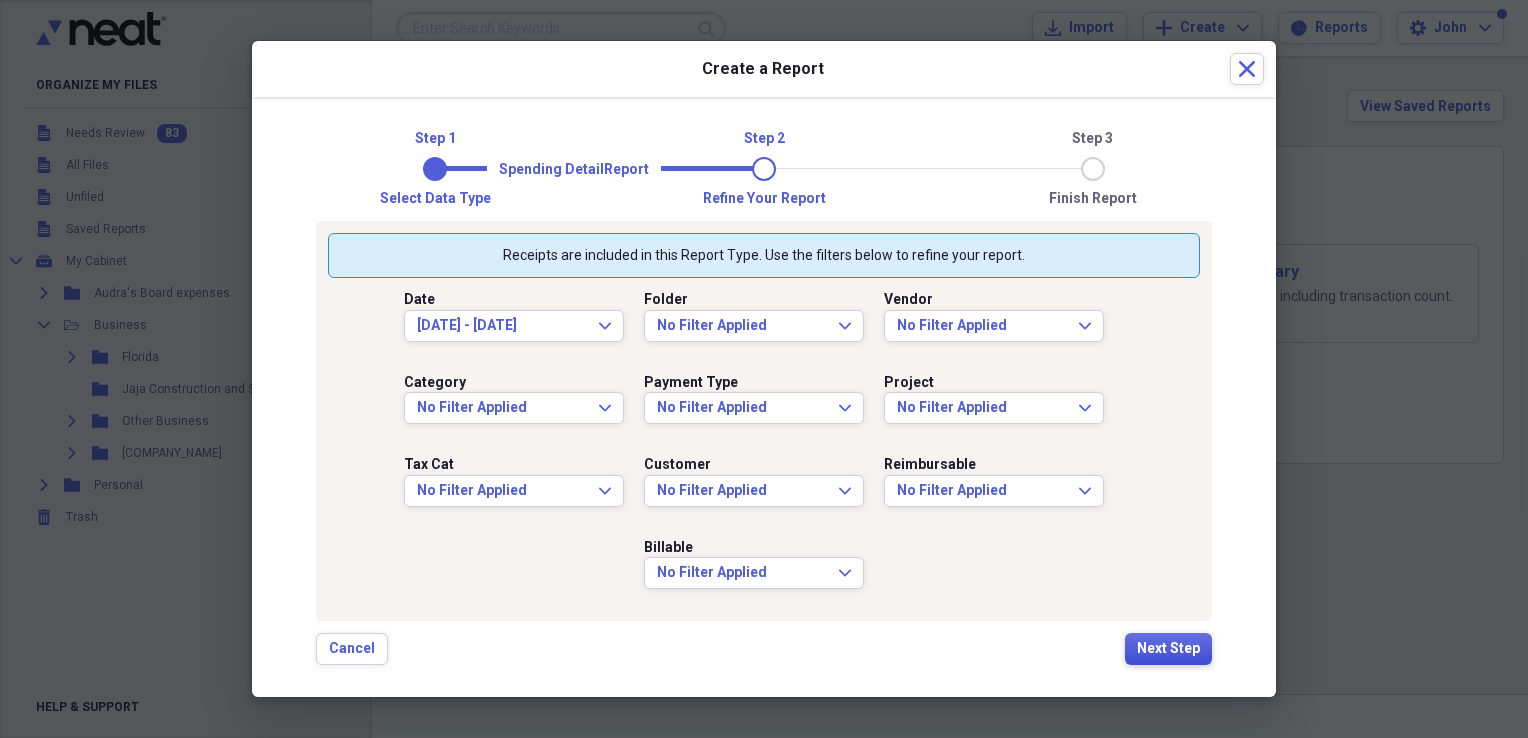 click on "Next Step" at bounding box center [1168, 649] 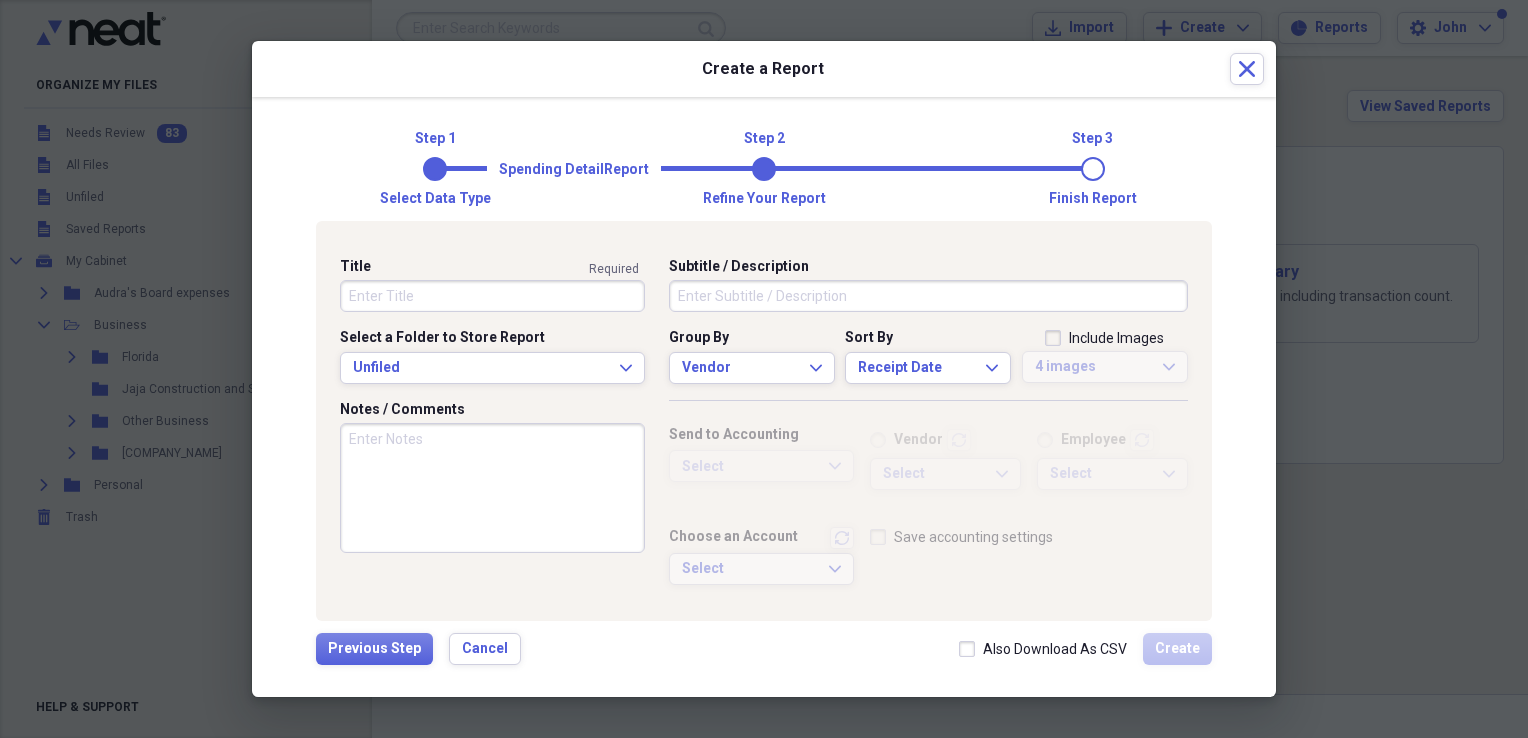 click on "Title" at bounding box center [492, 296] 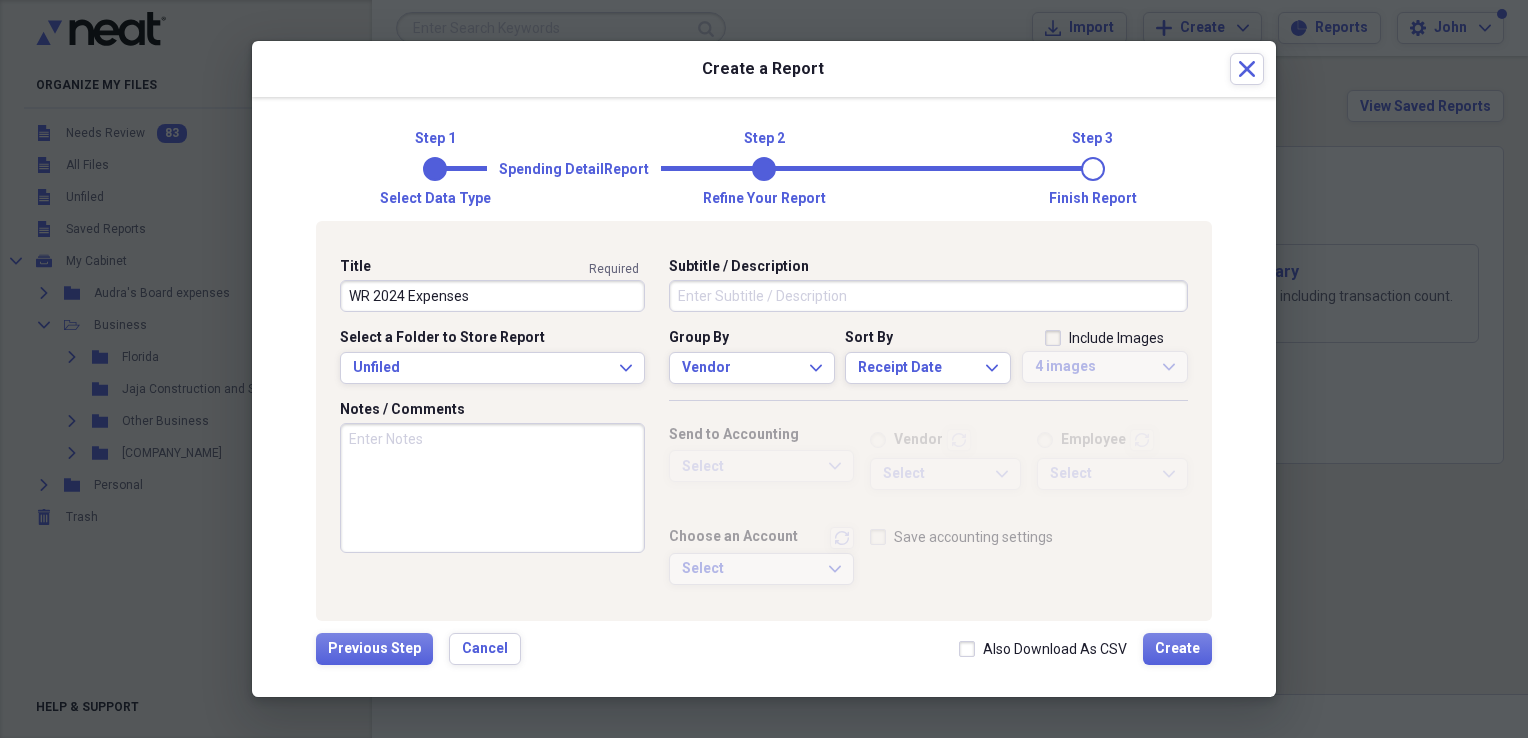 type on "WR 2024 Expenses" 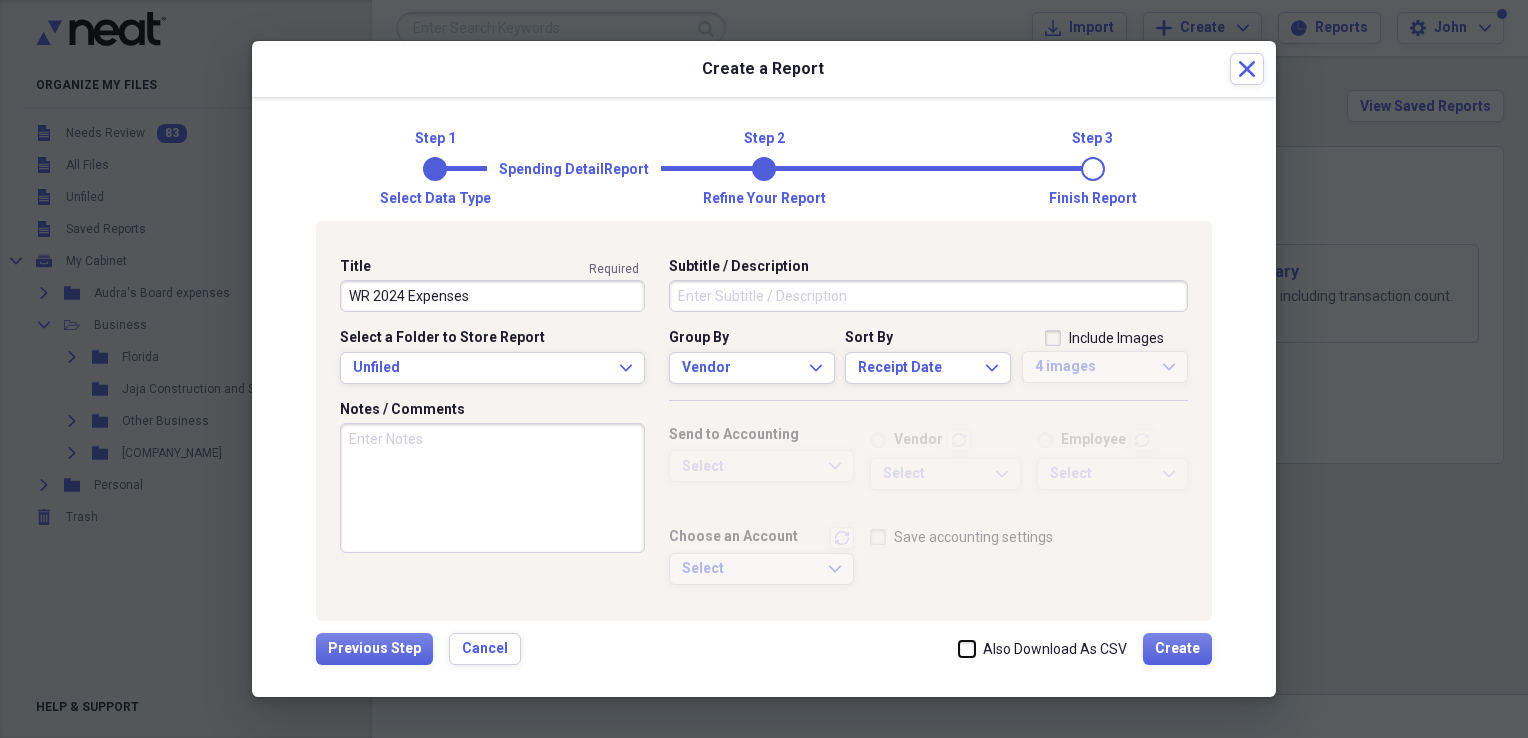 click on "Also Download As CSV" at bounding box center [959, 648] 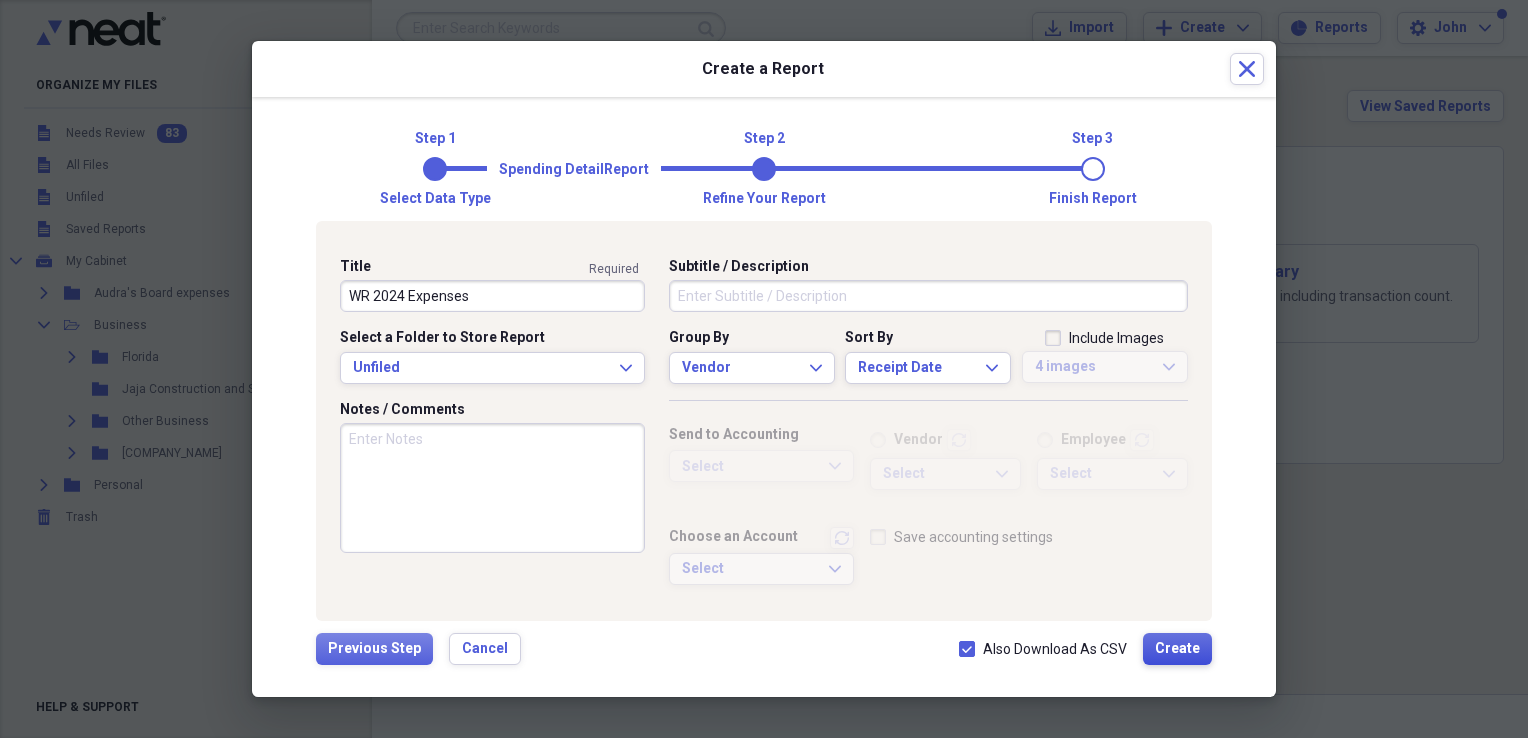 click on "Create" at bounding box center [1177, 649] 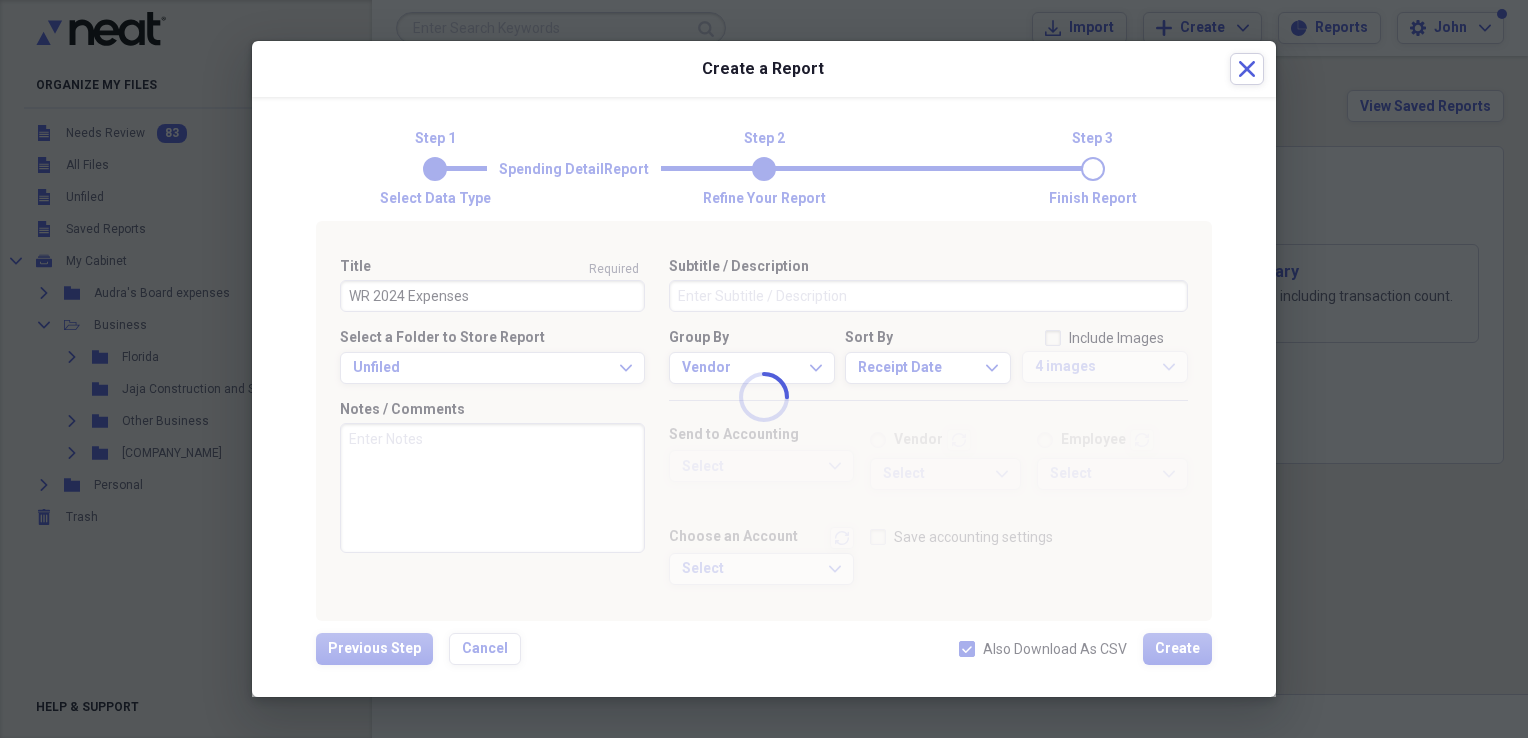 type 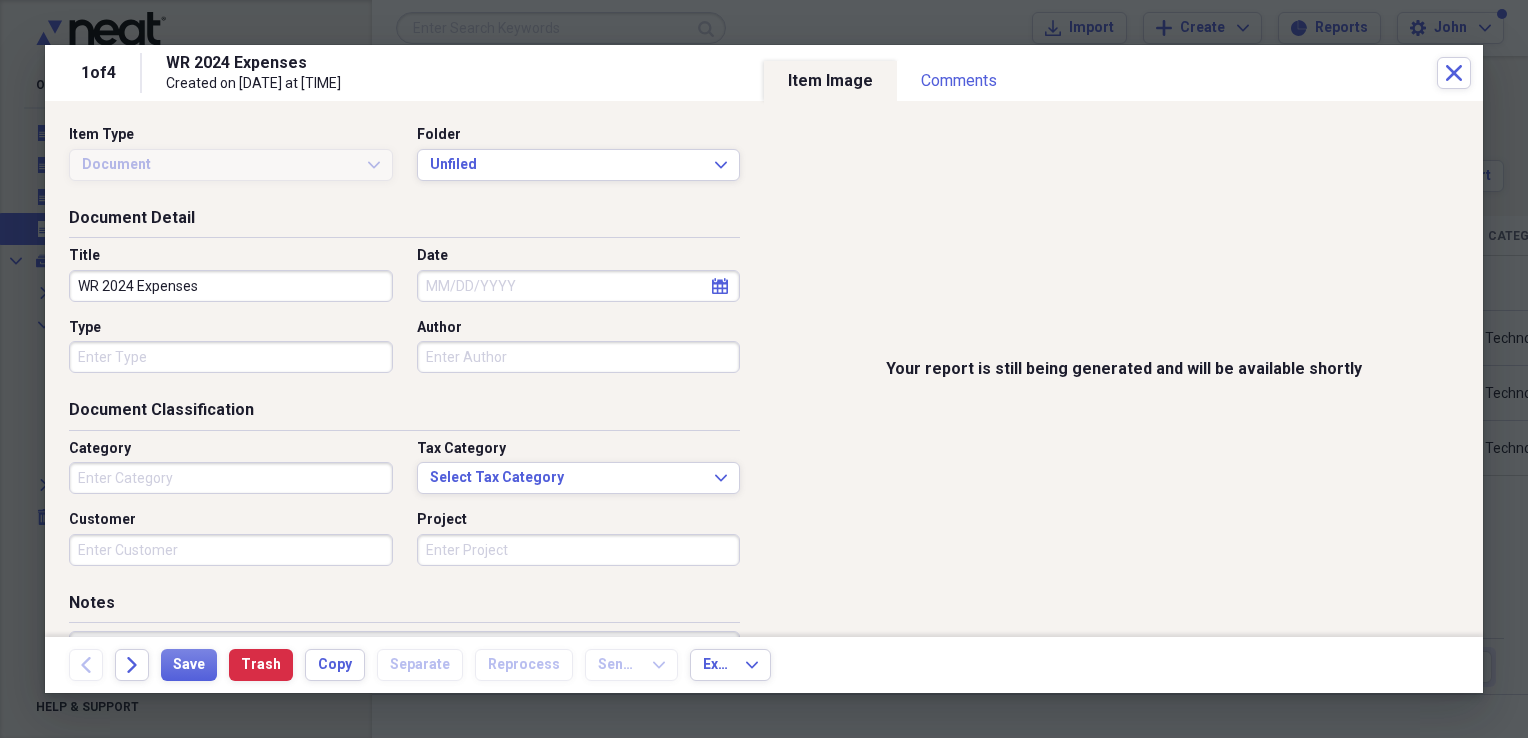 type on "Technology" 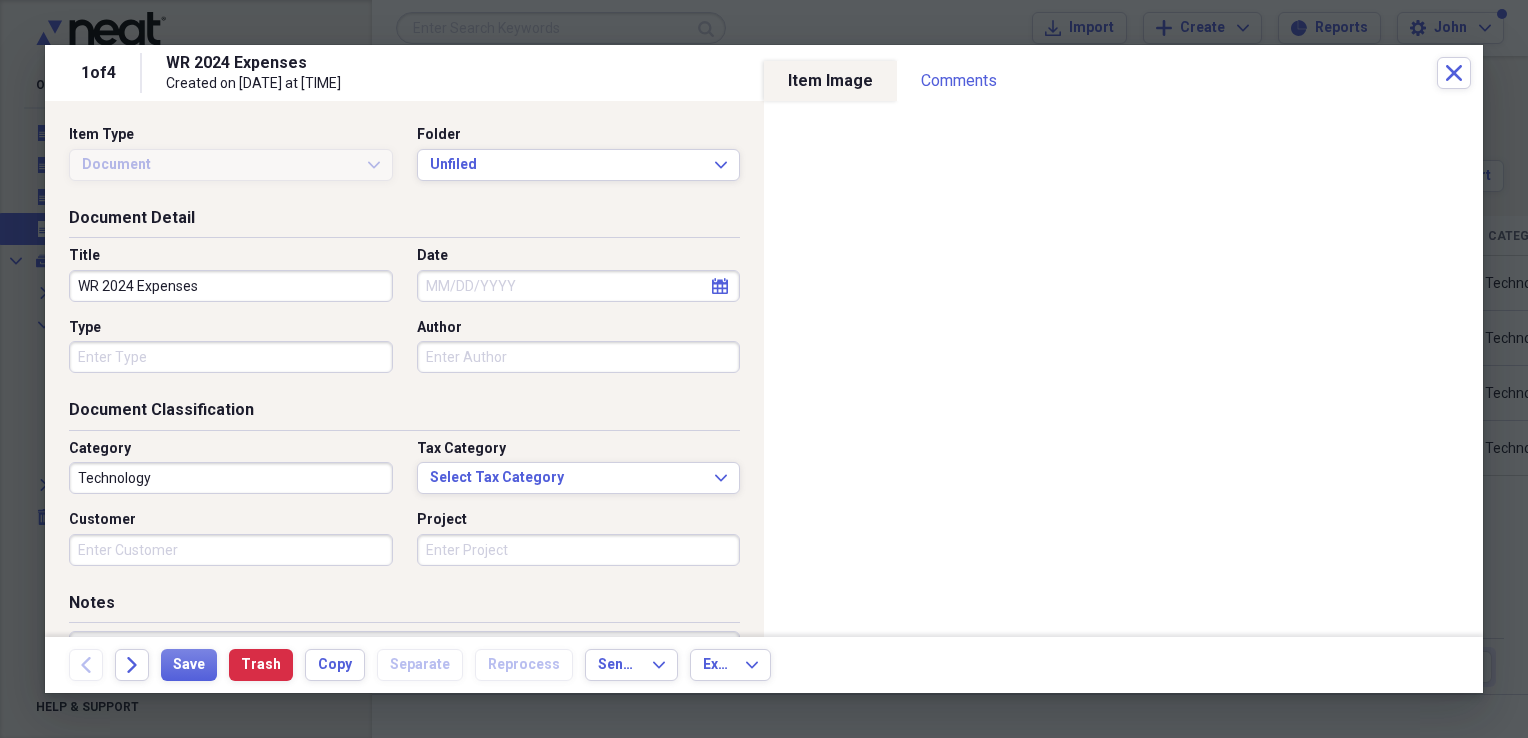 click on "WR 2024 Expenses Created on [DATE] at [TIME]" at bounding box center [801, 73] 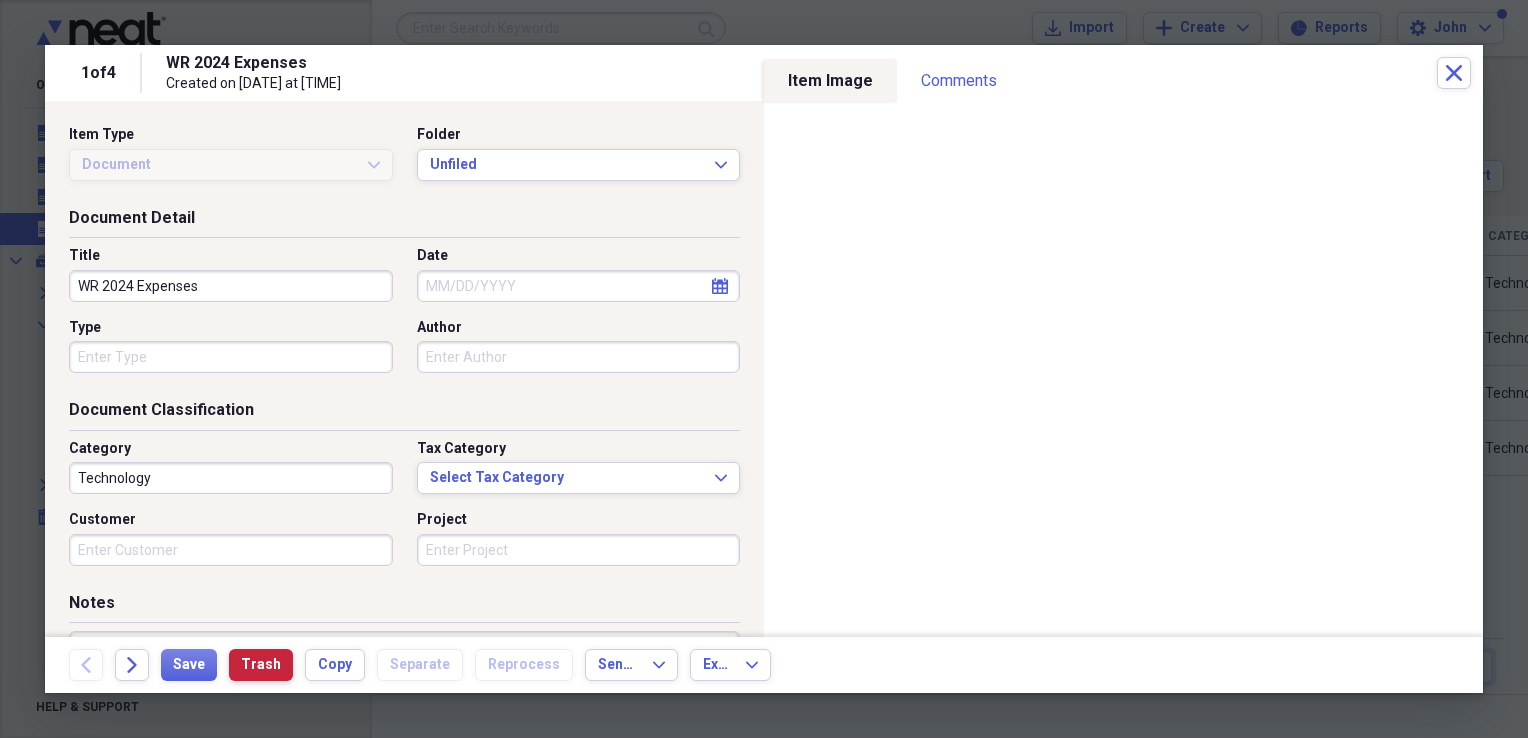 click on "Trash" at bounding box center (261, 665) 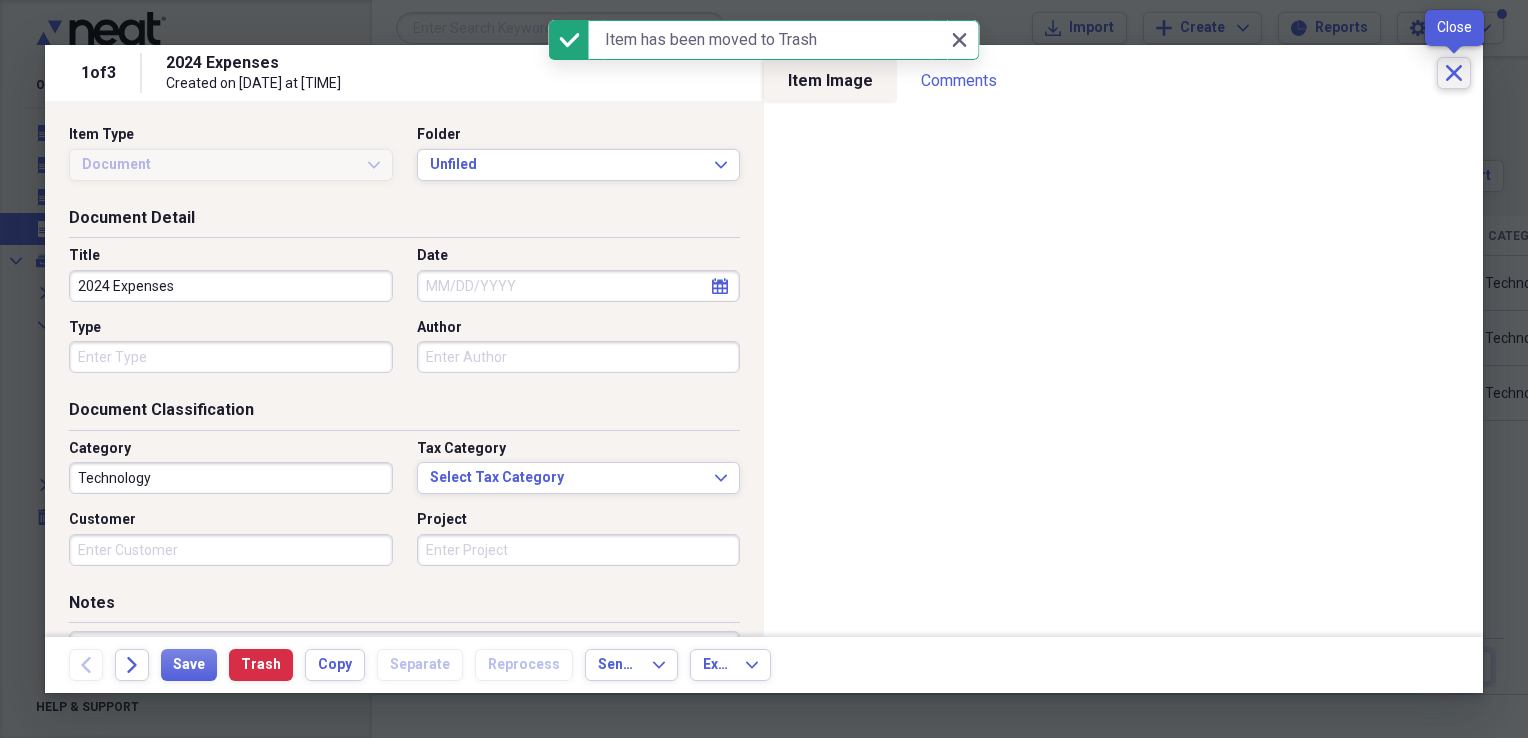 click on "Close" 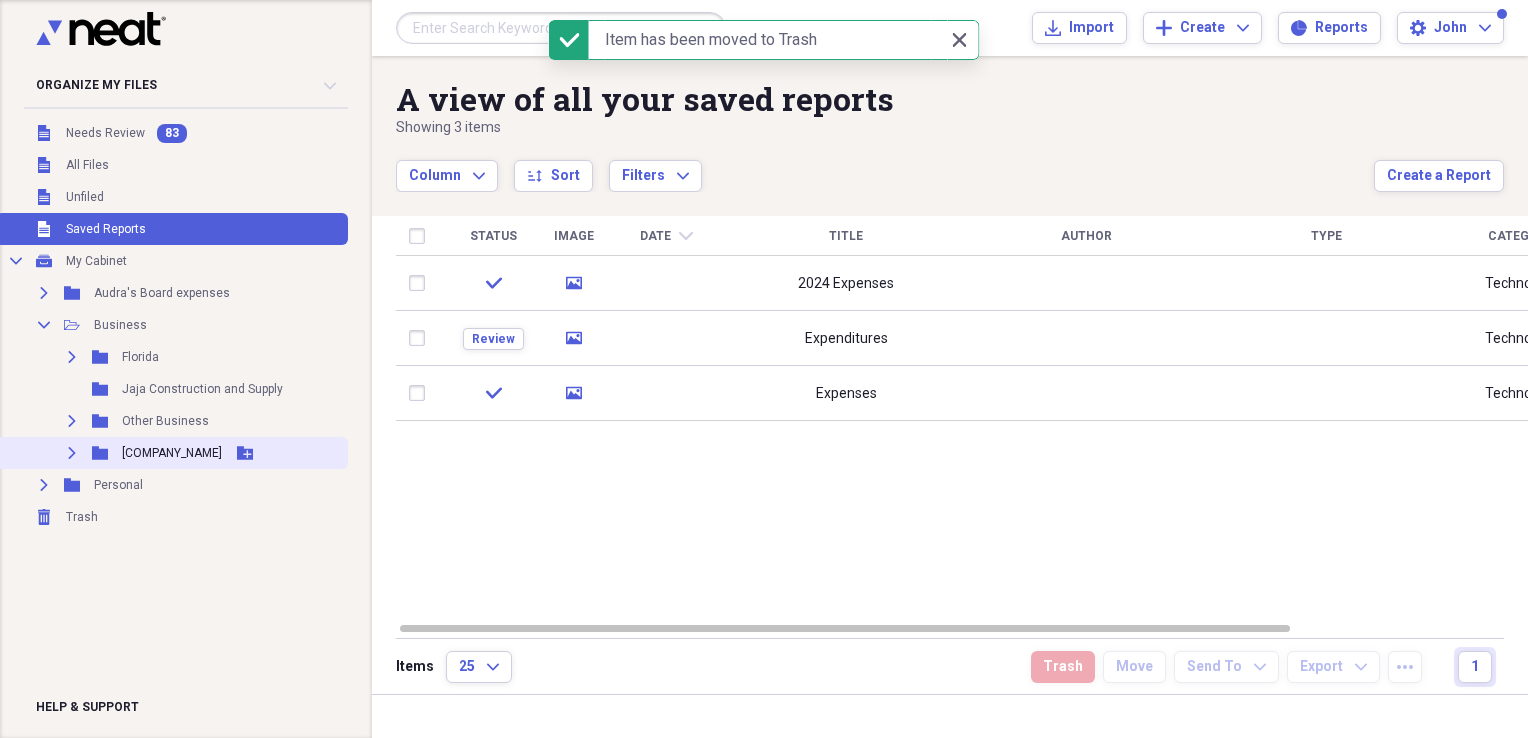 click on "[COMPANY_NAME]" at bounding box center [172, 453] 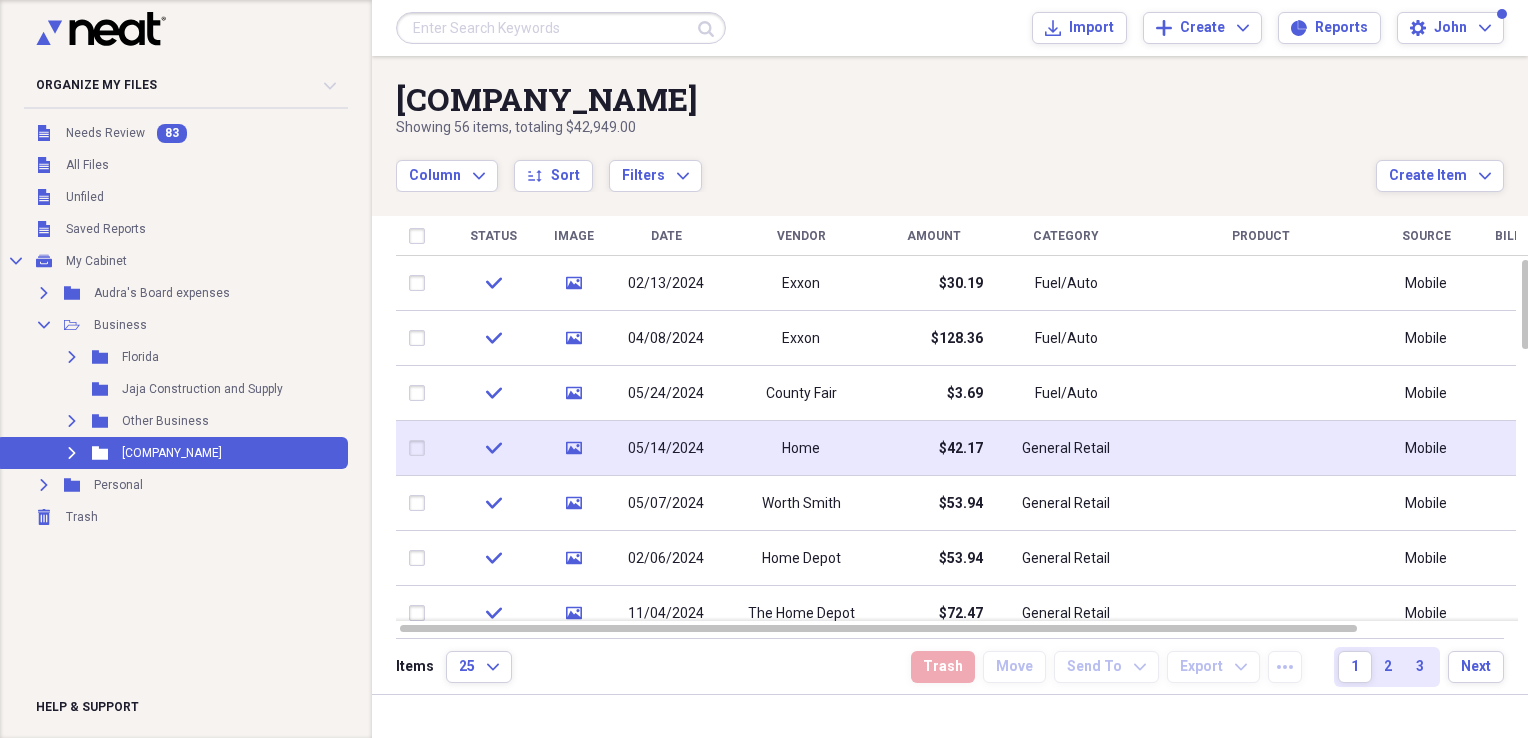 click on "Home" at bounding box center [801, 448] 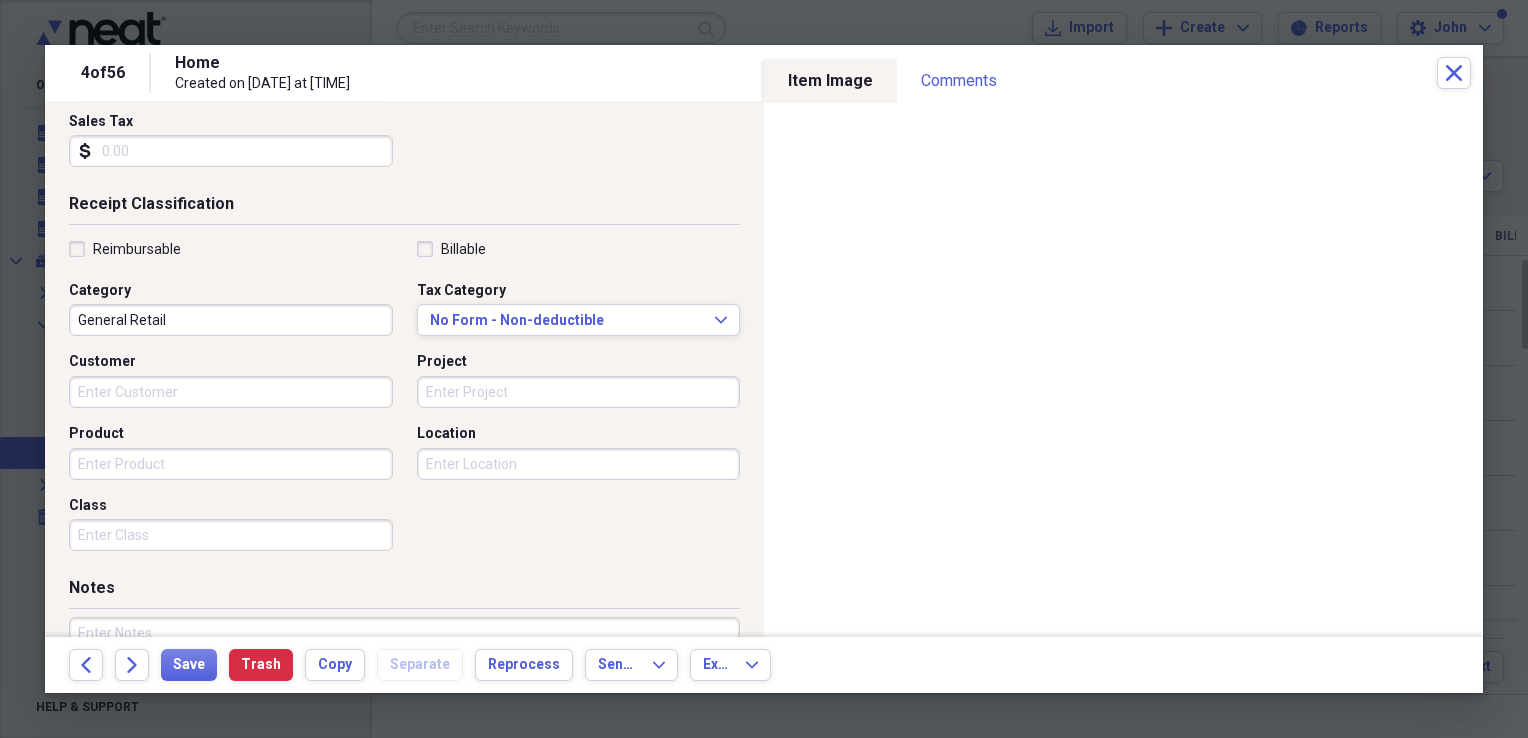 scroll, scrollTop: 0, scrollLeft: 0, axis: both 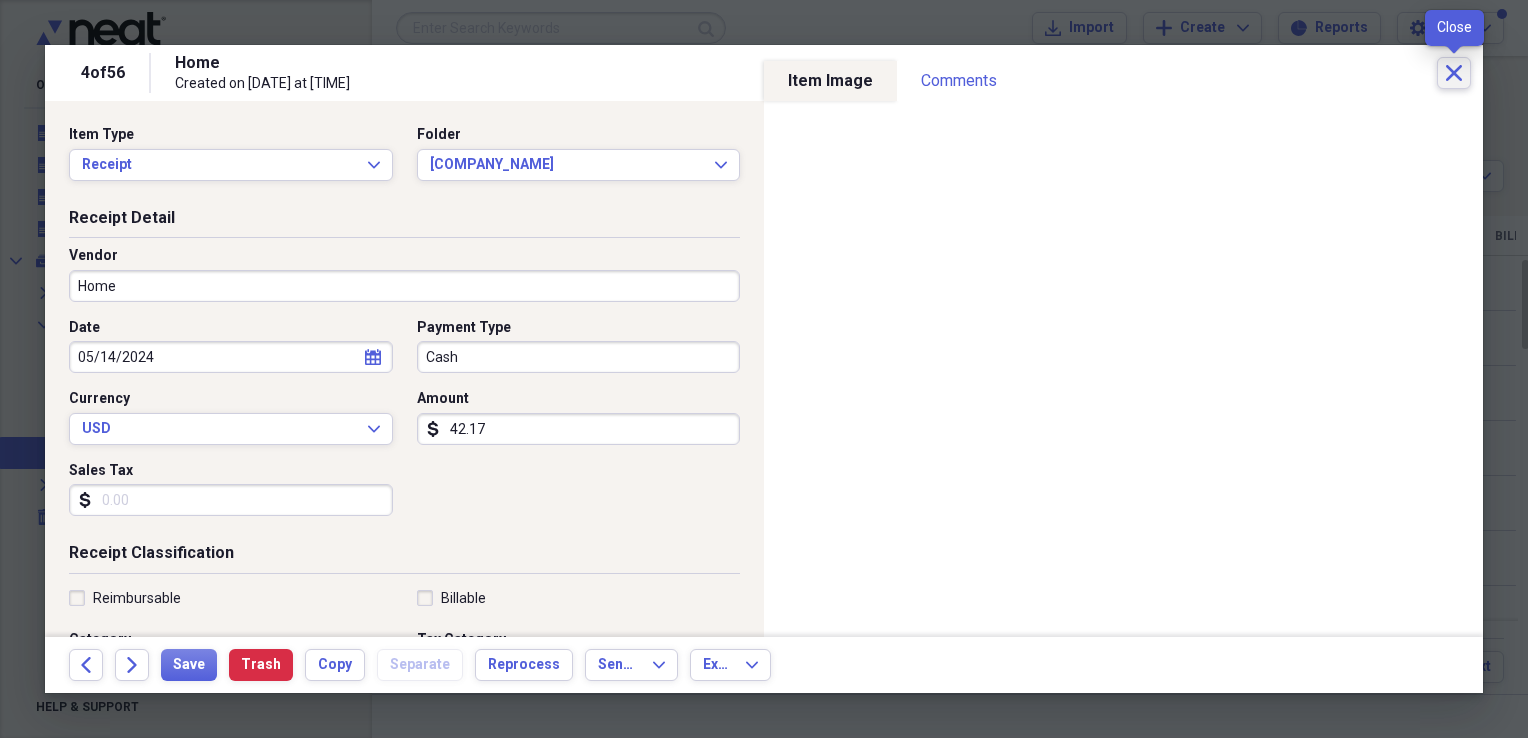 click on "Close" at bounding box center [1454, 73] 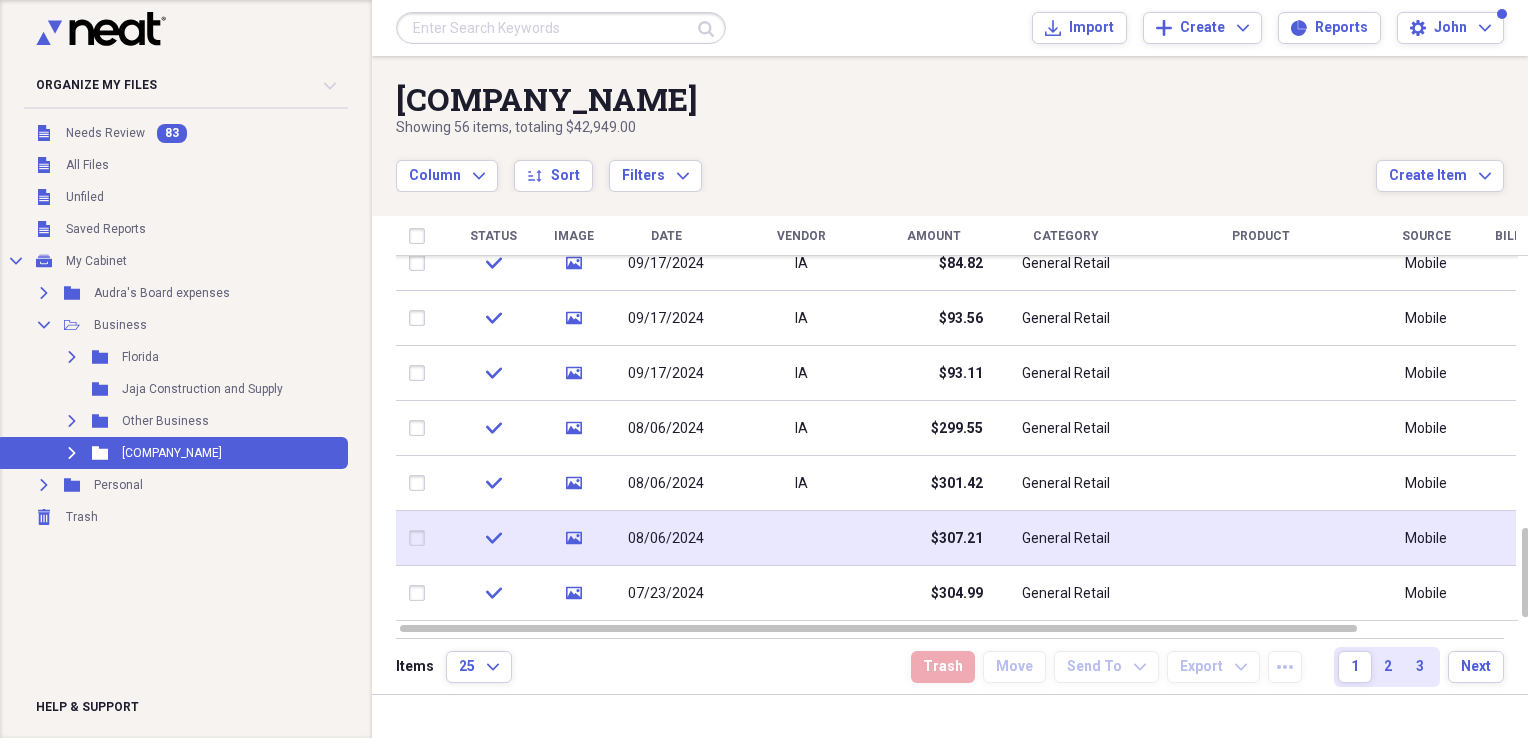 click at bounding box center [801, 538] 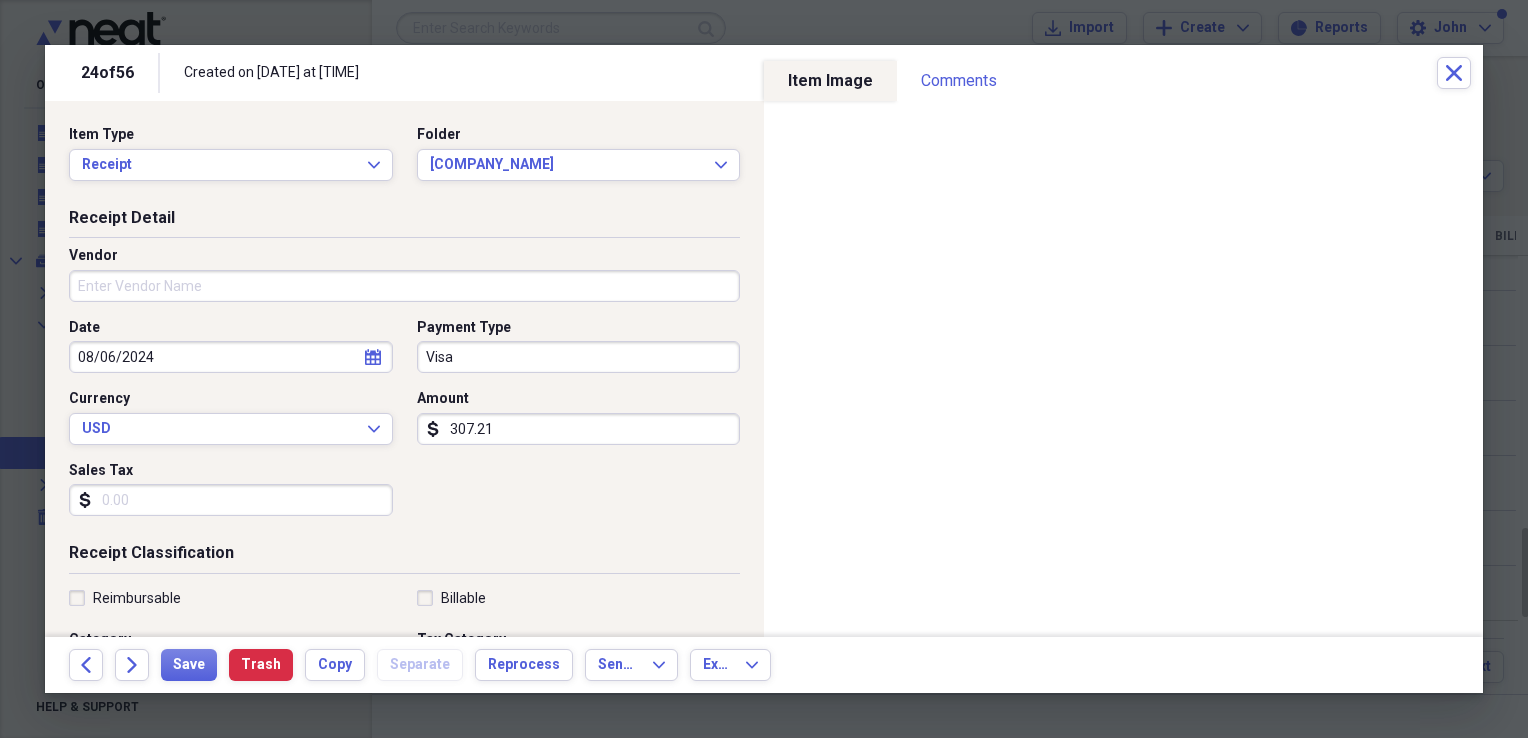 click on "Vendor" at bounding box center (404, 286) 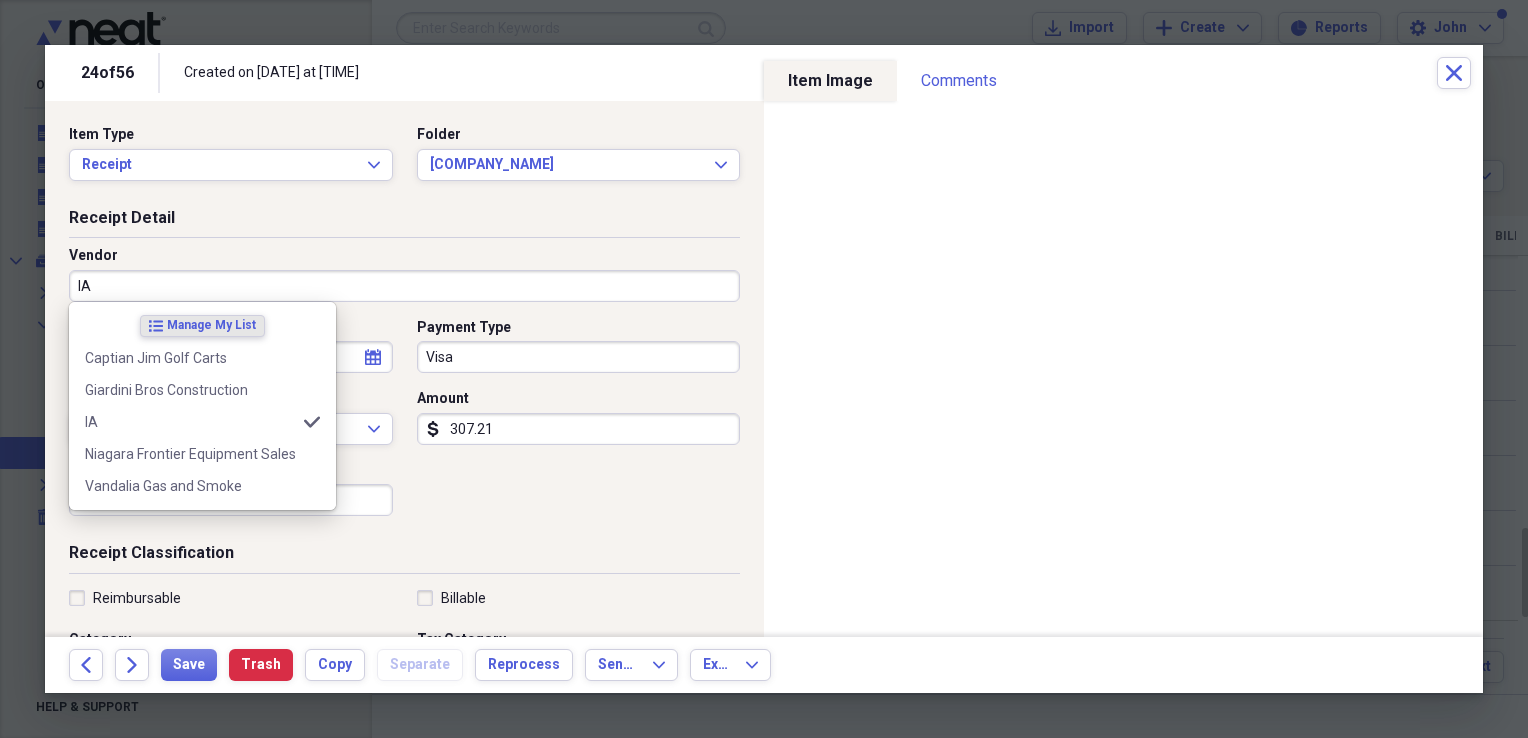 type on "IA" 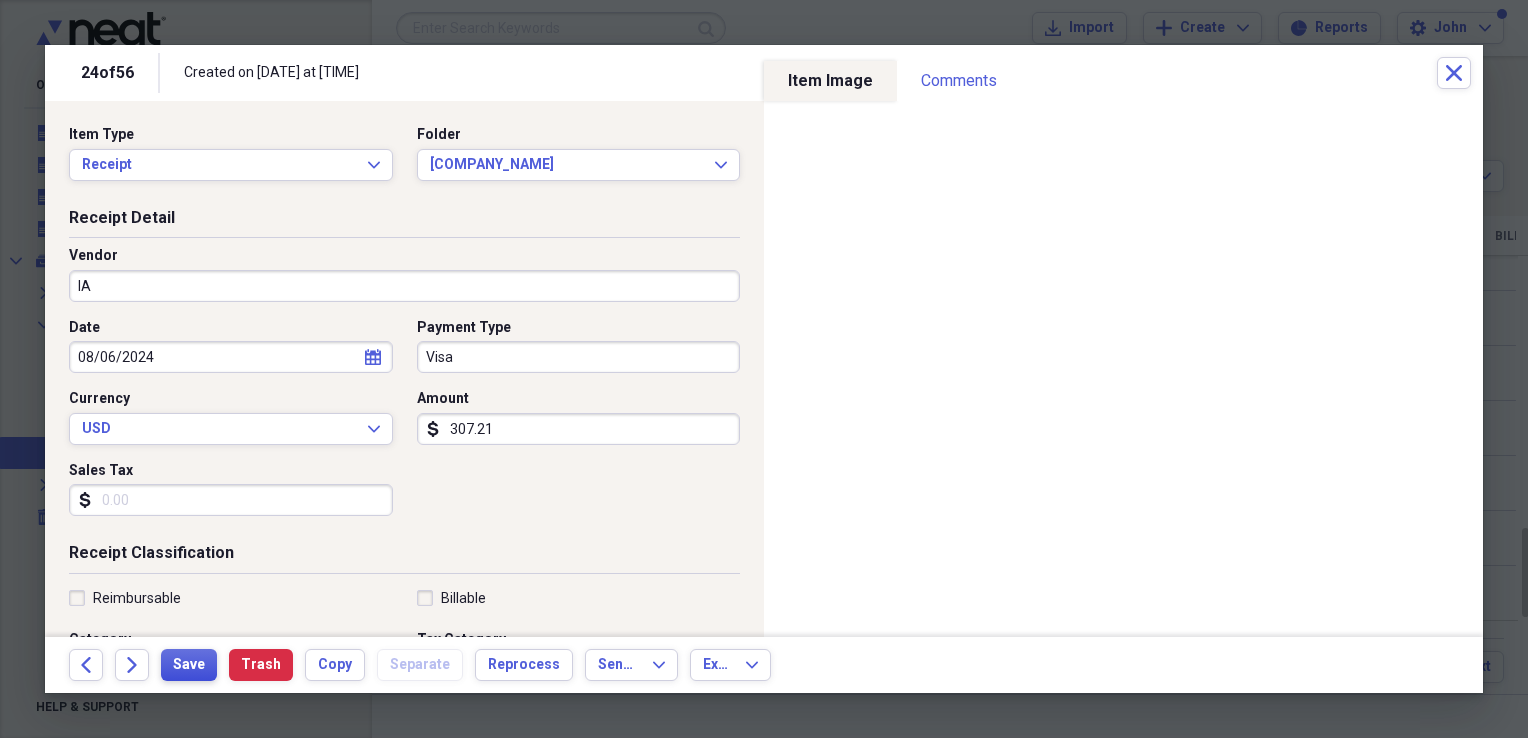 click on "Save" at bounding box center [189, 665] 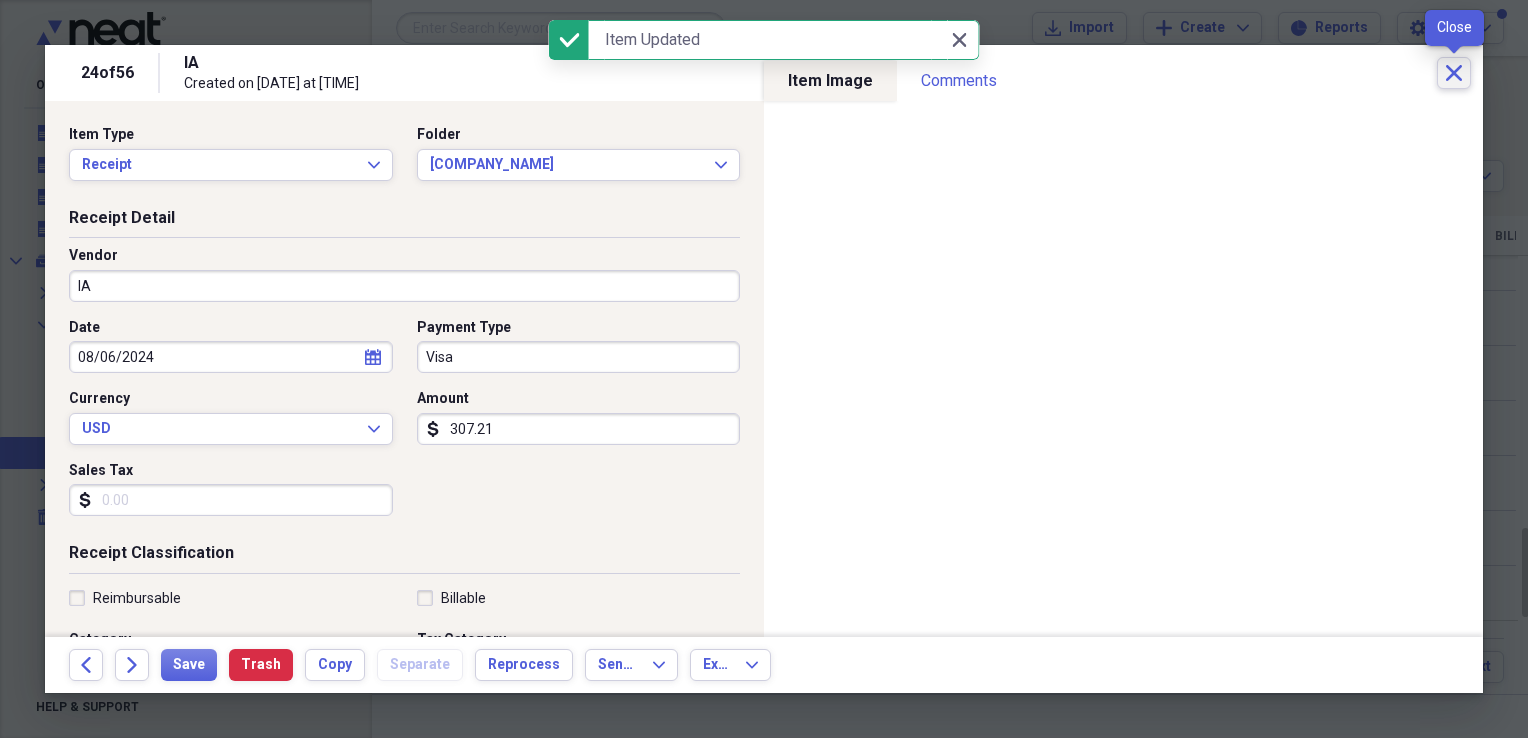 click on "Close" at bounding box center (1454, 73) 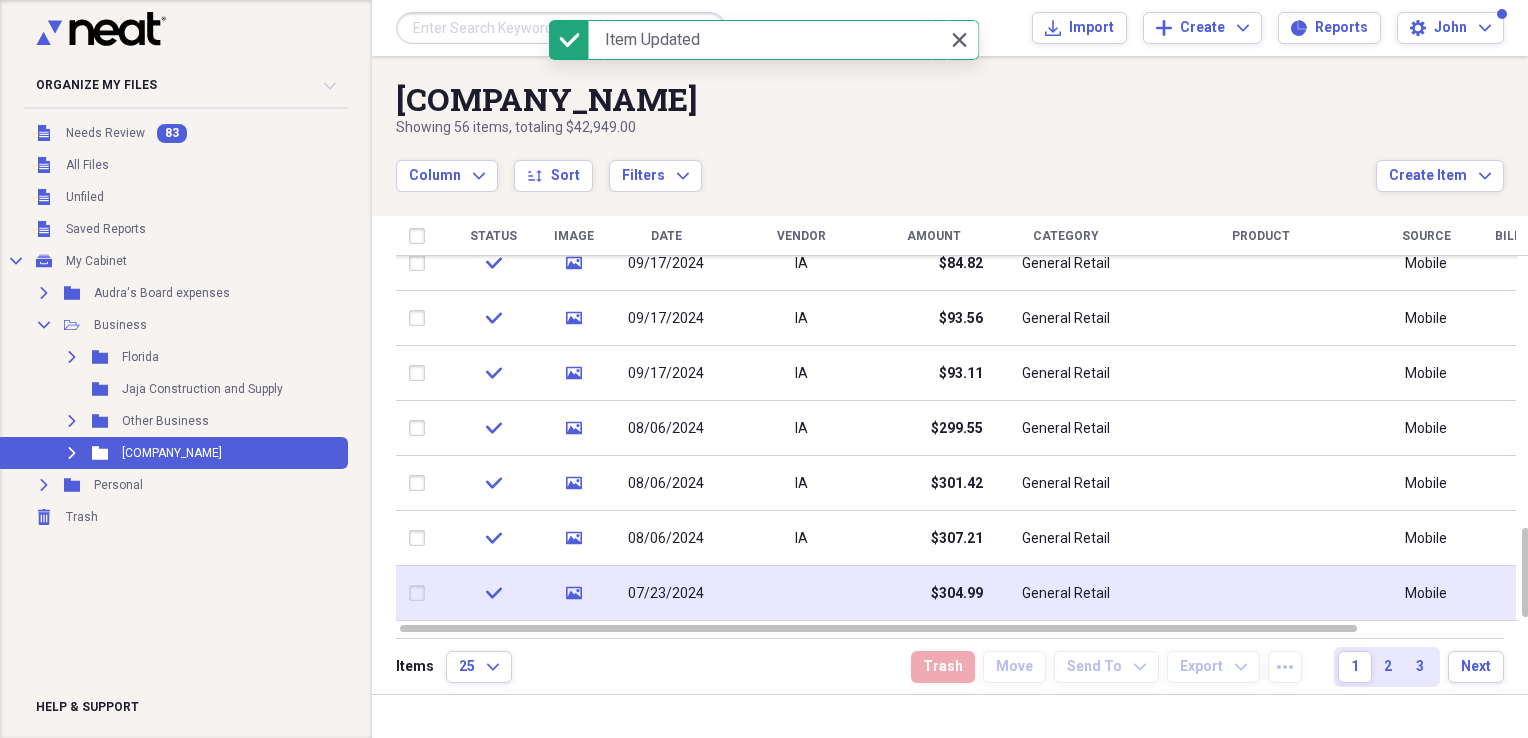 click at bounding box center (801, 593) 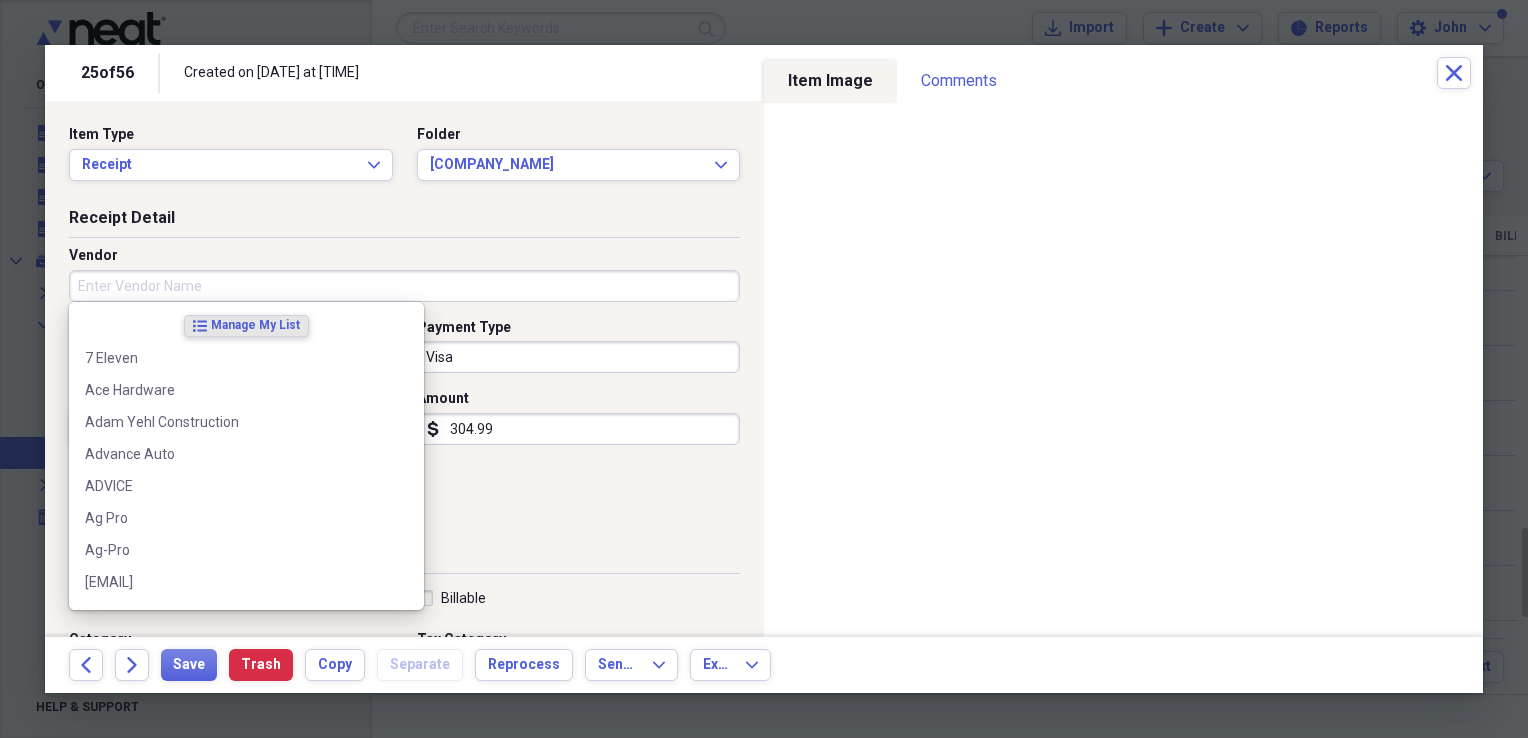 click on "Vendor" at bounding box center [404, 286] 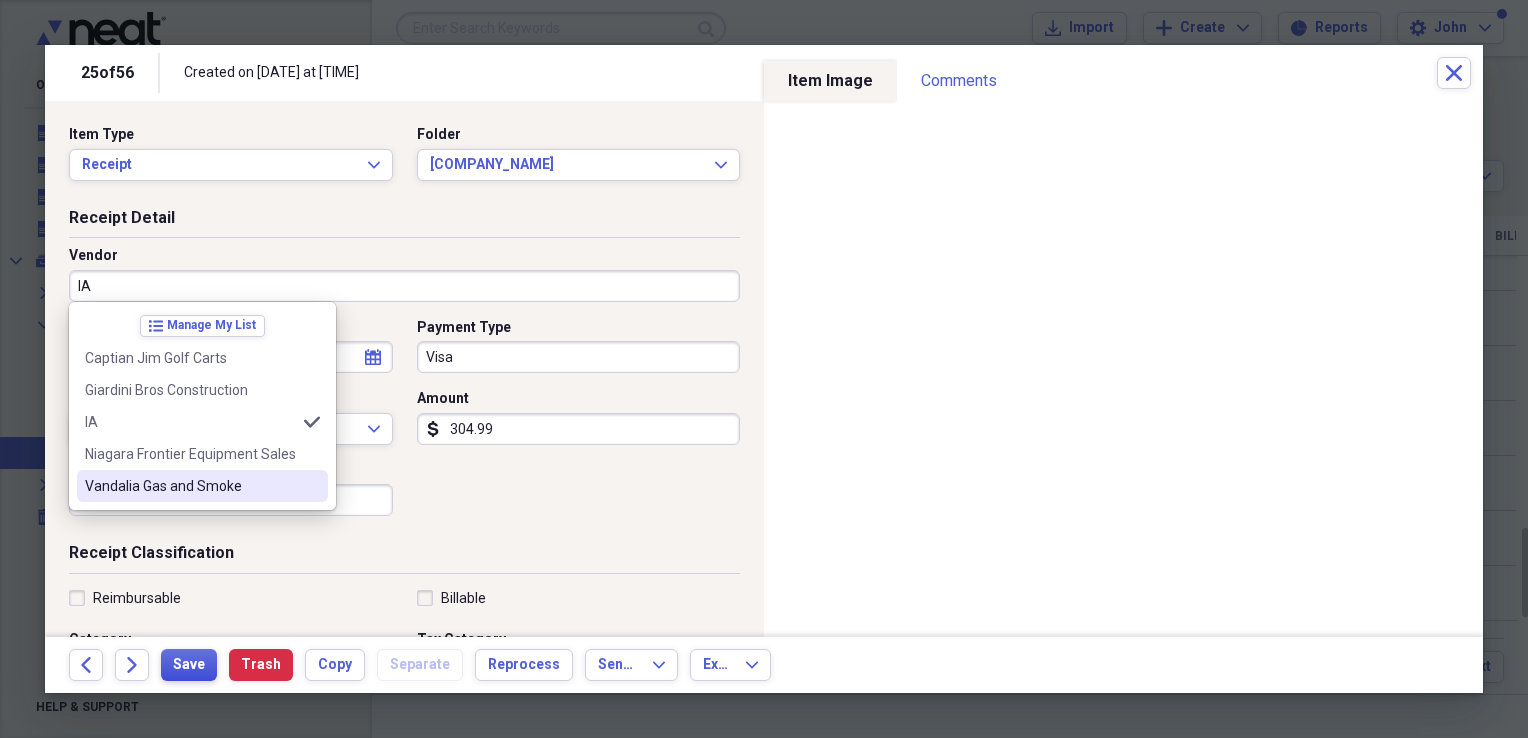 type on "IA" 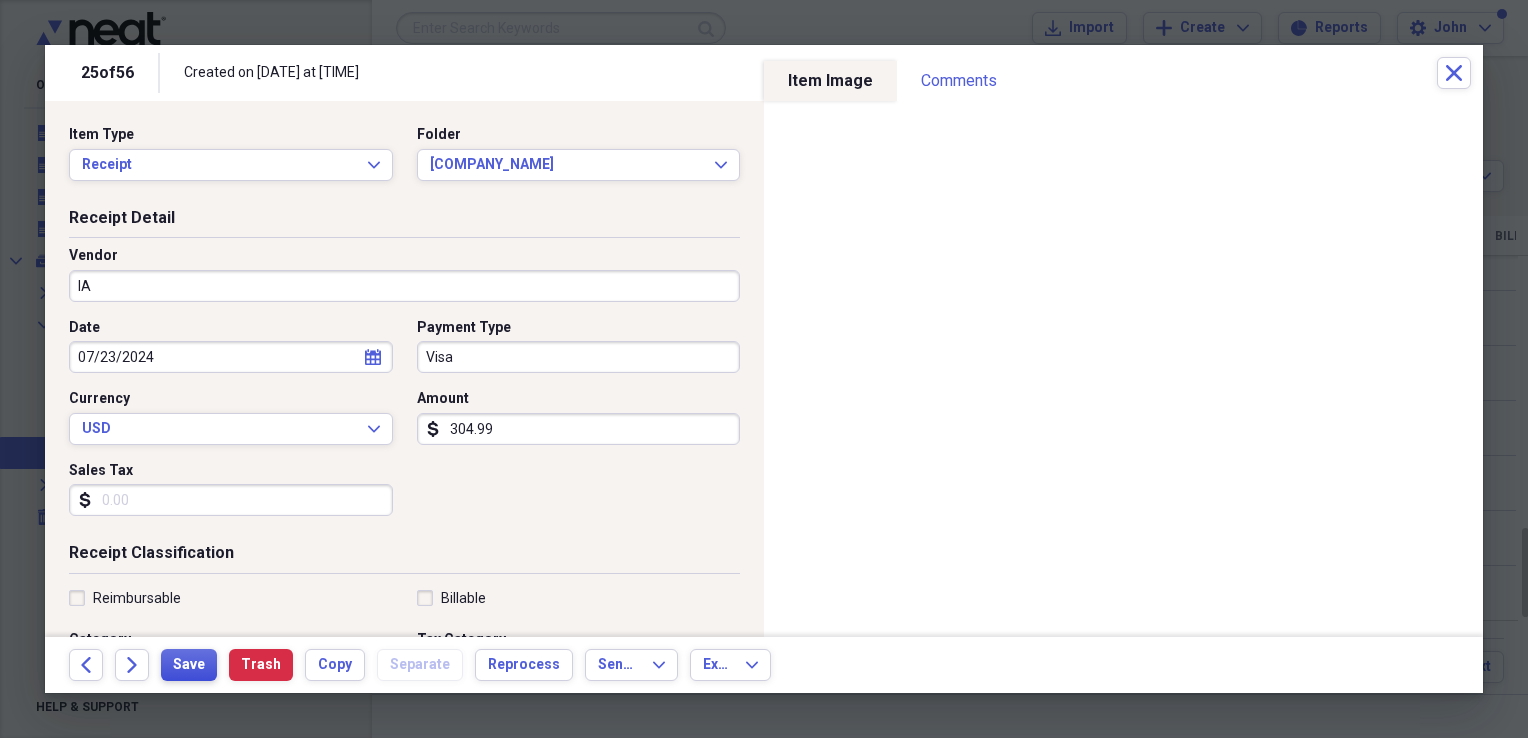 click on "Save" at bounding box center (189, 665) 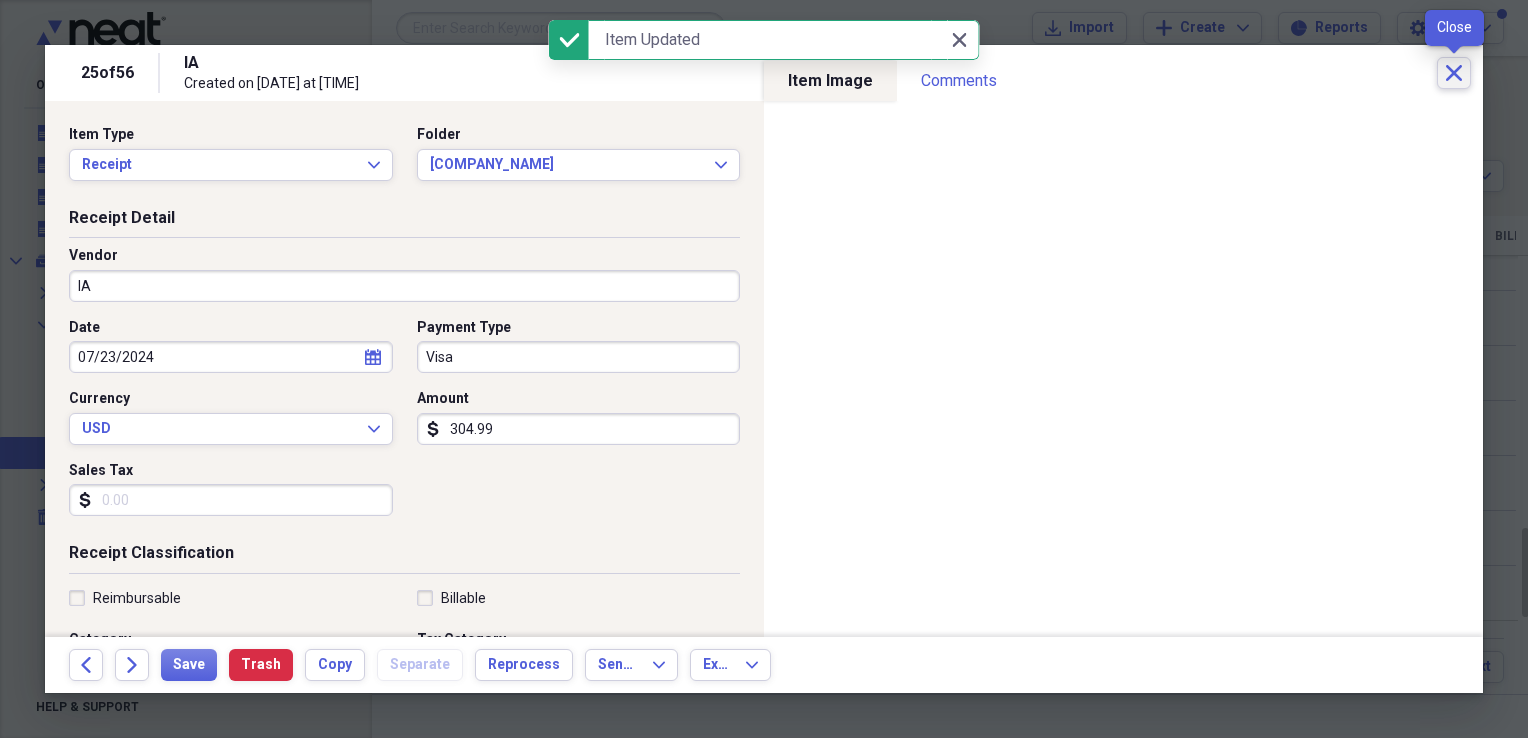 click 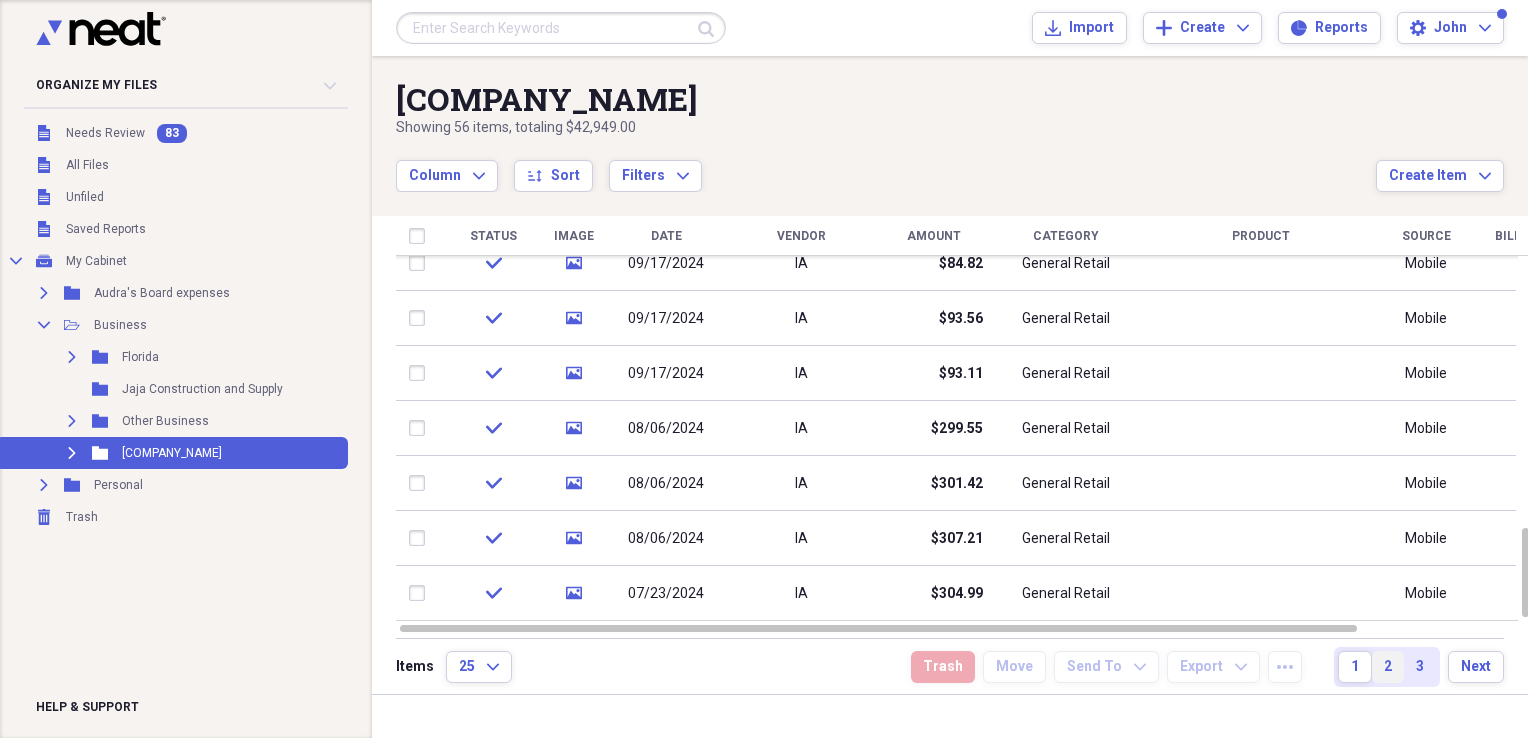 click on "2" at bounding box center [1388, 667] 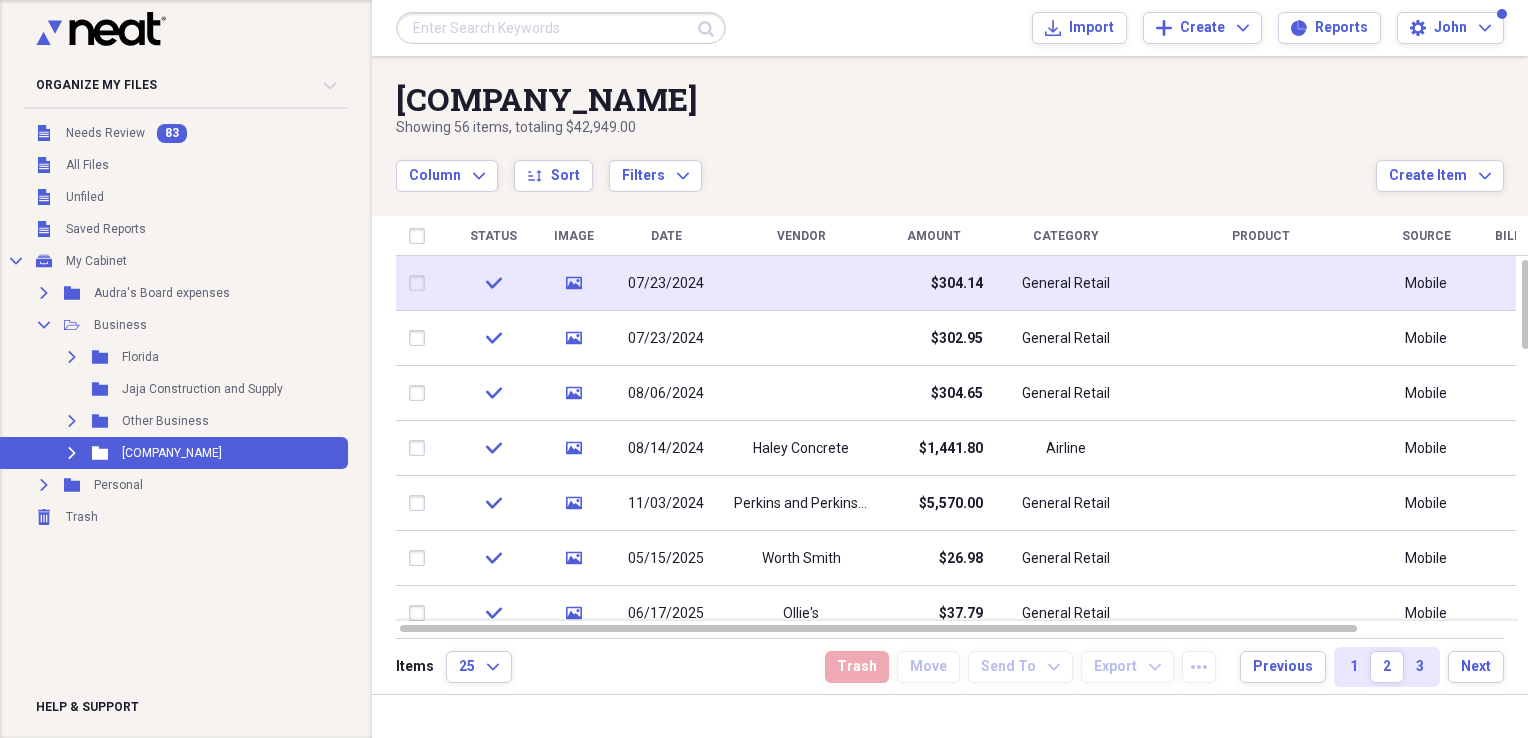 click at bounding box center [801, 283] 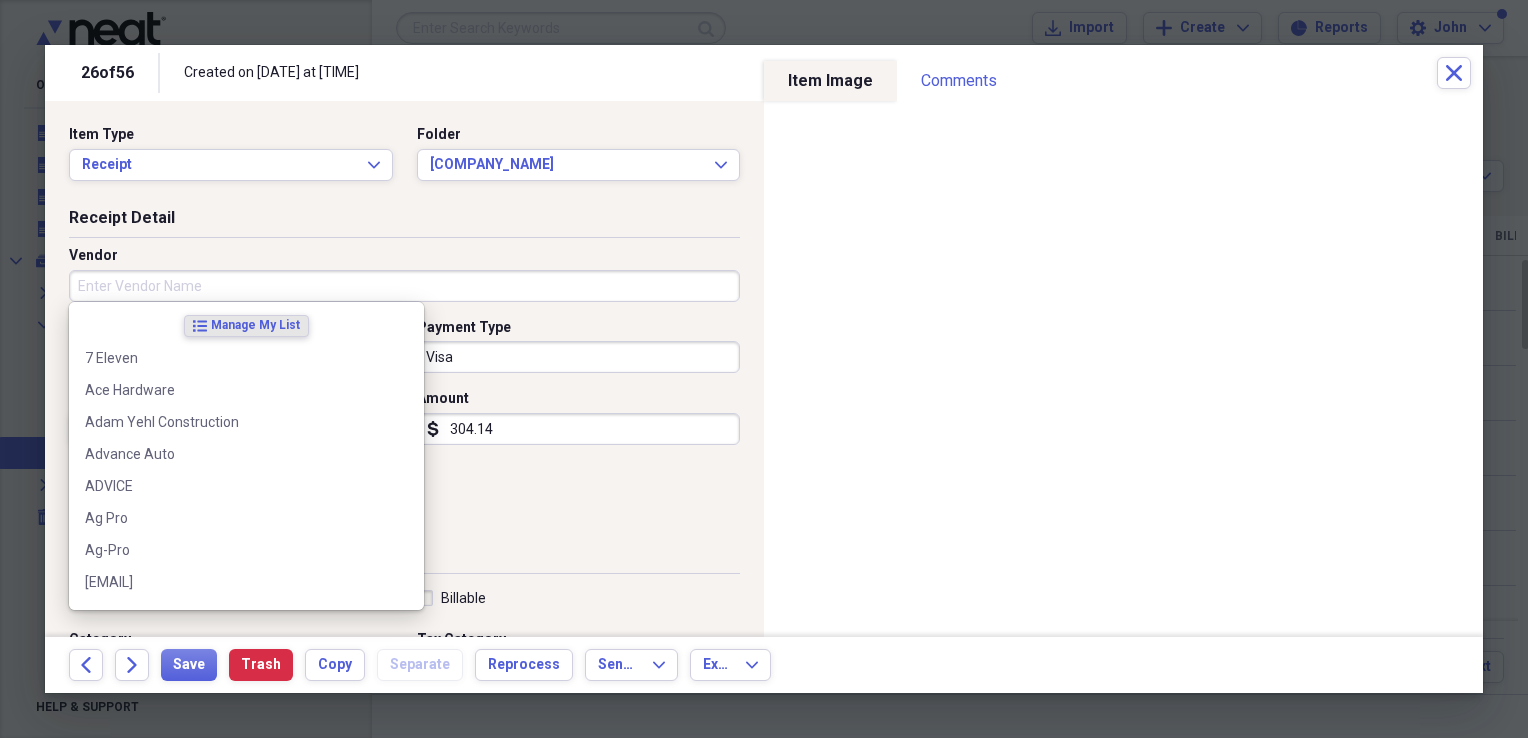 click on "Vendor" at bounding box center [404, 286] 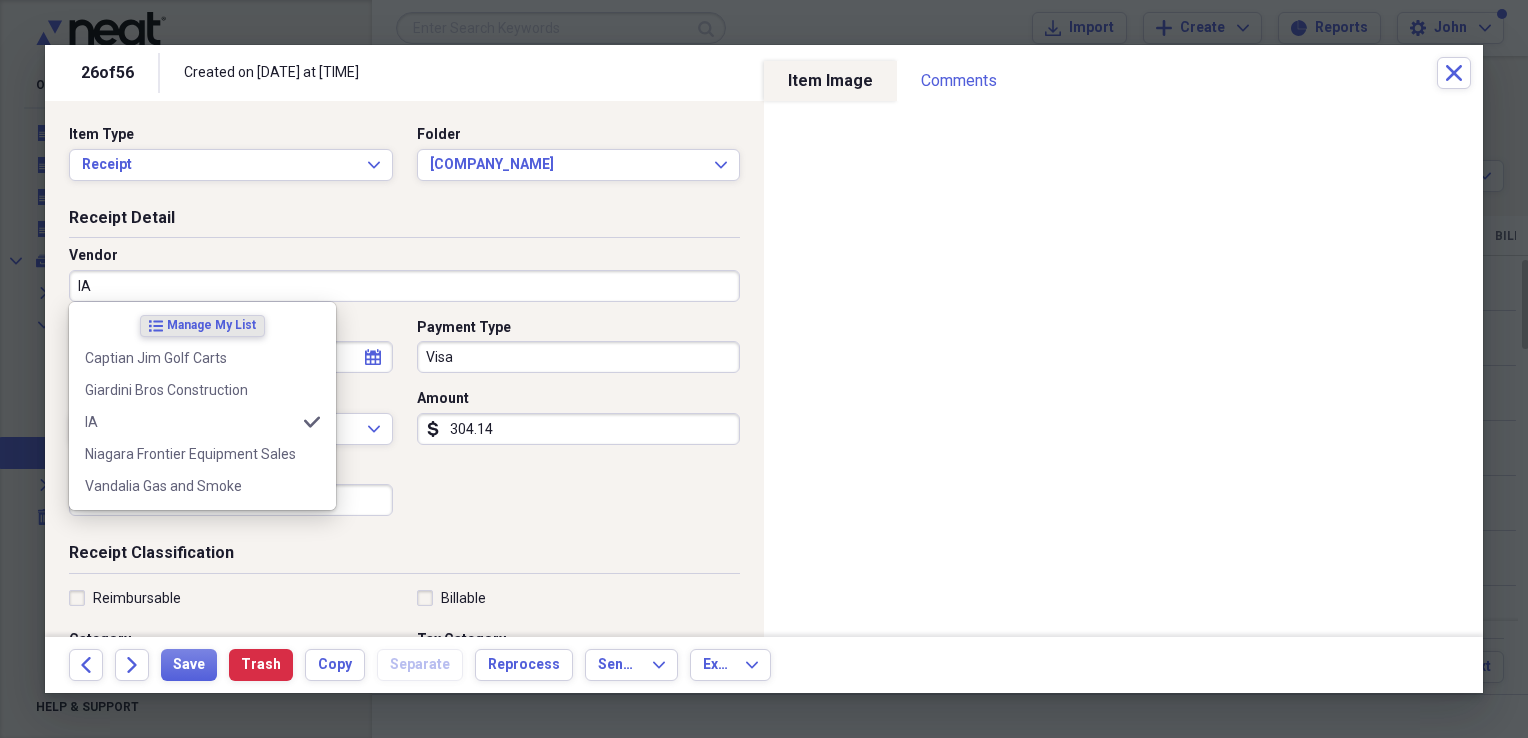 type on "IA" 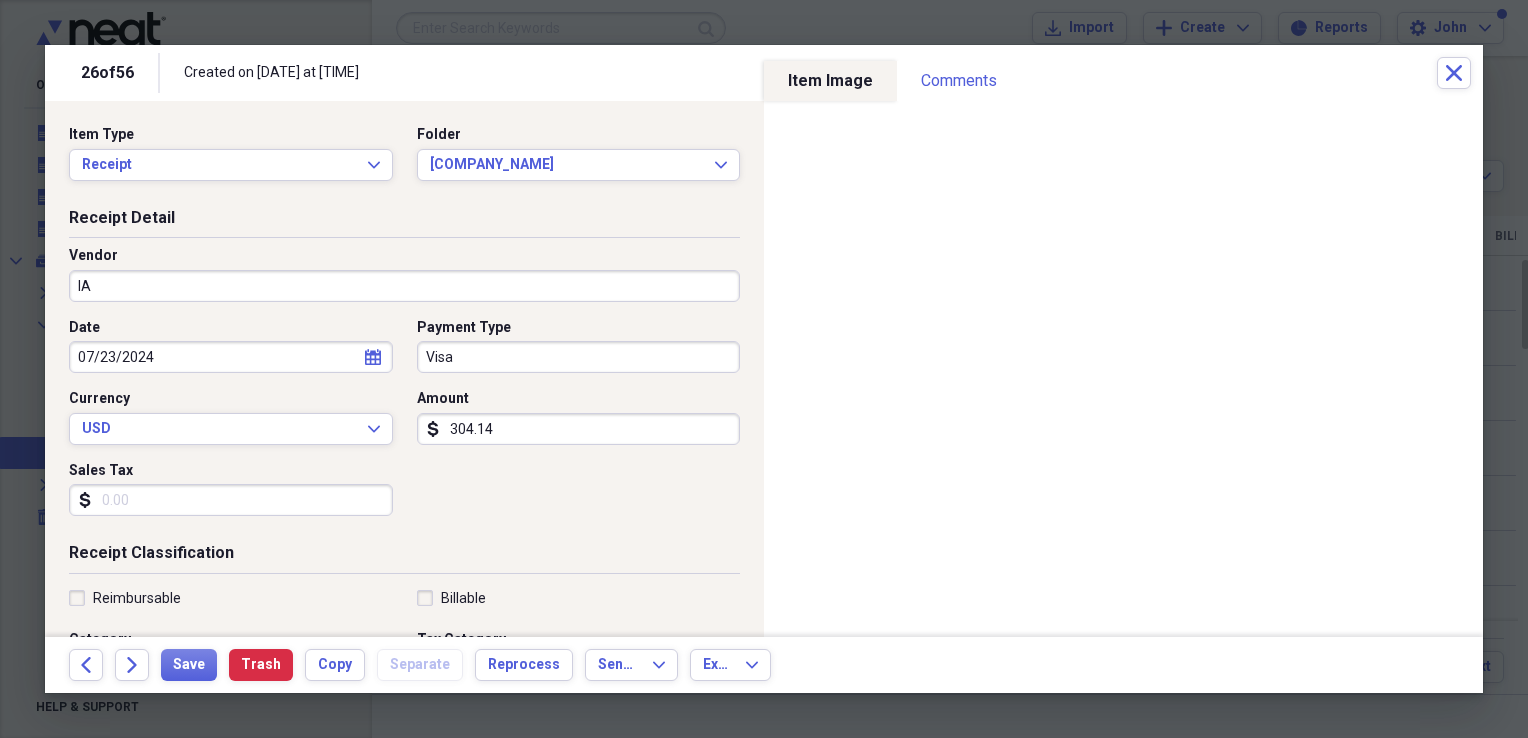click on "Date 07/23/2024 calendar Calendar Payment Type Visa Currency USD Expand Amount dollar-sign 304.14 Sales Tax dollar-sign" at bounding box center (404, 425) 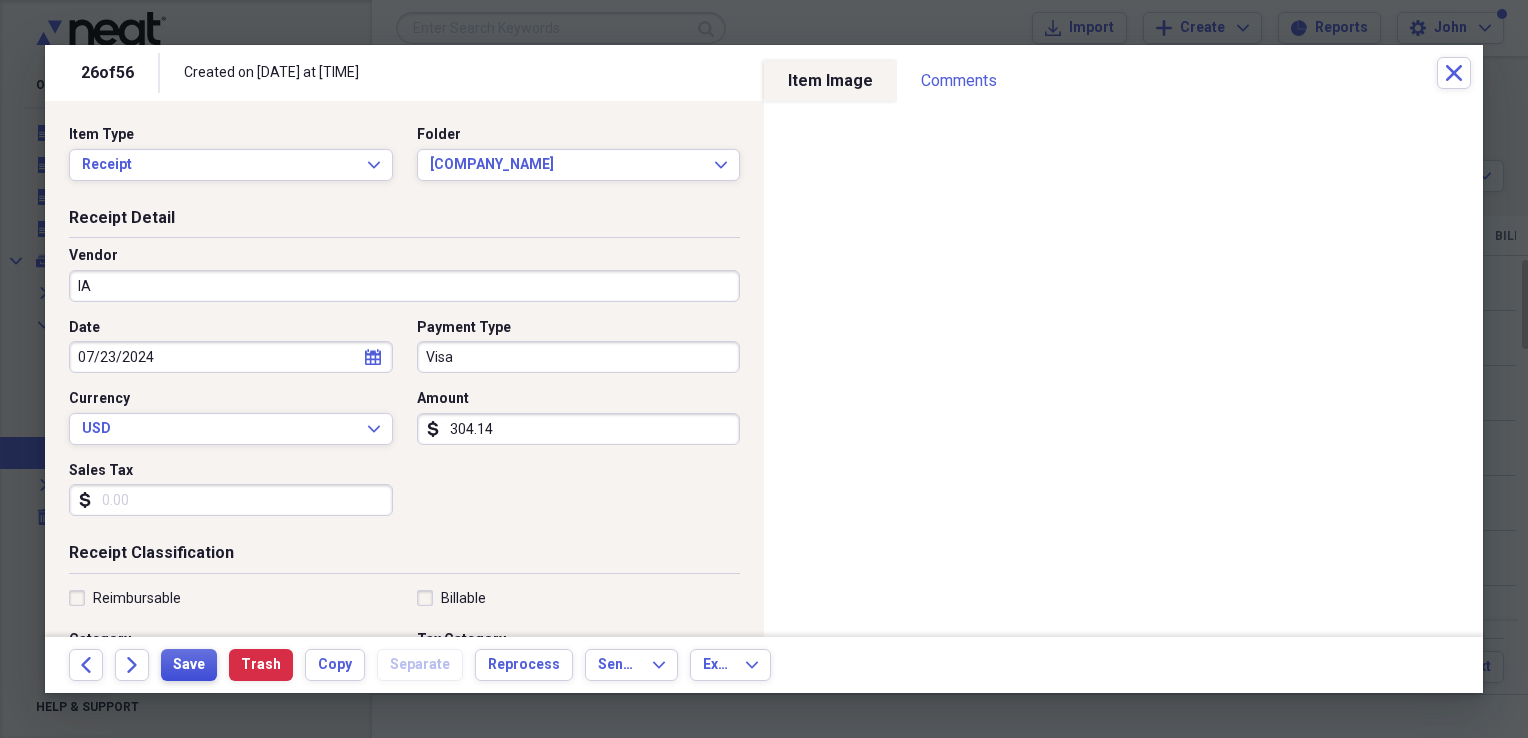 click on "Save" at bounding box center (189, 665) 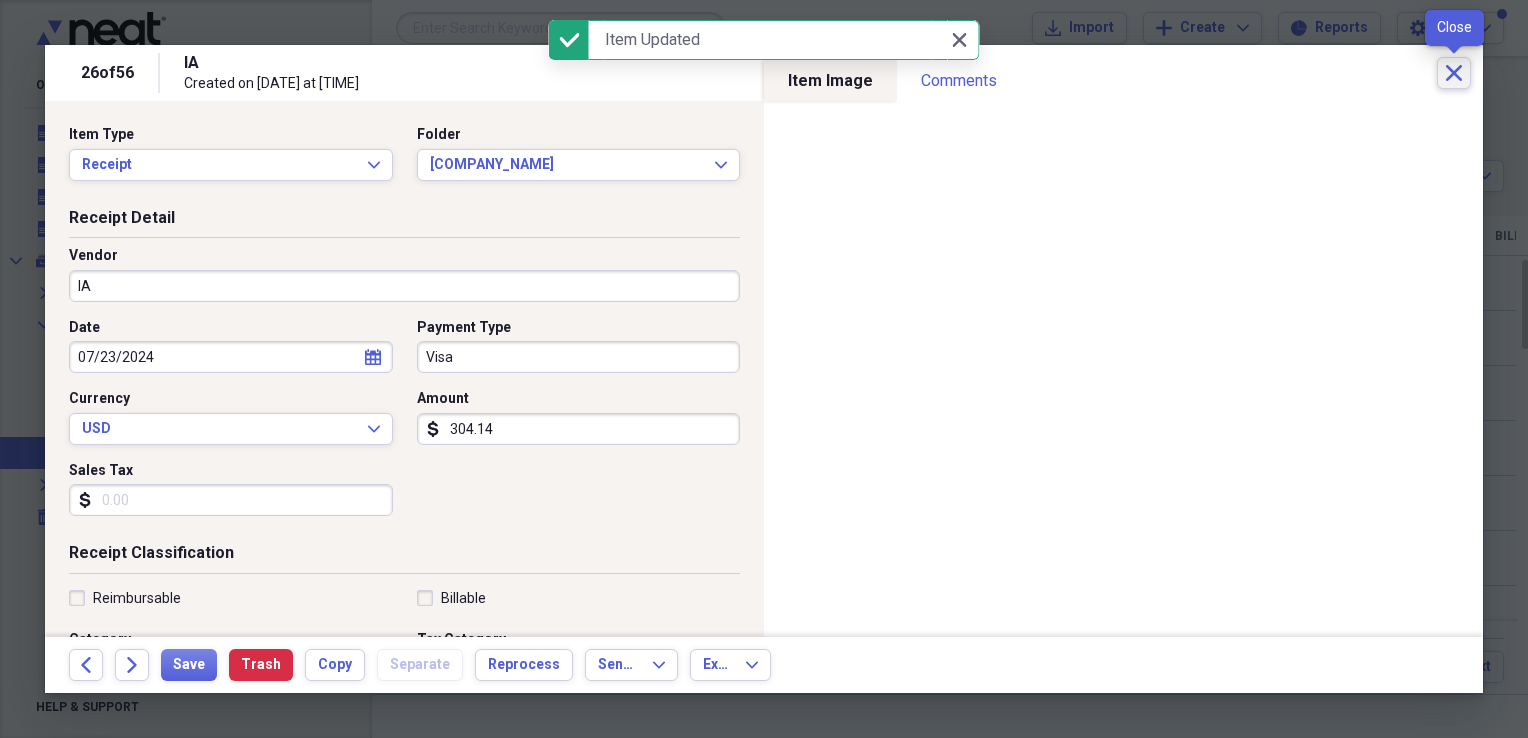 click on "Close" at bounding box center (1454, 73) 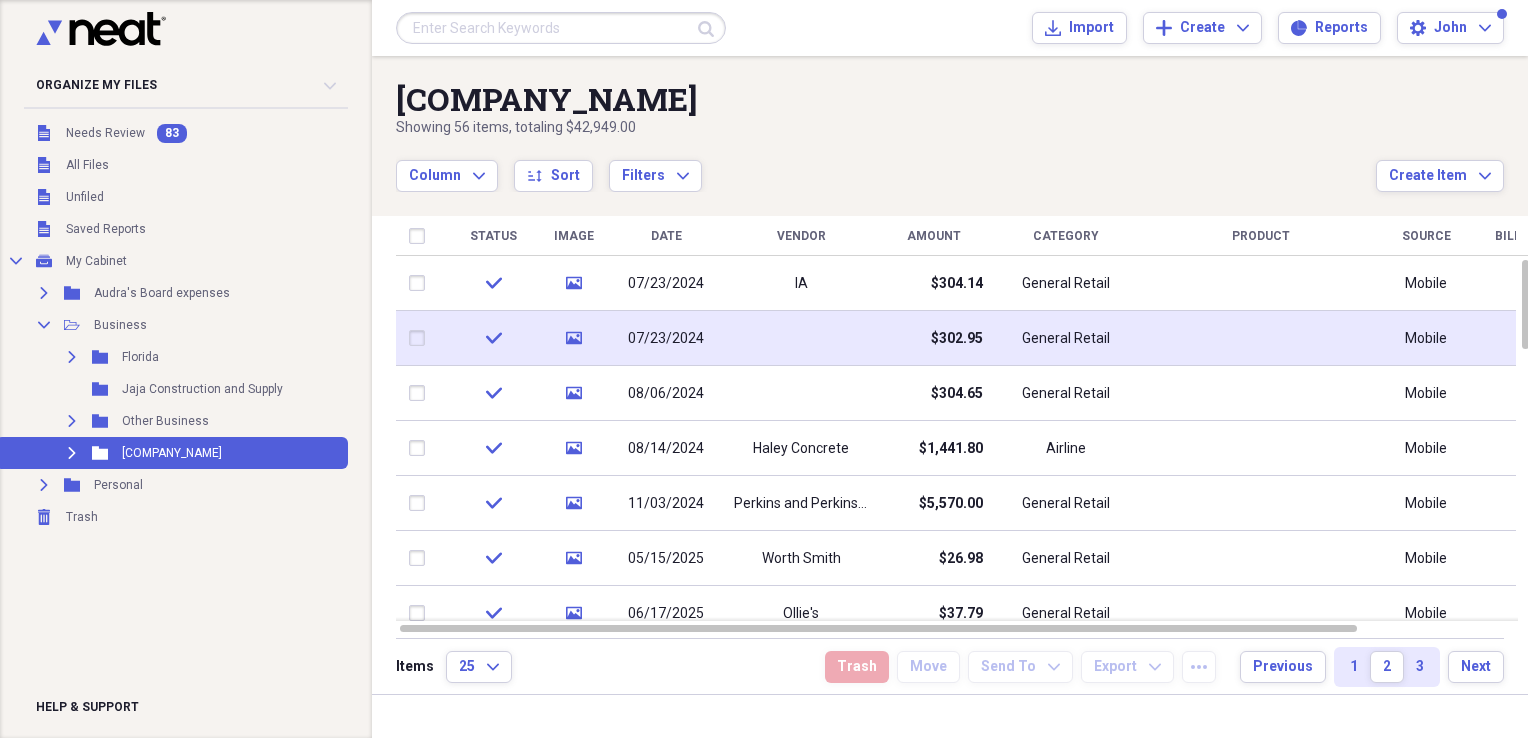 click at bounding box center [801, 338] 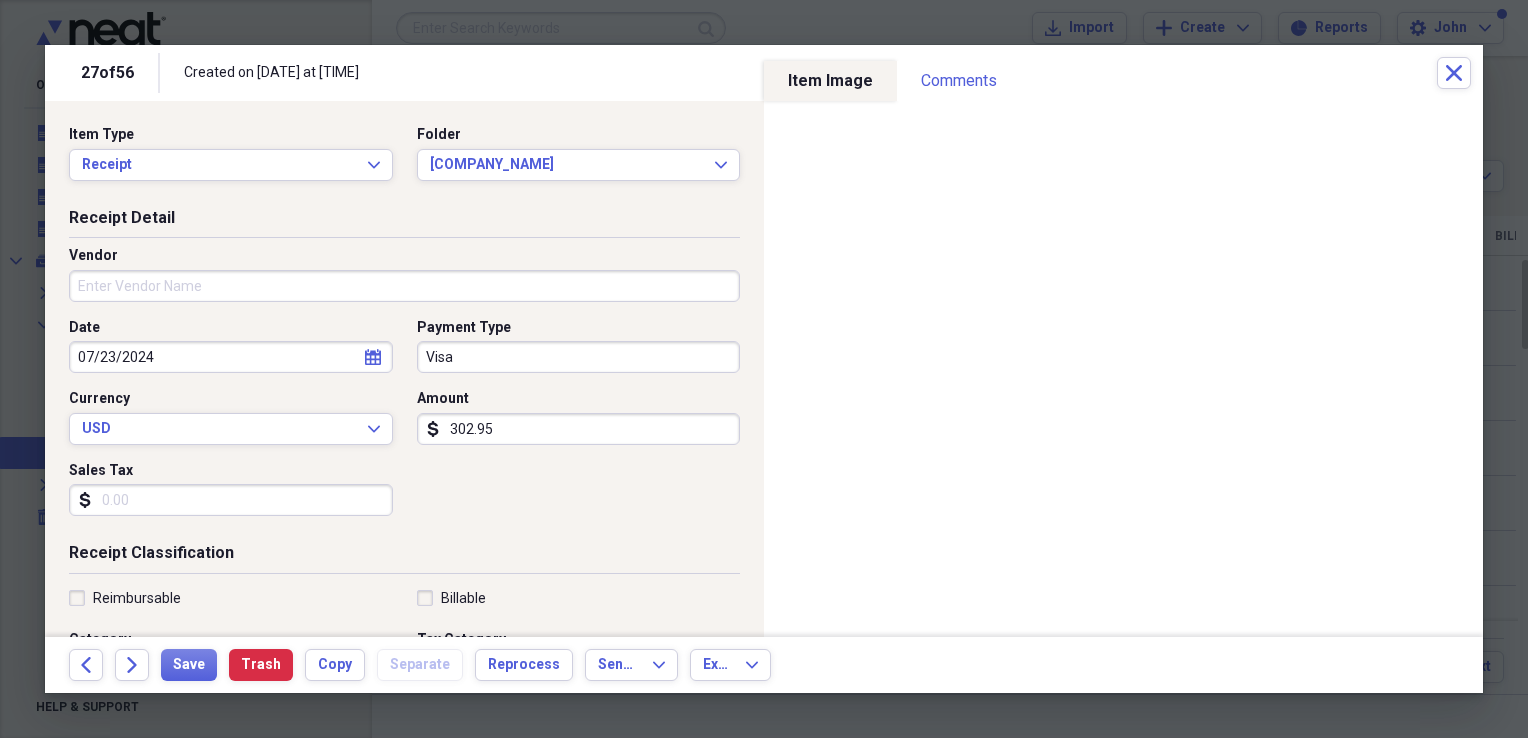 click on "Vendor" at bounding box center (404, 286) 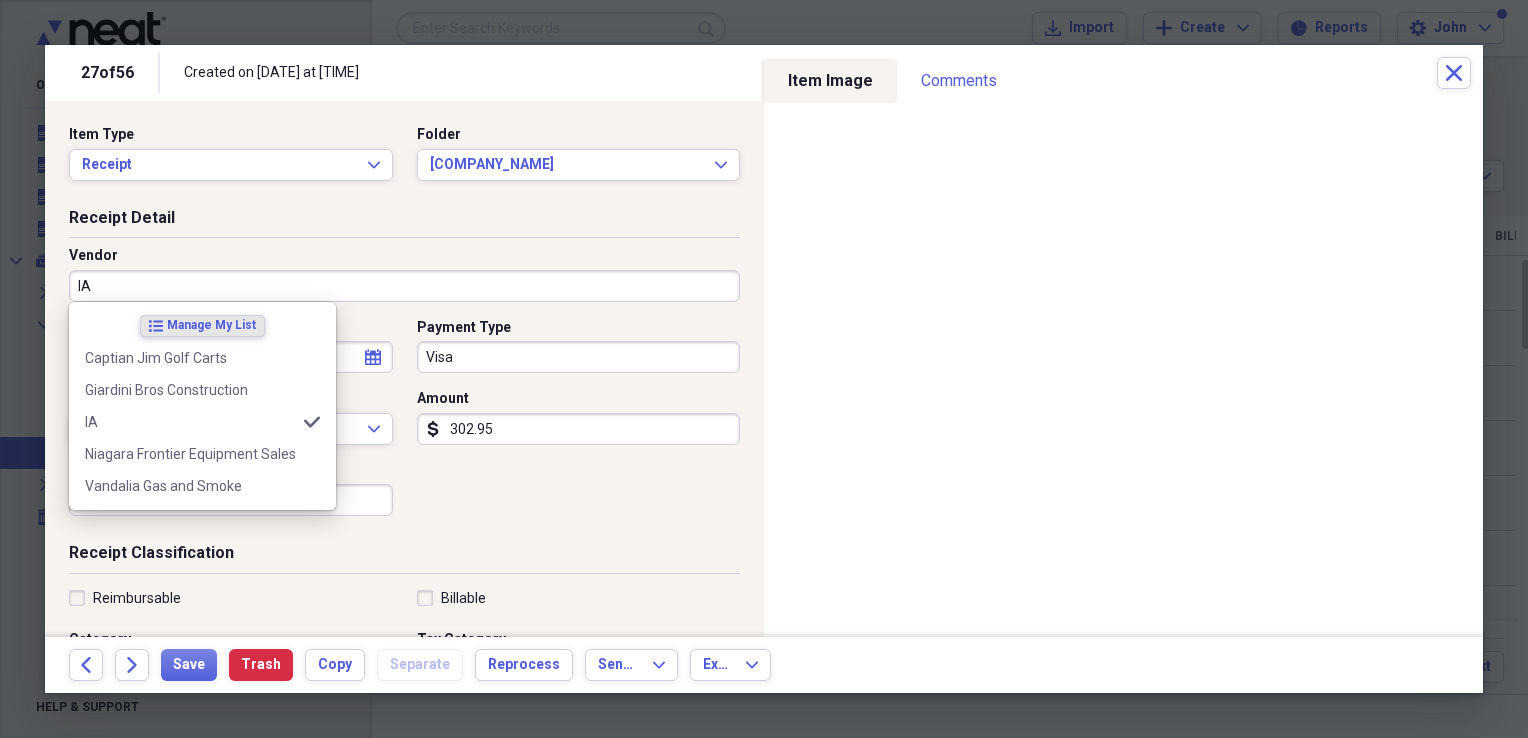 type on "IA" 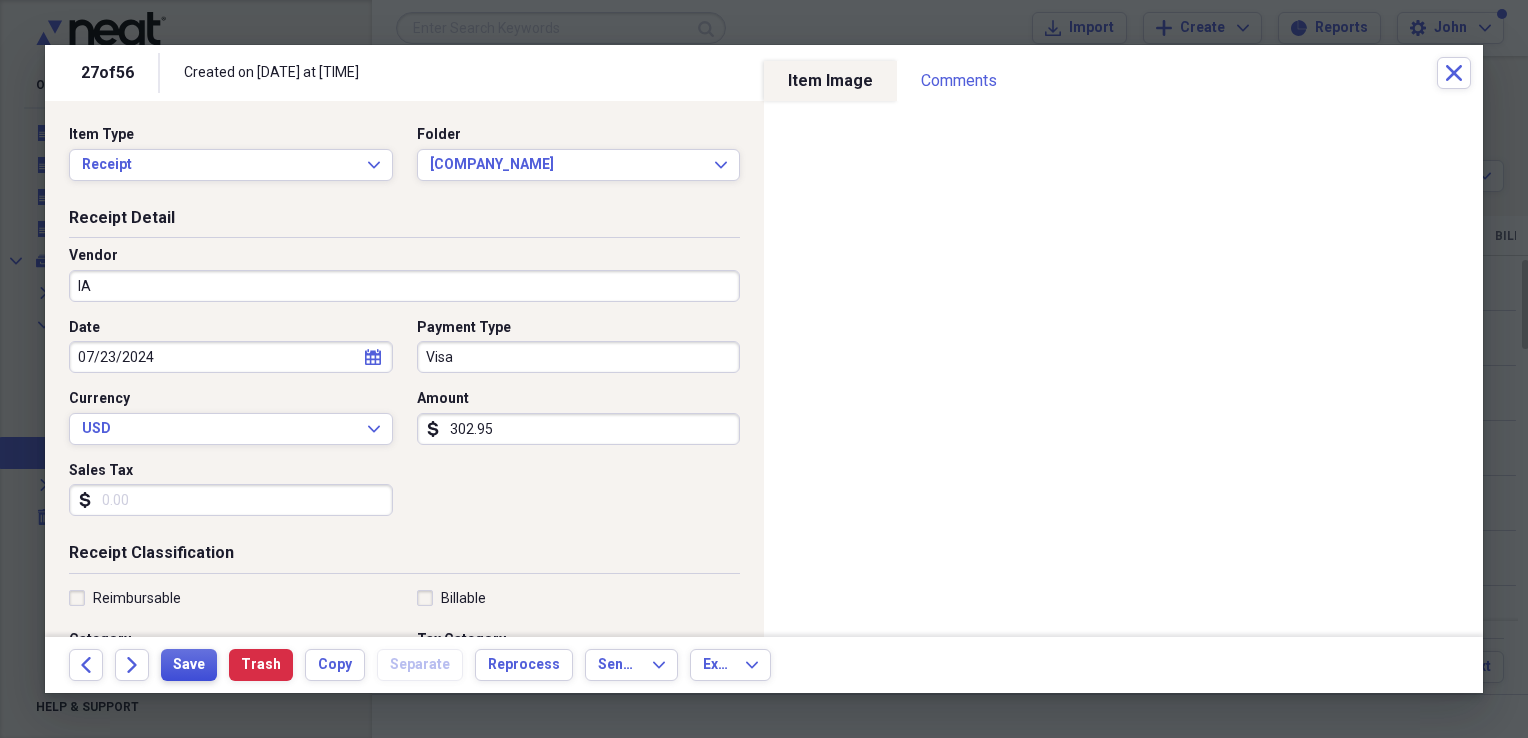 click on "Save" at bounding box center (189, 665) 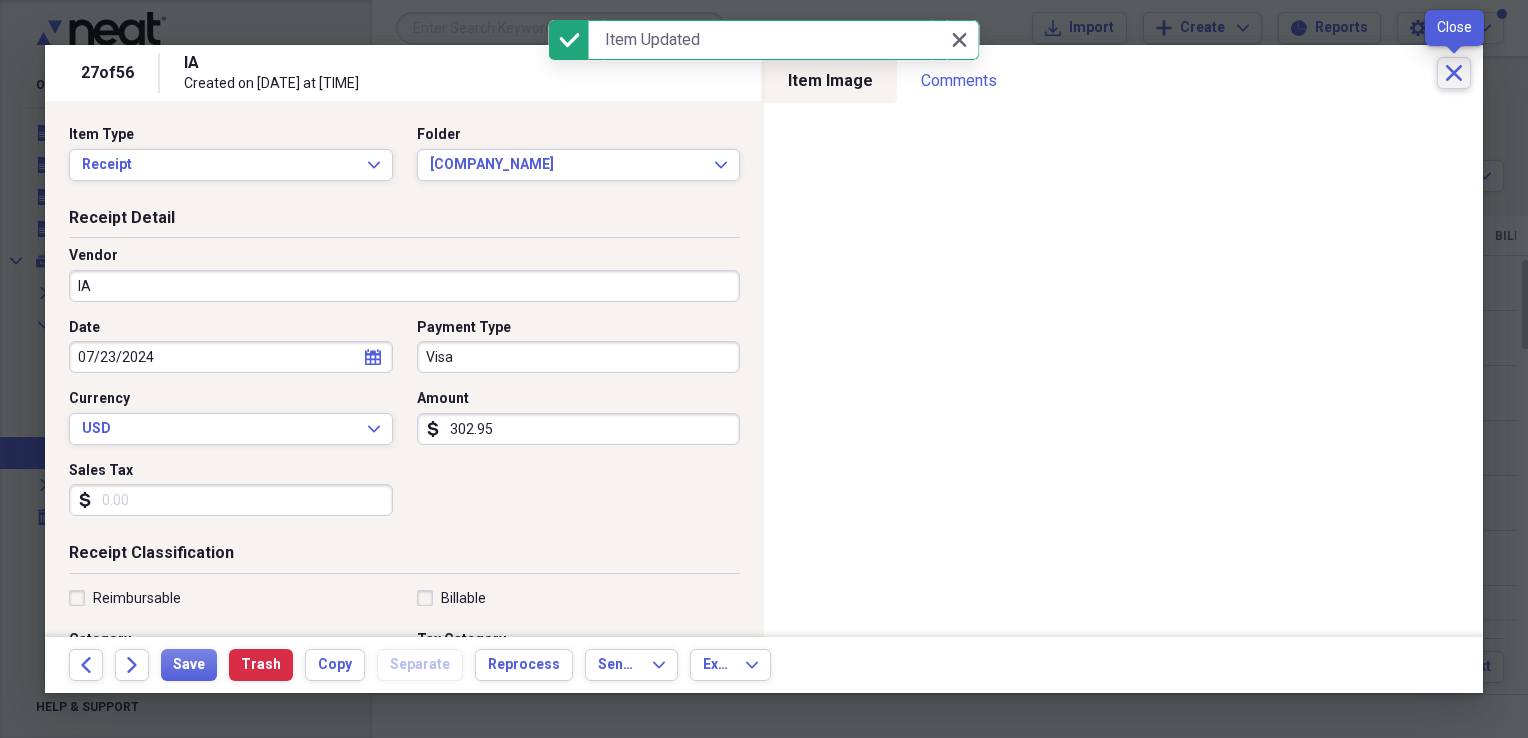 click on "Close" 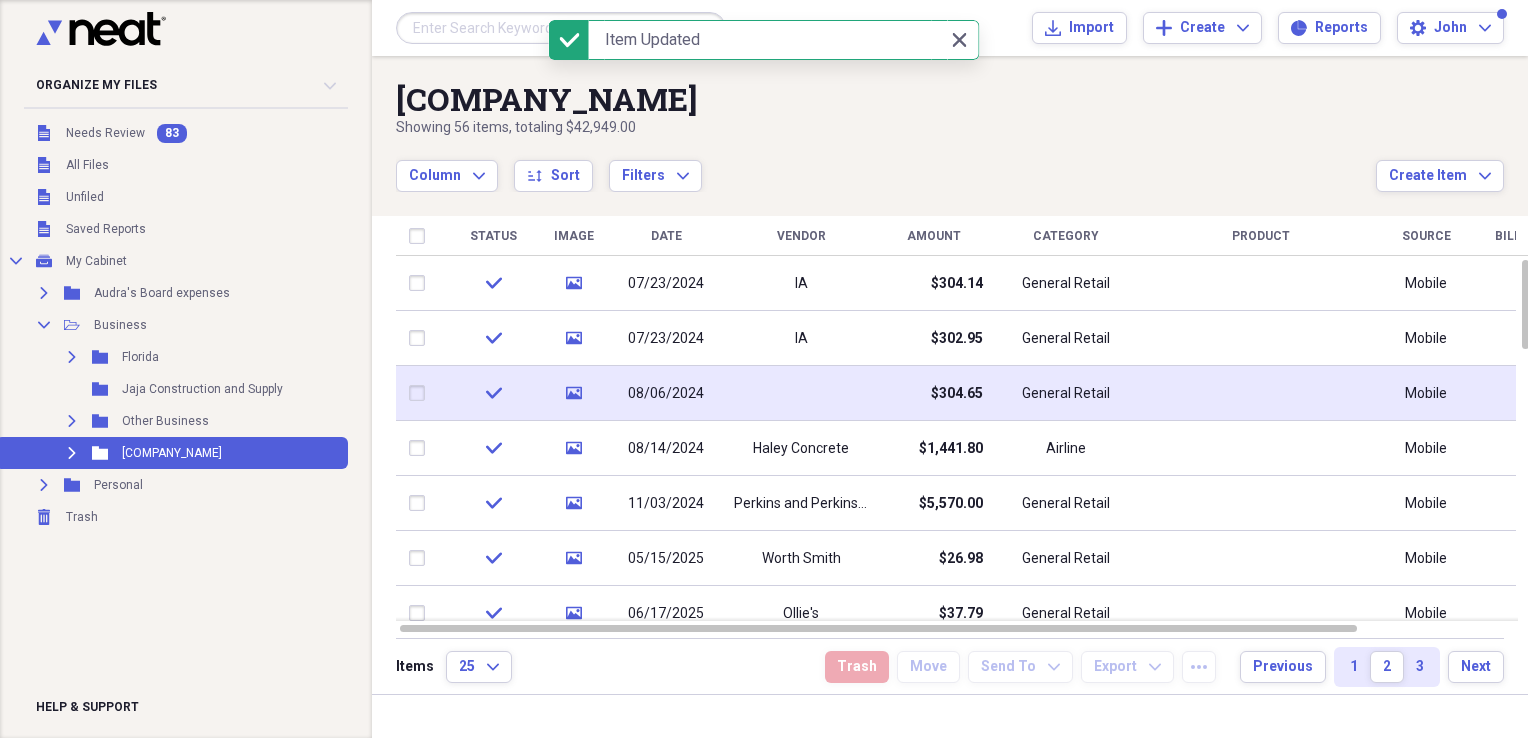 click at bounding box center [801, 393] 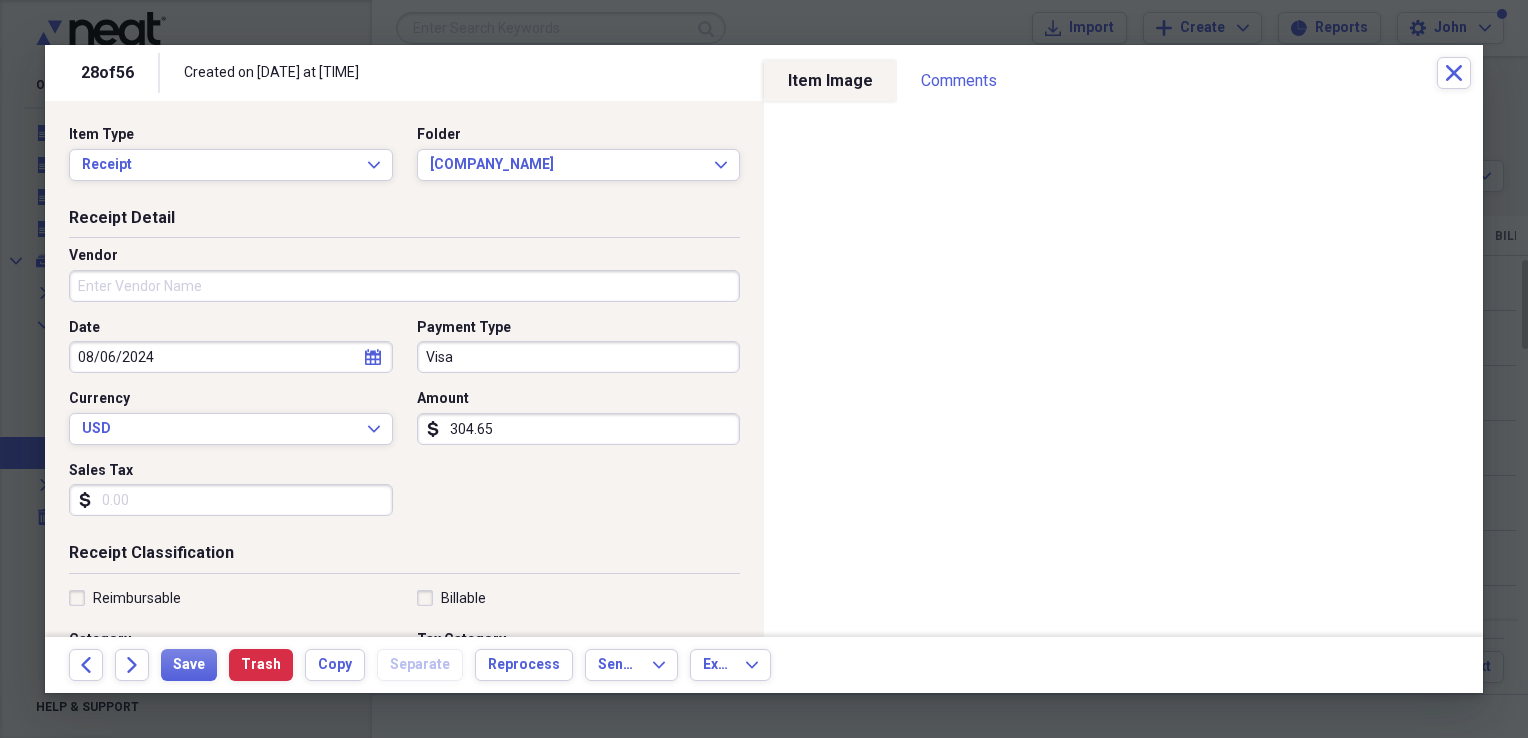 click on "Vendor" at bounding box center (404, 286) 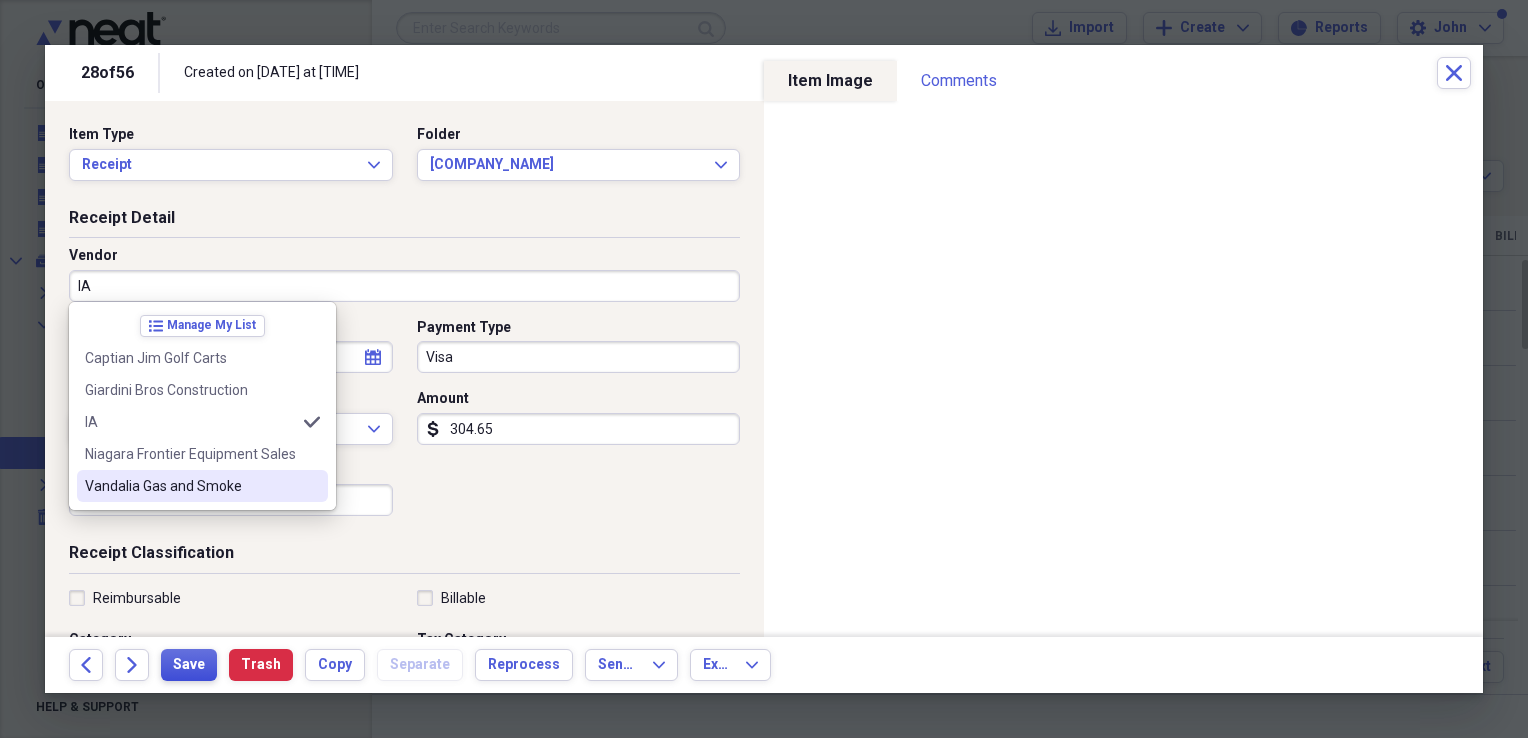 type on "IA" 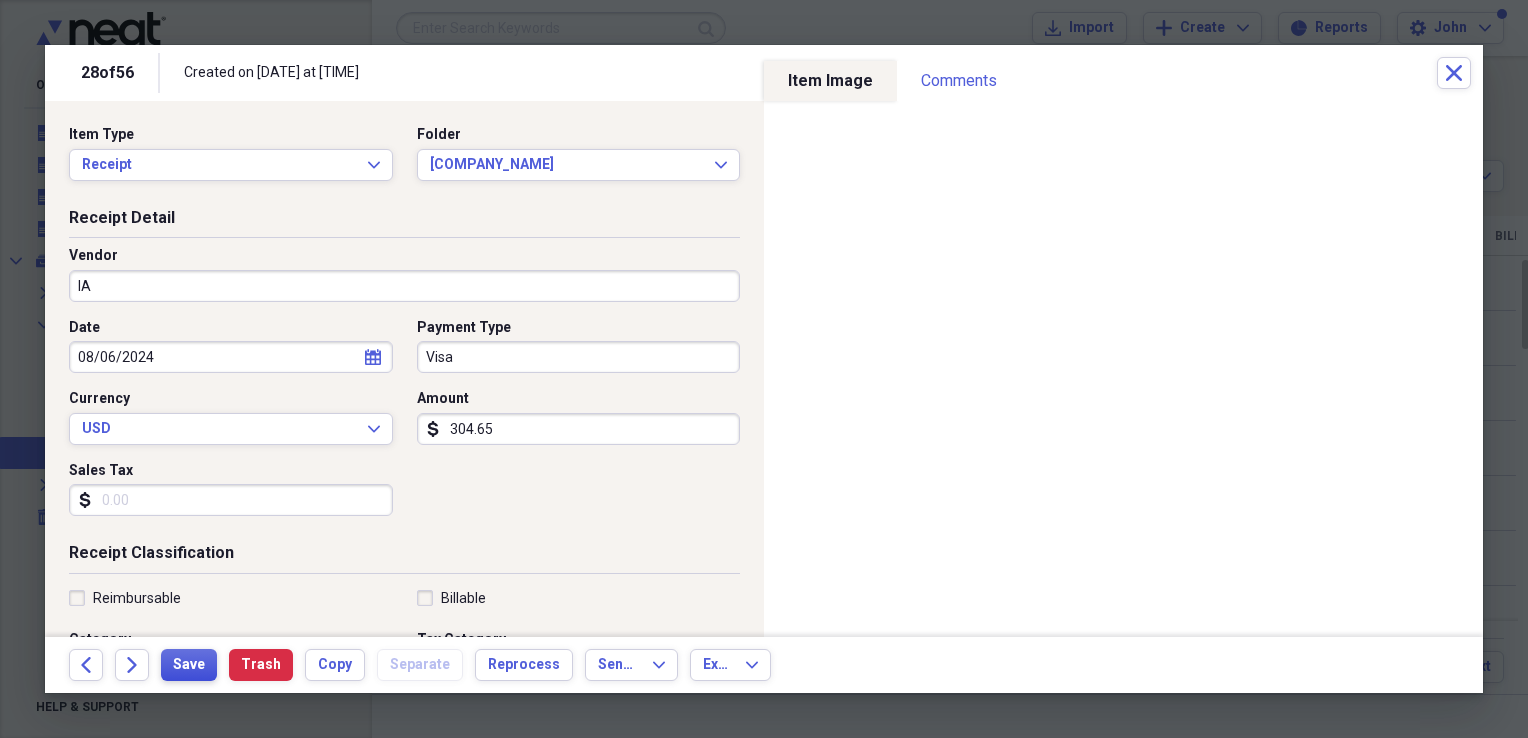 click on "Save" at bounding box center (189, 665) 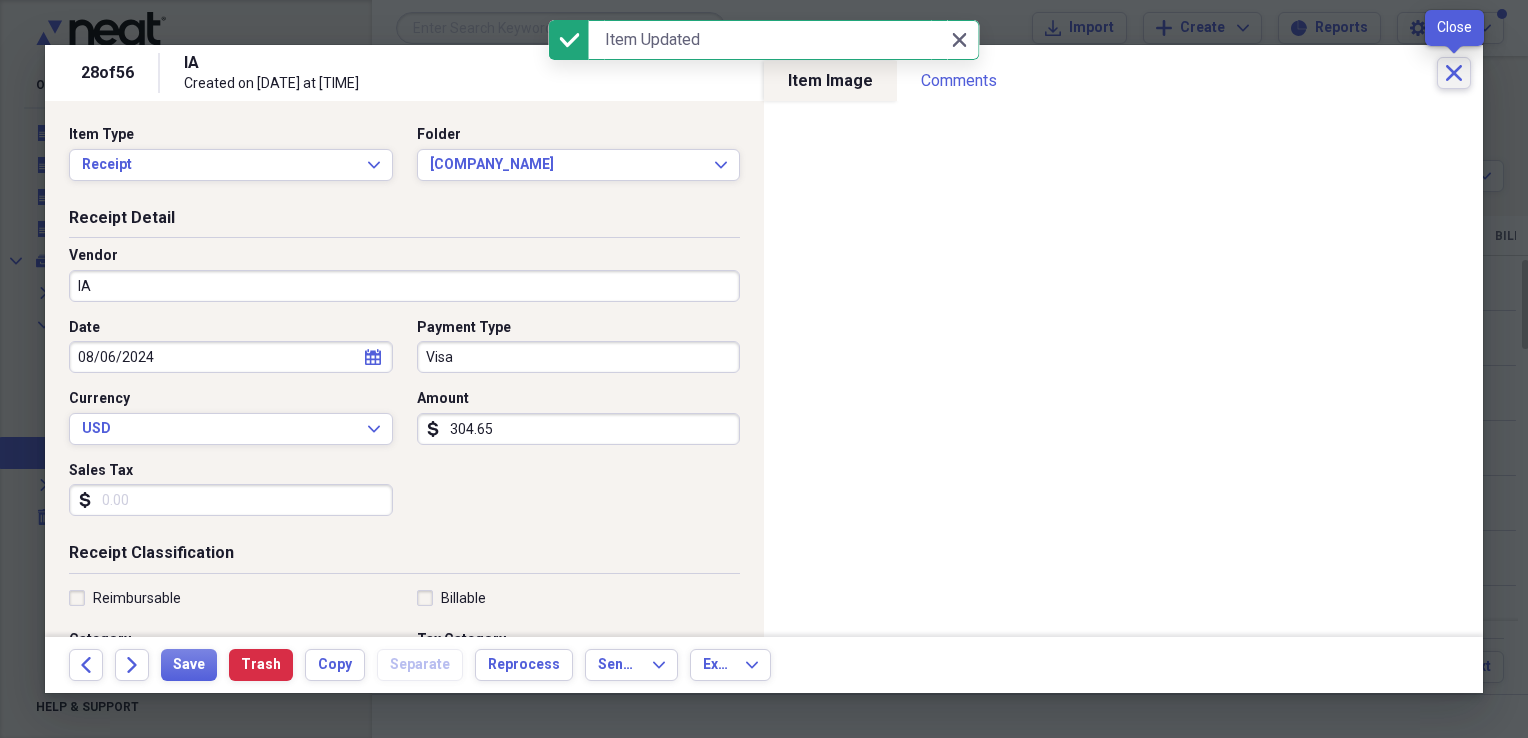 click on "Close" 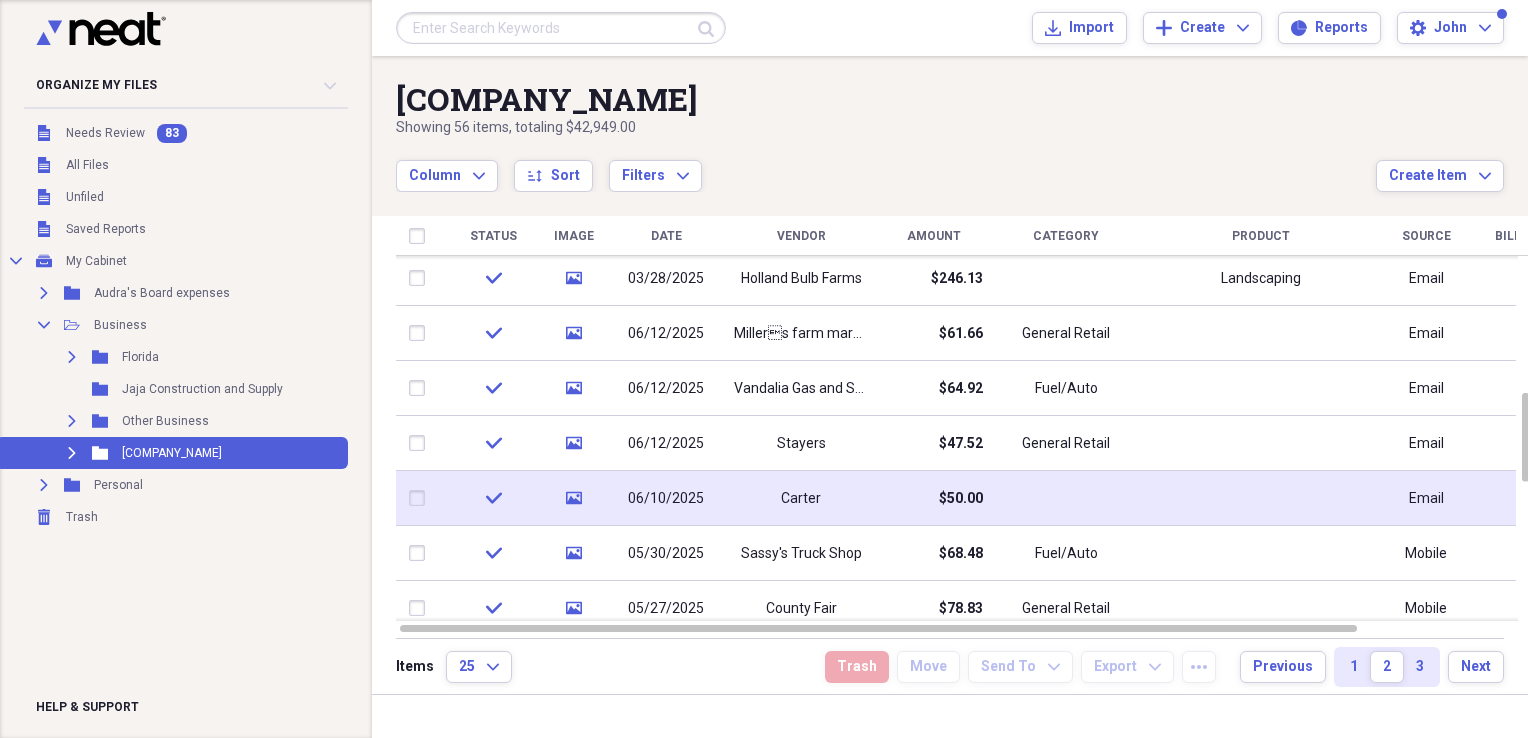 click on "Carter" at bounding box center (801, 498) 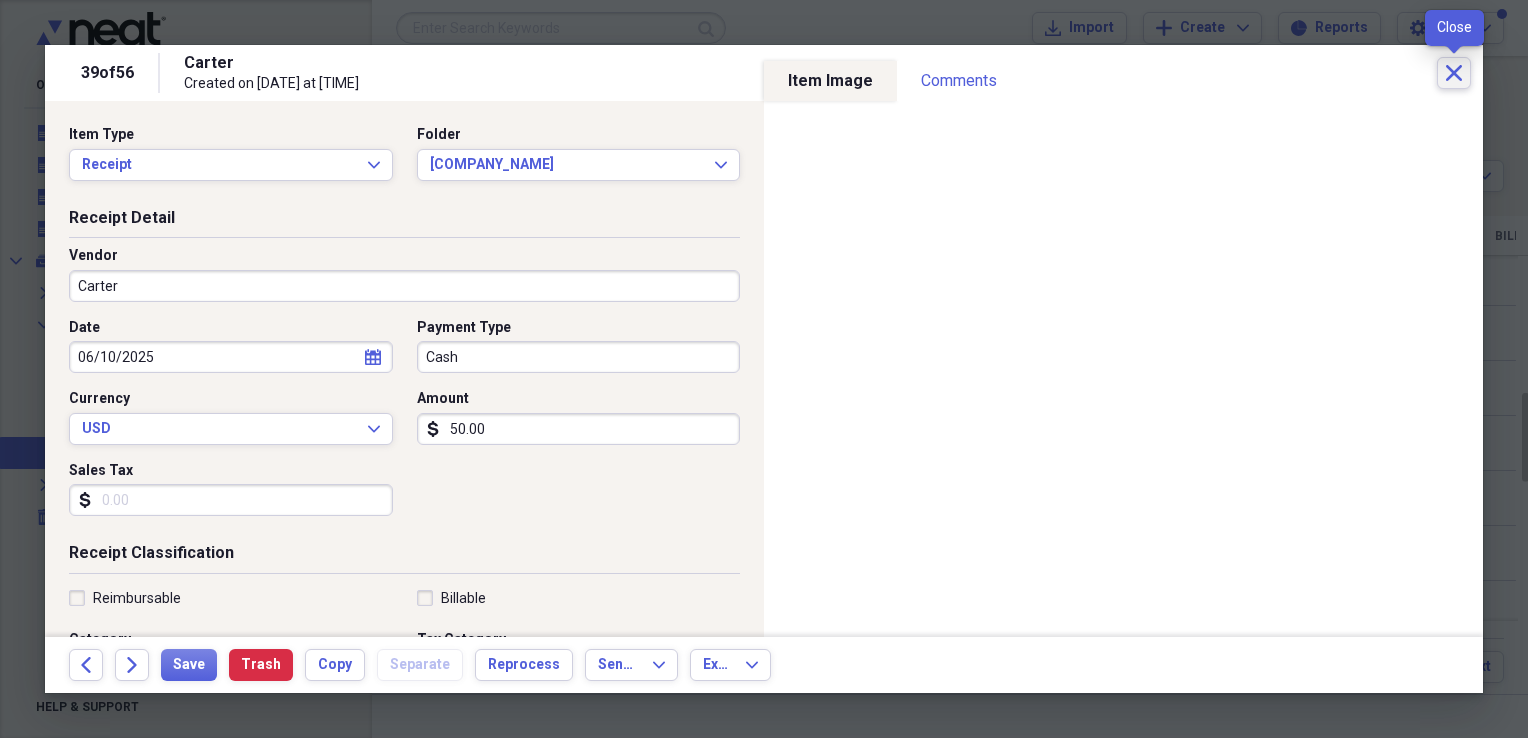 click on "Close" 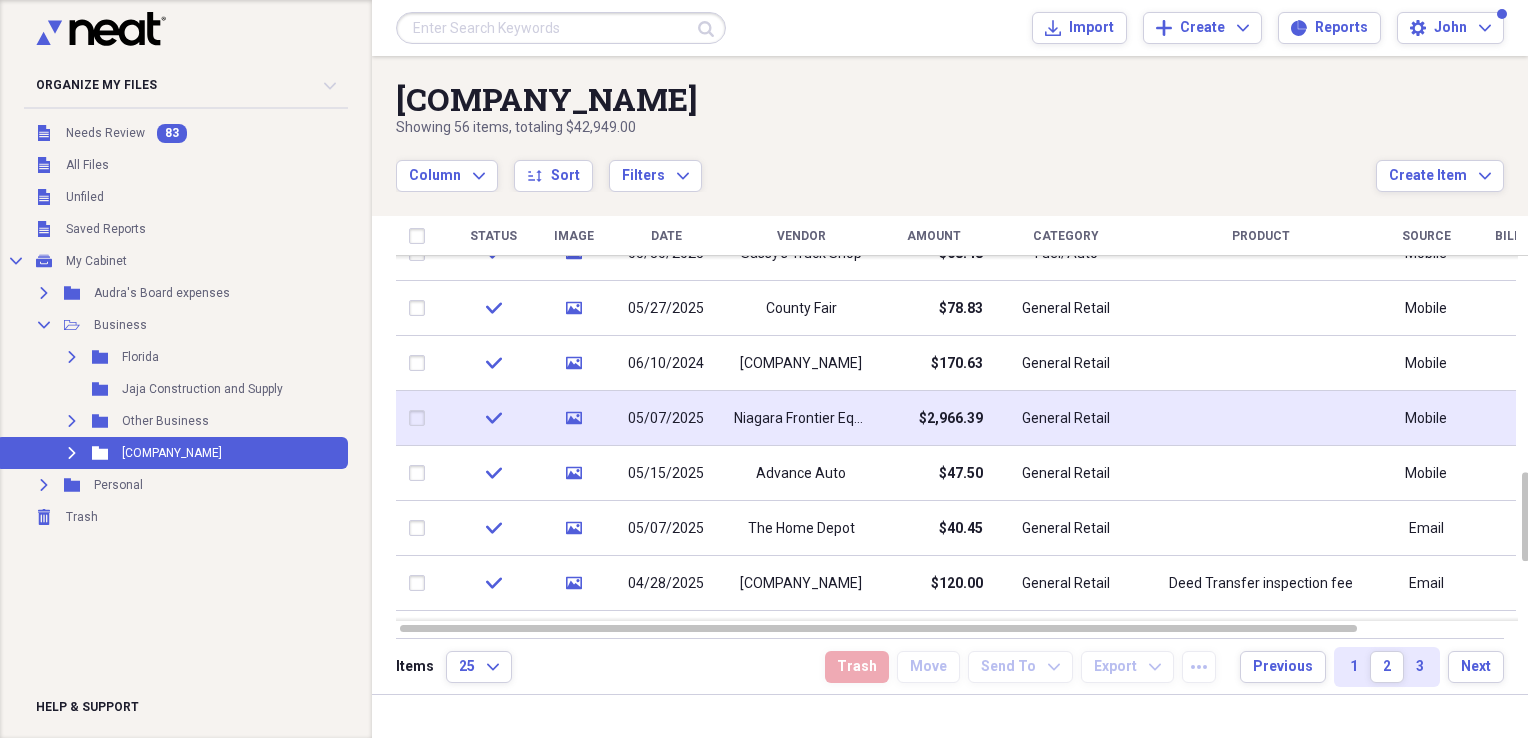 click on "Niagara Frontier Equipment Sales" at bounding box center (801, 419) 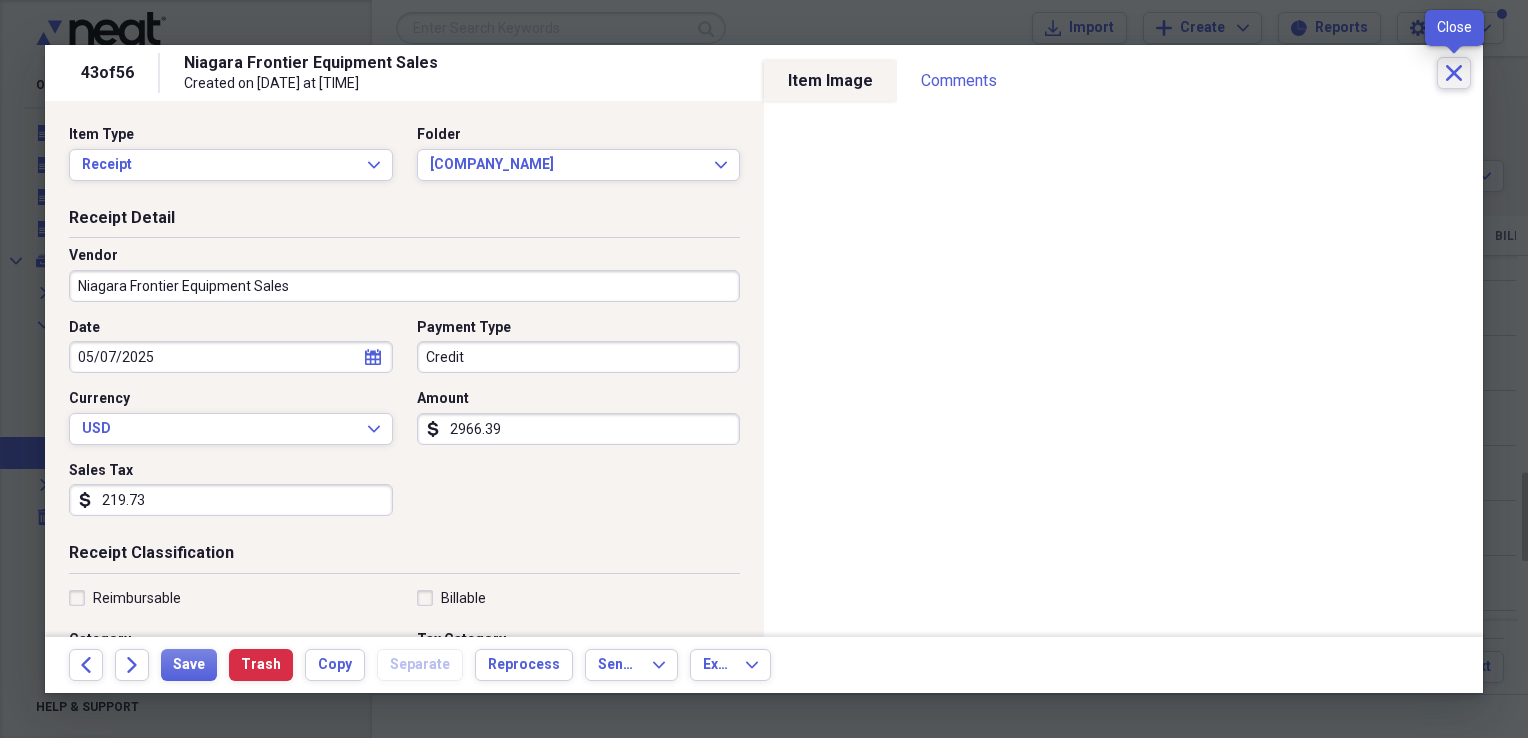 click on "Close" 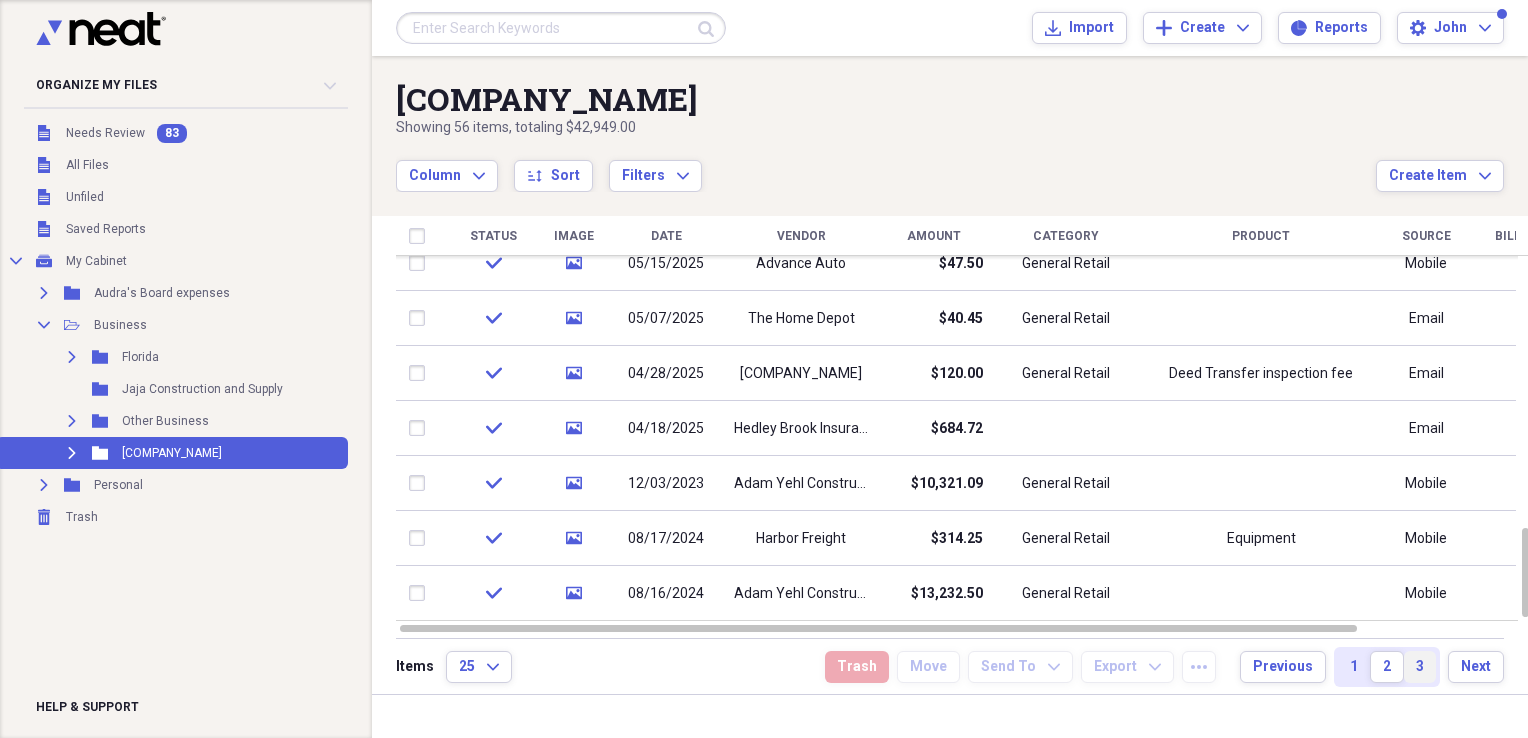 click on "3" at bounding box center [1420, 667] 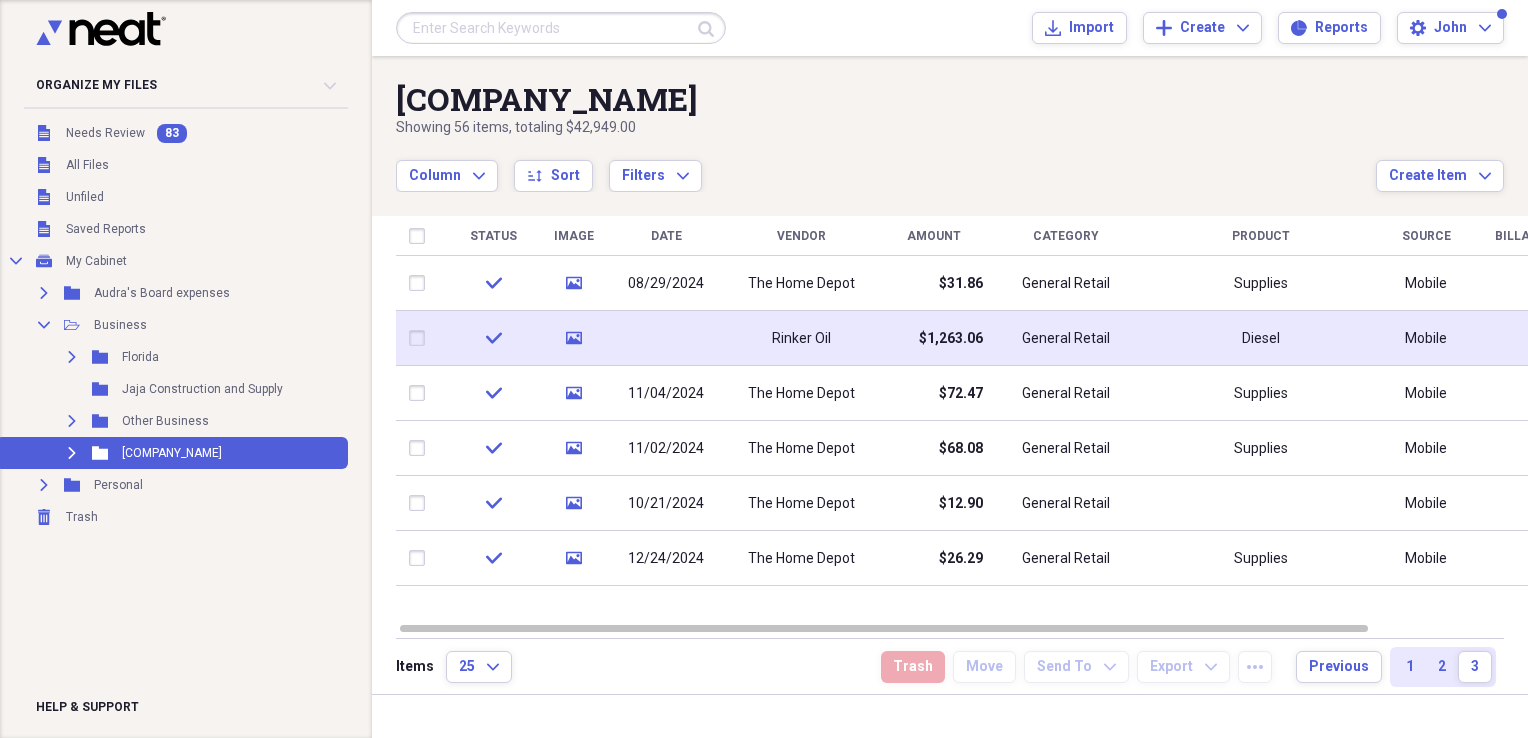 click on "Rinker Oil" at bounding box center (801, 338) 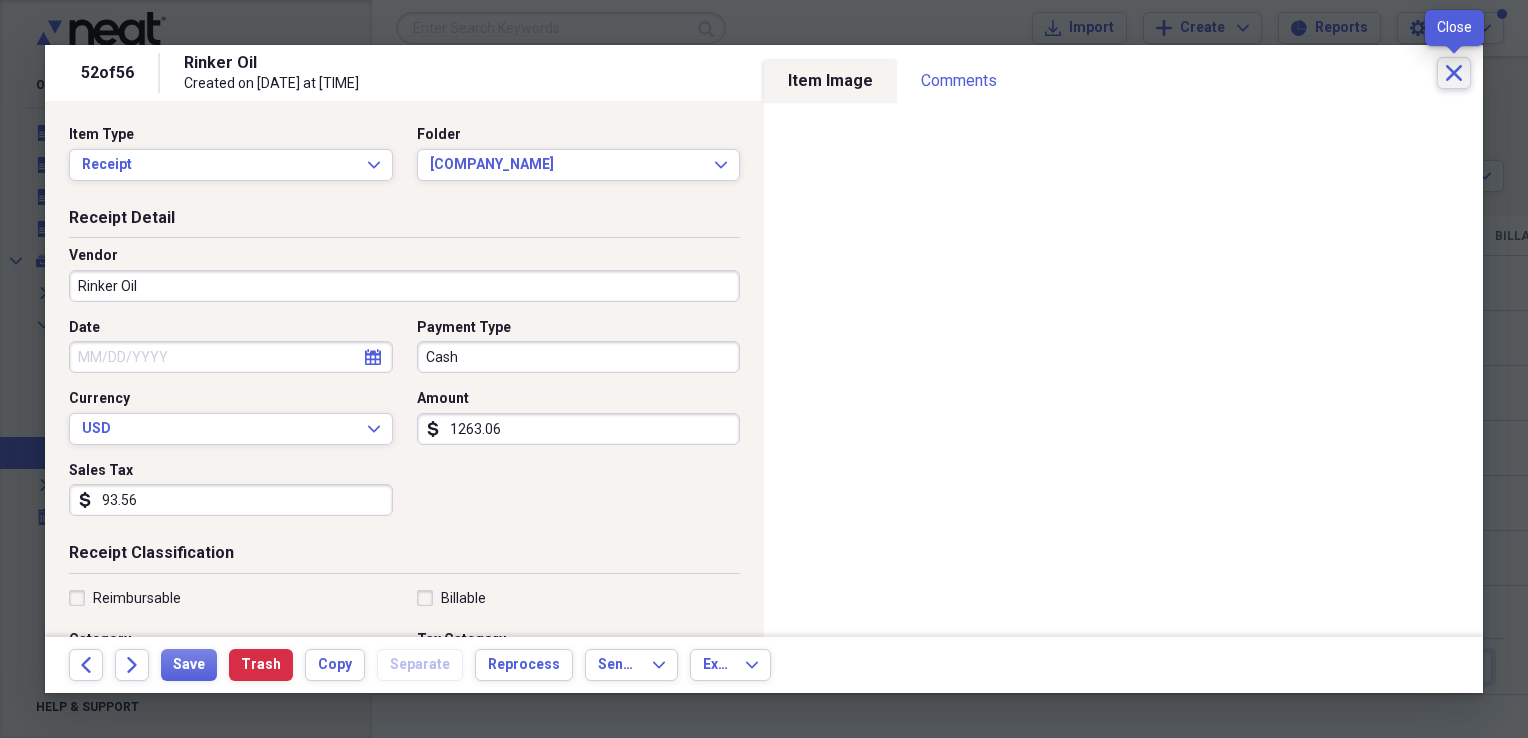 click on "Close" at bounding box center [1454, 73] 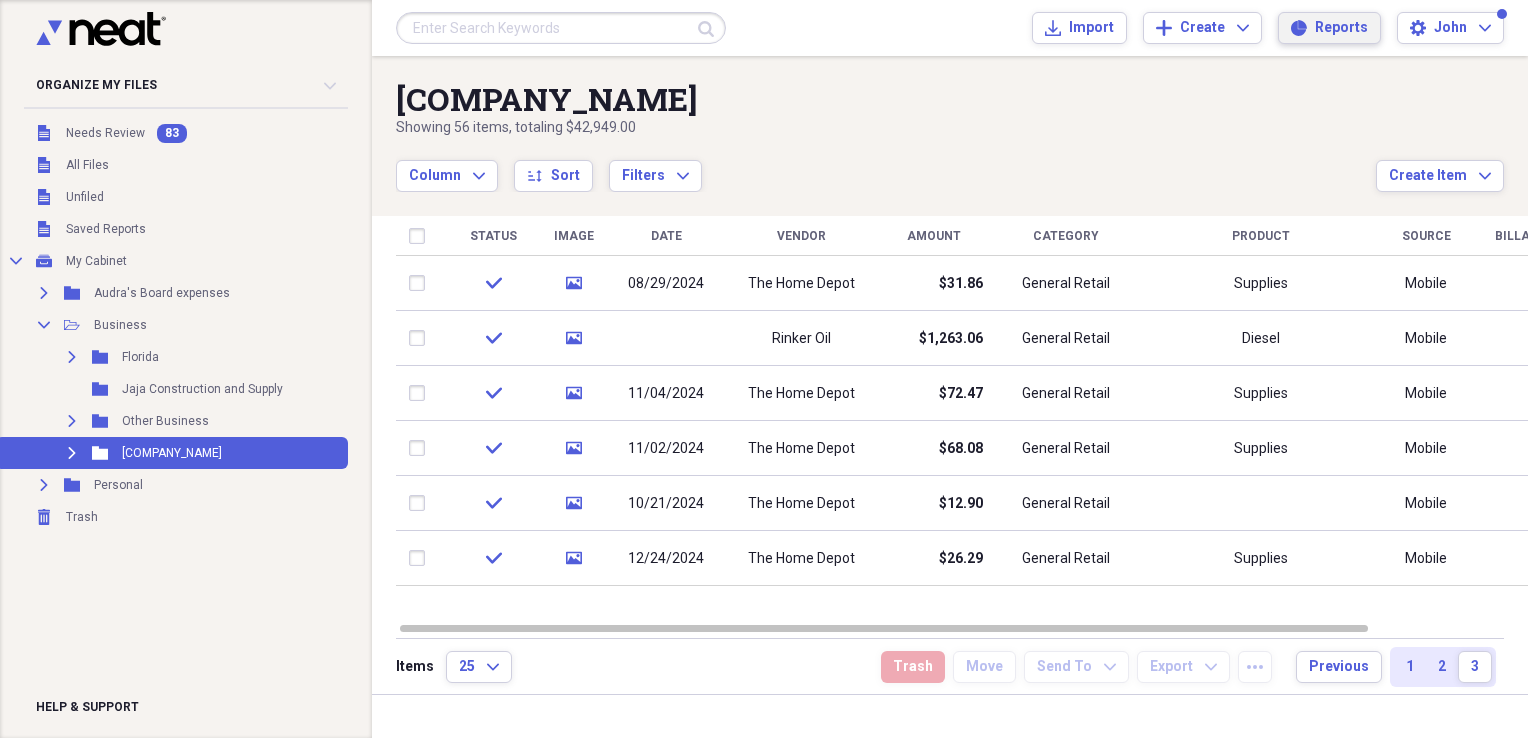 click on "Reports" at bounding box center (1341, 28) 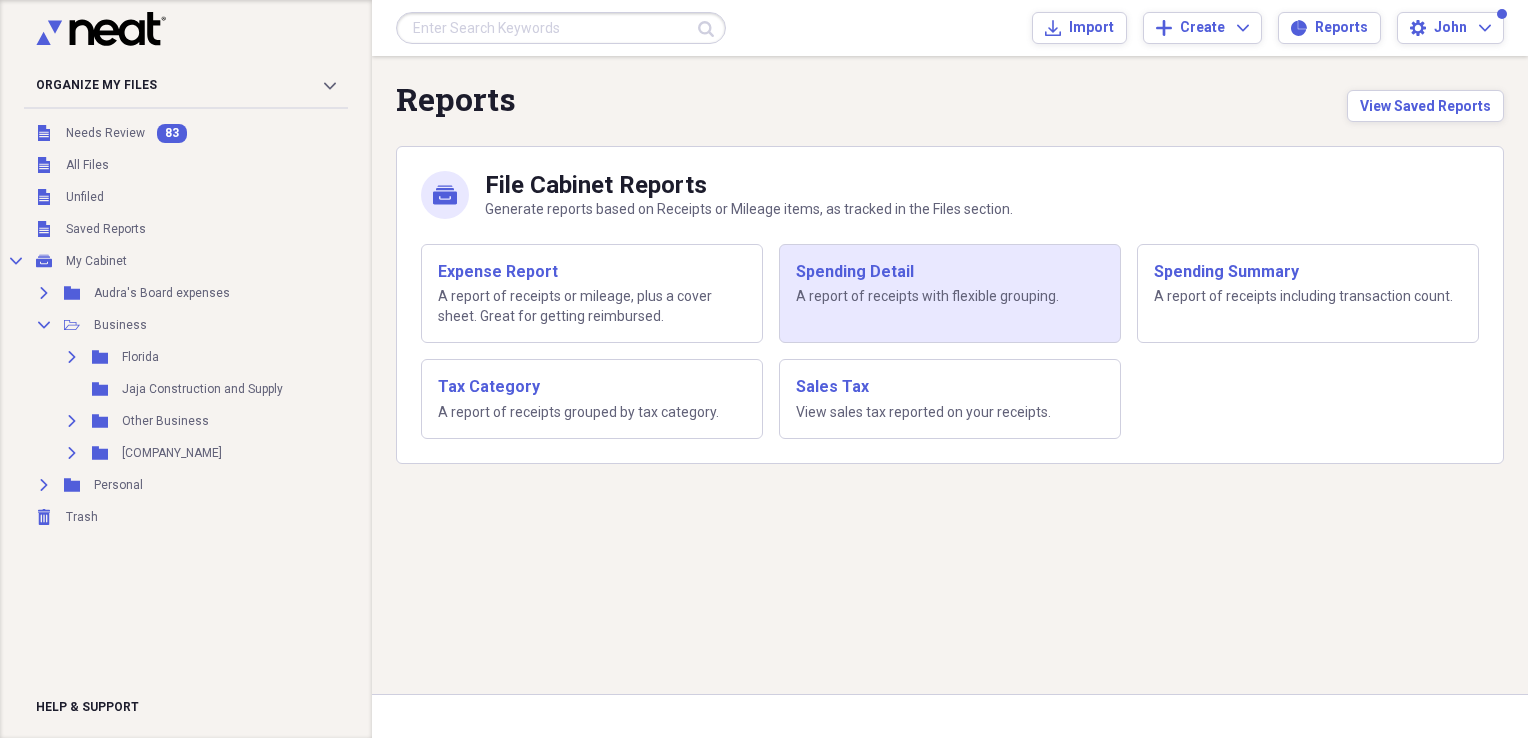 click on "Spending Detail A report of receipts with flexible grouping." at bounding box center (950, 294) 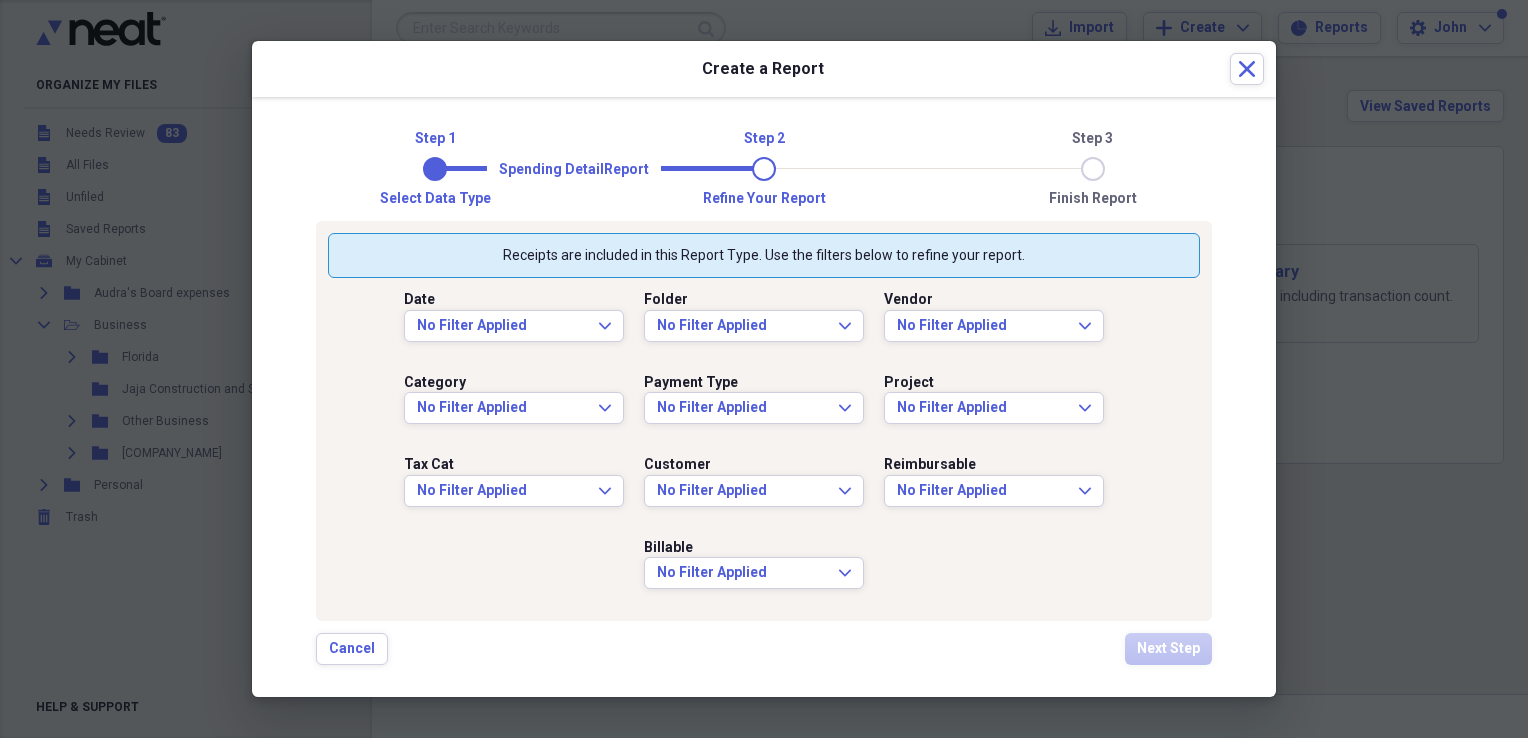 drag, startPoint x: 1012, startPoint y: 309, endPoint x: 1161, endPoint y: 426, distance: 189.44656 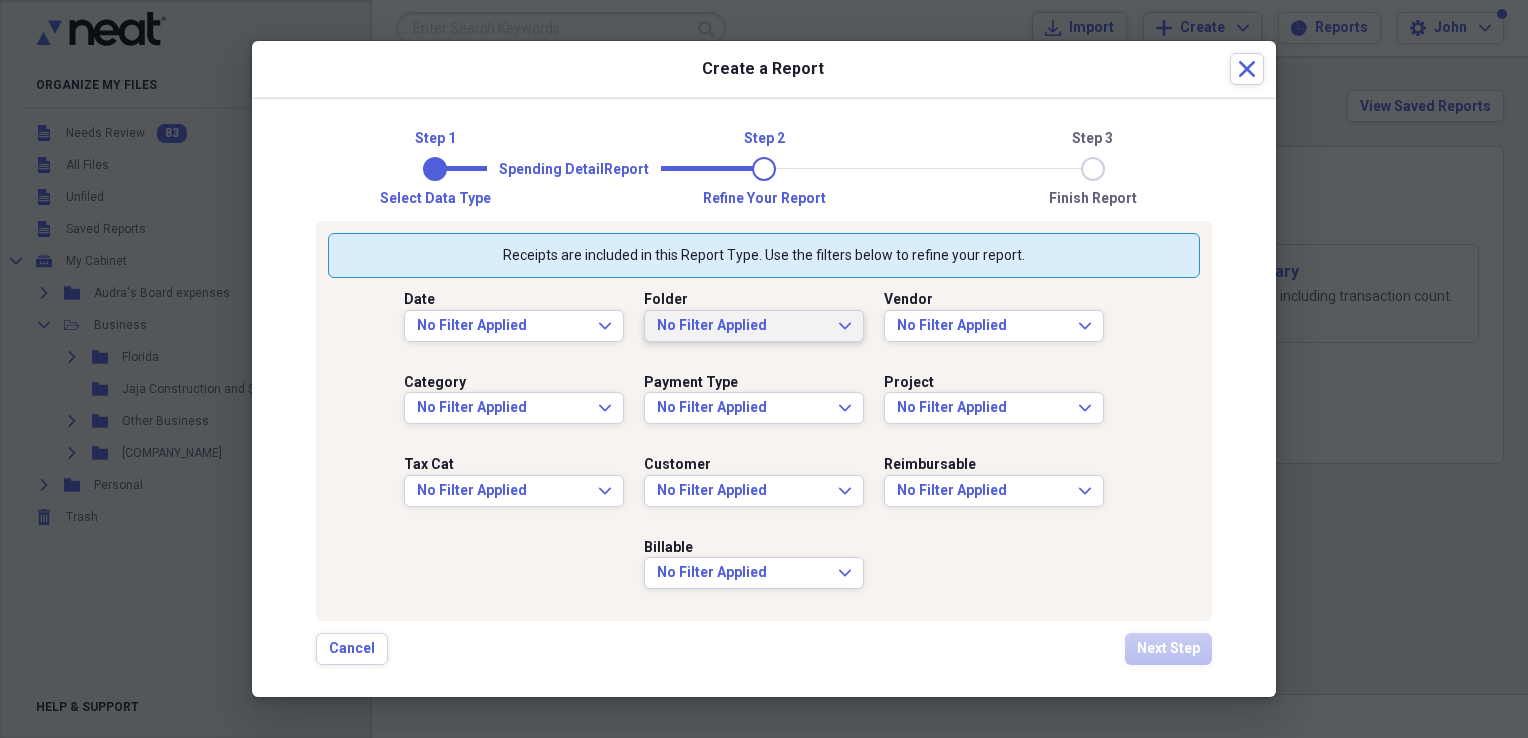click on "No Filter Applied Expand" at bounding box center [754, 326] 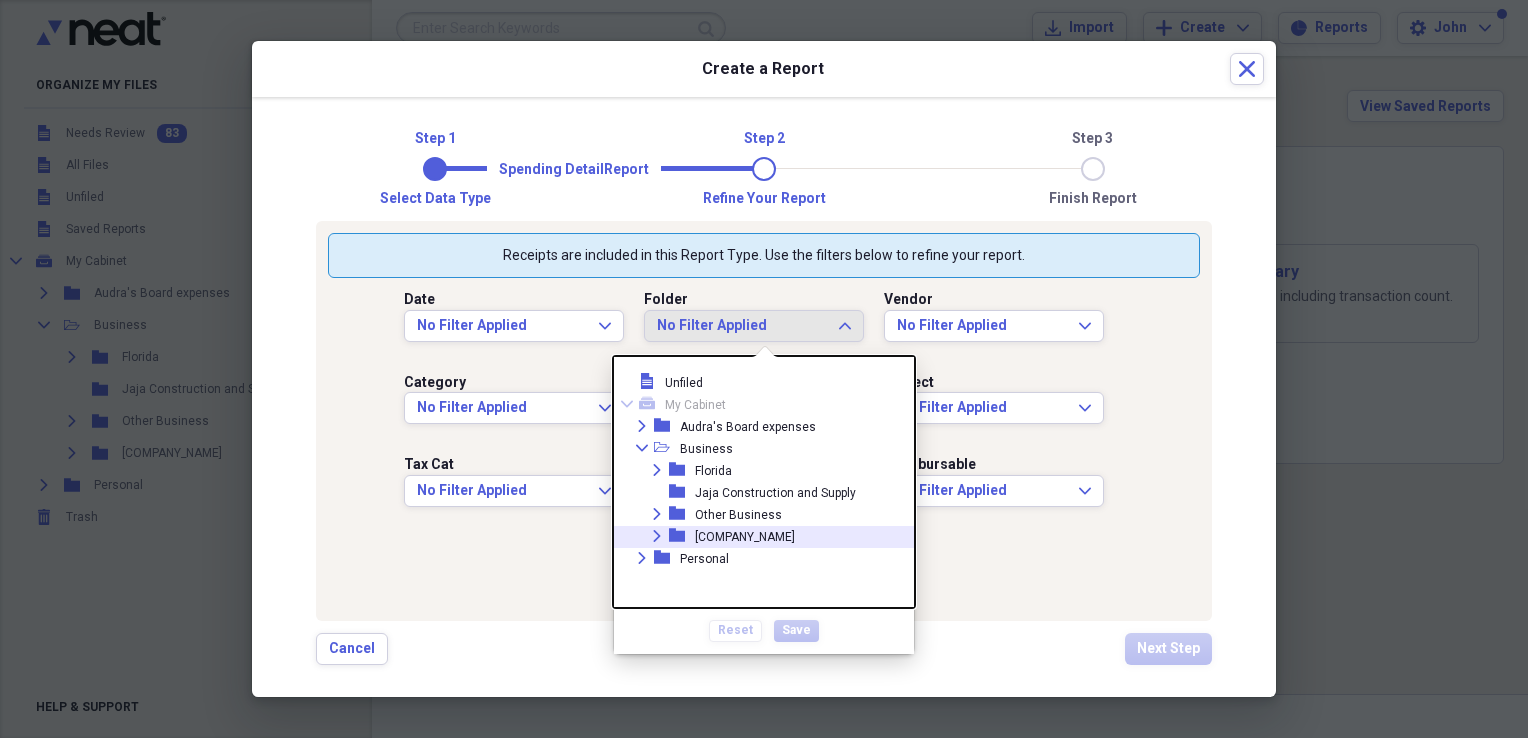 click on "[COMPANY_NAME]" at bounding box center (745, 537) 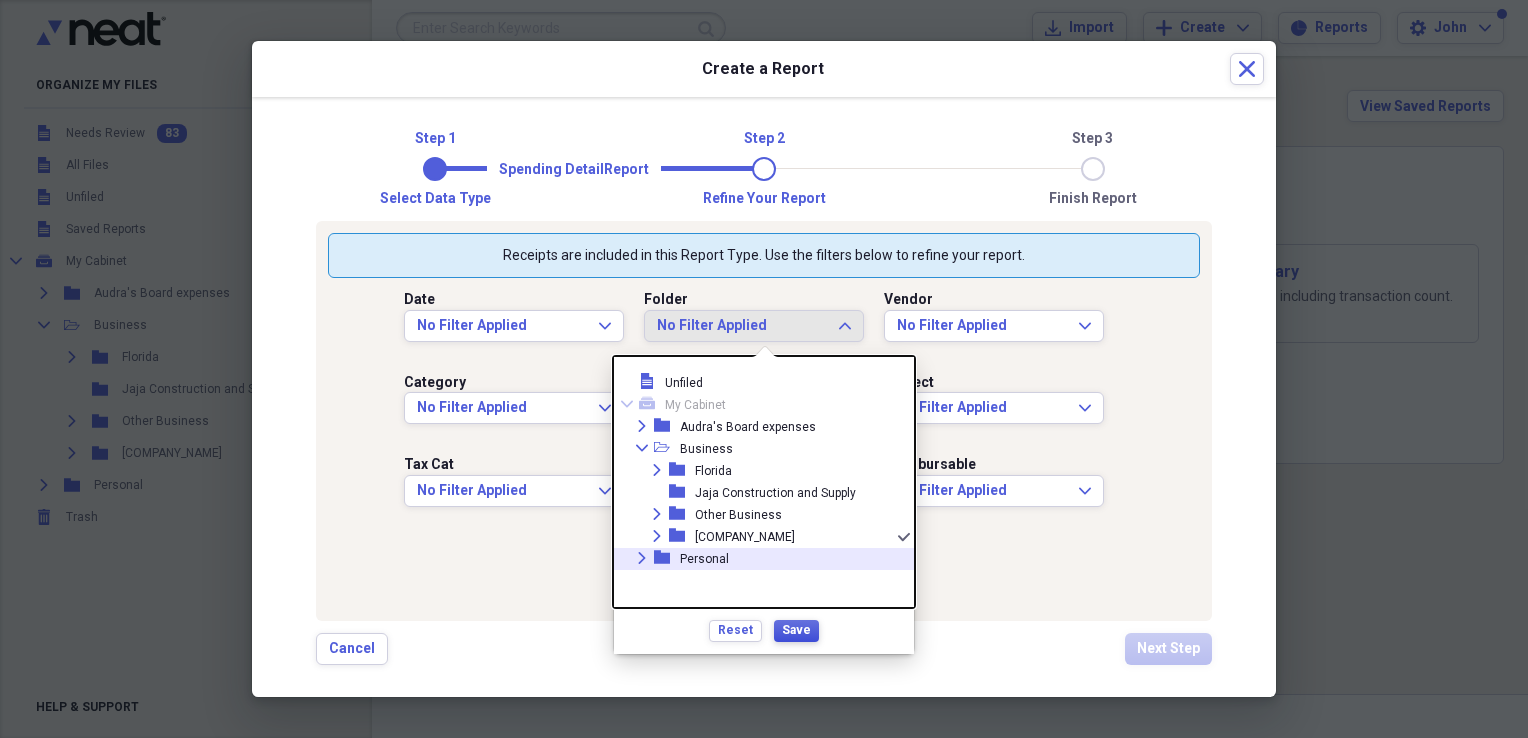 click on "Save" at bounding box center [796, 630] 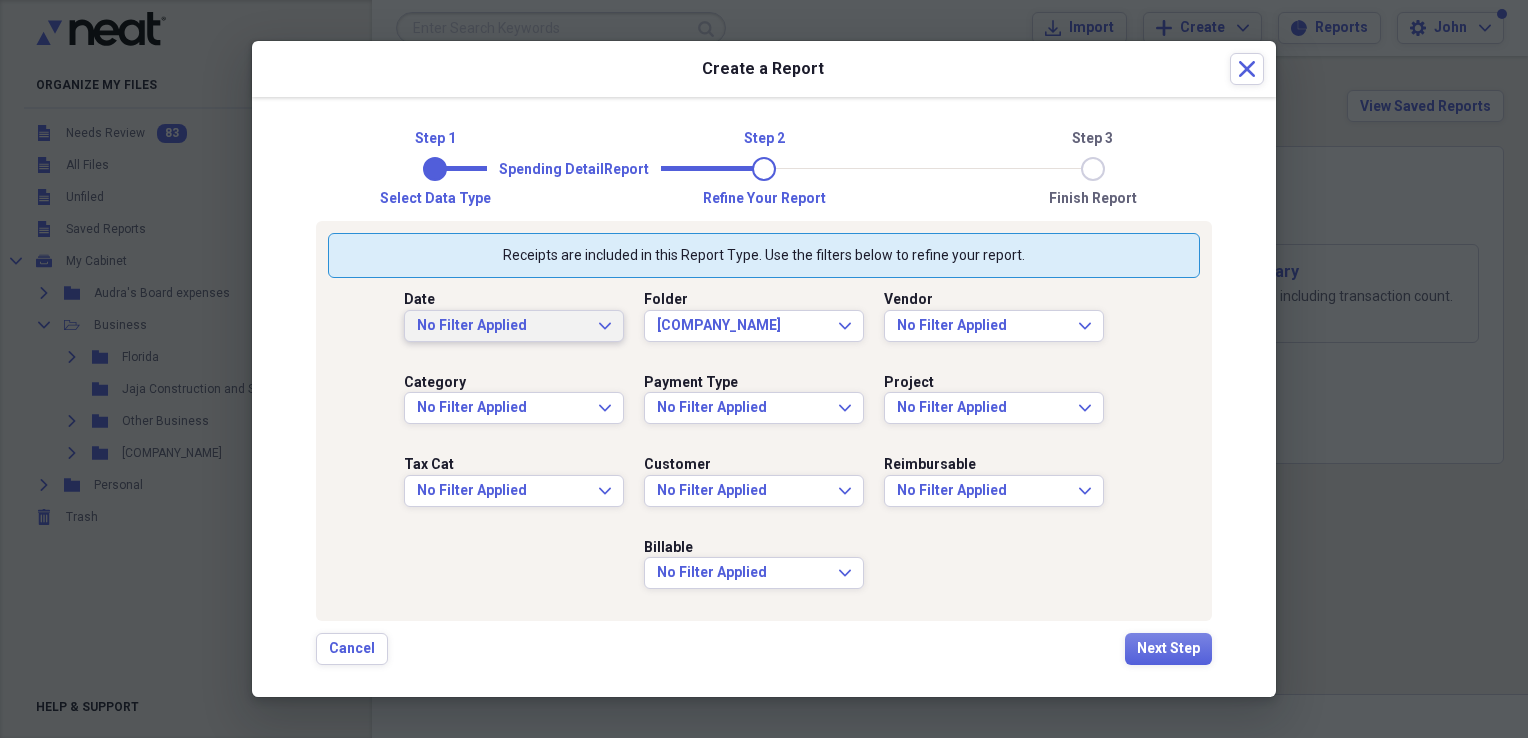 click on "No Filter Applied Expand" at bounding box center (514, 326) 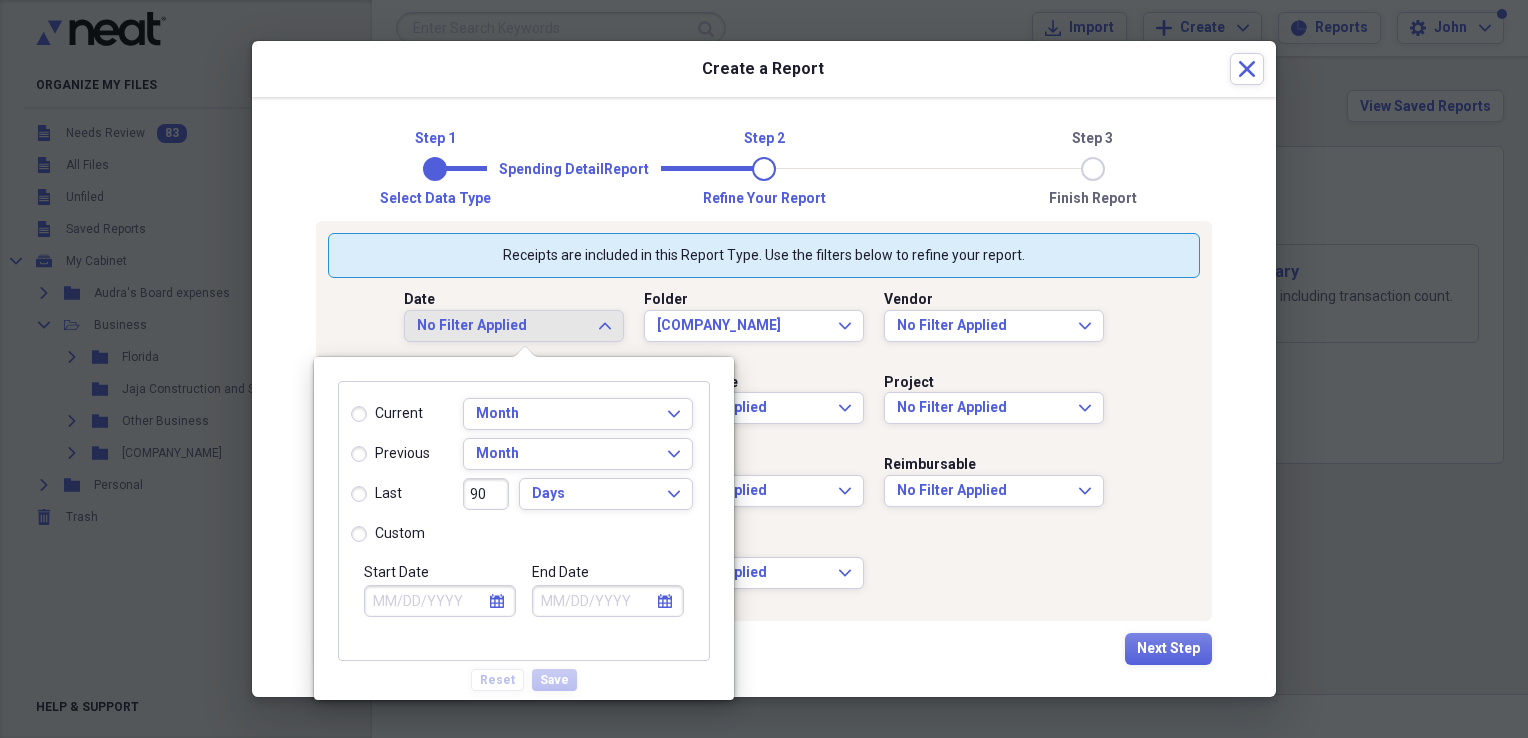 click on "Start Date" at bounding box center (440, 601) 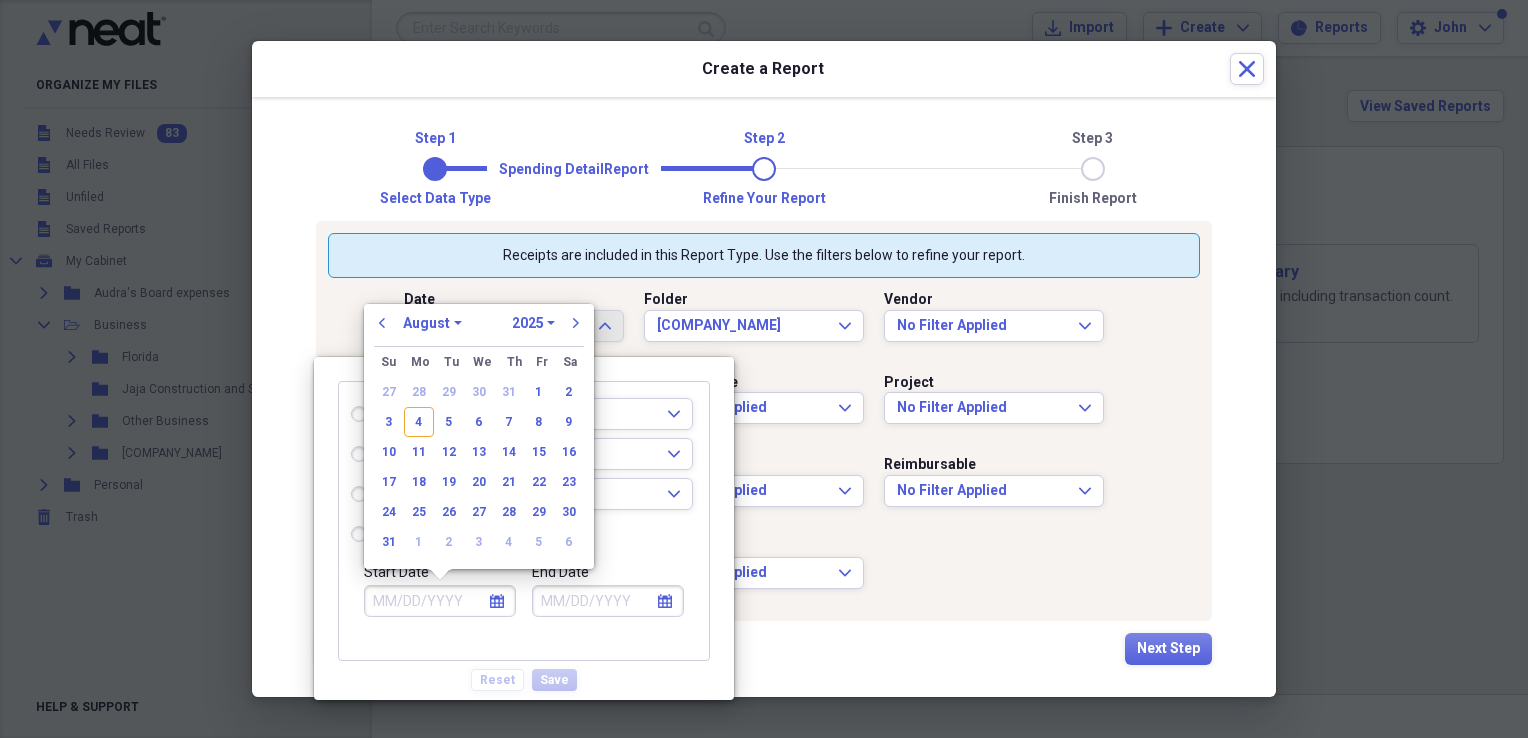 radio on "true" 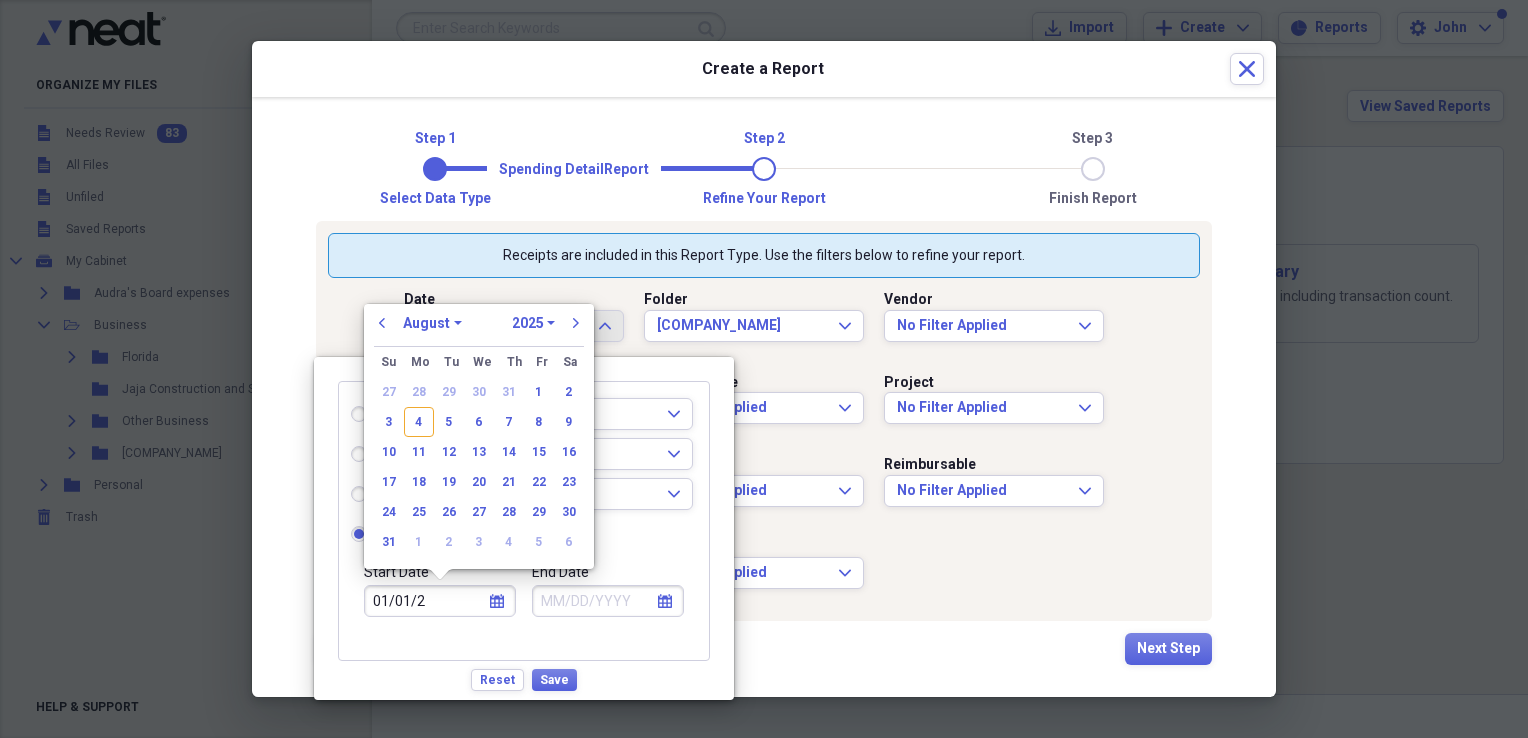 type on "01/01/20" 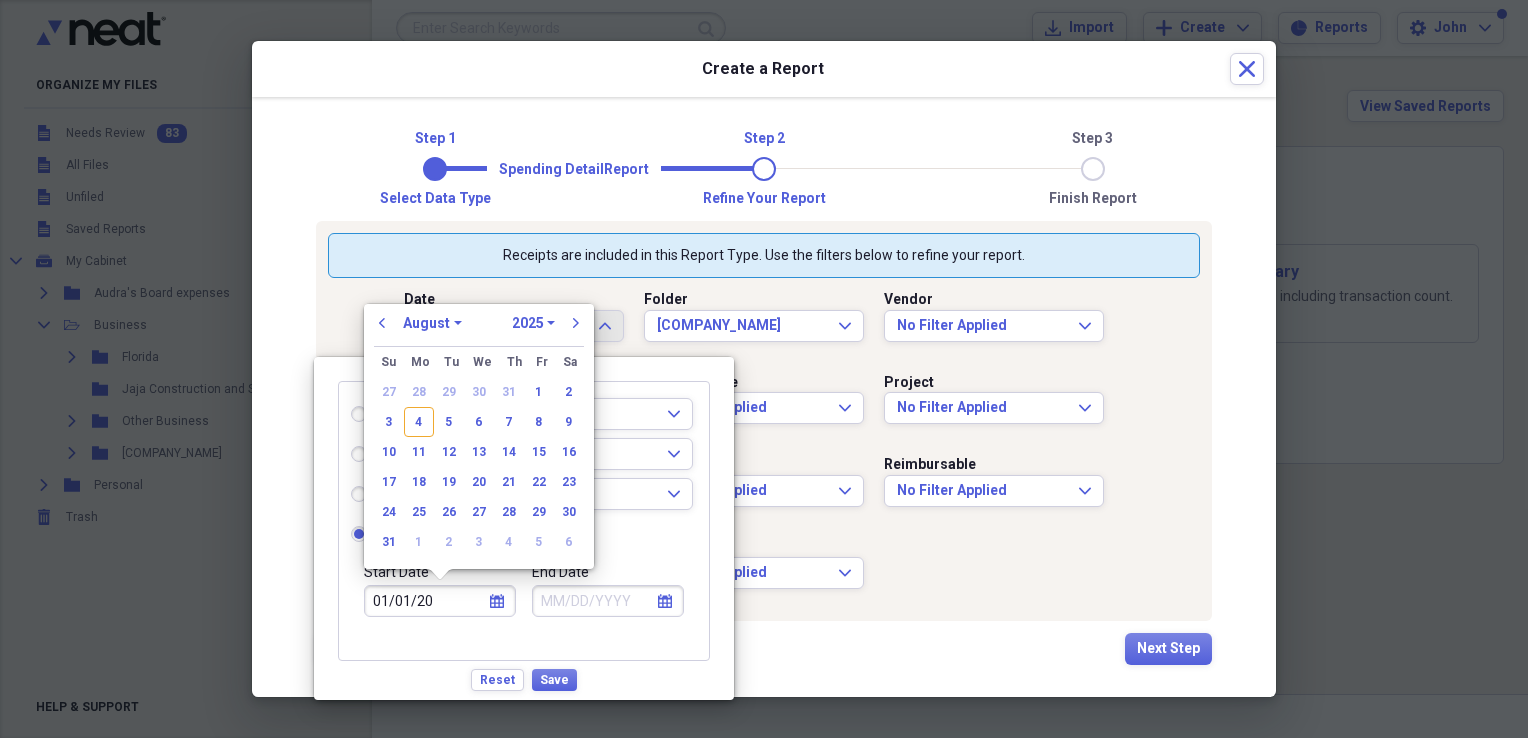 select on "0" 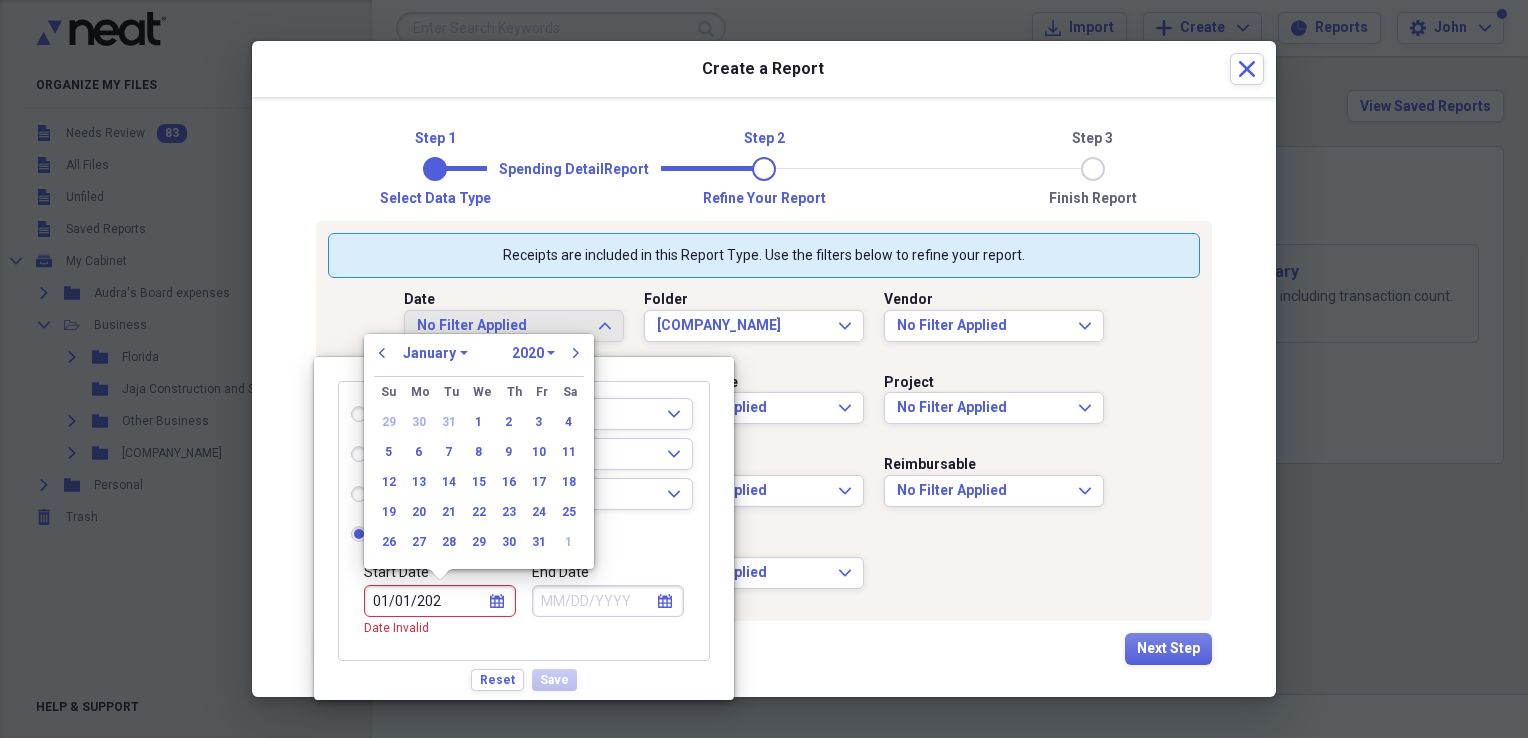 type on "01/01/2024" 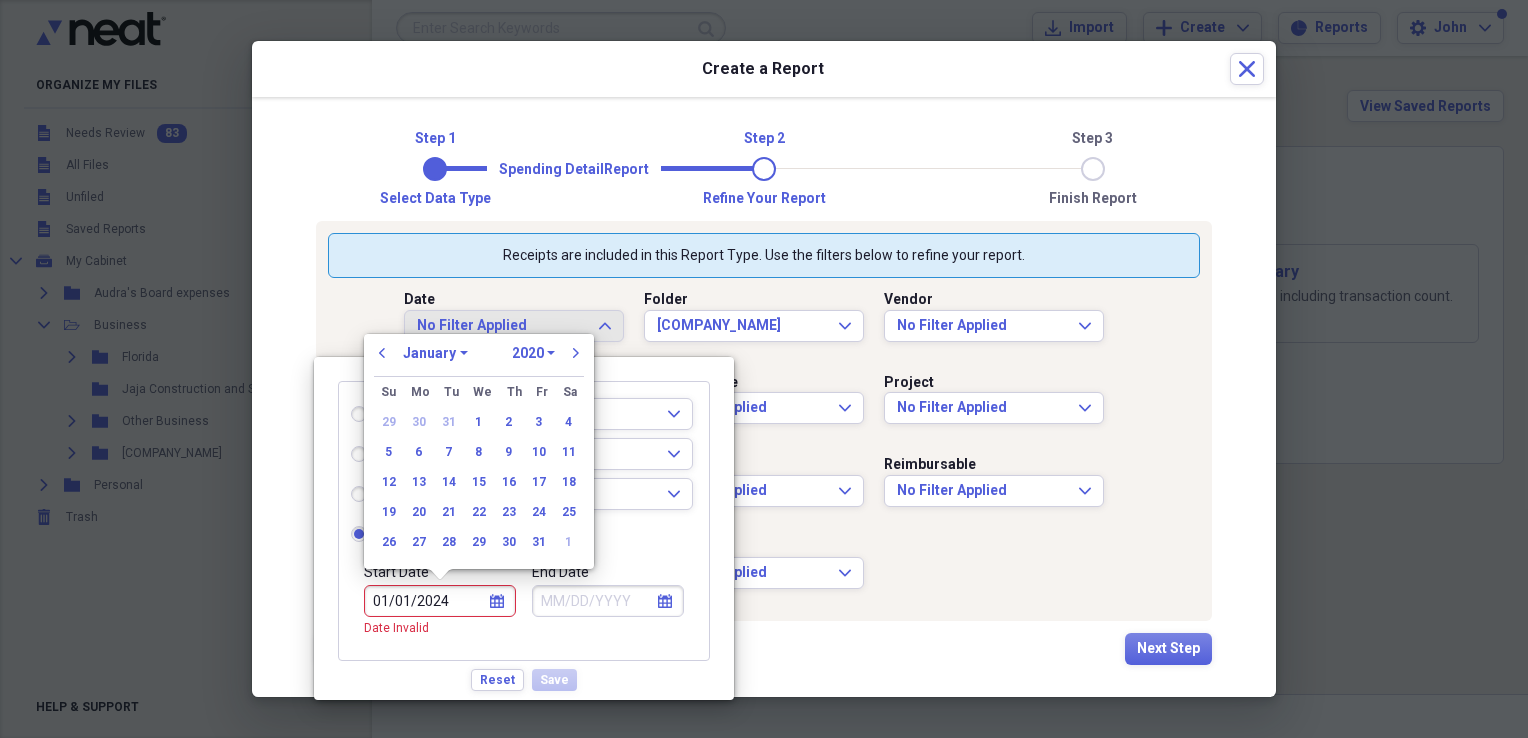 select on "2024" 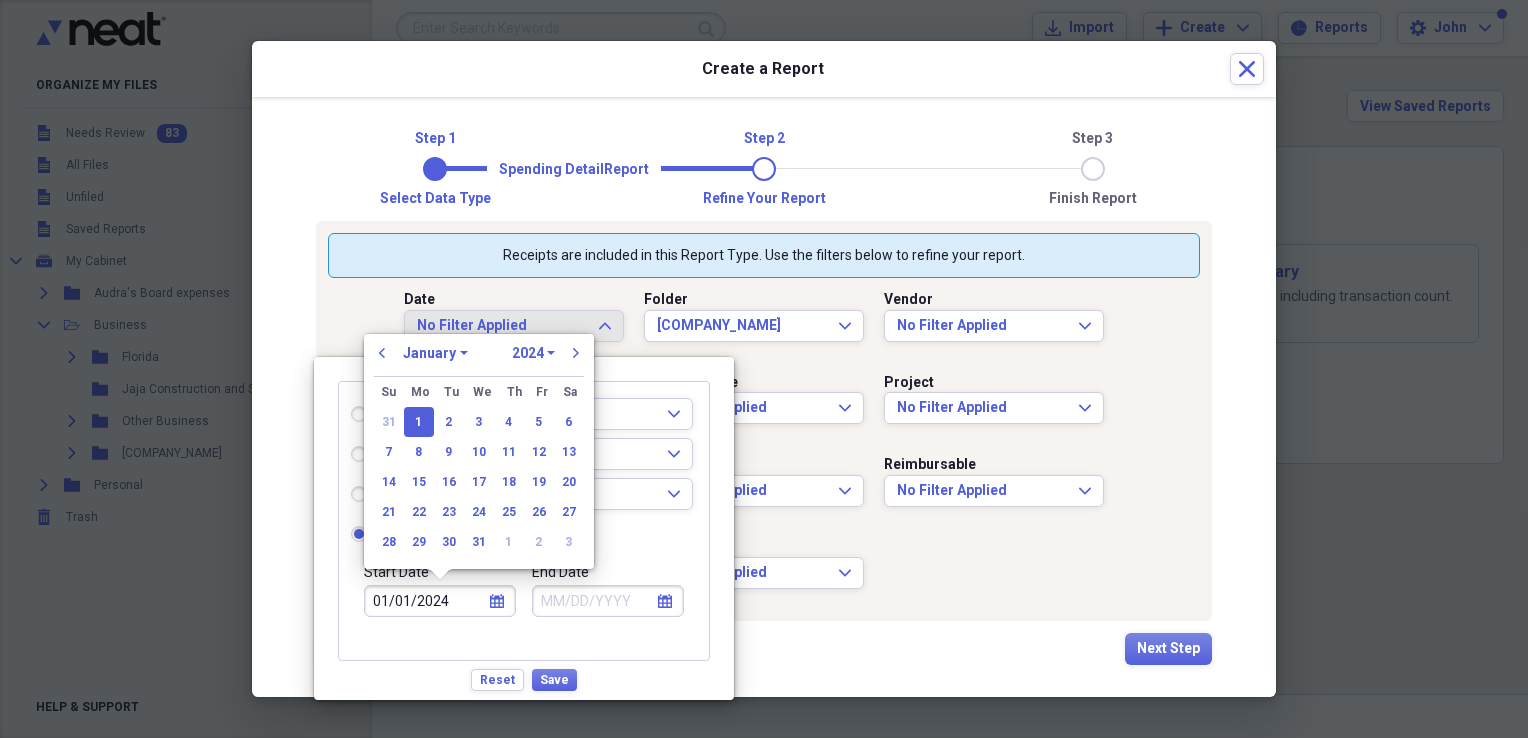 type on "01/01/2024" 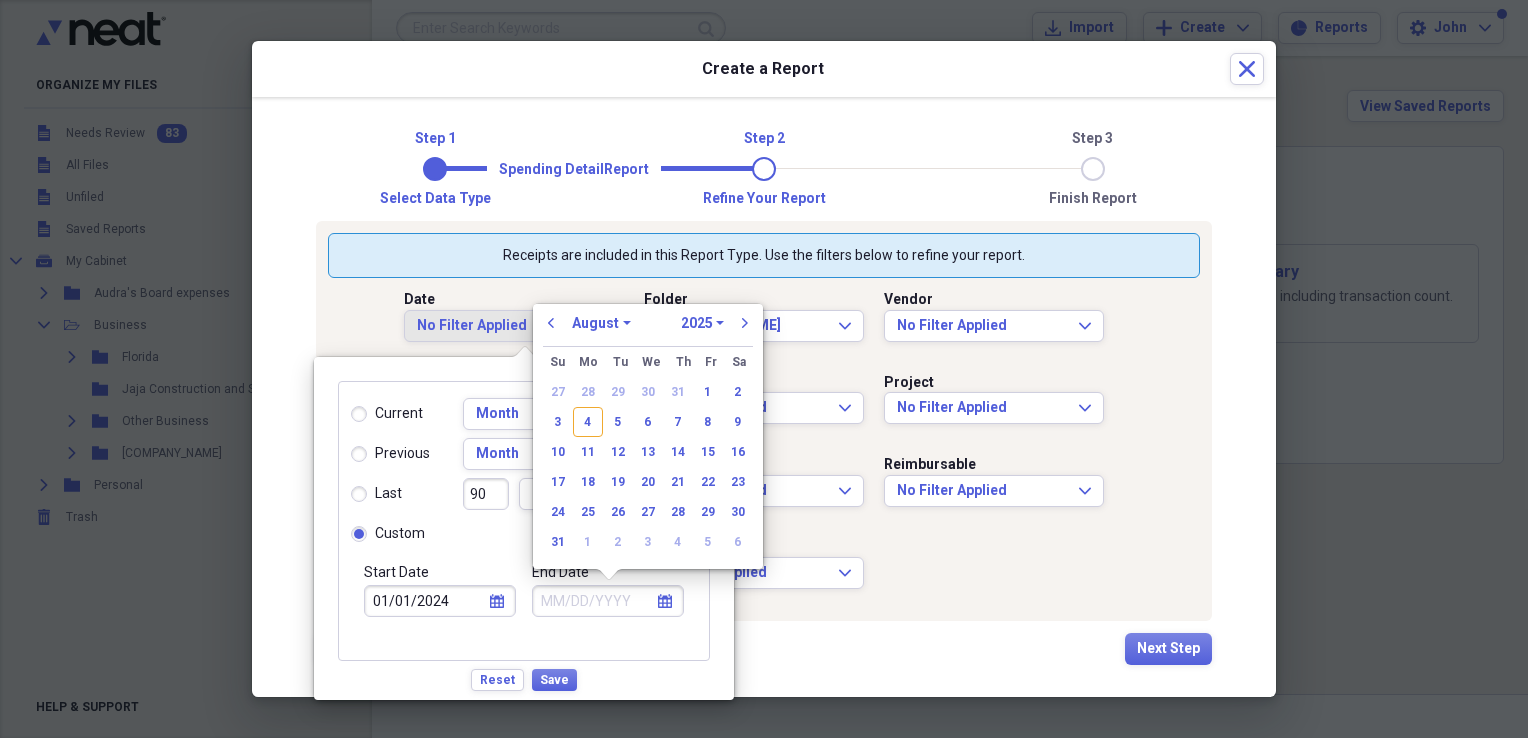 click on "End Date" at bounding box center [608, 601] 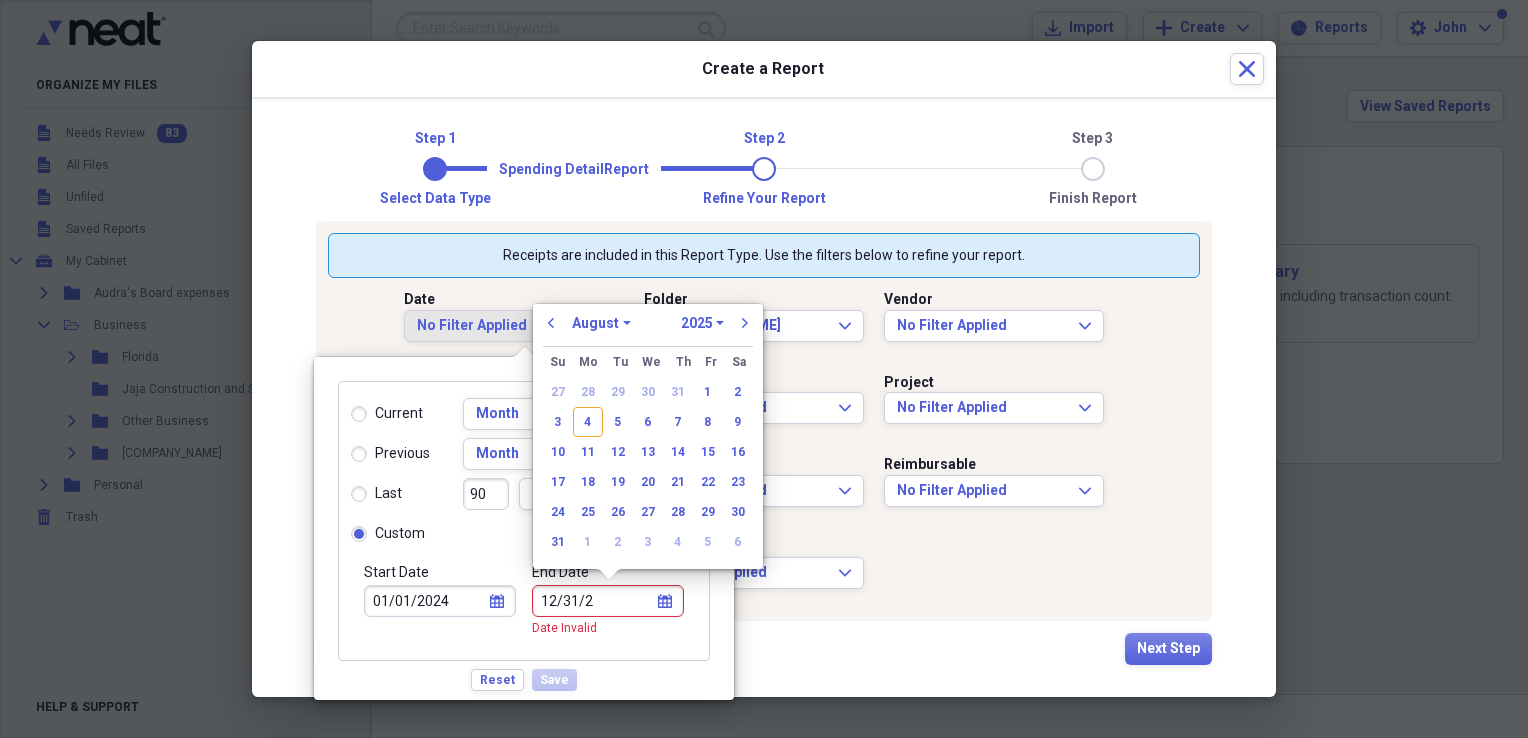 type on "12/31/20" 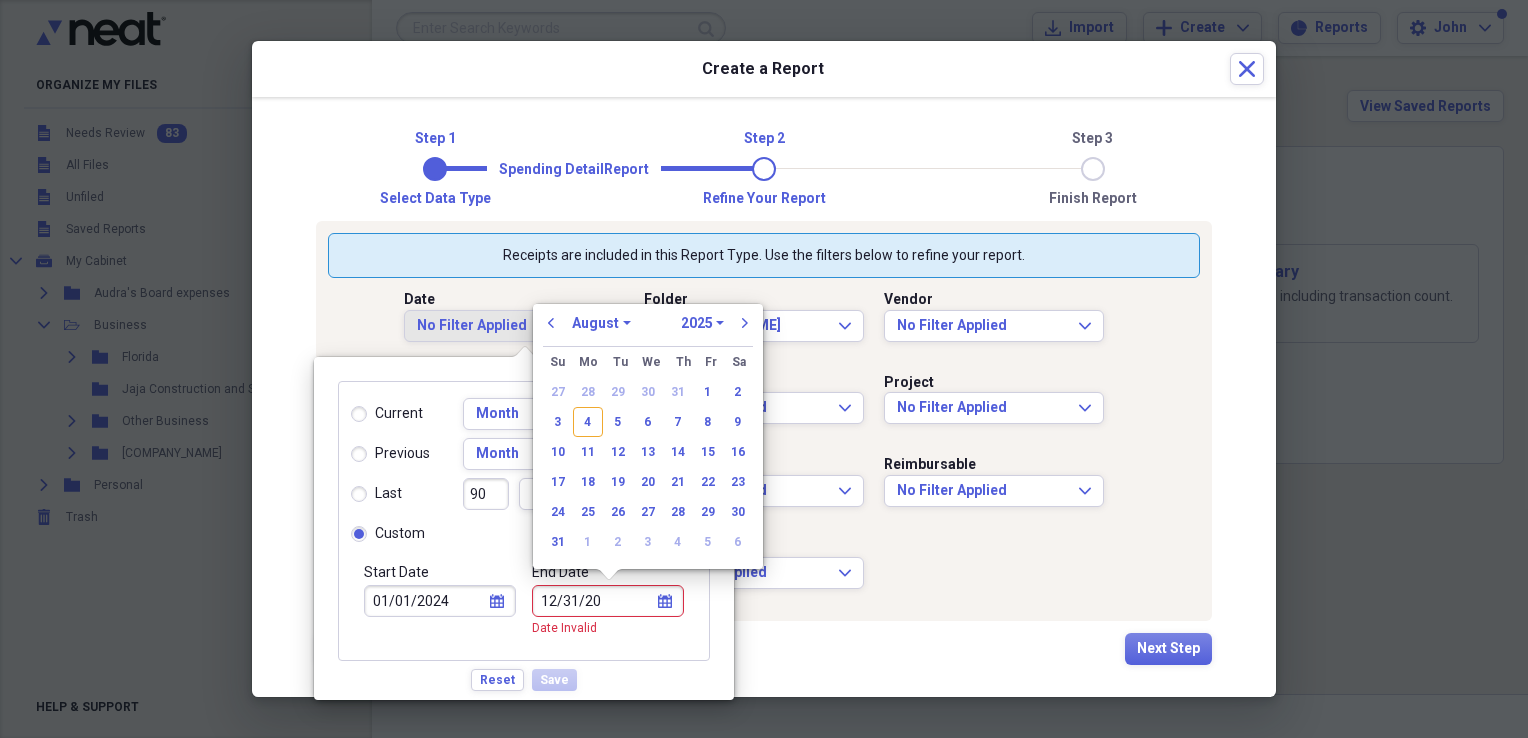 select on "11" 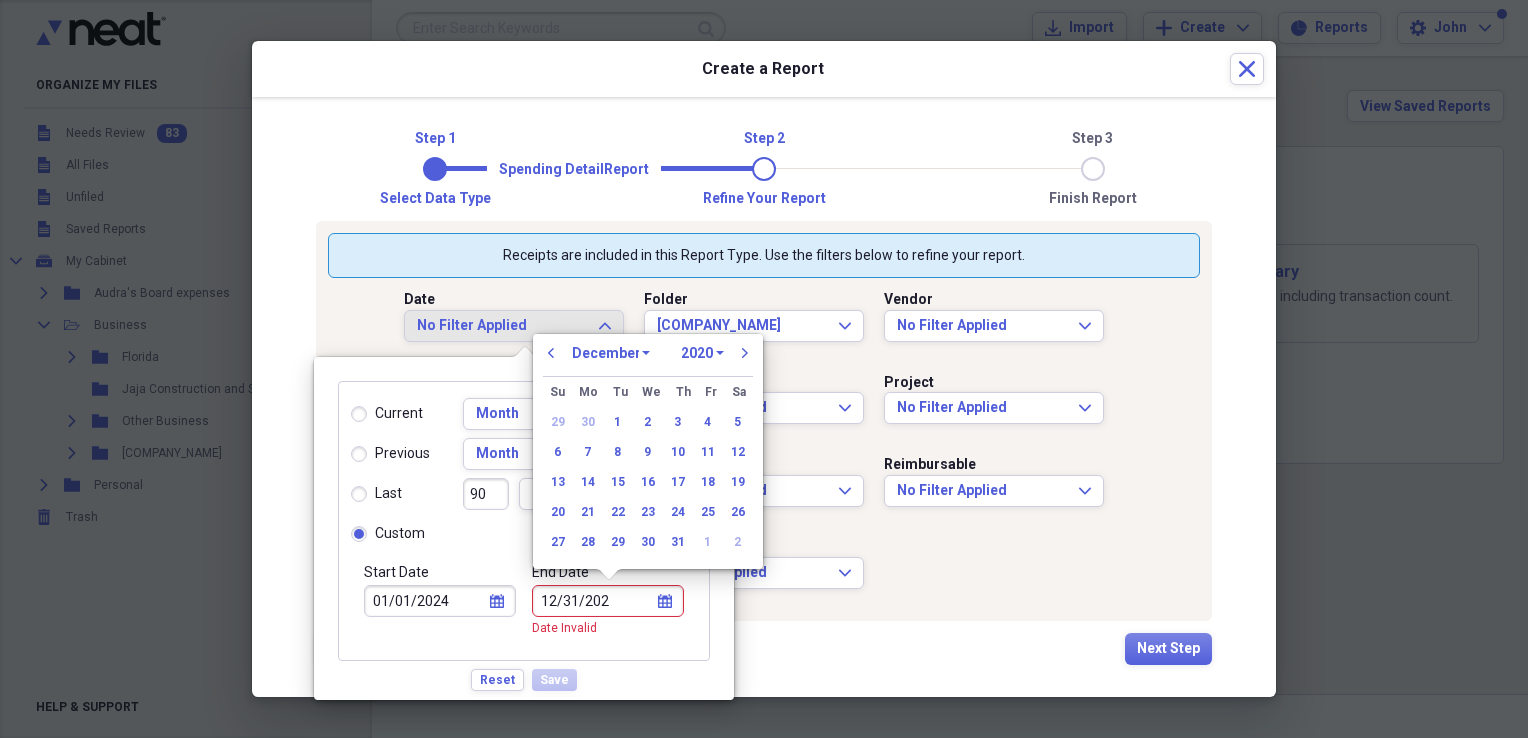 type on "12/31/2024" 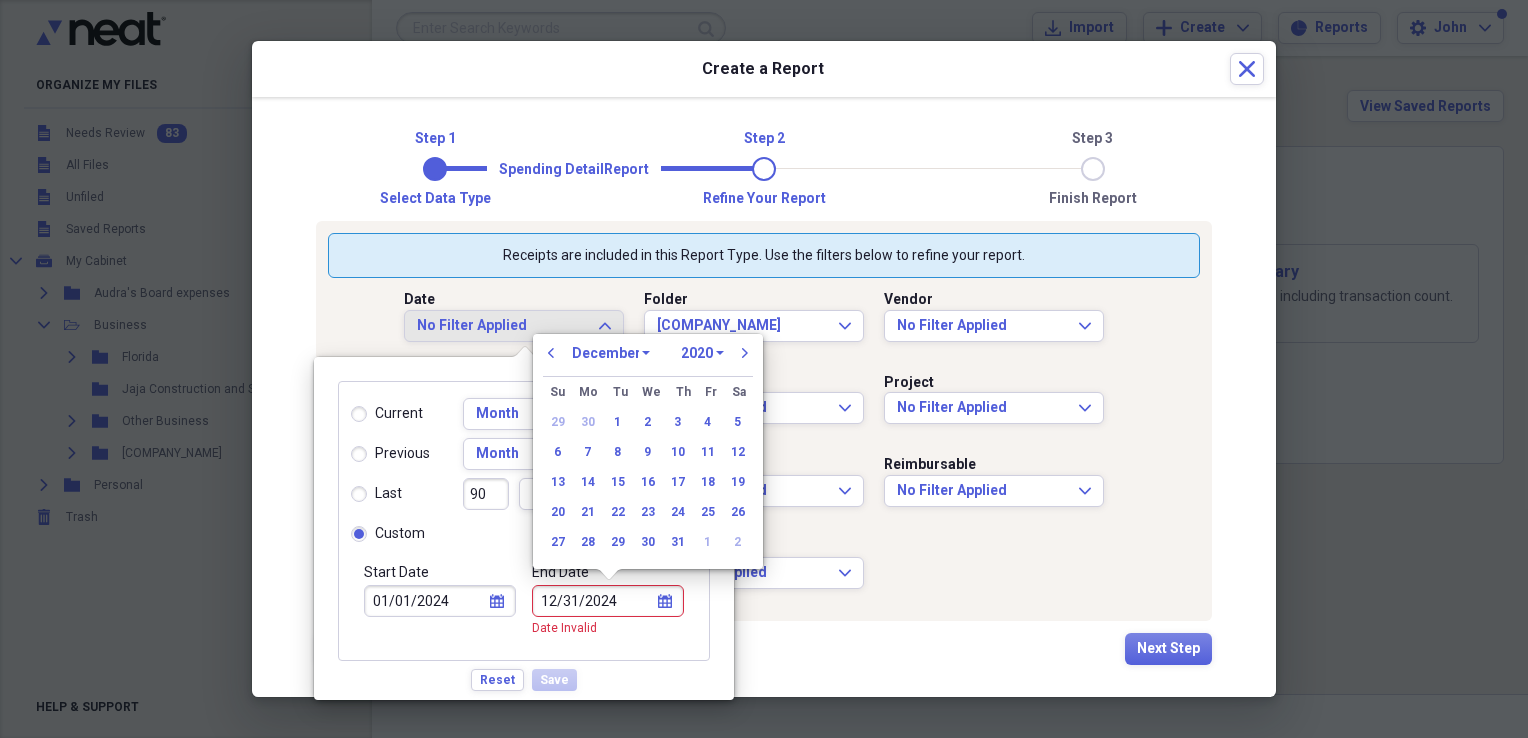select on "2024" 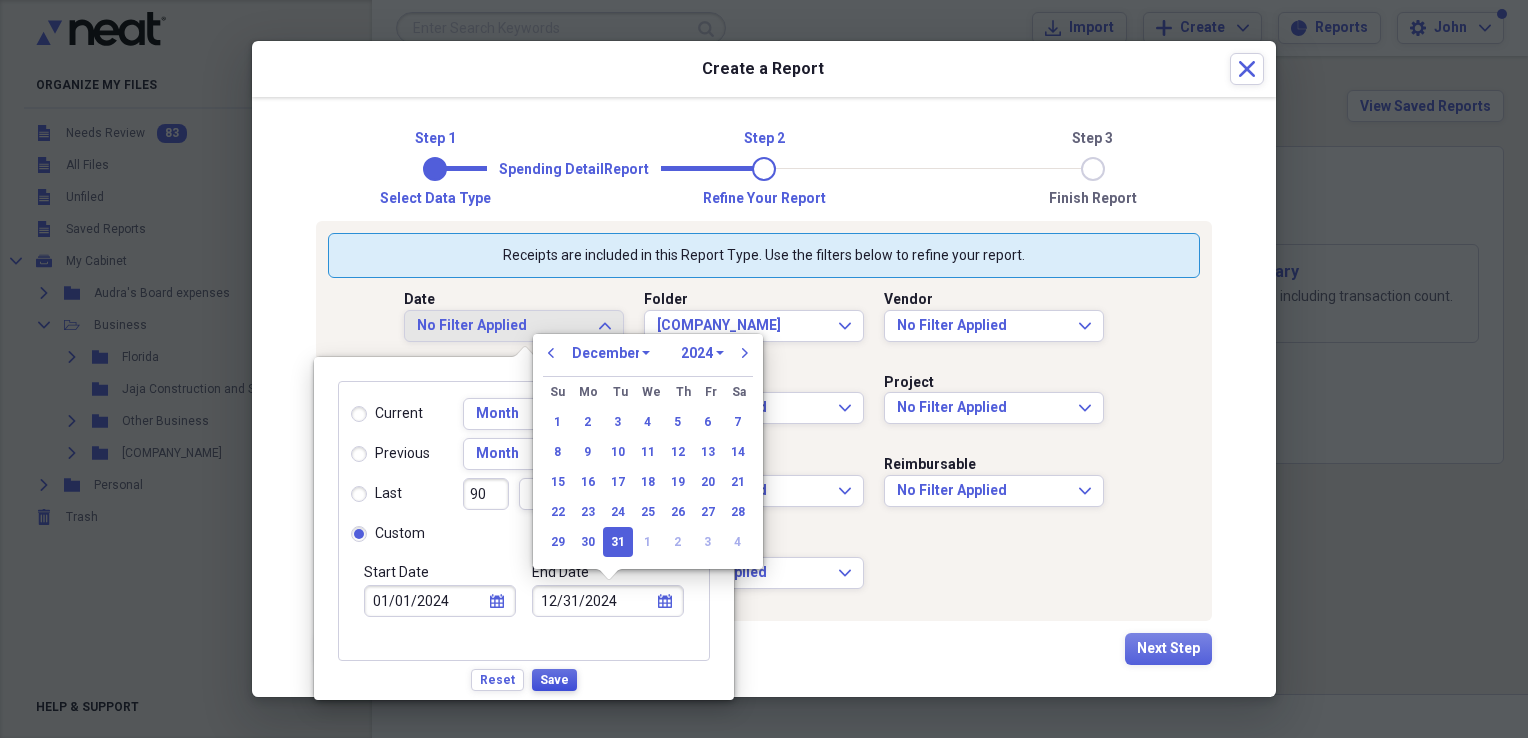 type on "12/31/2024" 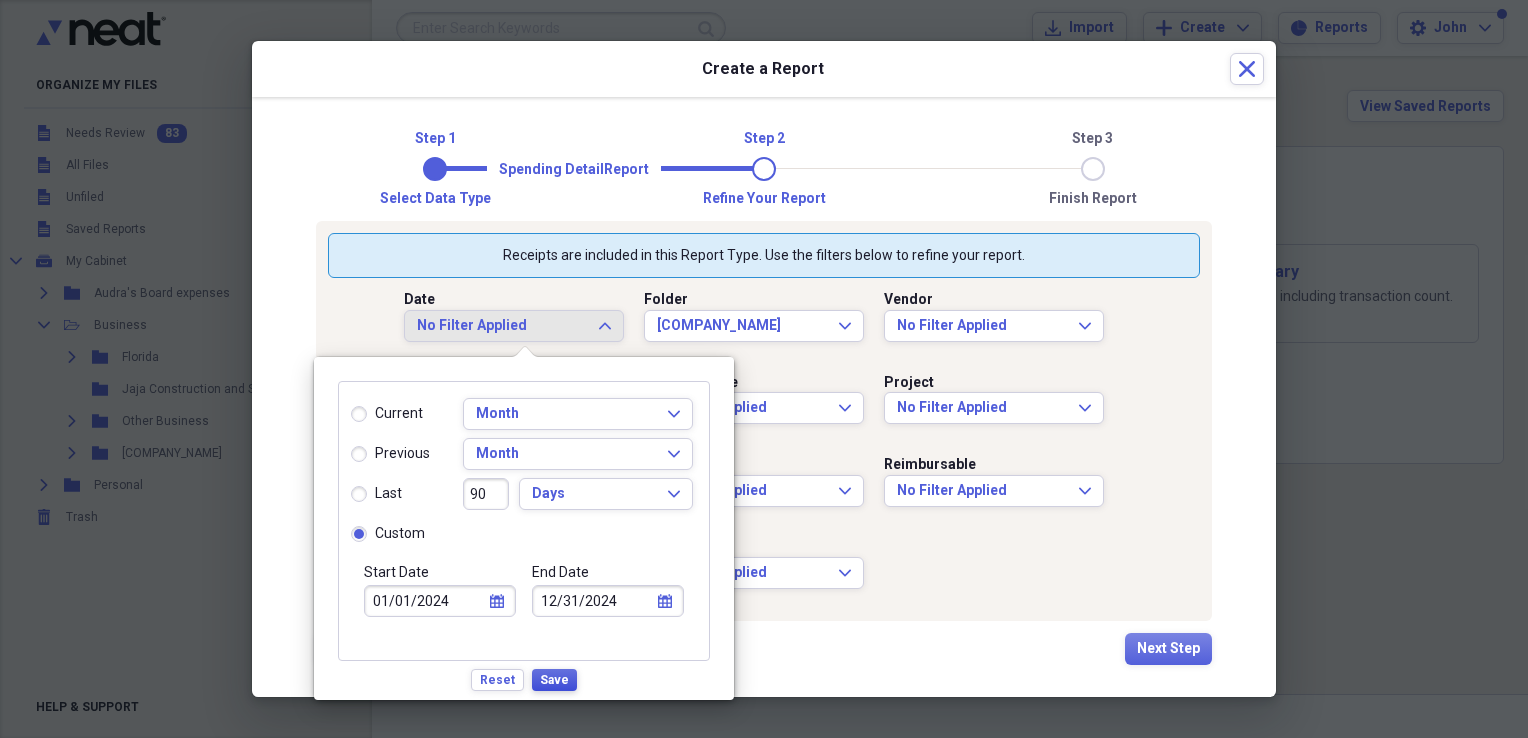 click on "Save" at bounding box center [554, 680] 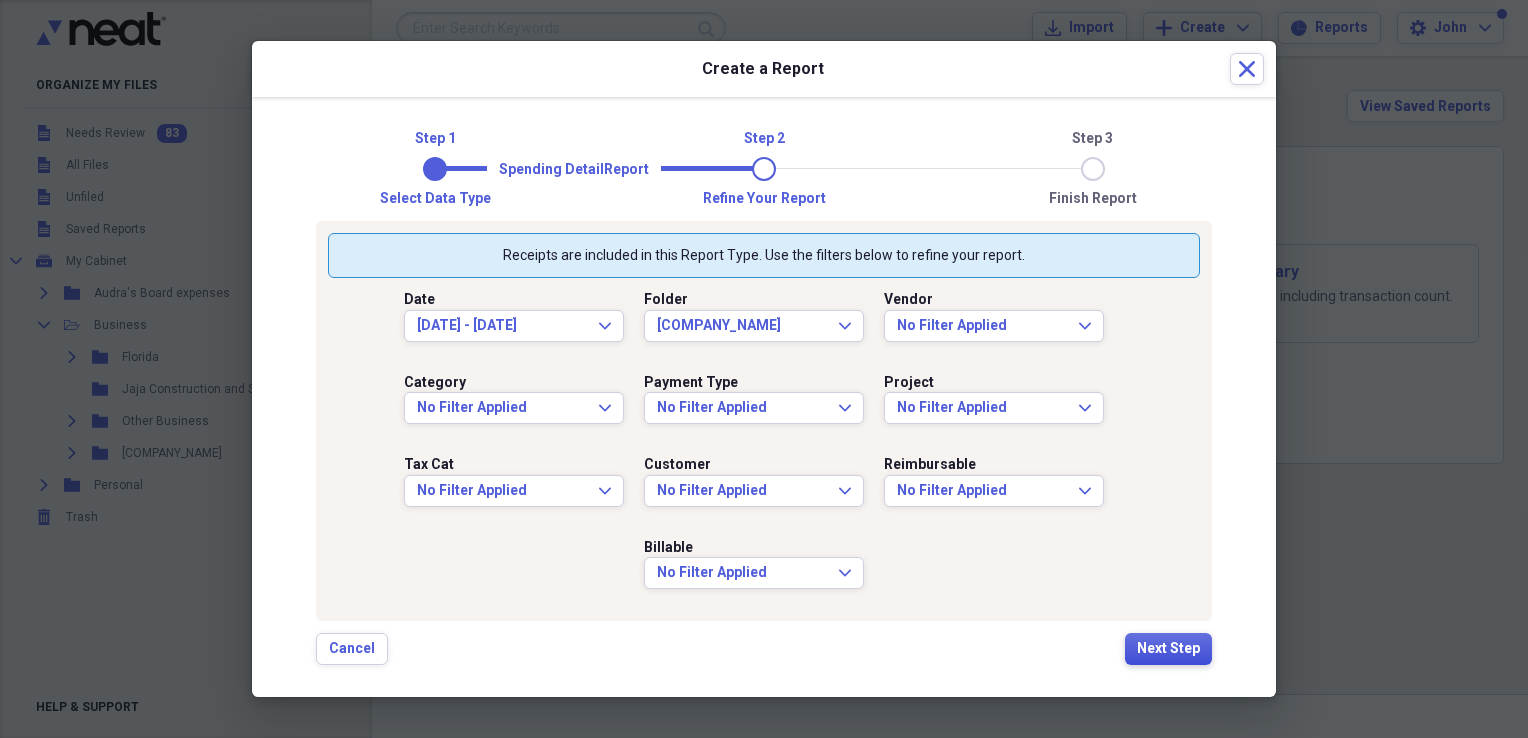 click on "Next Step" at bounding box center [1168, 649] 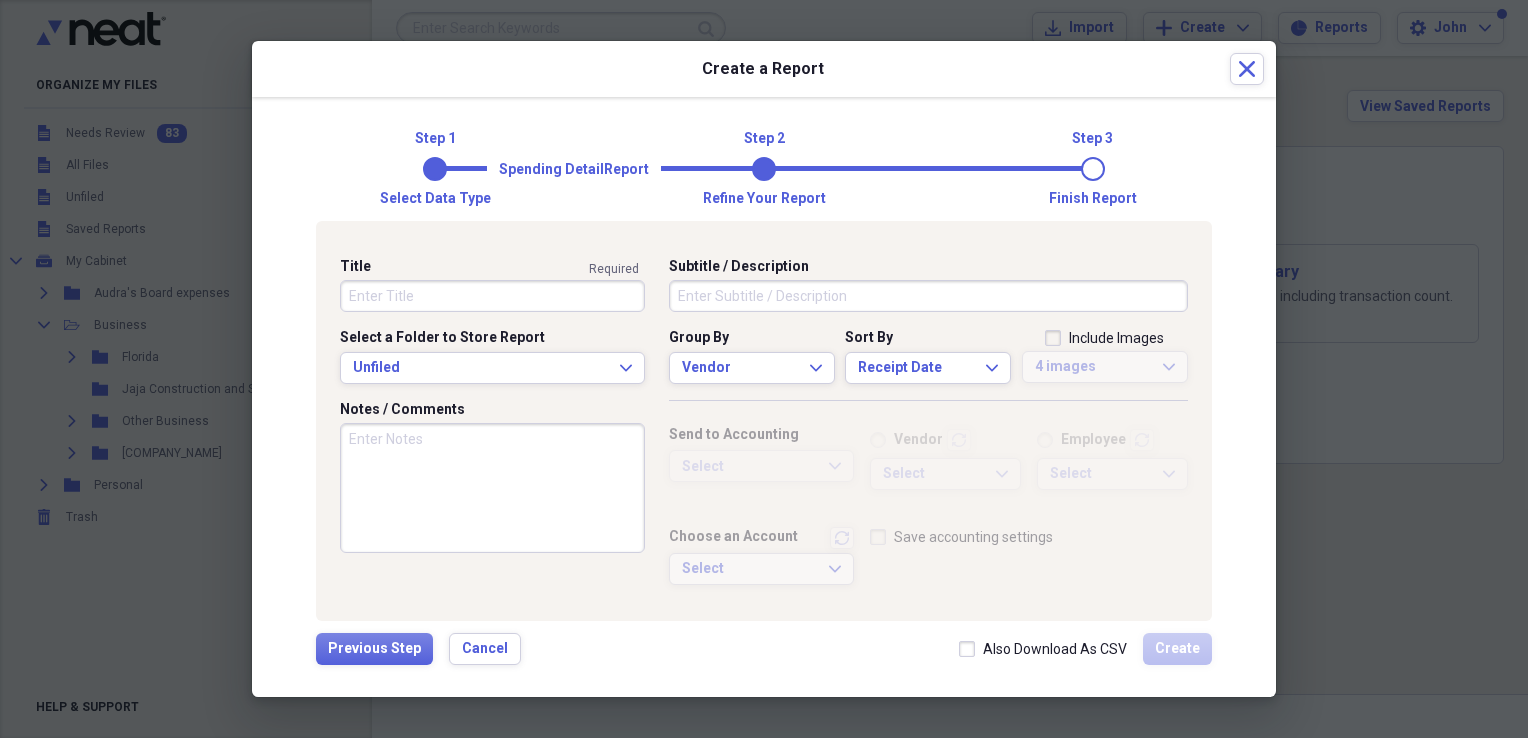 click on "Title" at bounding box center (492, 285) 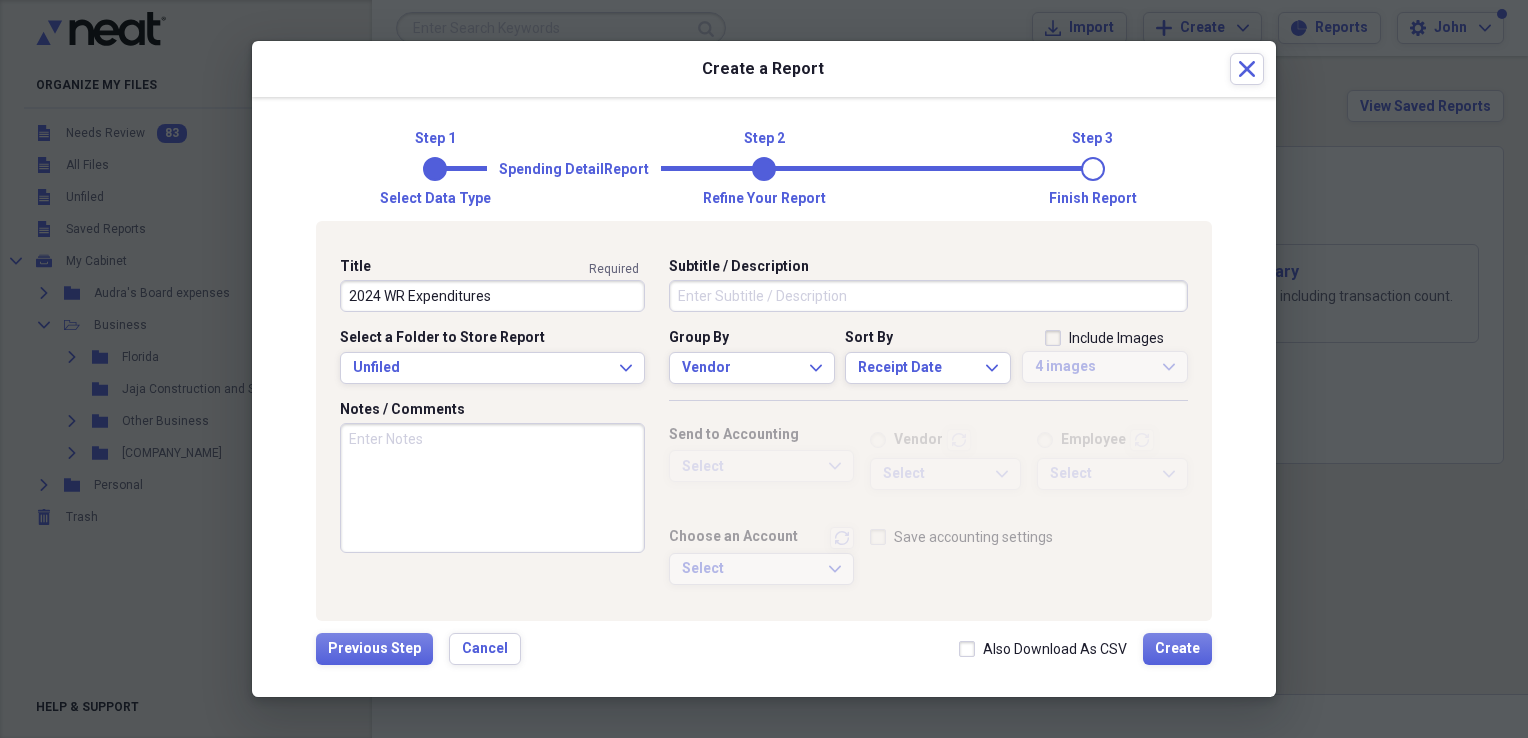 type on "2024 WR Expenditures" 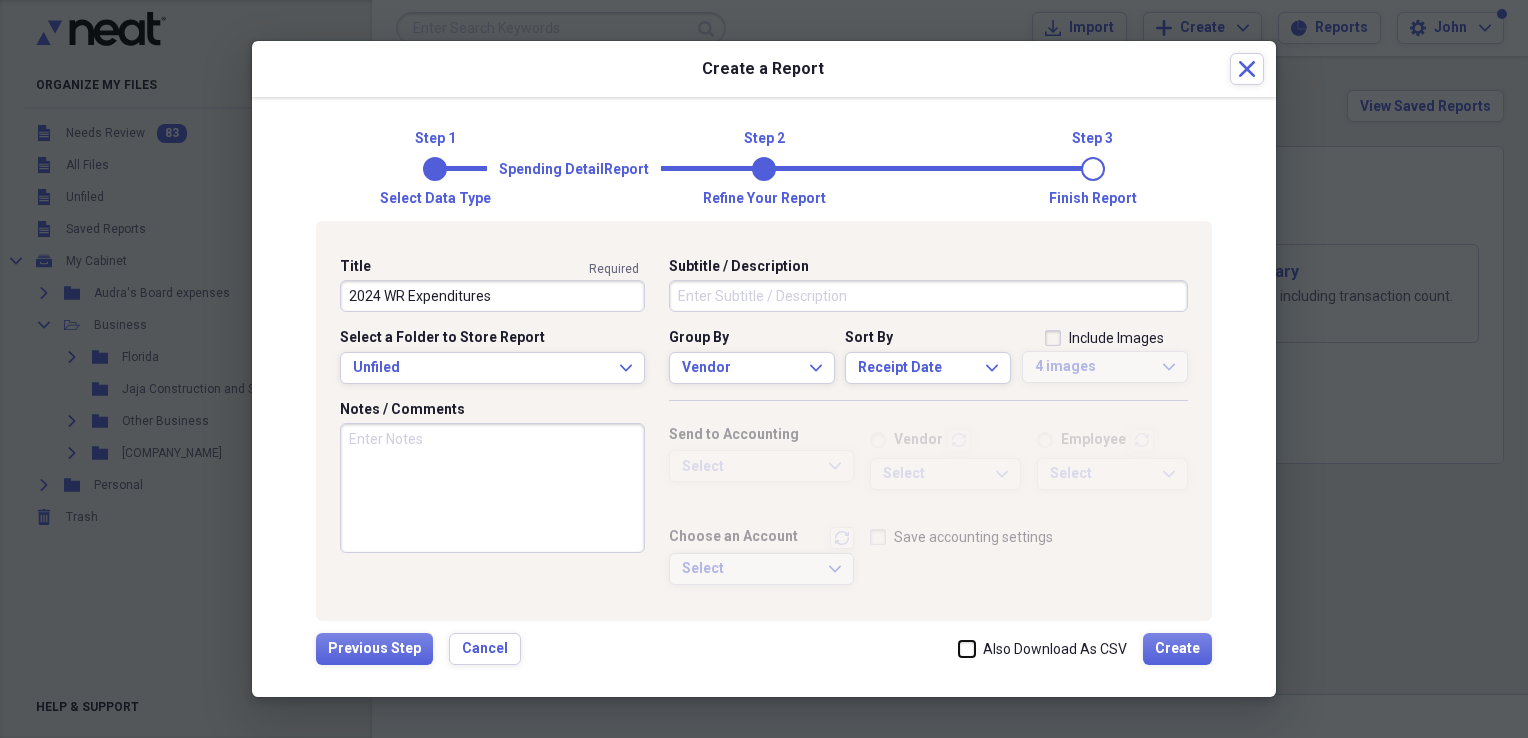 click on "Also Download As CSV" at bounding box center (959, 648) 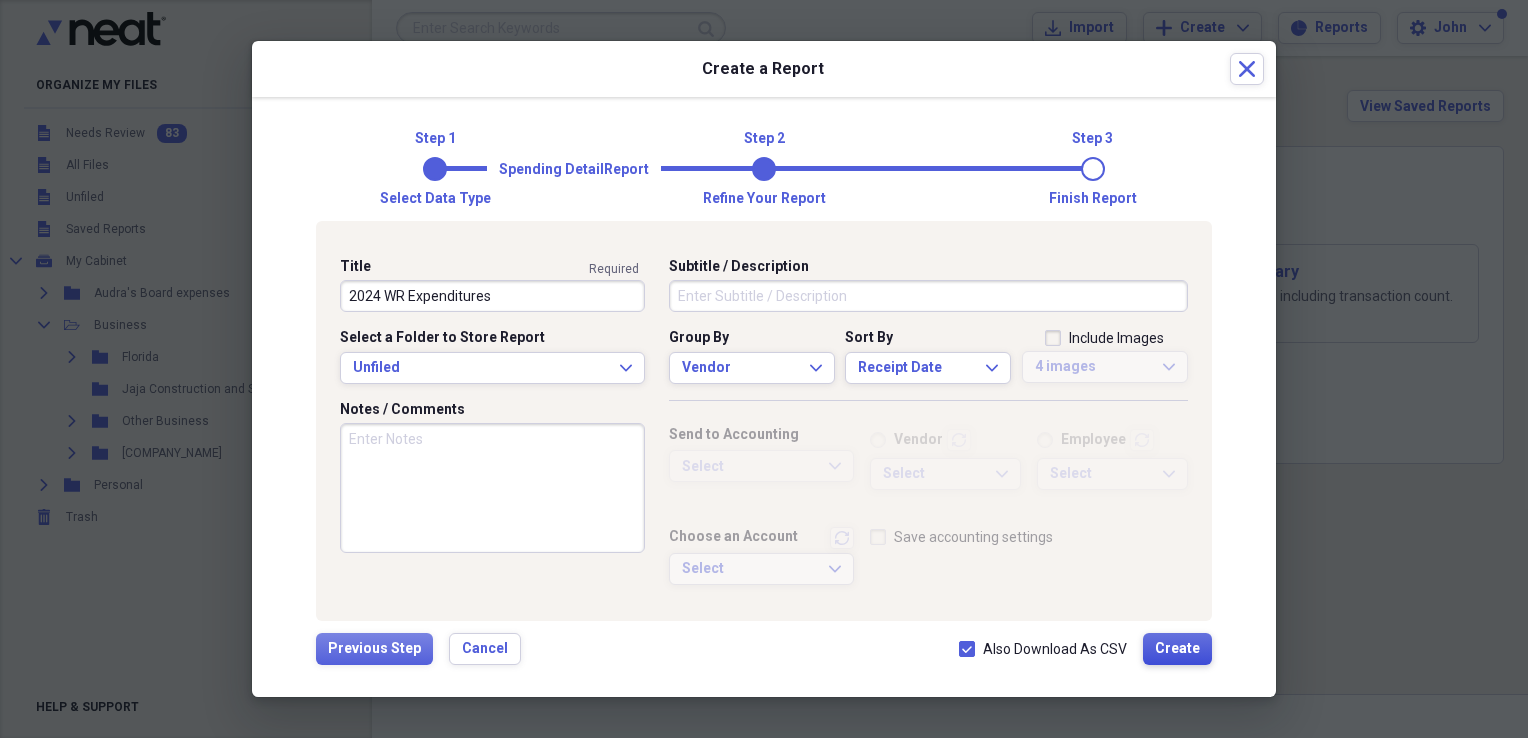 click on "Create" at bounding box center [1177, 649] 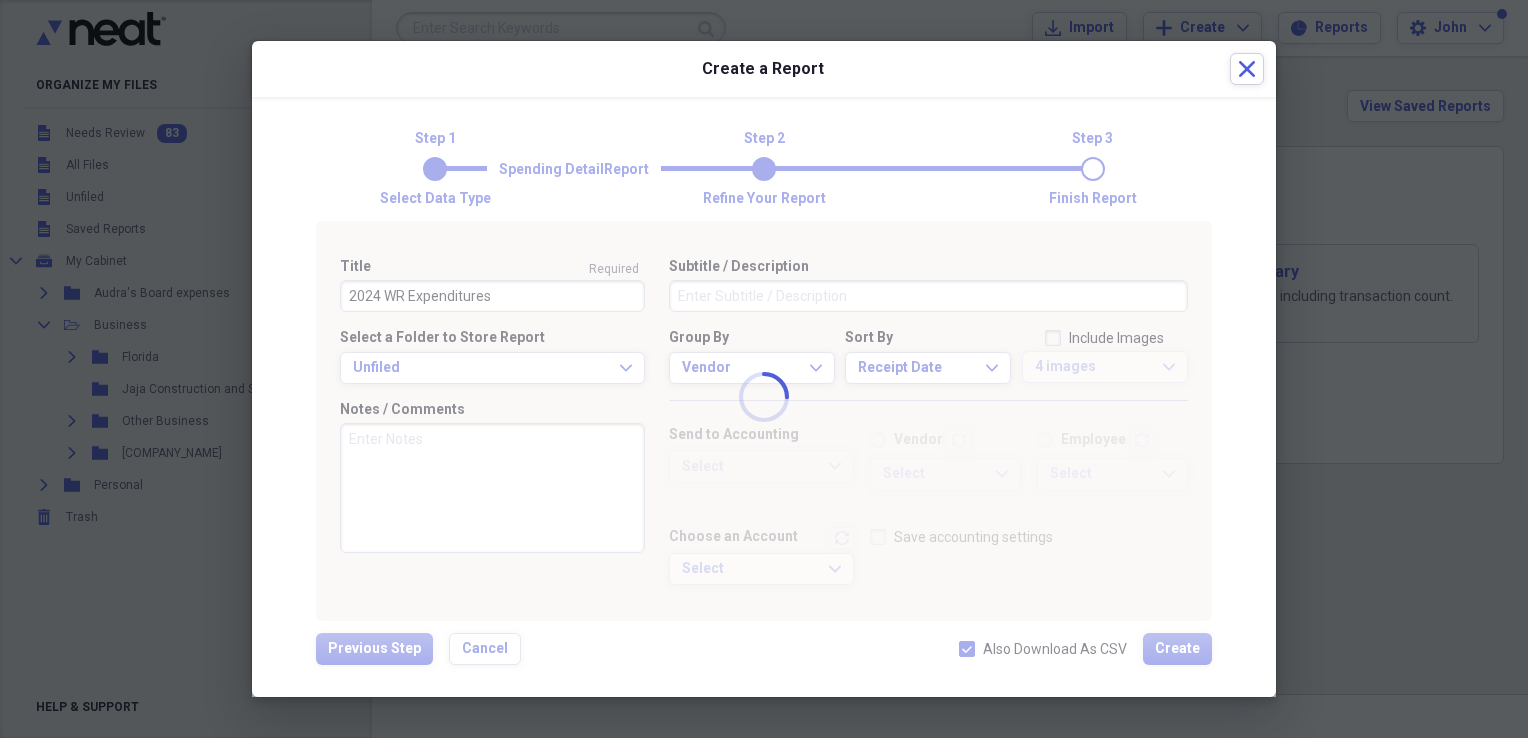 type 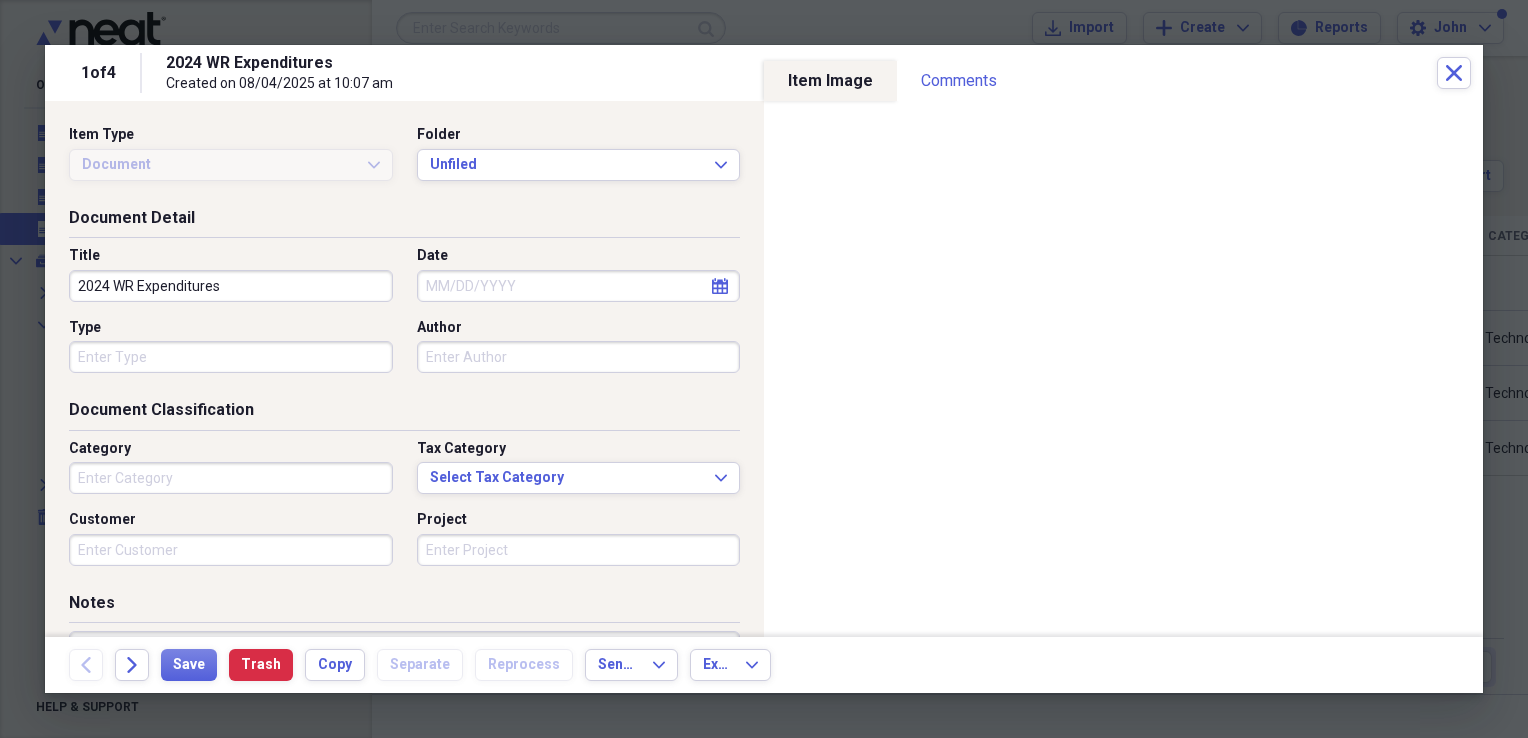 type on "Sports" 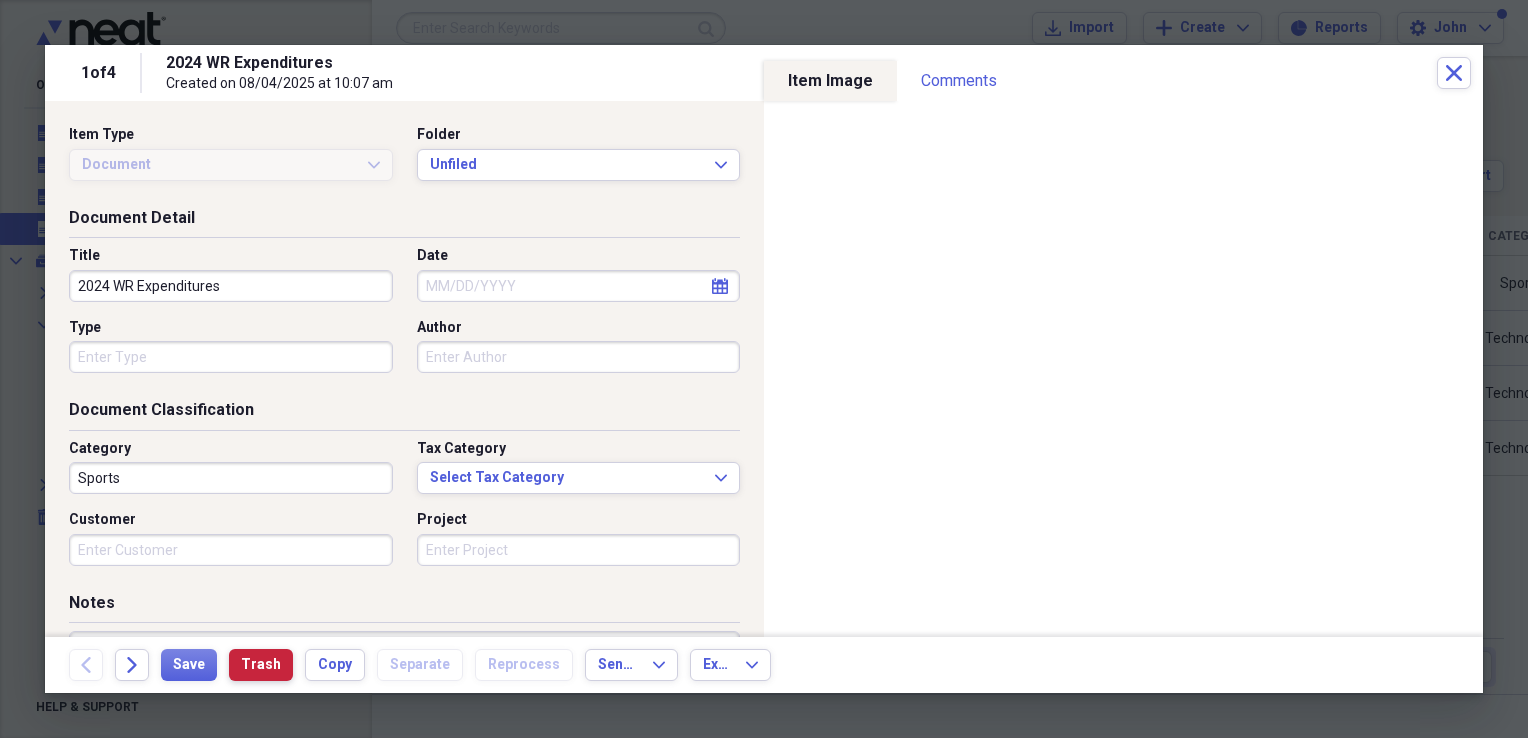 click on "Trash" at bounding box center [261, 665] 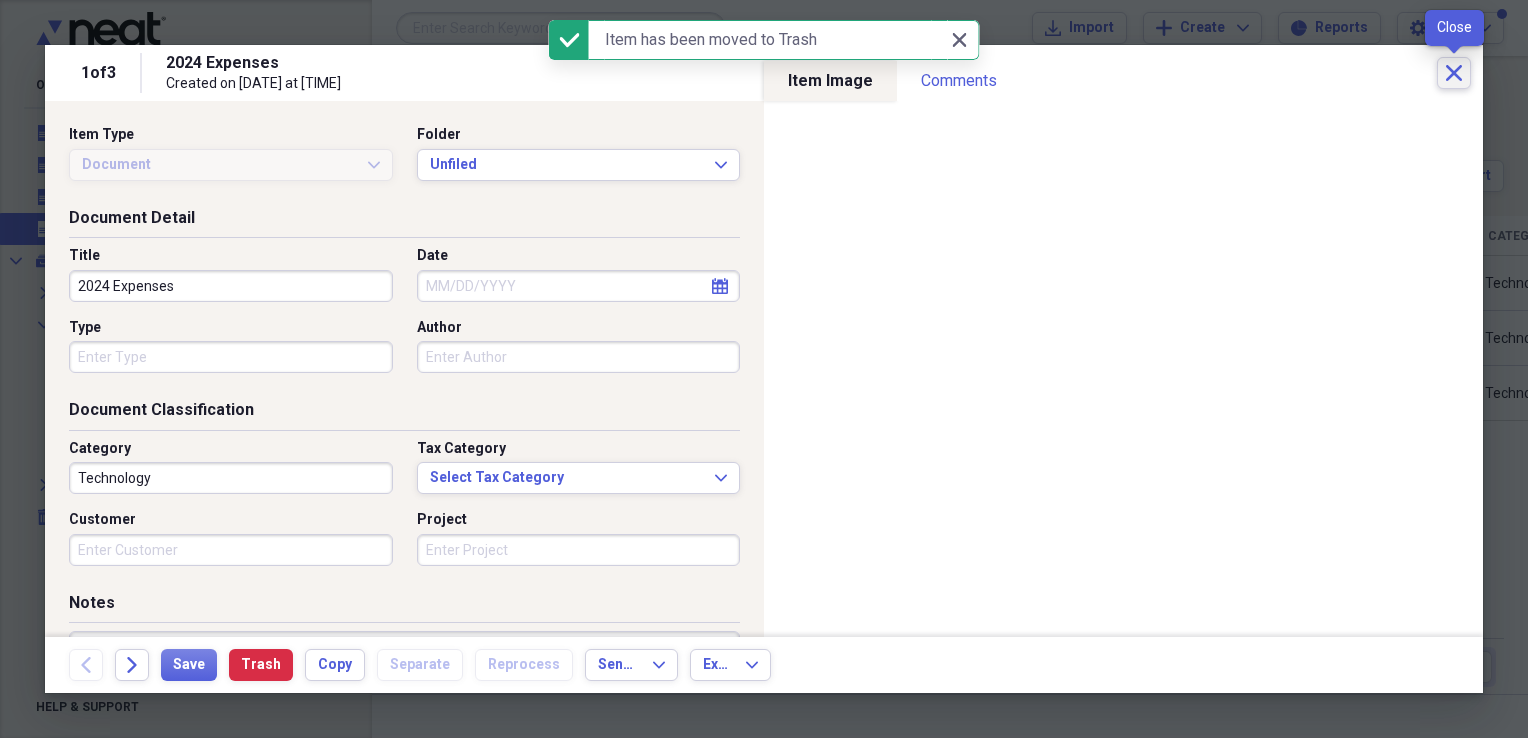 click on "Close" at bounding box center [1454, 73] 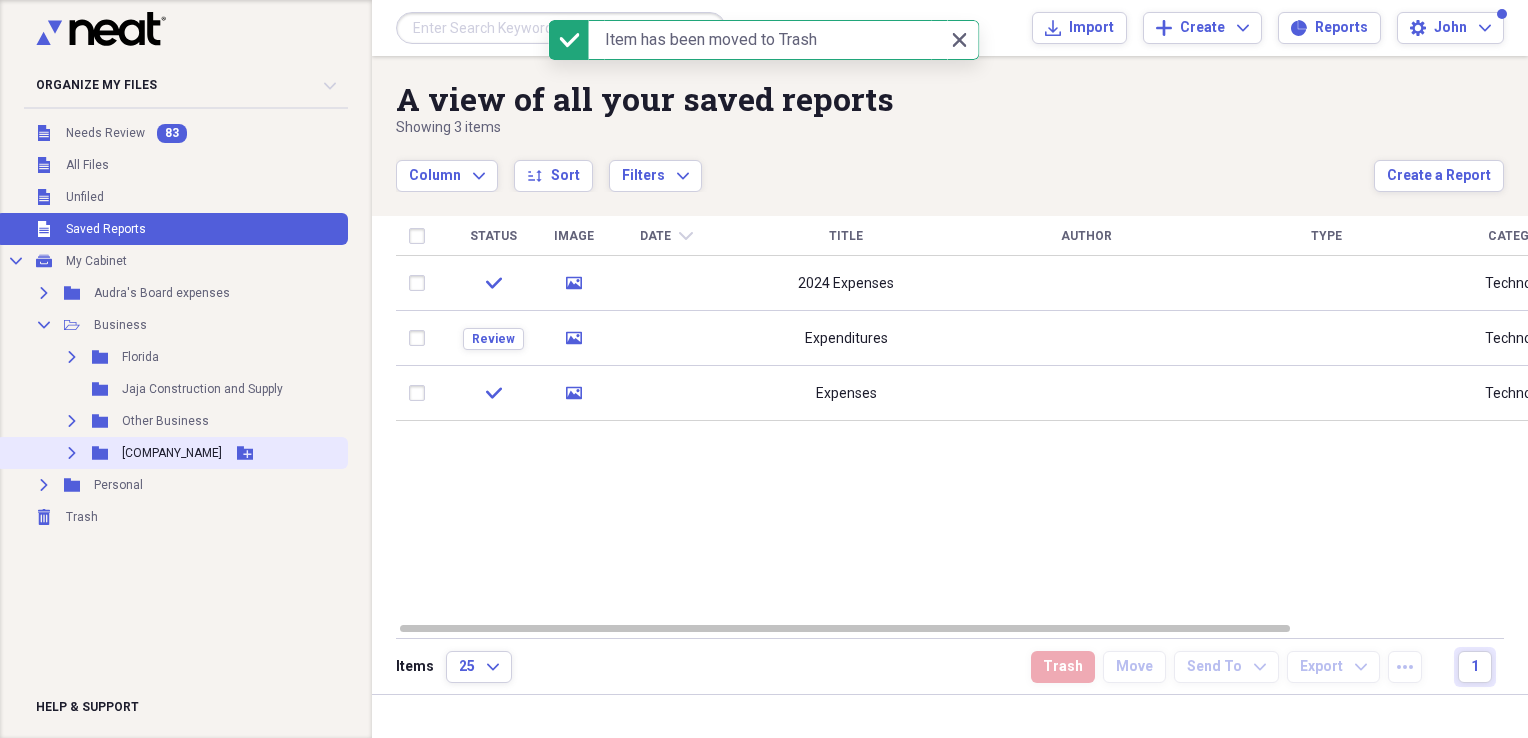 click on "[COMPANY_NAME]" at bounding box center (172, 453) 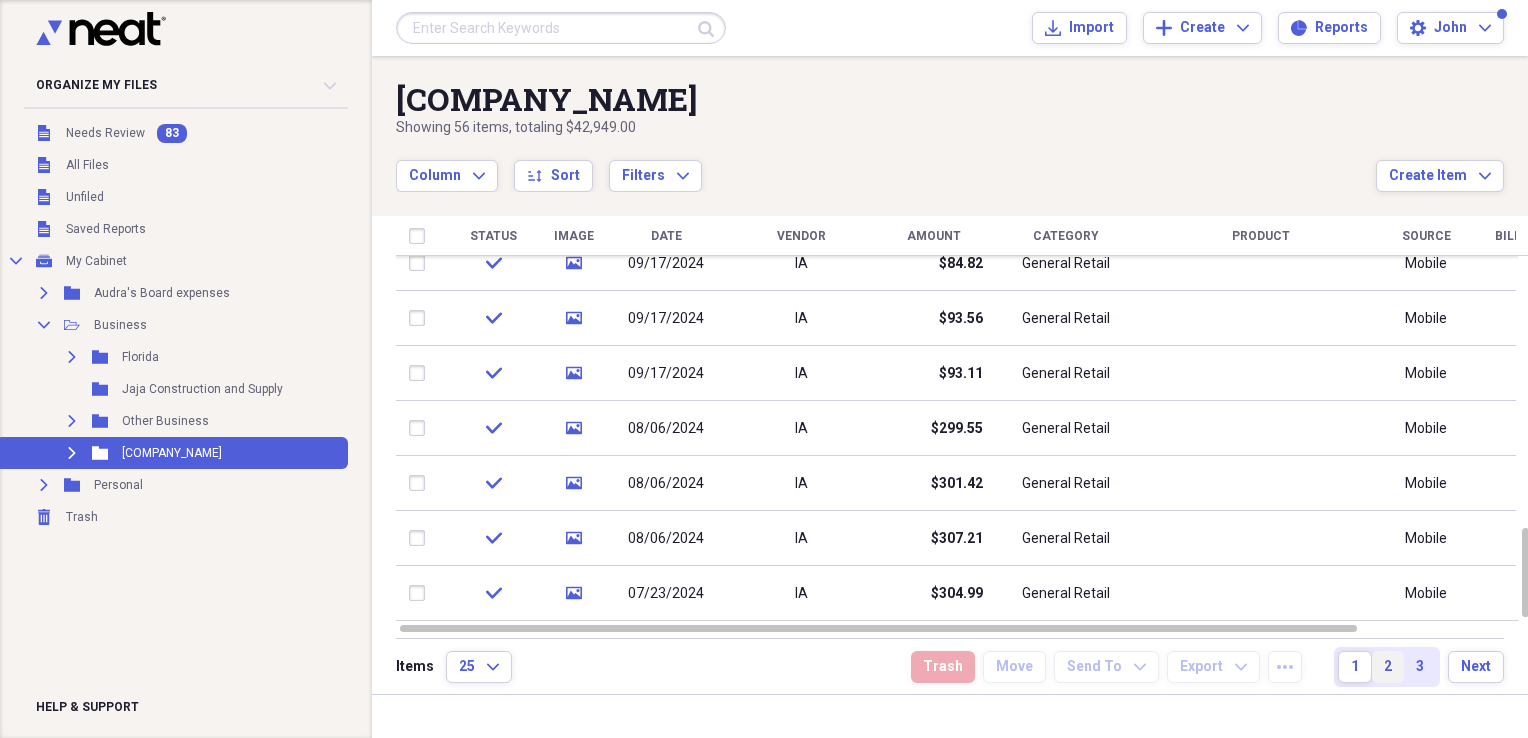 click on "2" at bounding box center [1388, 667] 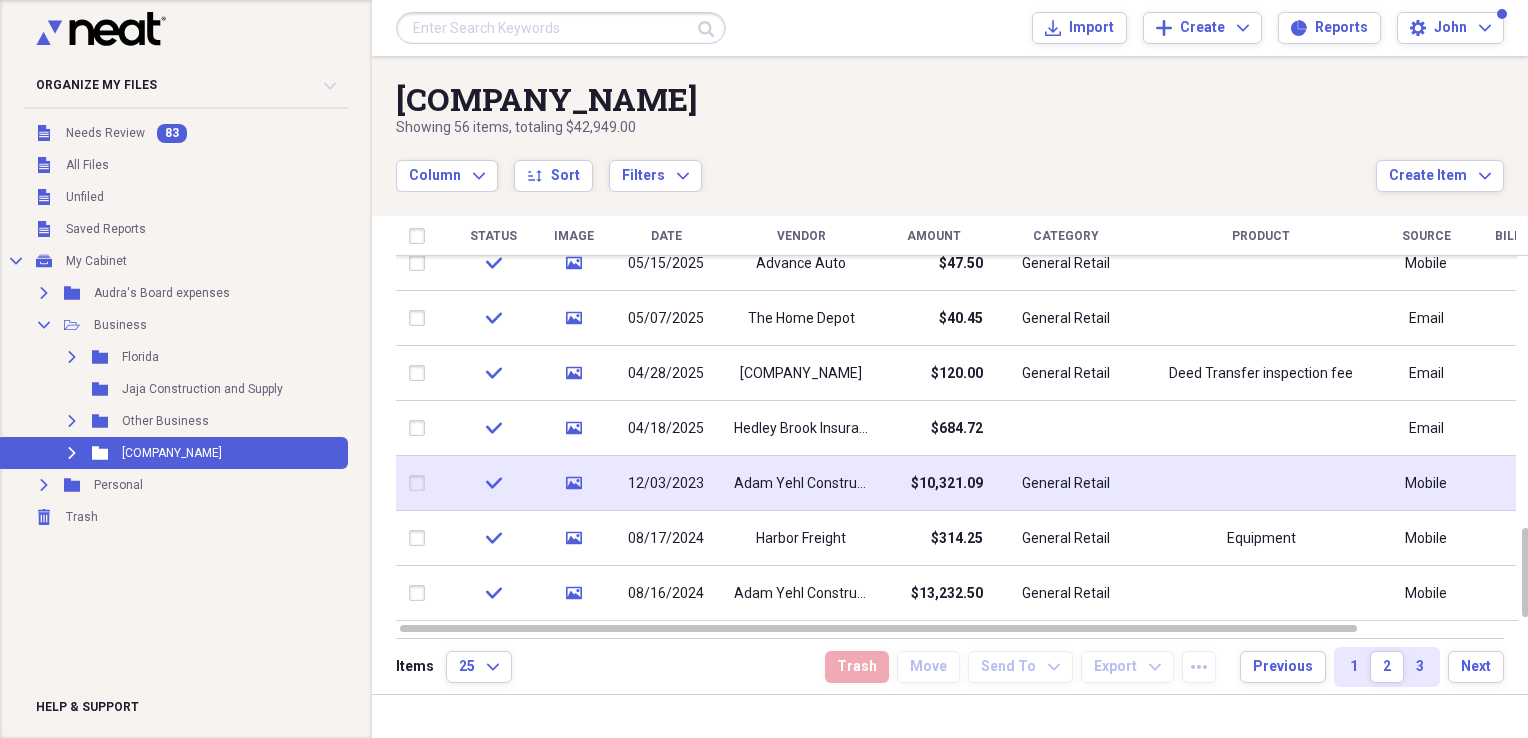 click on "Adam Yehl Construction" at bounding box center [801, 484] 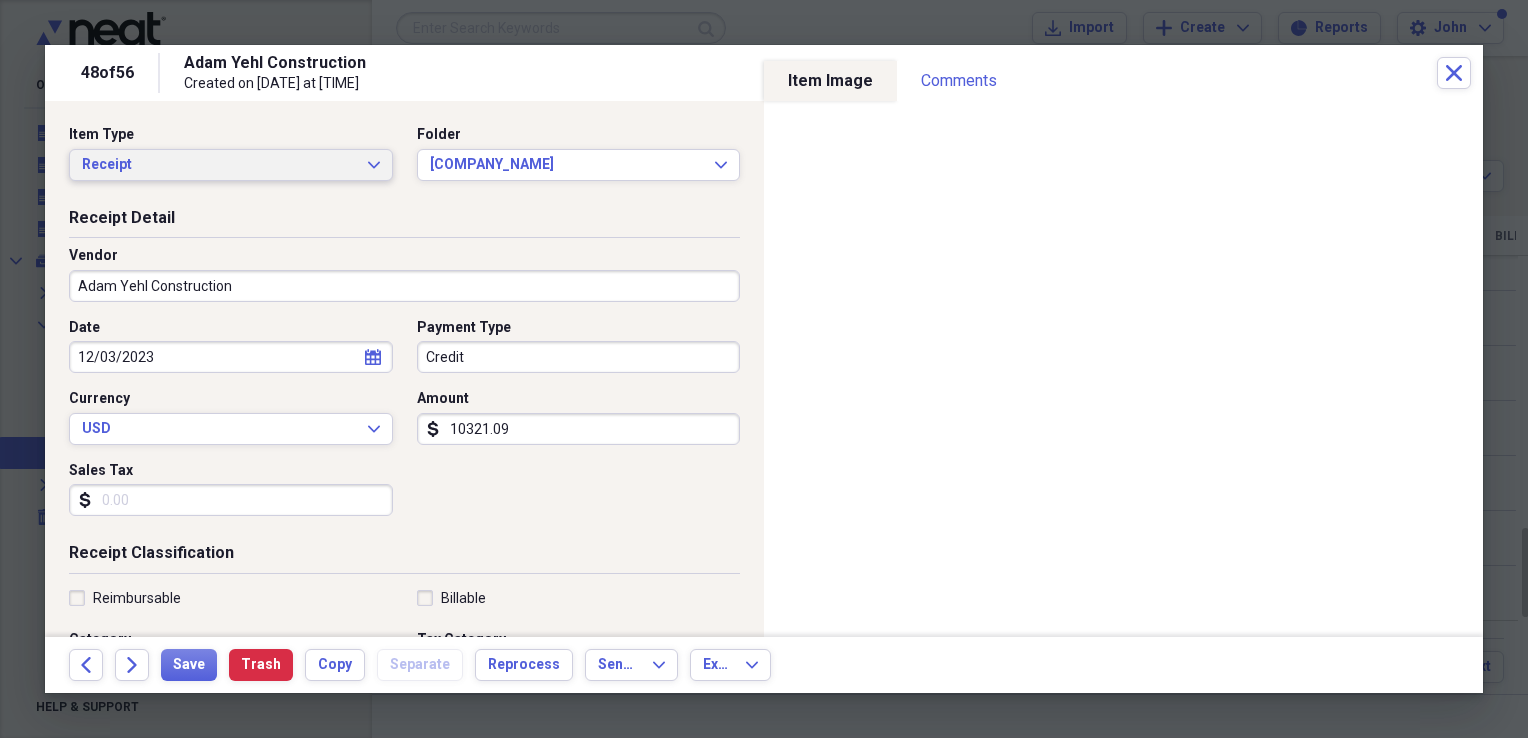 click on "Expand" 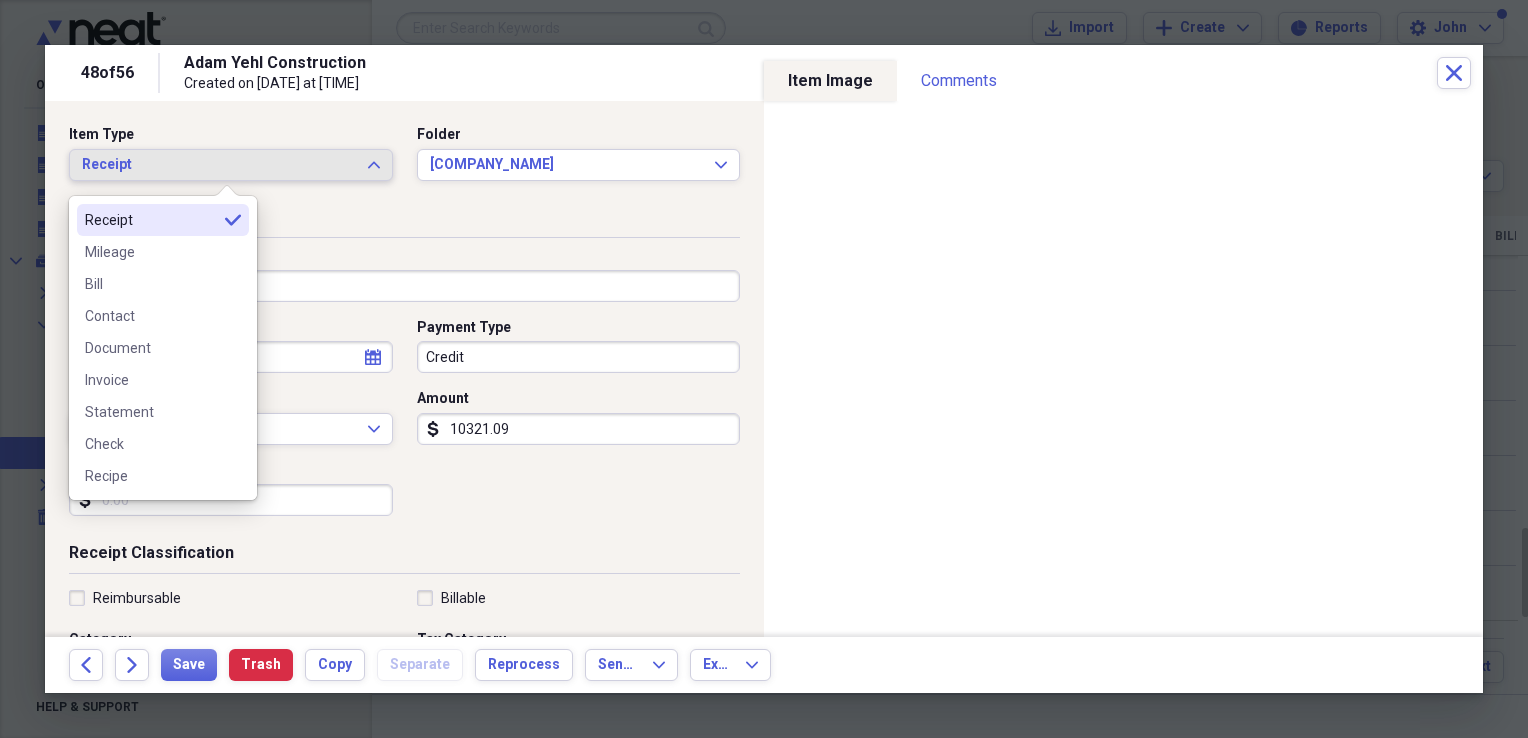 click on "Expand" 